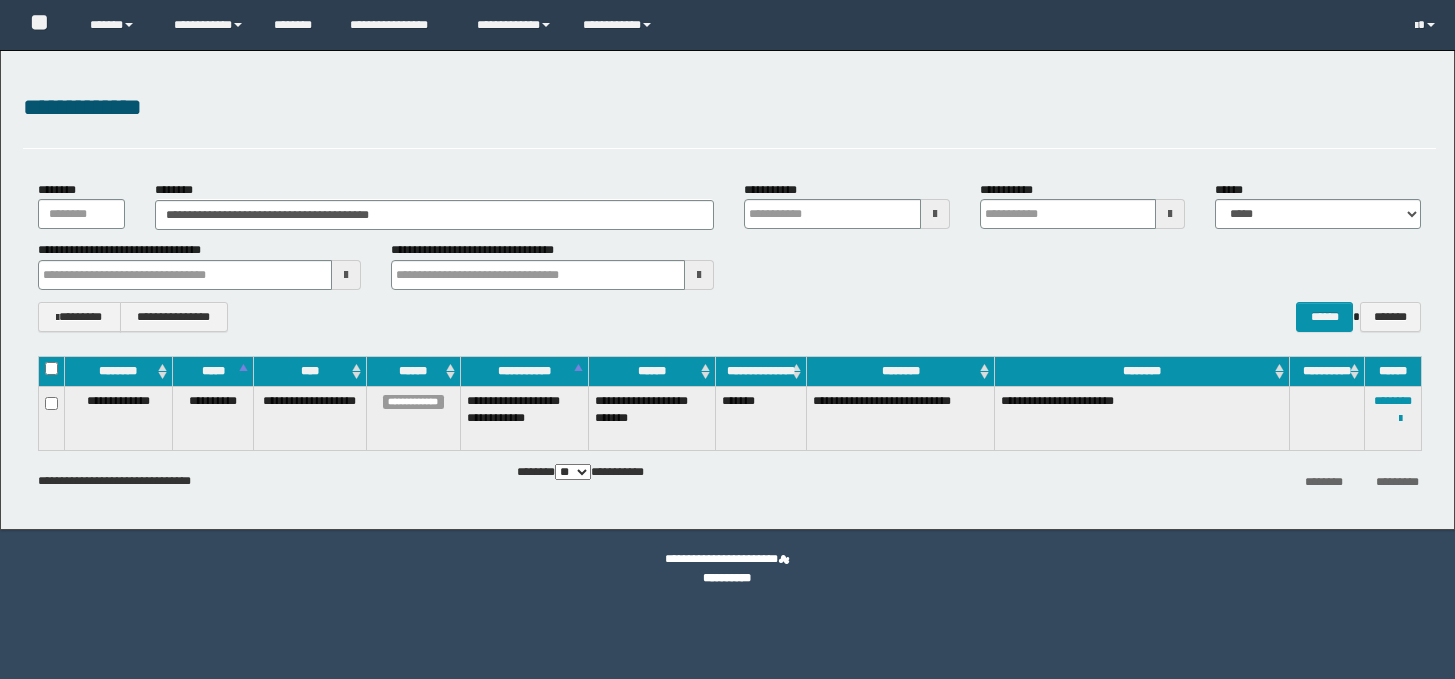 scroll, scrollTop: 0, scrollLeft: 0, axis: both 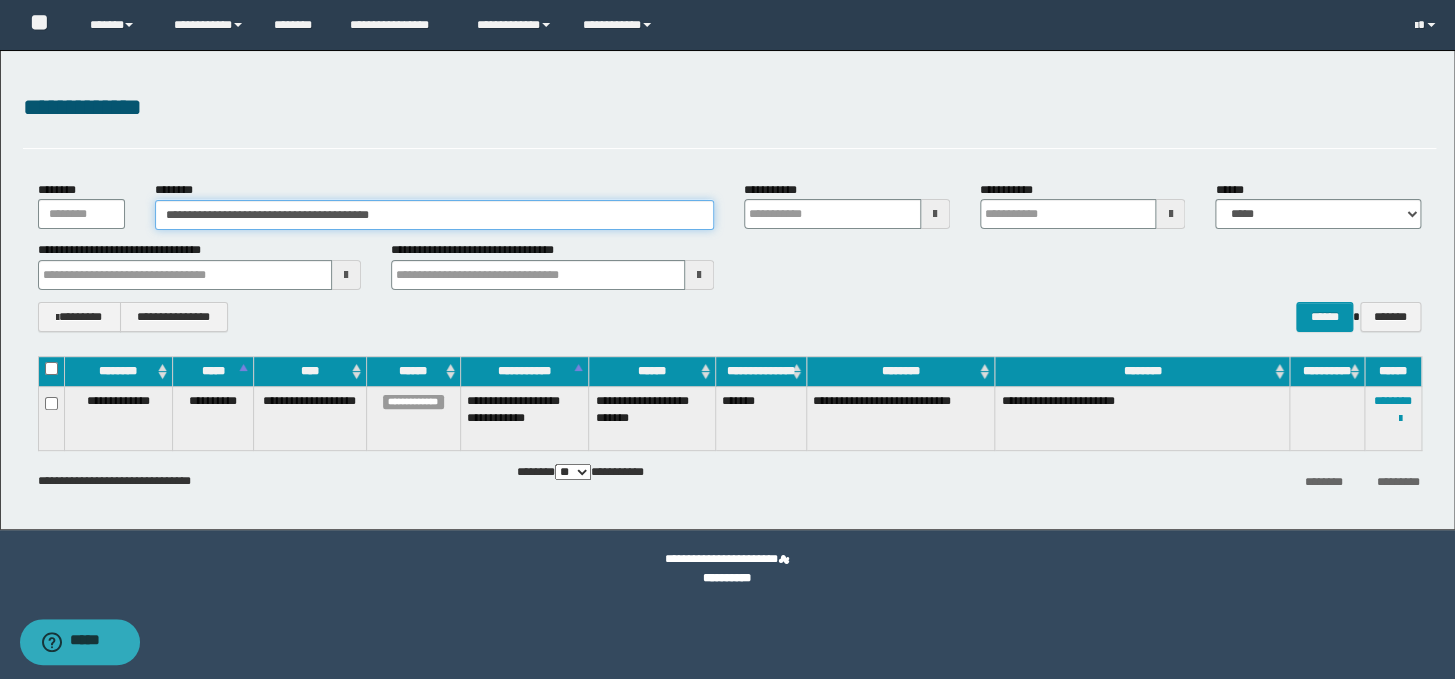 drag, startPoint x: 452, startPoint y: 217, endPoint x: 150, endPoint y: 200, distance: 302.4781 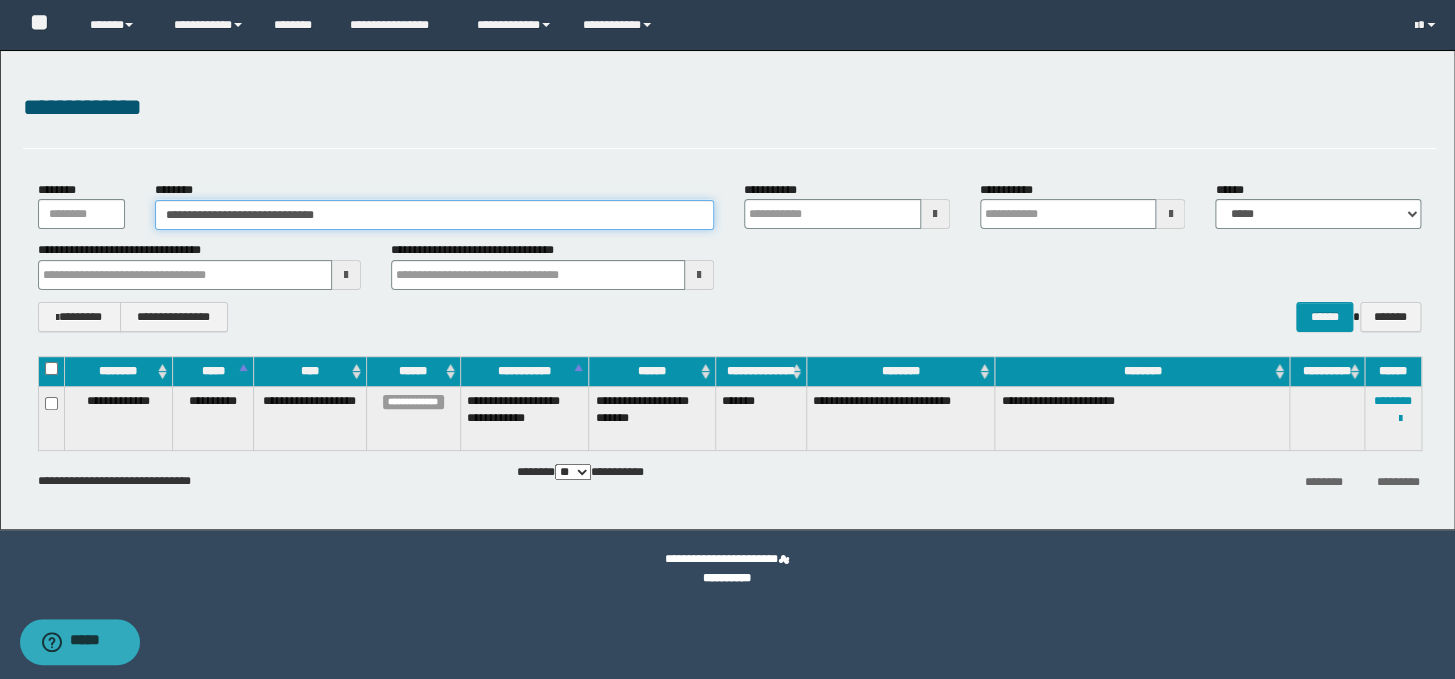 type on "**********" 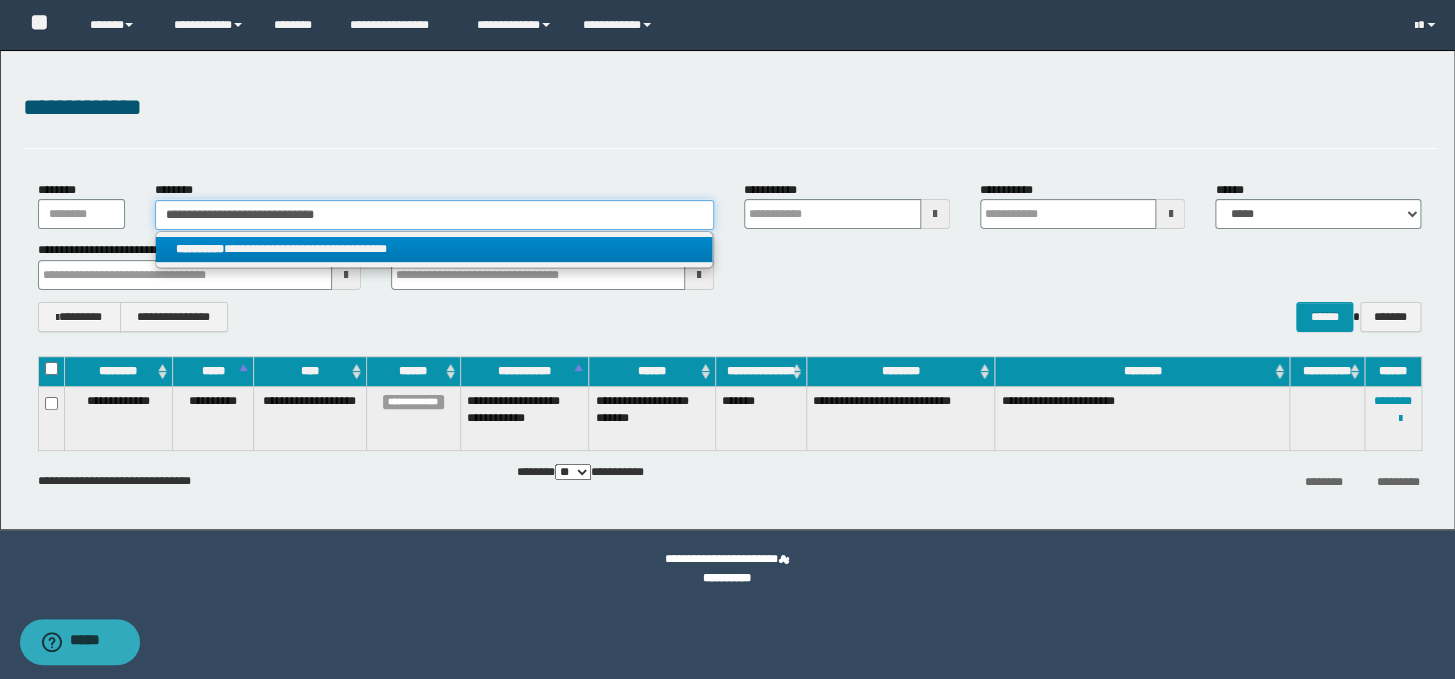 type on "**********" 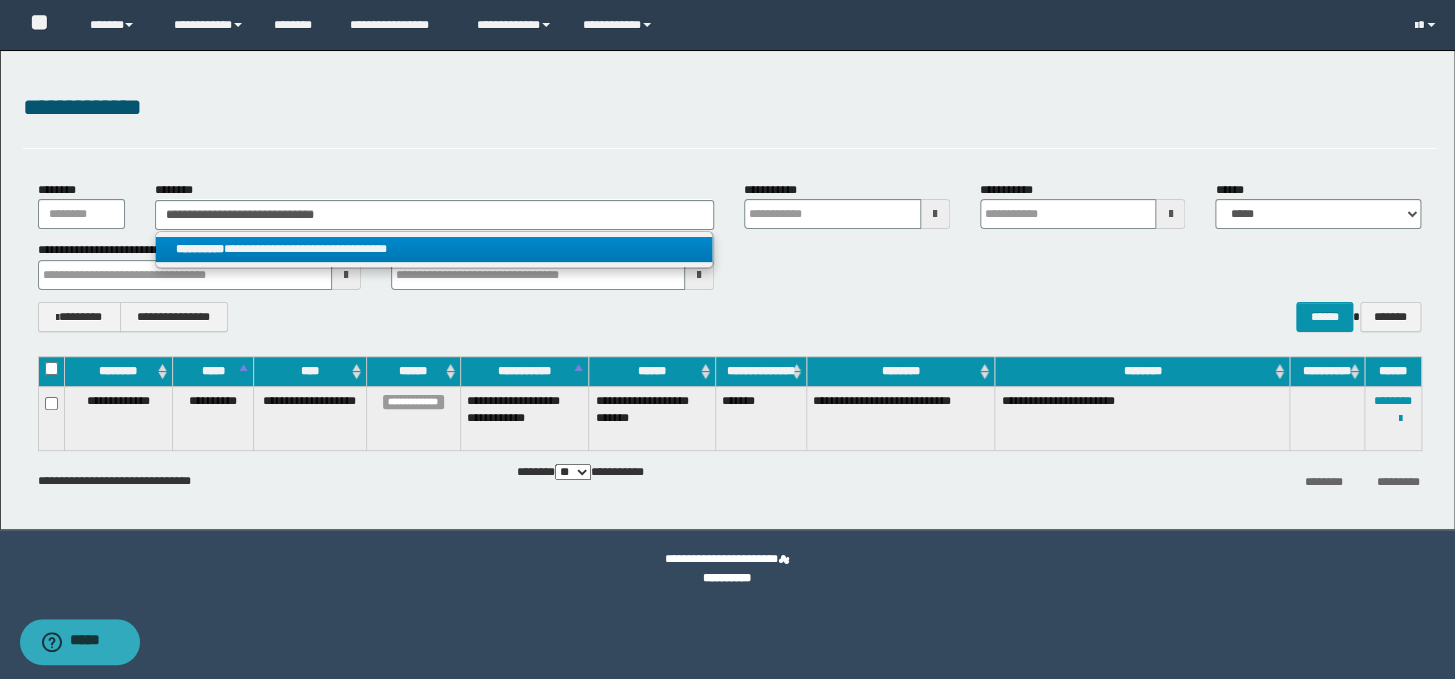 click on "**********" at bounding box center [434, 249] 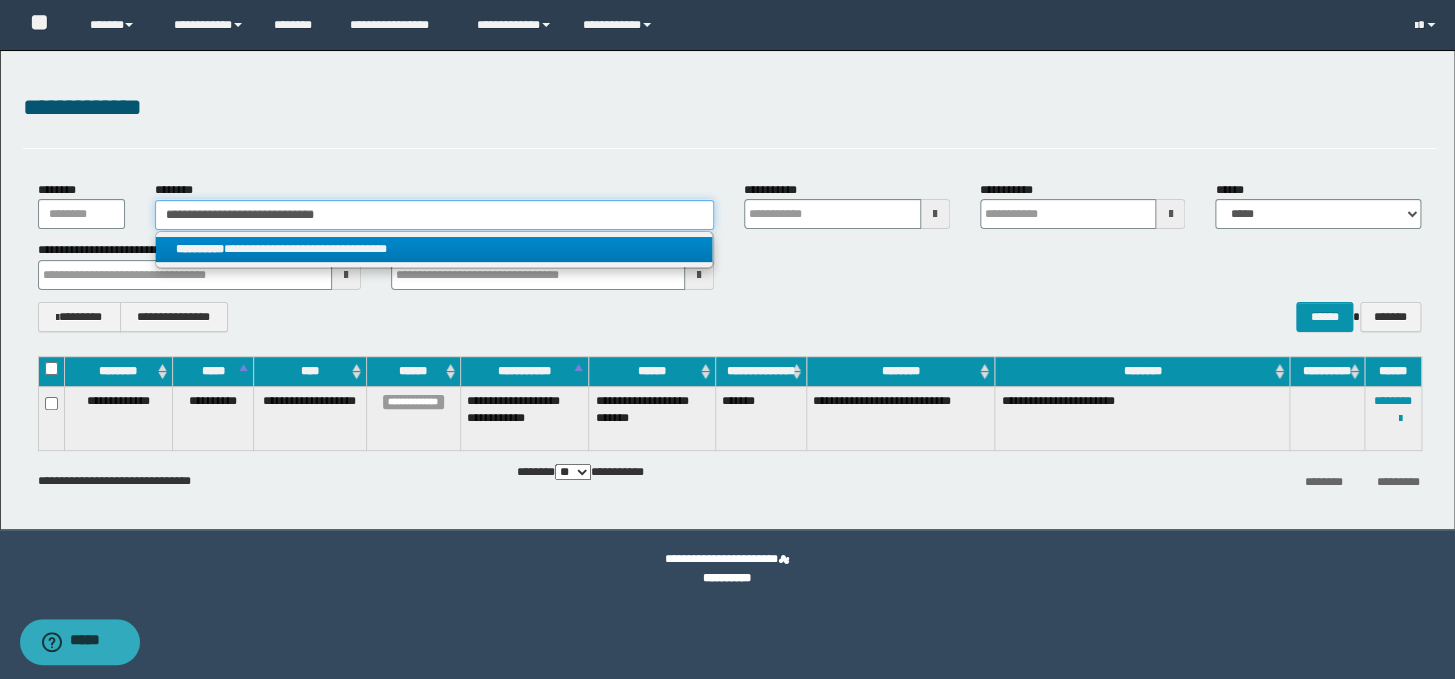 type 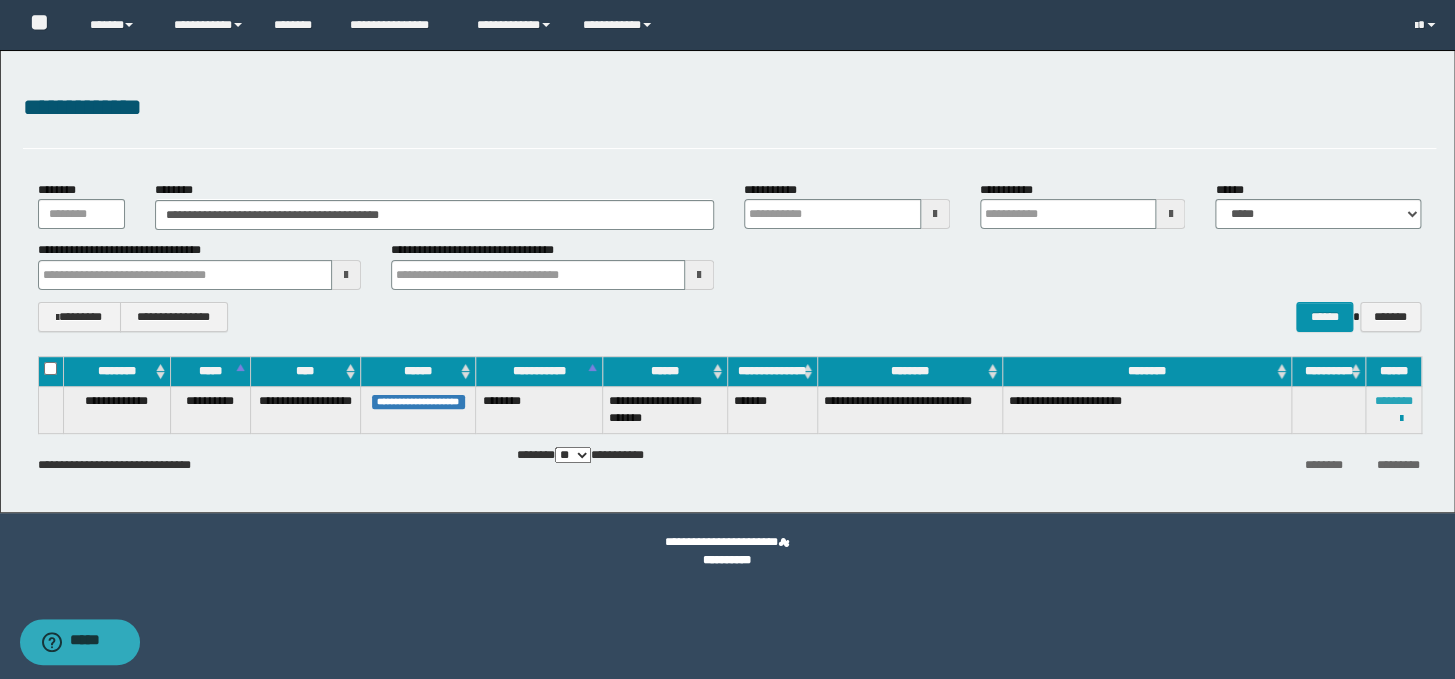 click on "********" at bounding box center (1393, 401) 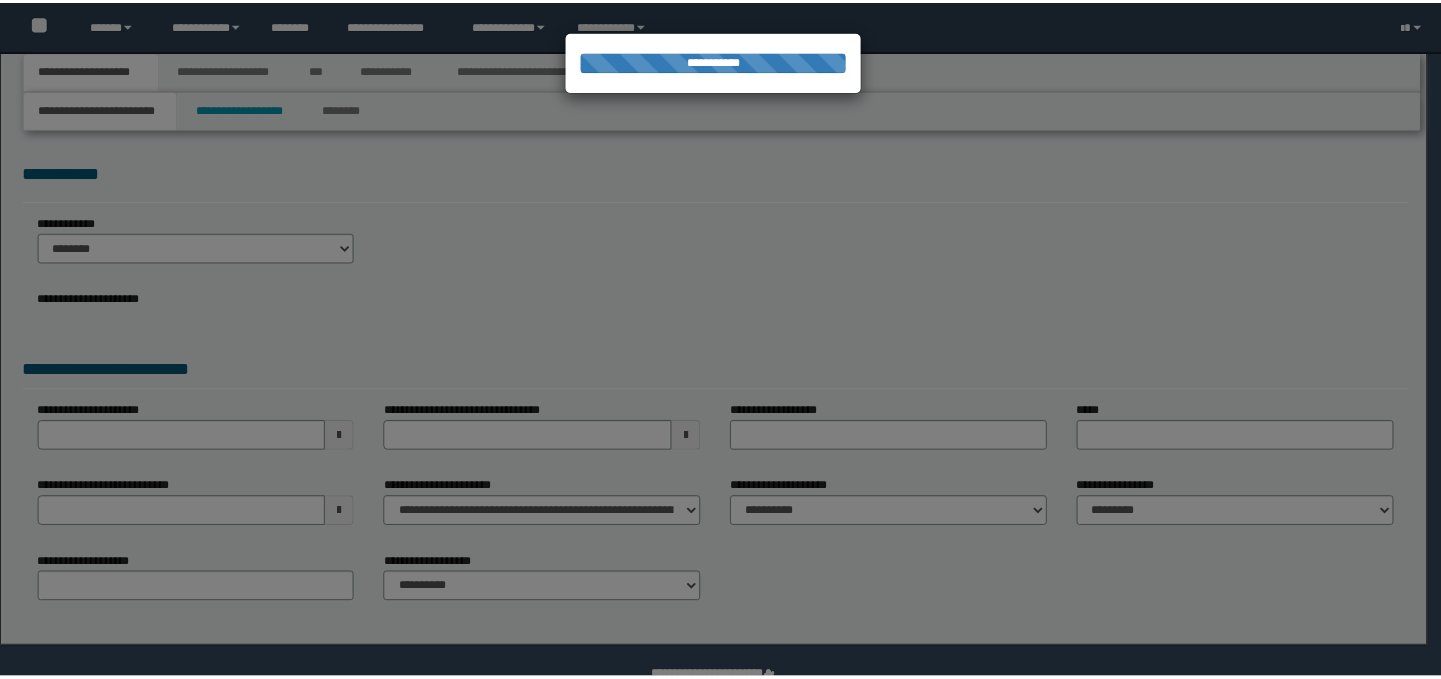 scroll, scrollTop: 0, scrollLeft: 0, axis: both 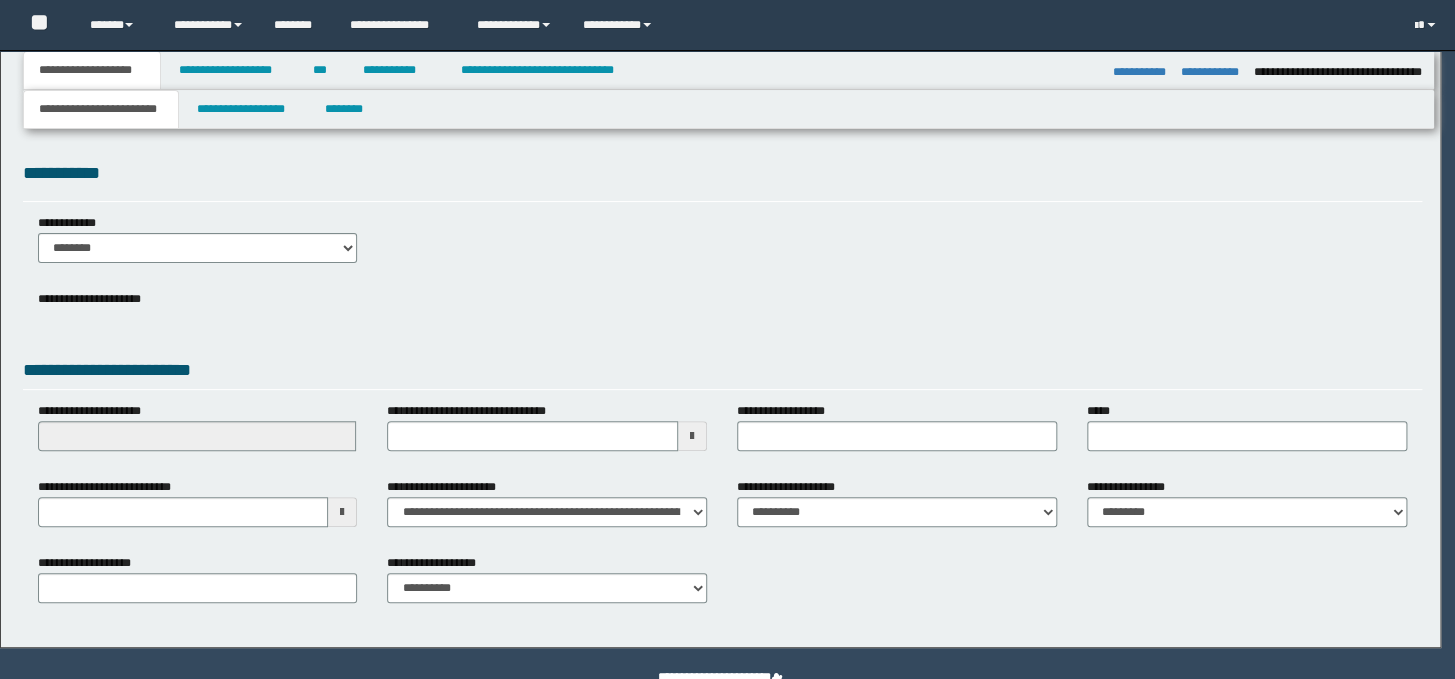 select on "*" 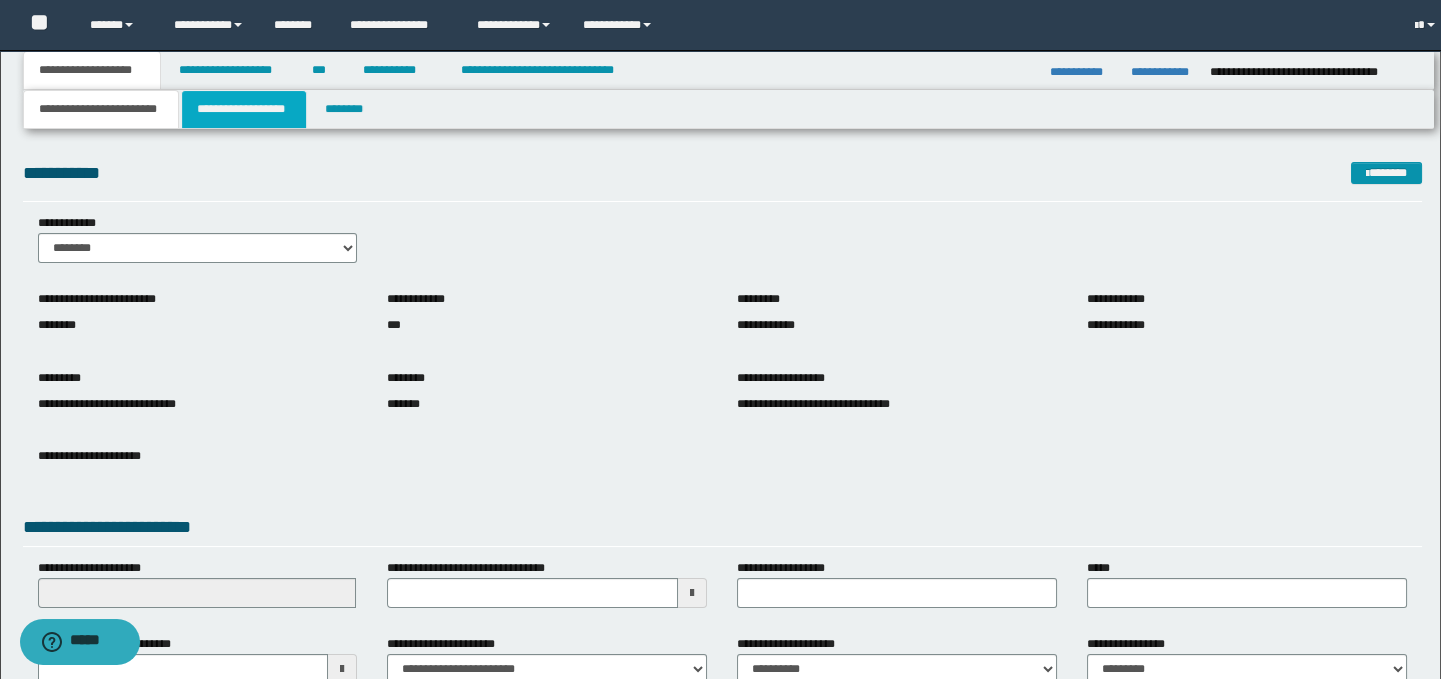 scroll, scrollTop: 0, scrollLeft: 0, axis: both 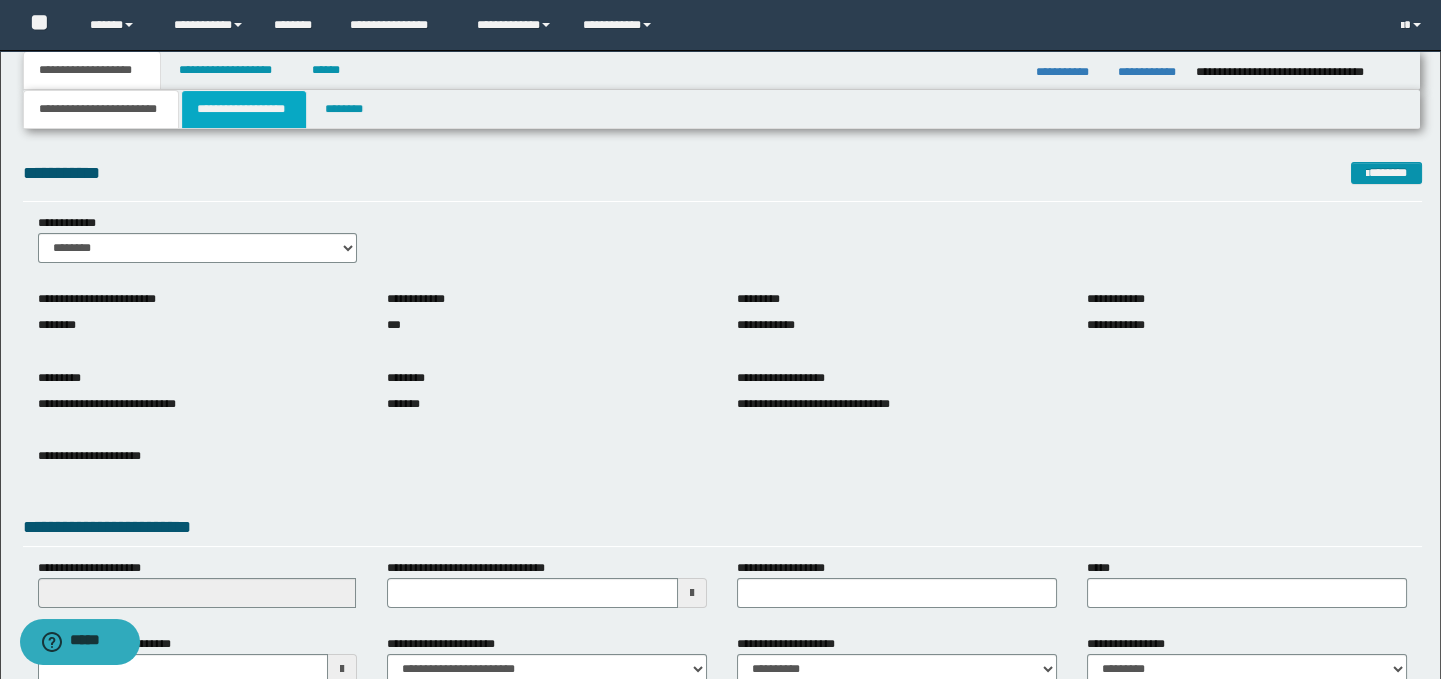 click on "**********" at bounding box center [244, 109] 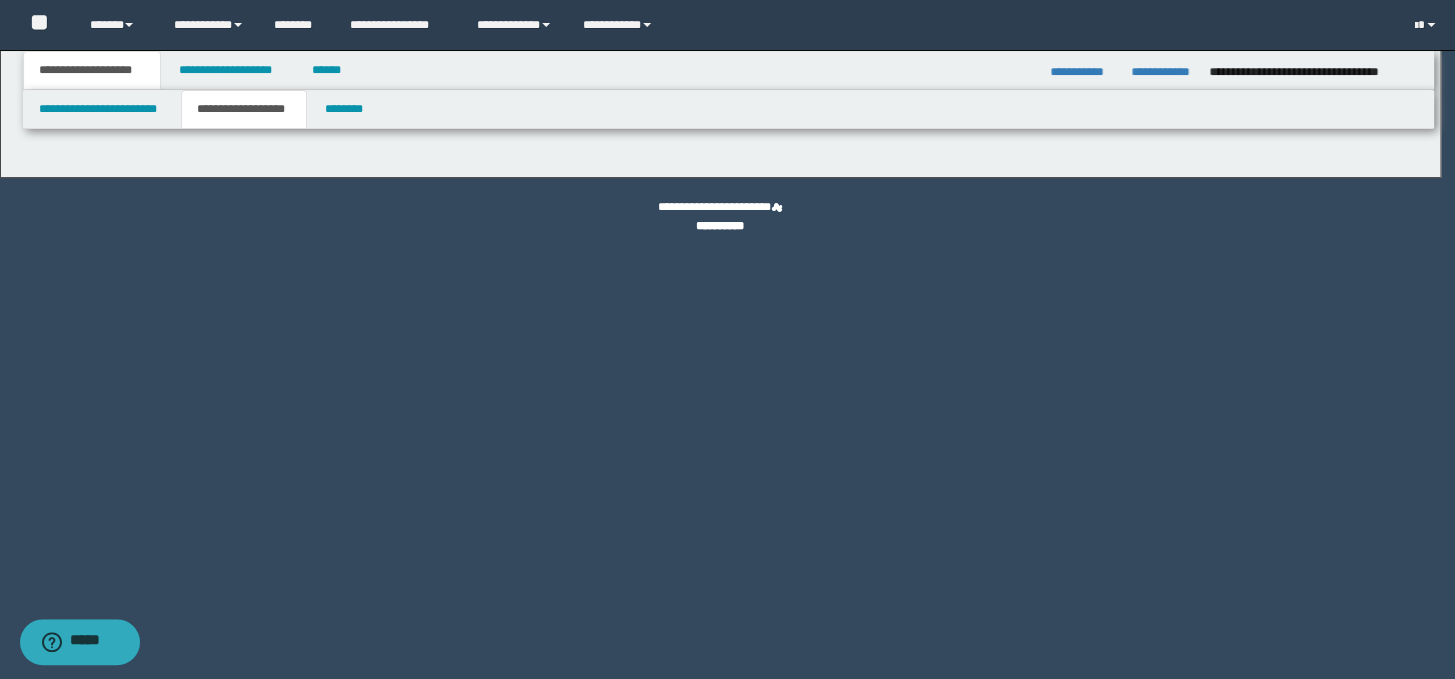 type on "*******" 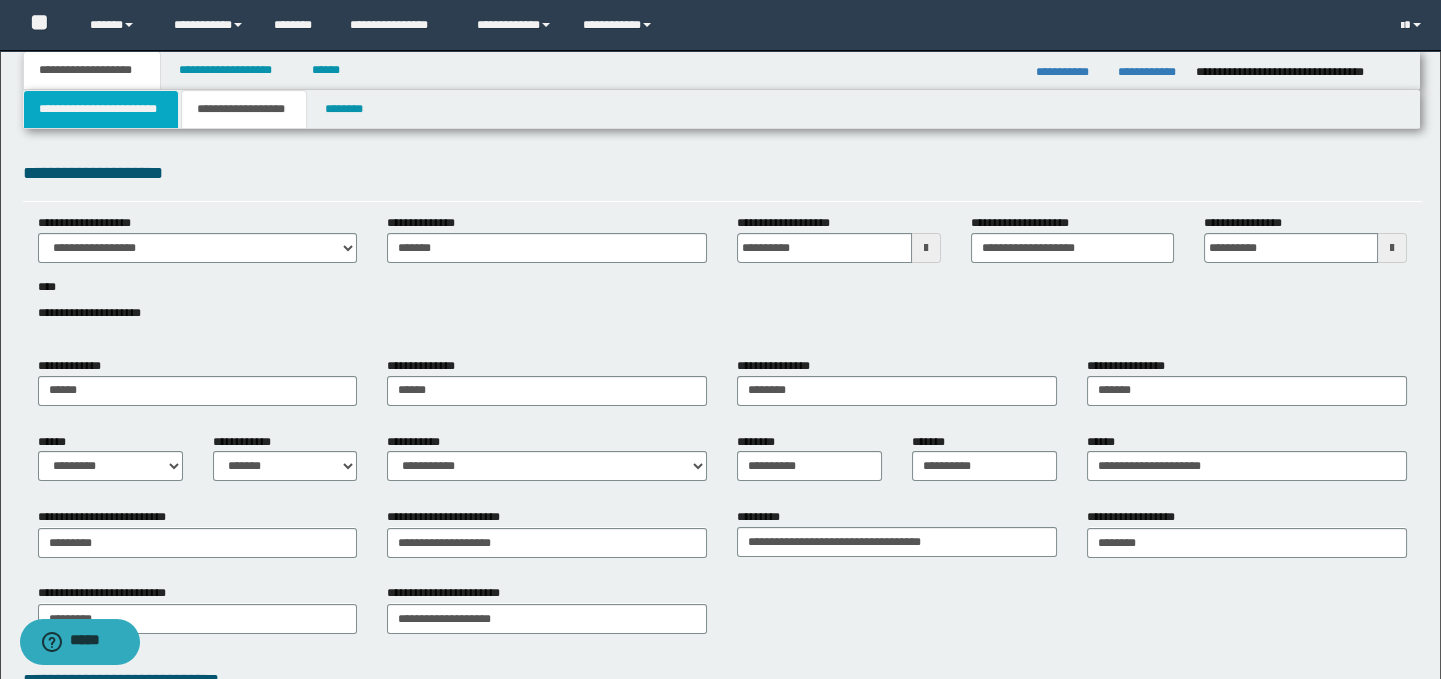 click on "**********" at bounding box center (101, 109) 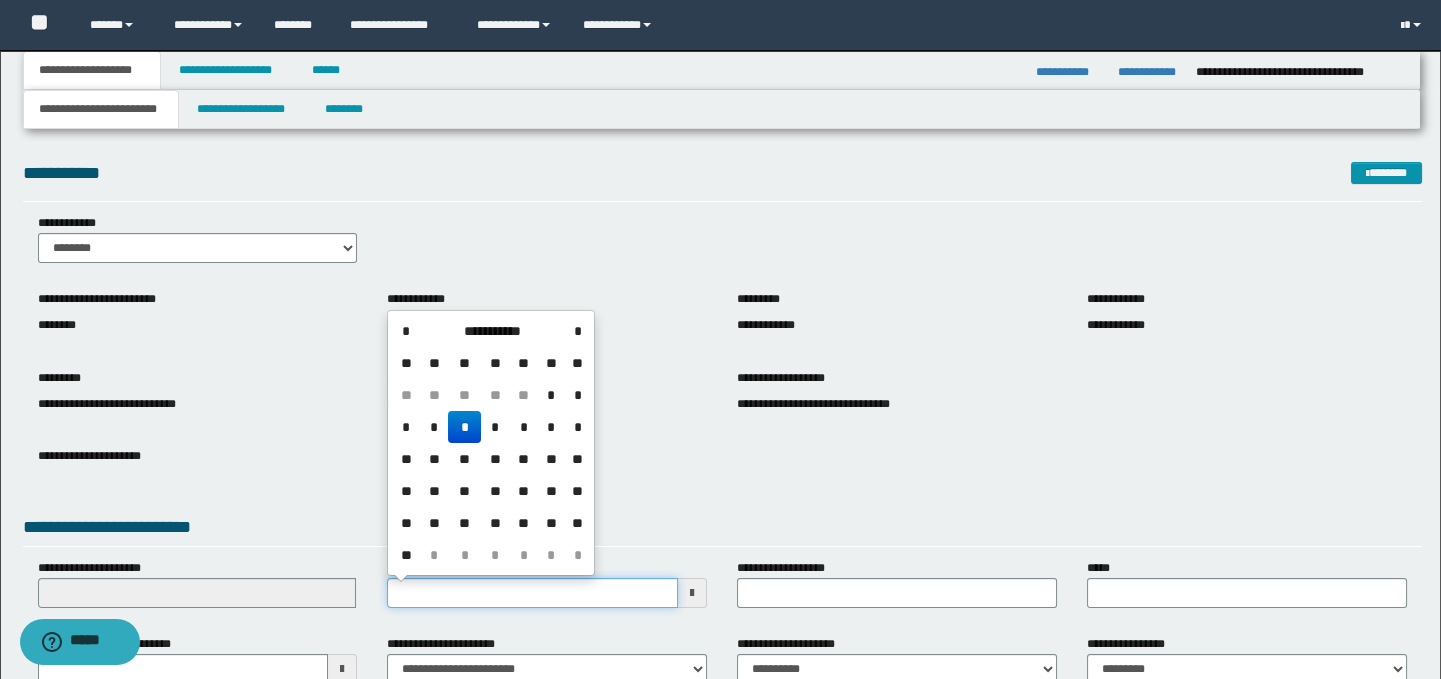 click on "**********" at bounding box center [532, 593] 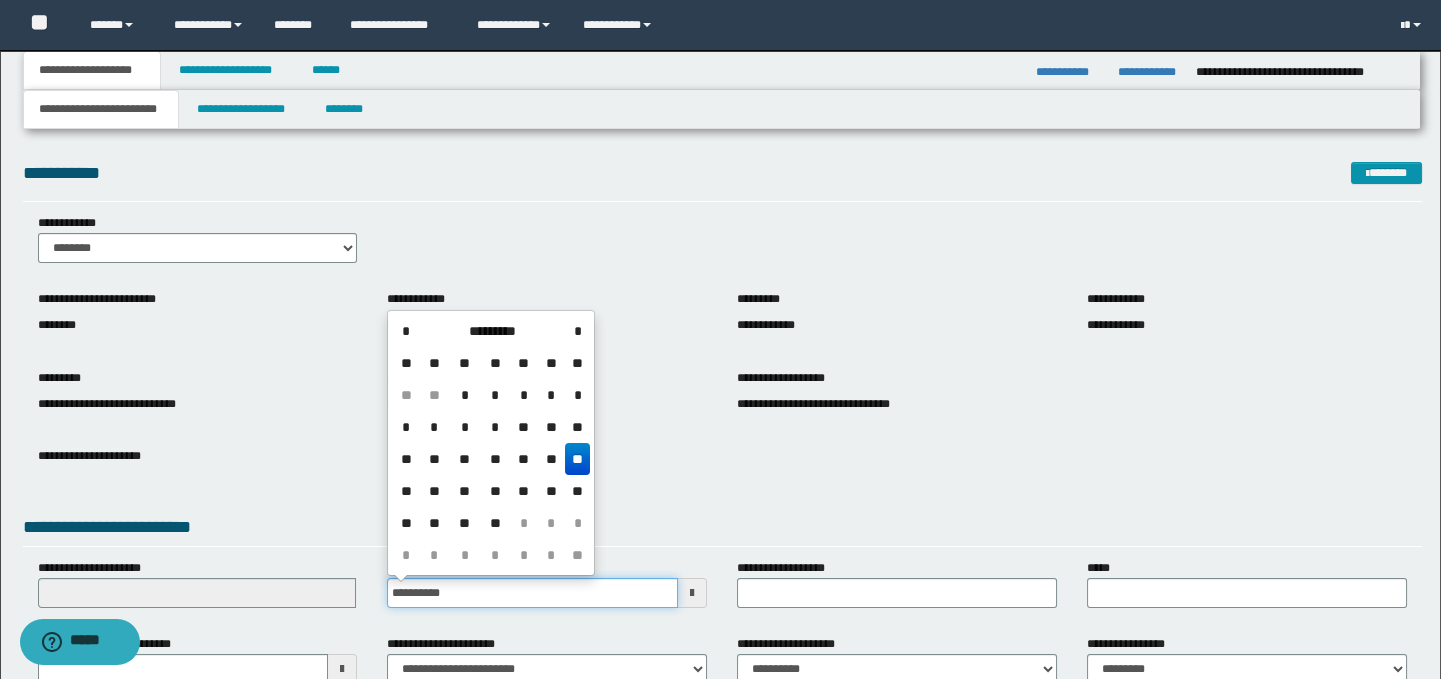 type on "**********" 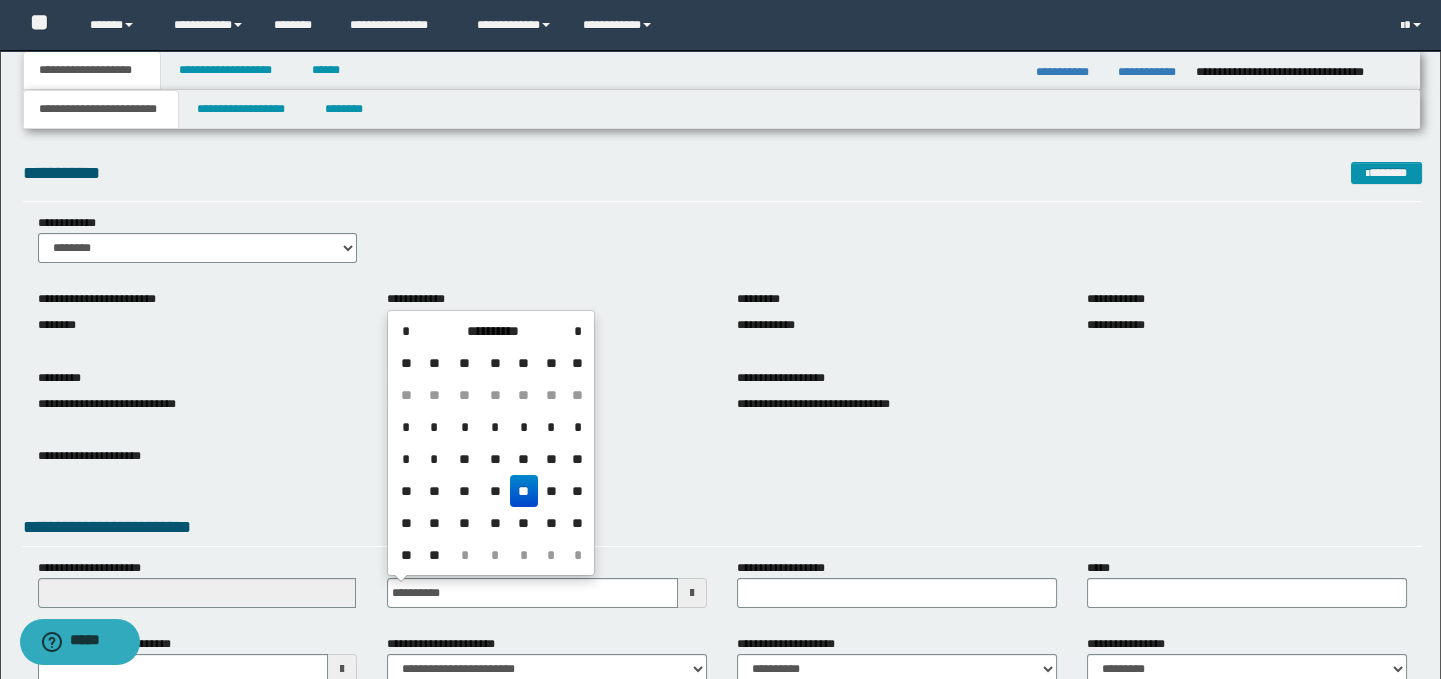 click on "**" at bounding box center (524, 491) 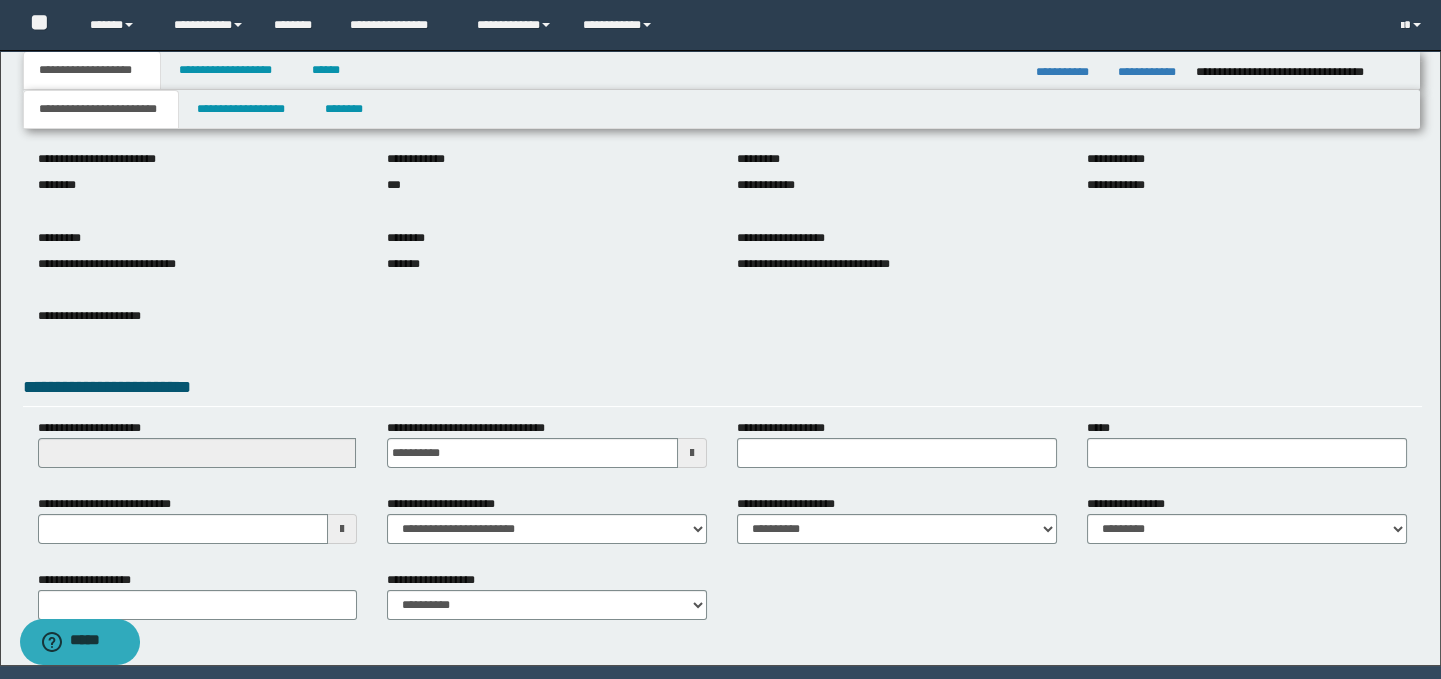 scroll, scrollTop: 140, scrollLeft: 0, axis: vertical 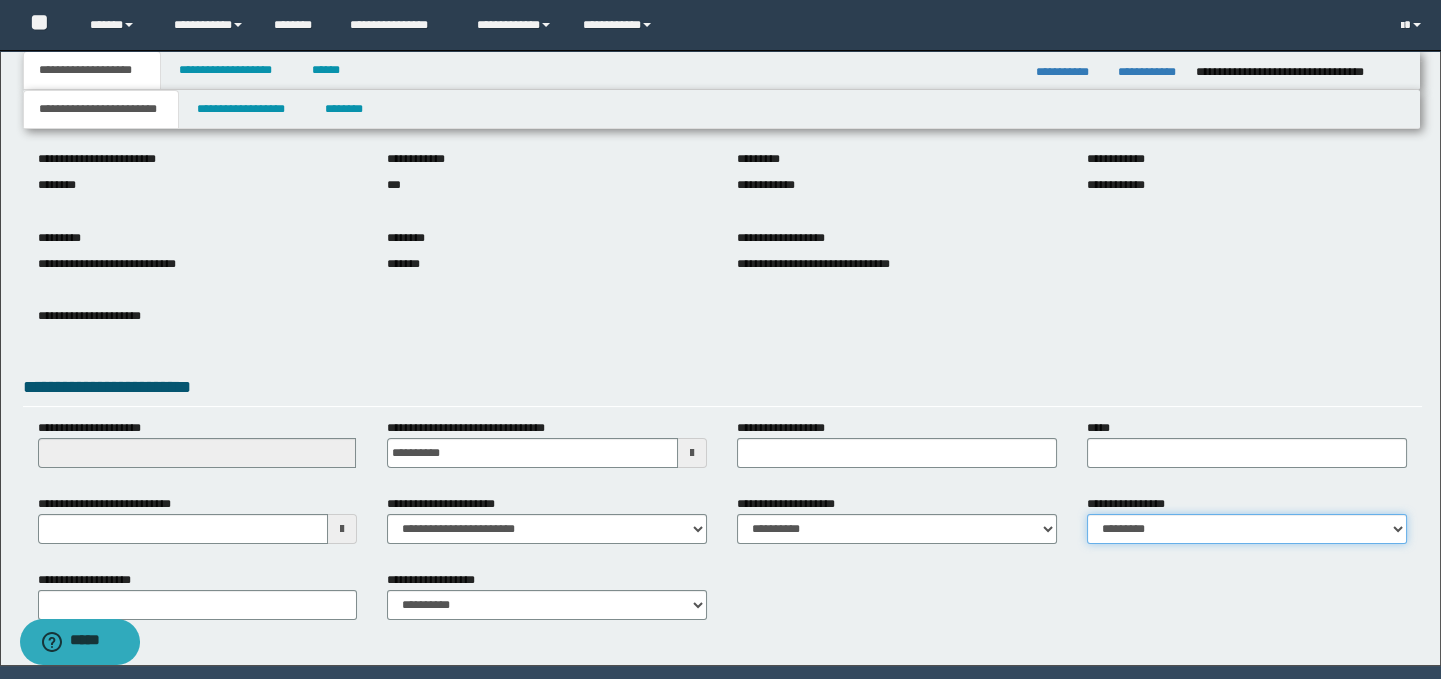 click on "**********" at bounding box center [1247, 529] 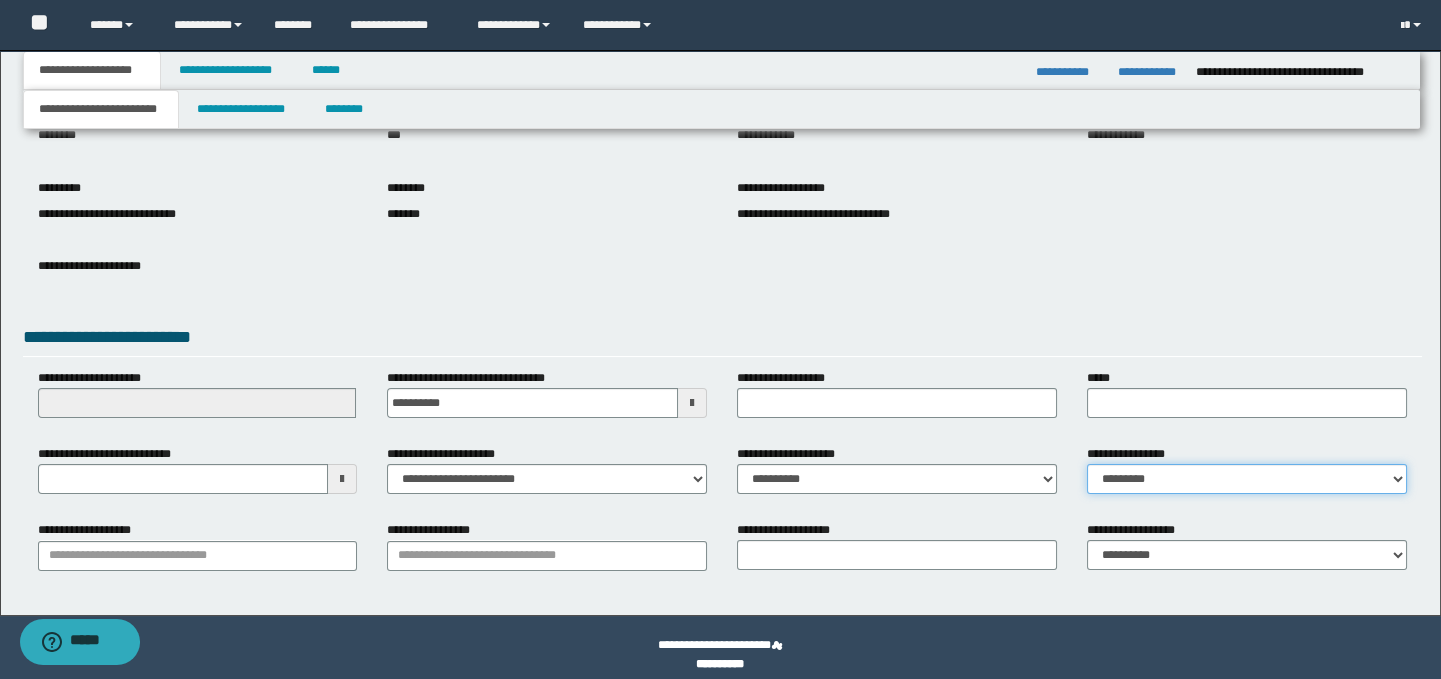 scroll, scrollTop: 204, scrollLeft: 0, axis: vertical 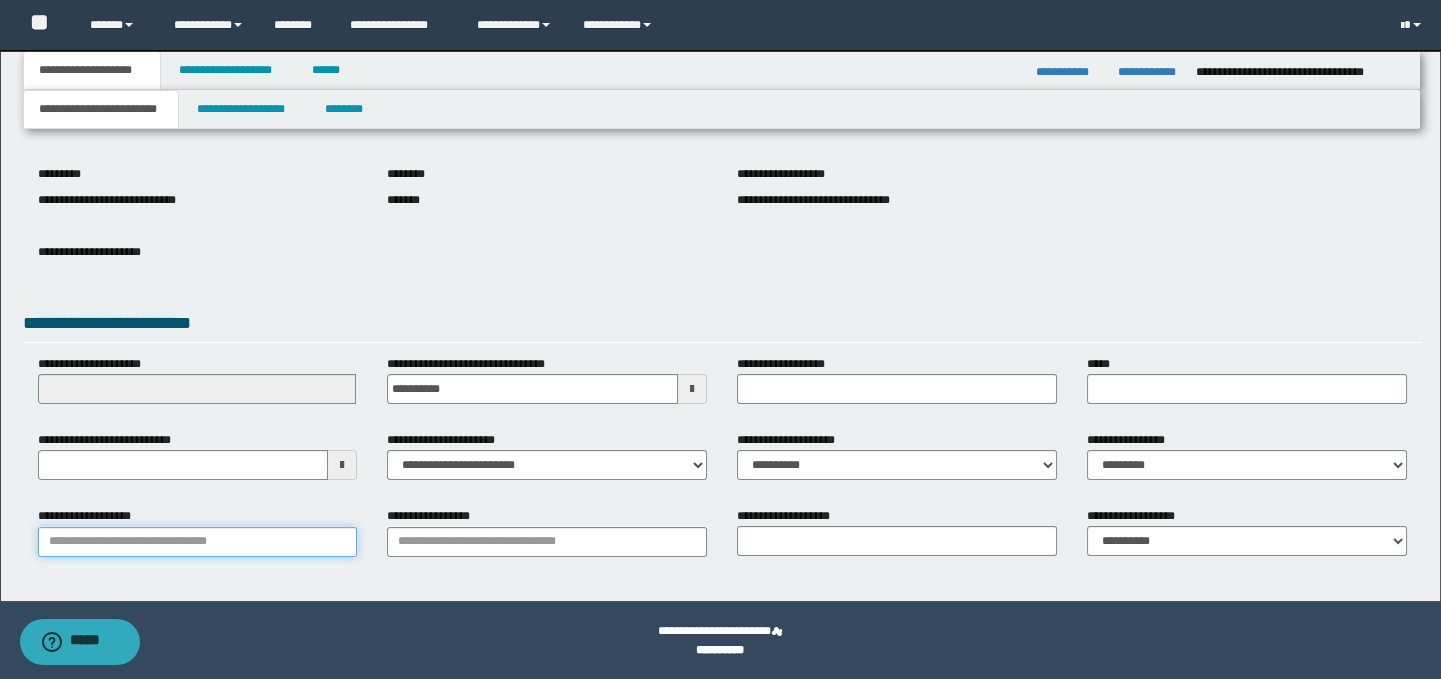 click on "**********" at bounding box center (198, 542) 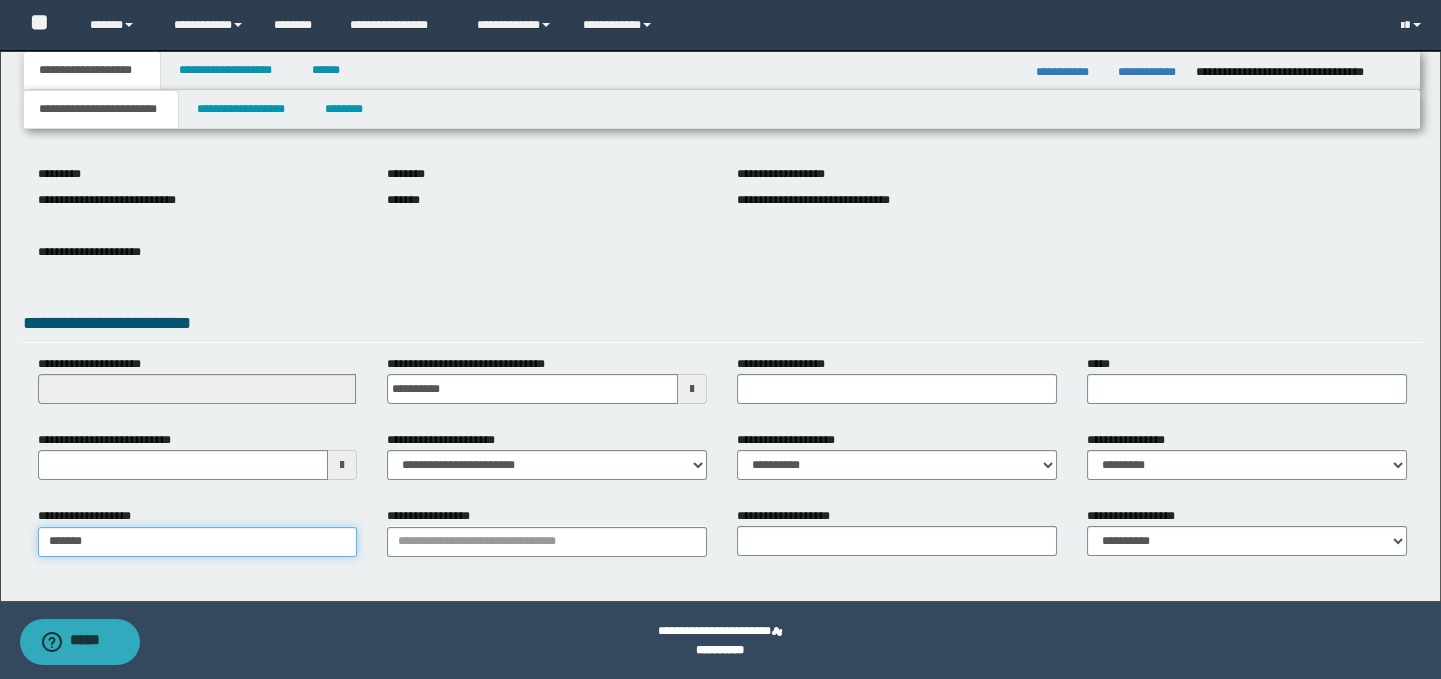 type on "********" 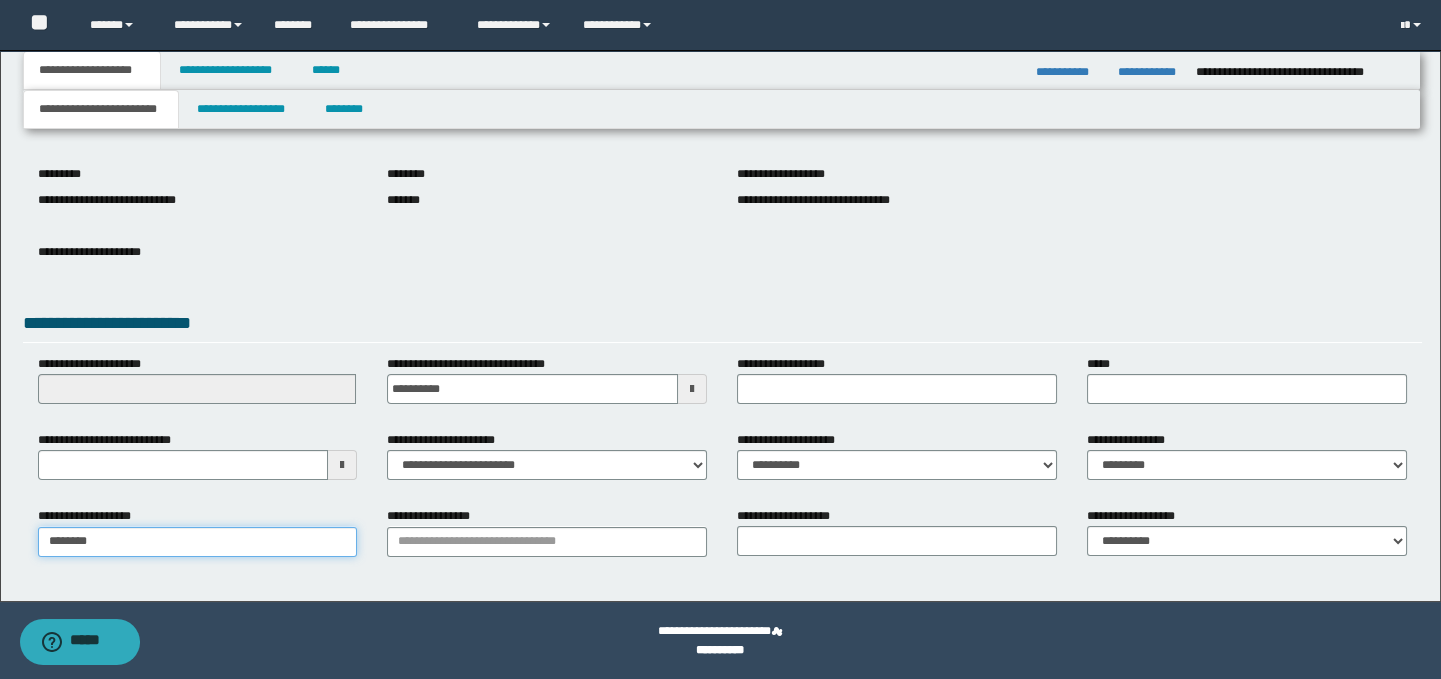 type on "********" 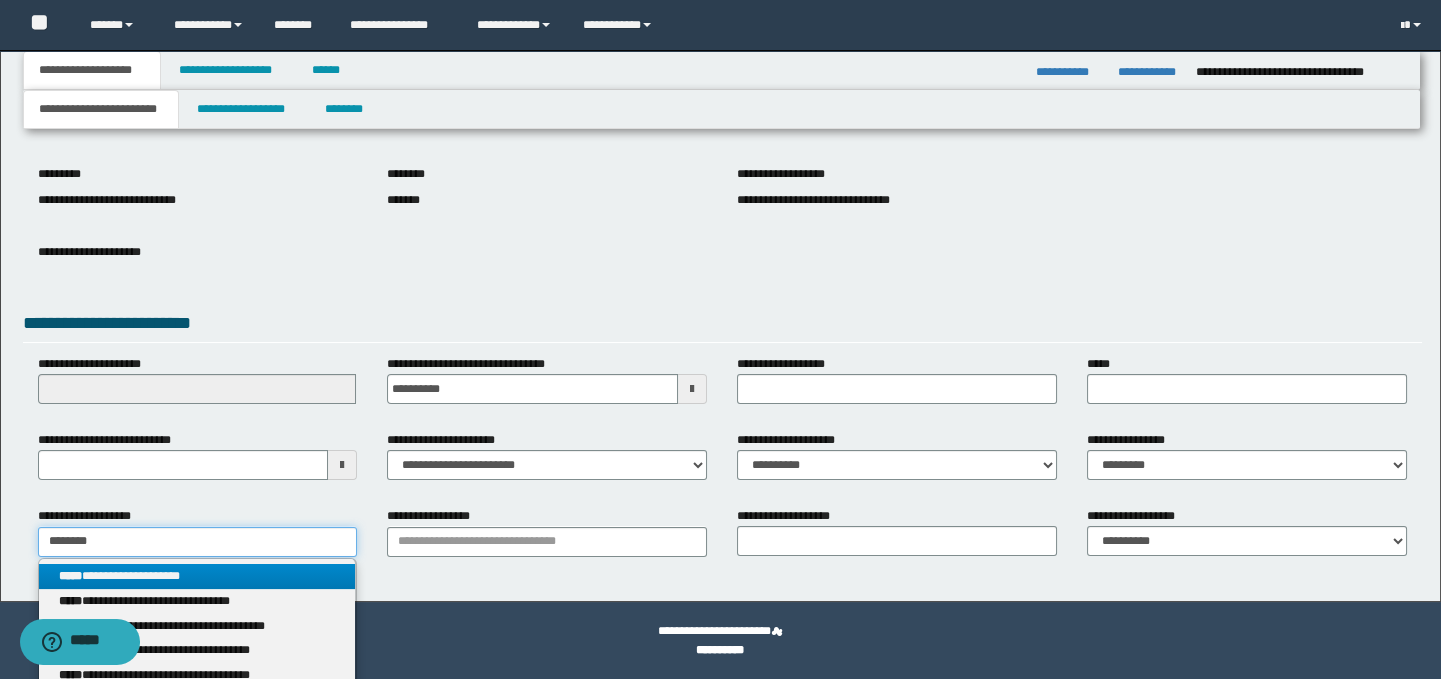 type on "********" 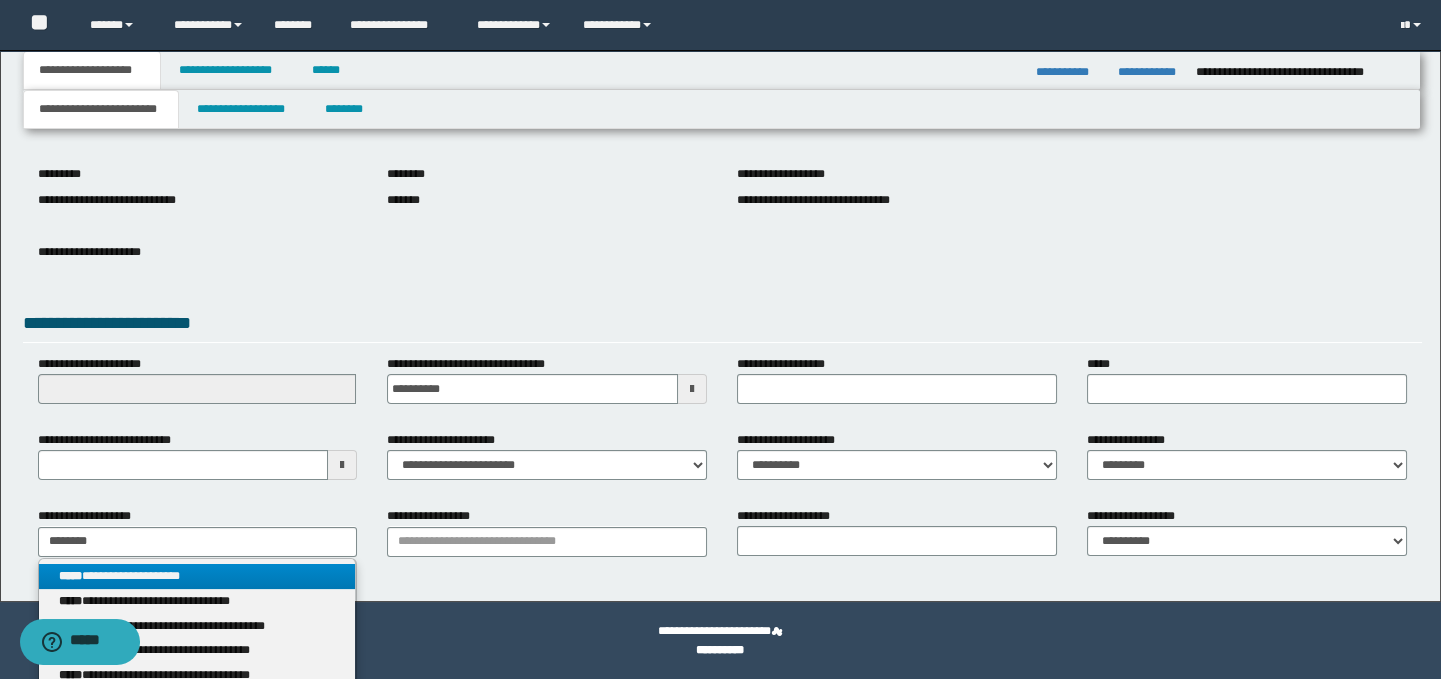 click on "**********" at bounding box center [197, 576] 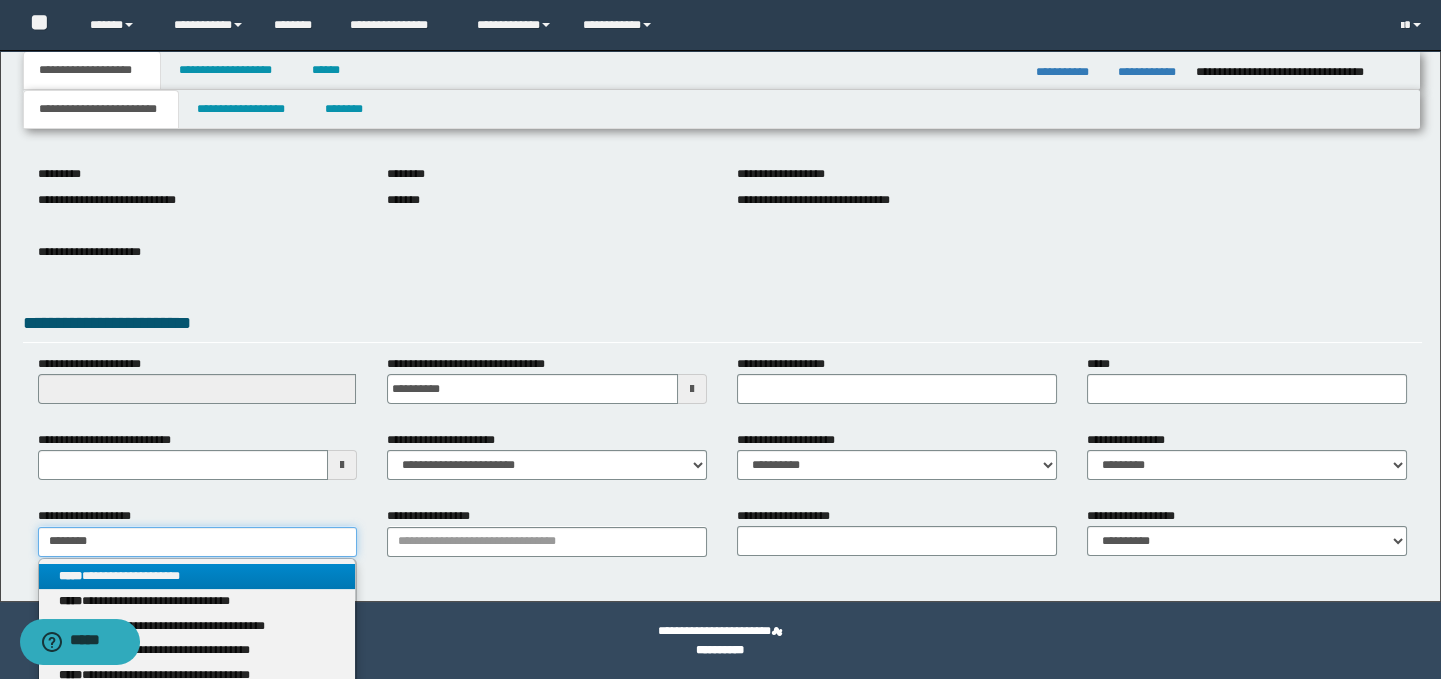 type 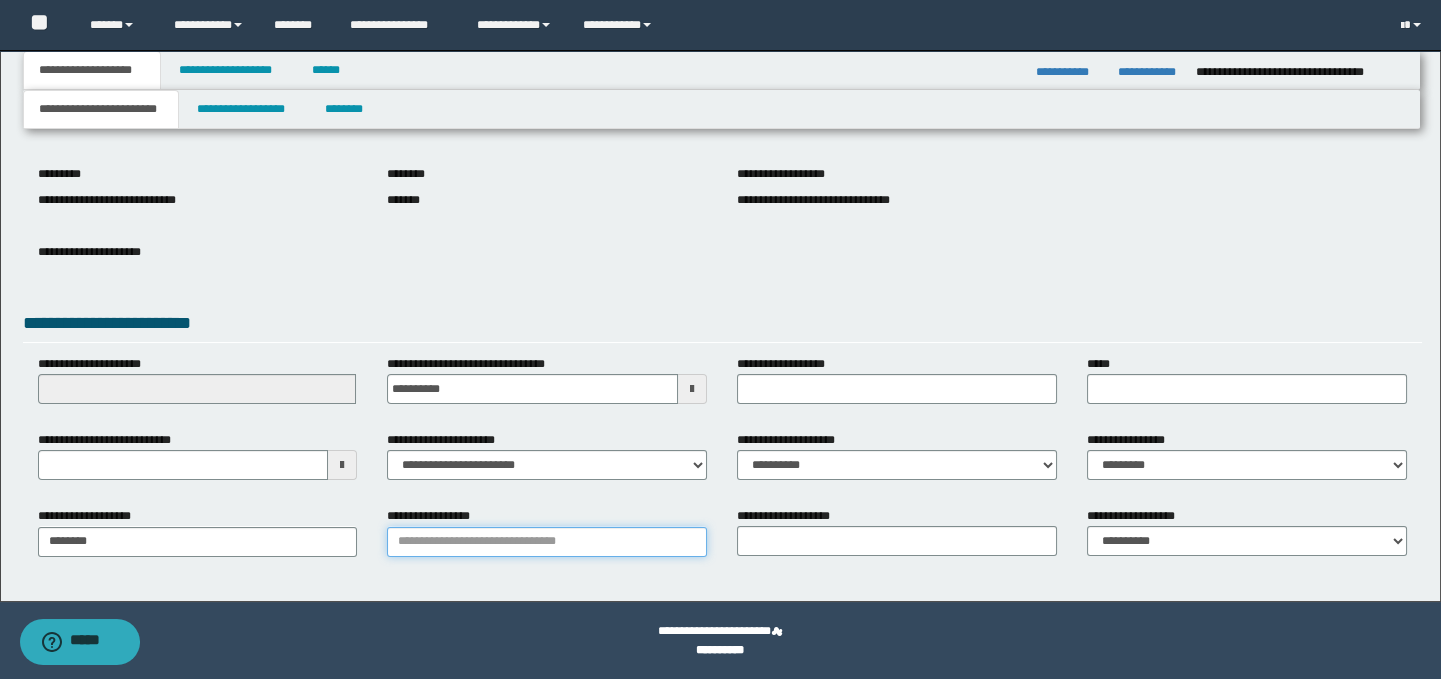 click on "**********" at bounding box center [547, 542] 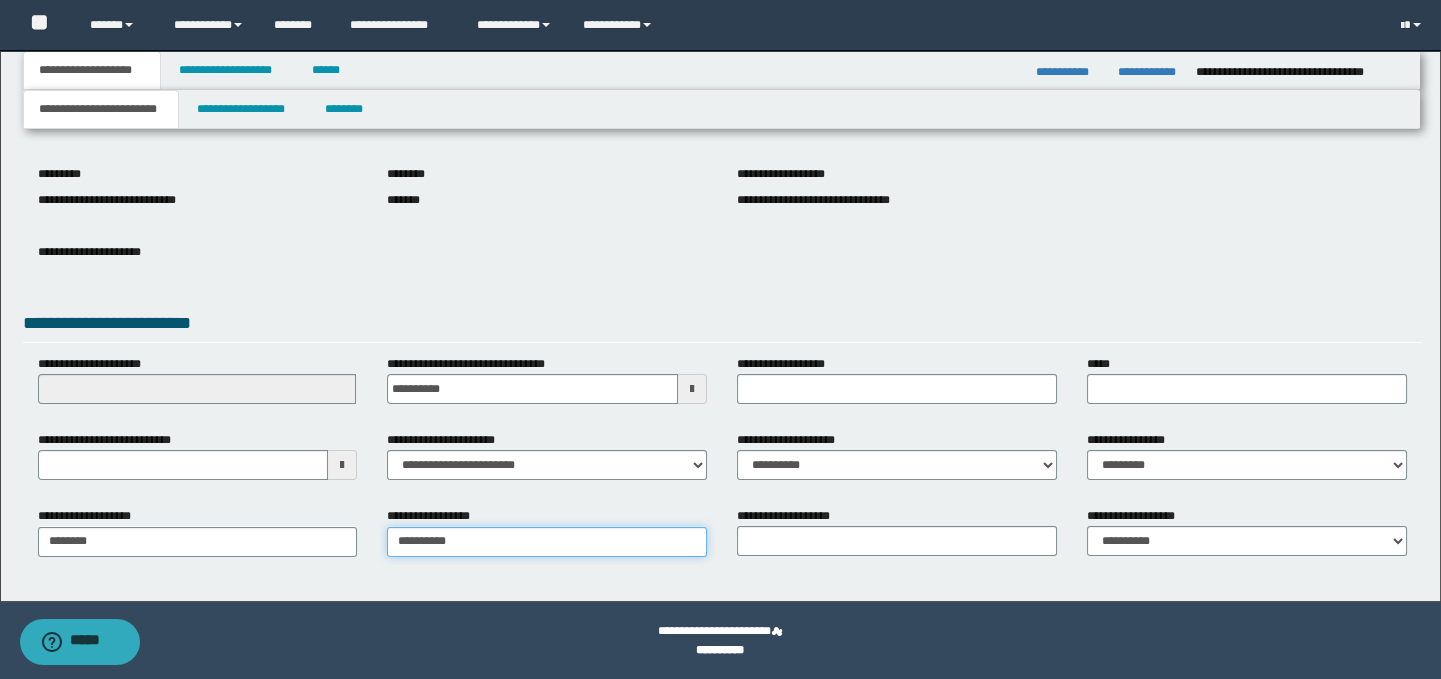 type on "**********" 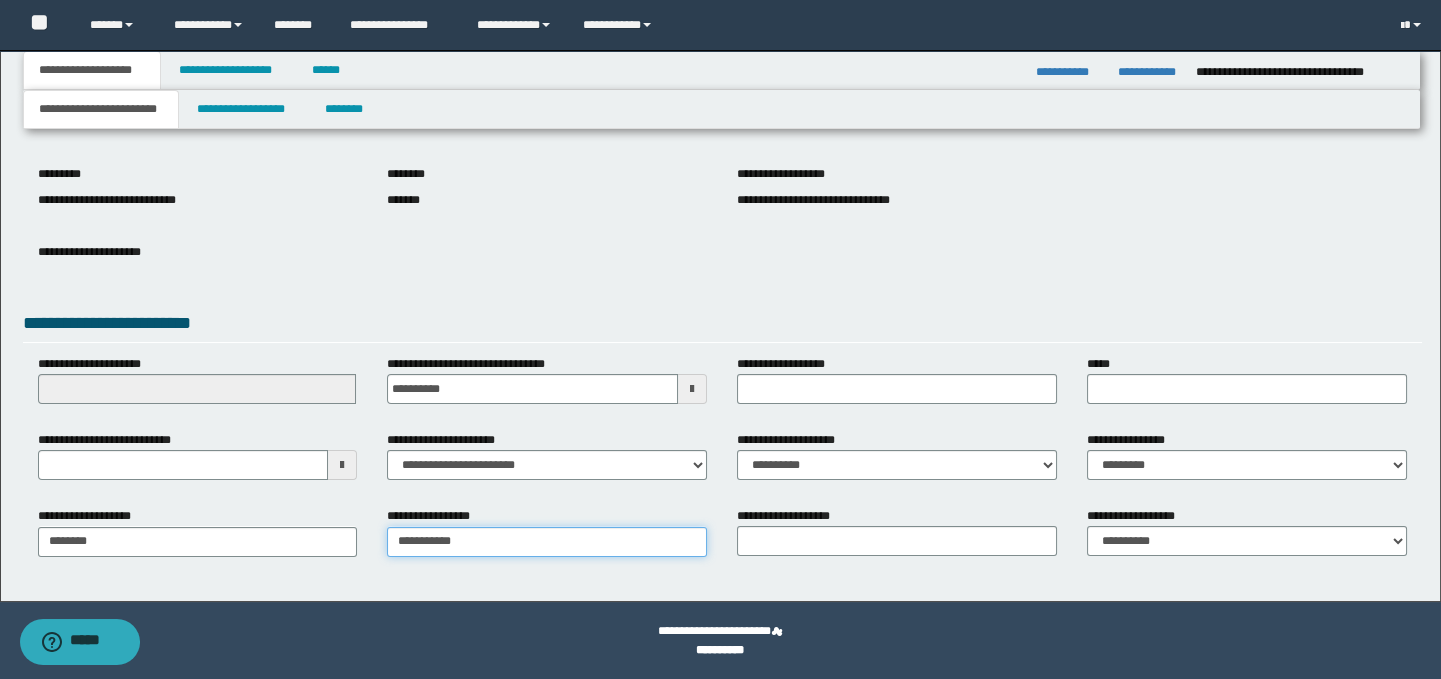 type on "**********" 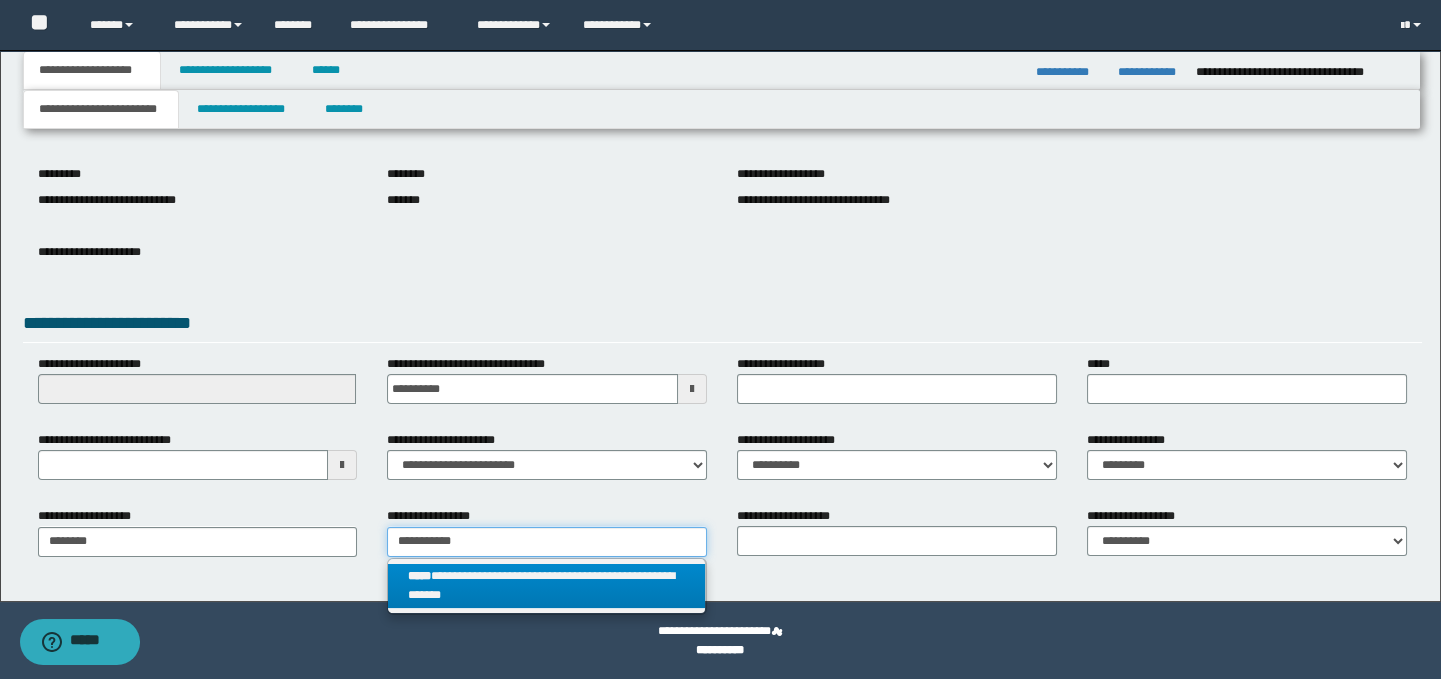 type on "**********" 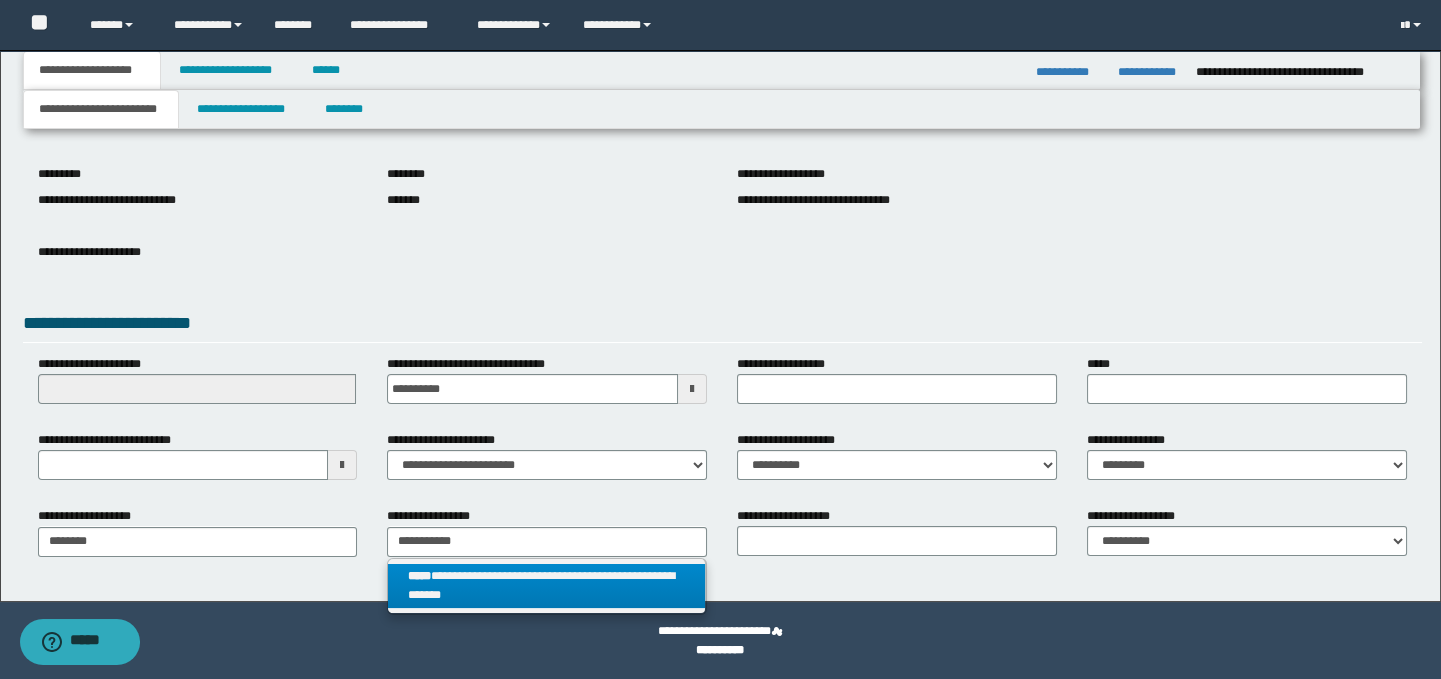 click on "**********" at bounding box center [546, 586] 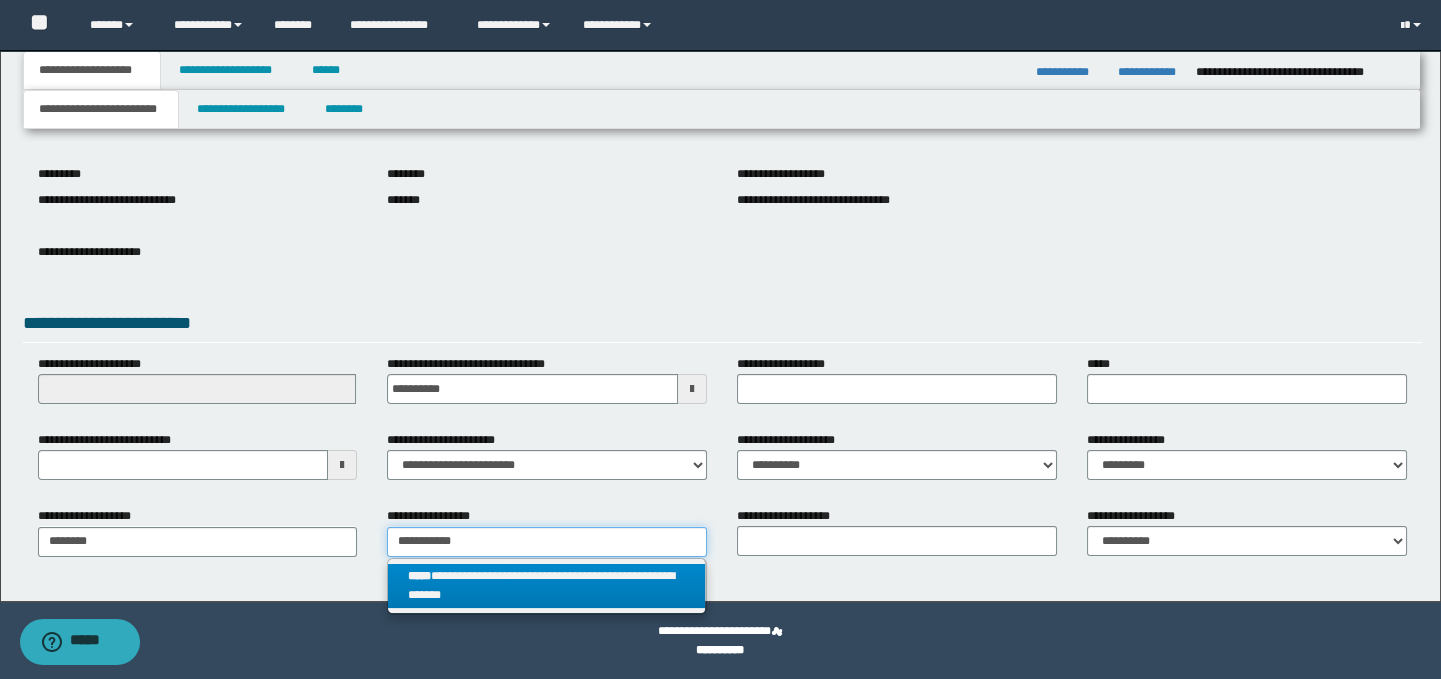type 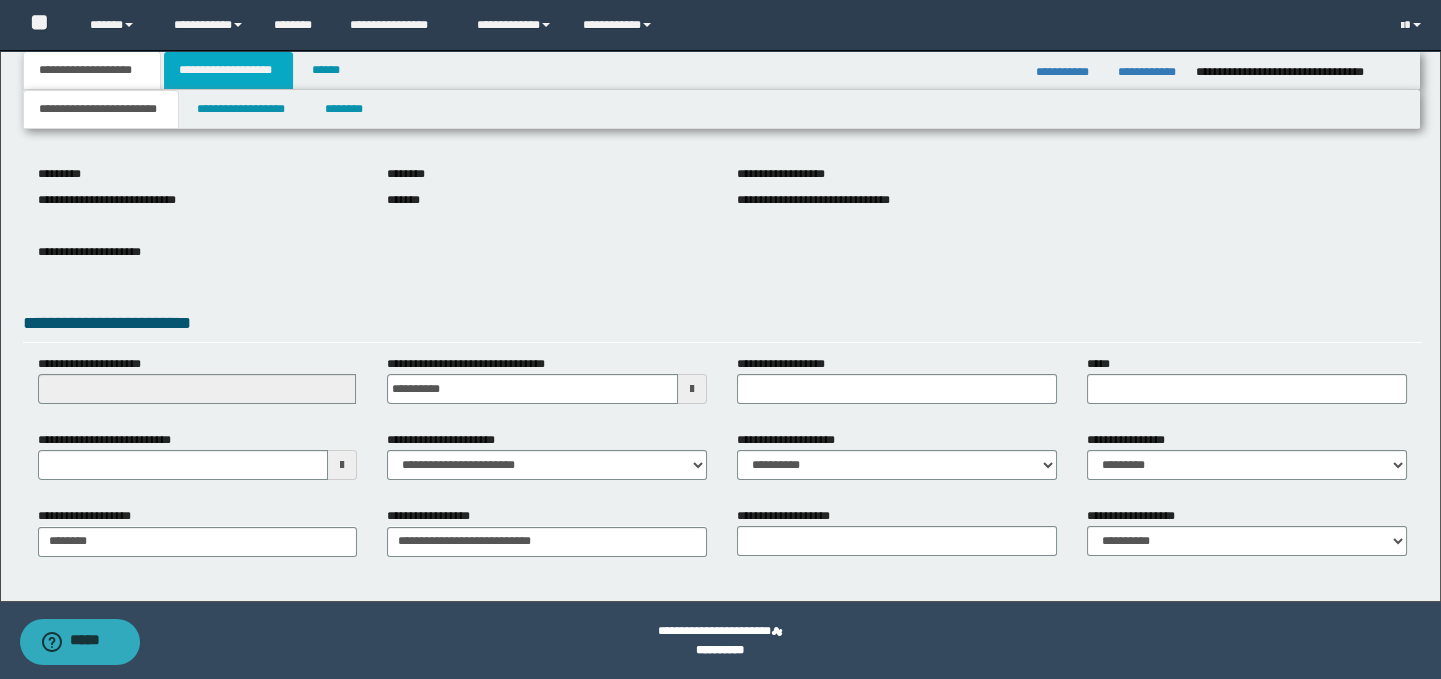 click on "**********" at bounding box center [228, 70] 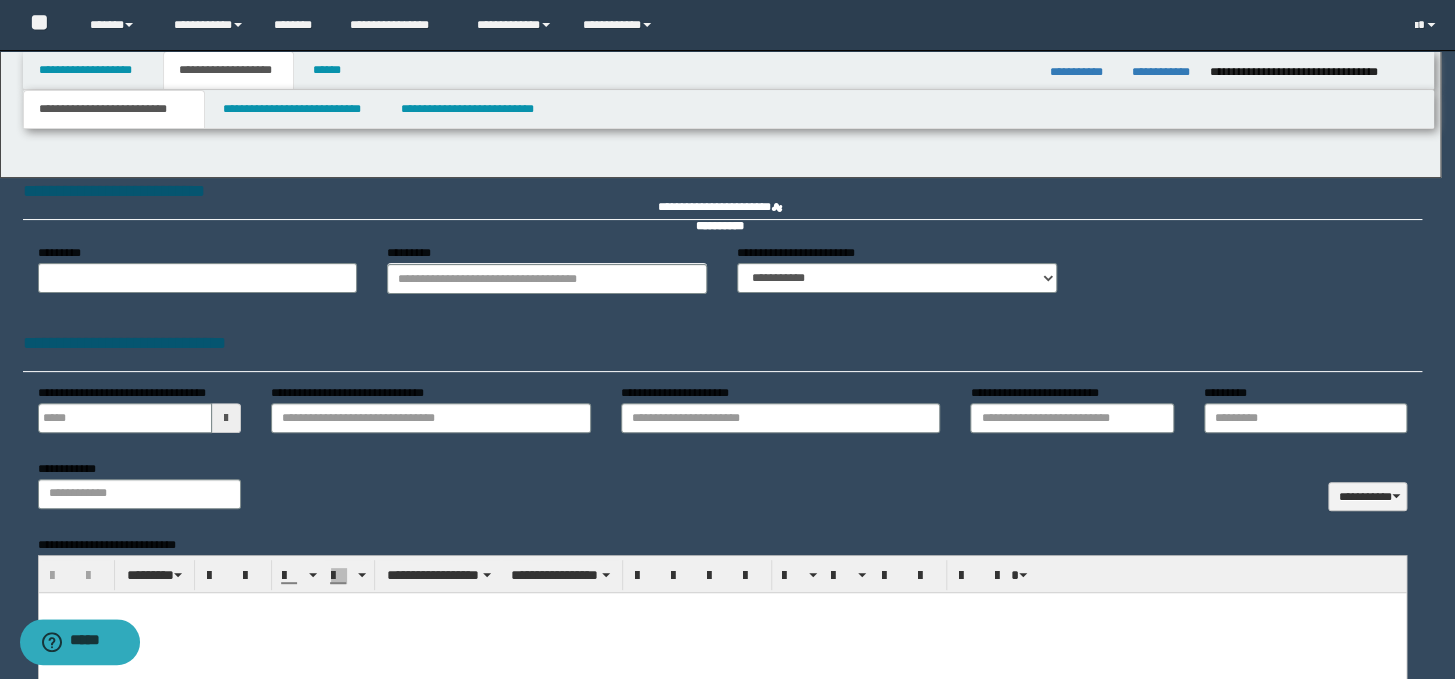 select on "*" 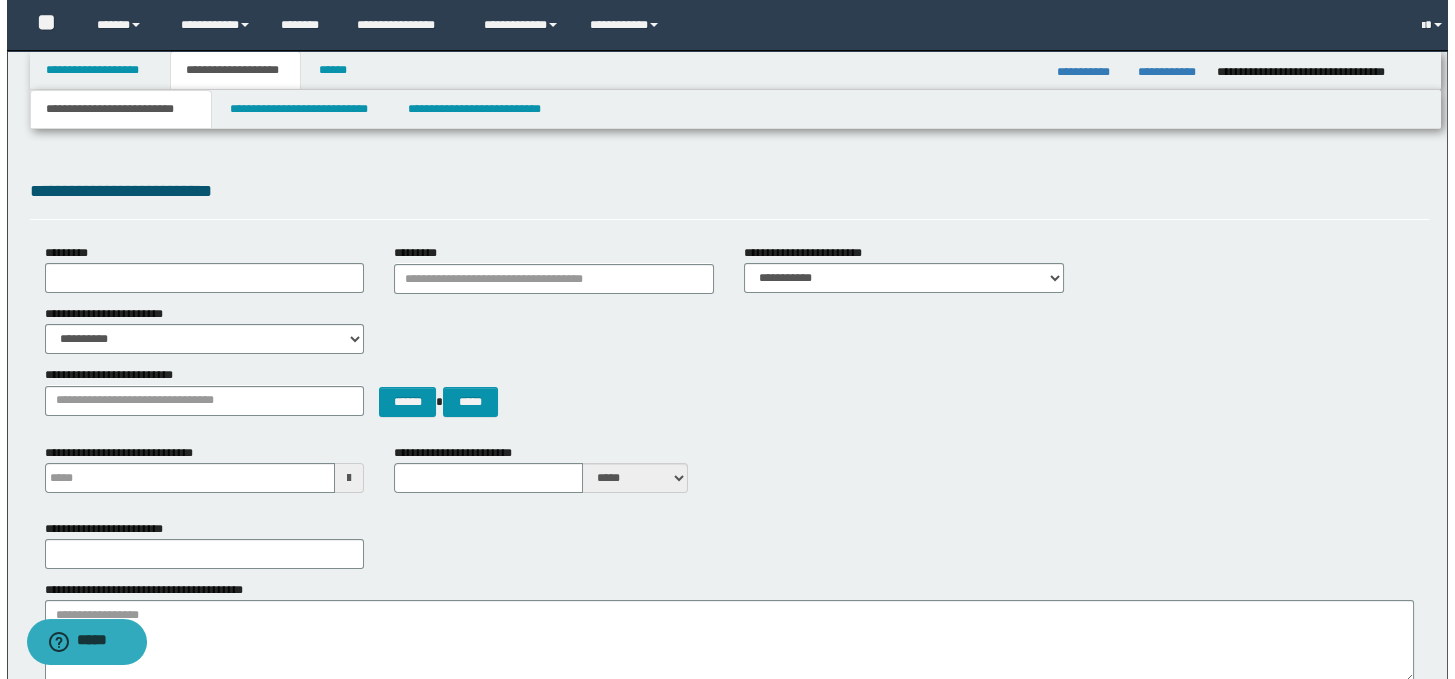 scroll, scrollTop: 0, scrollLeft: 0, axis: both 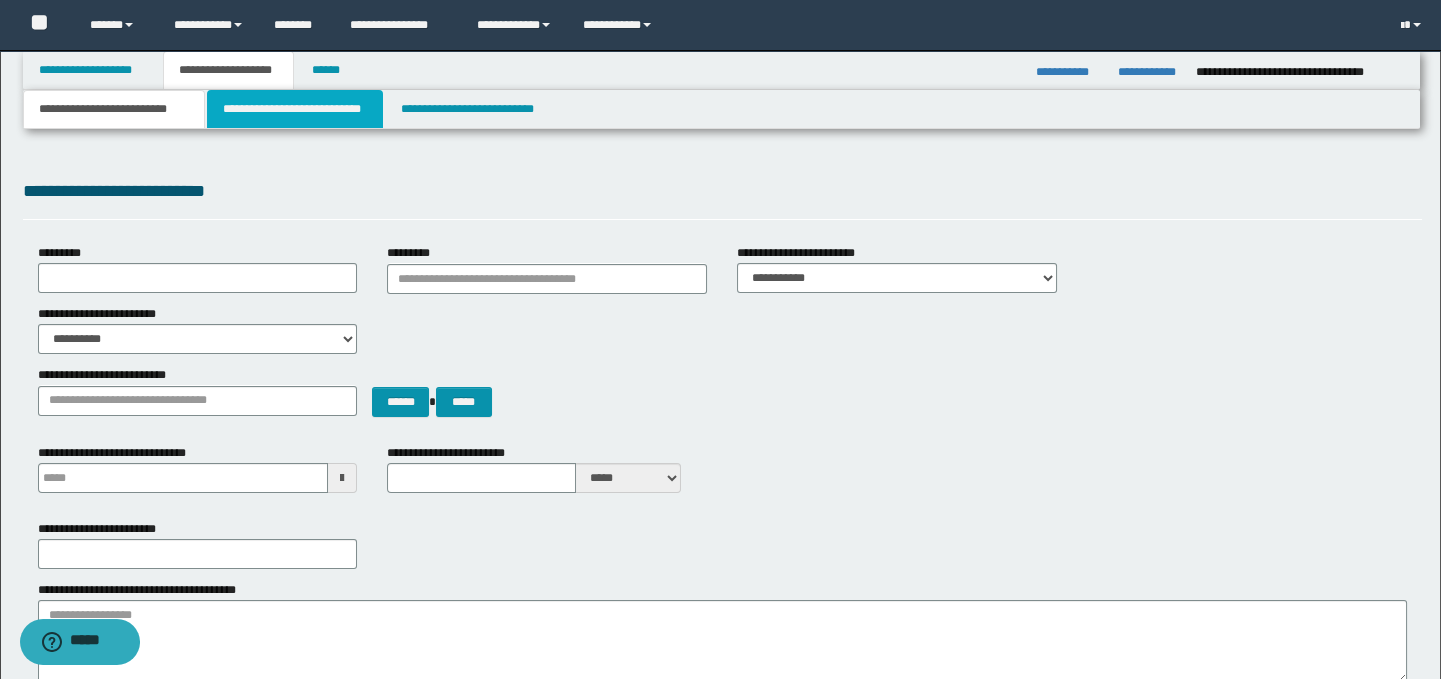 click on "**********" at bounding box center [294, 109] 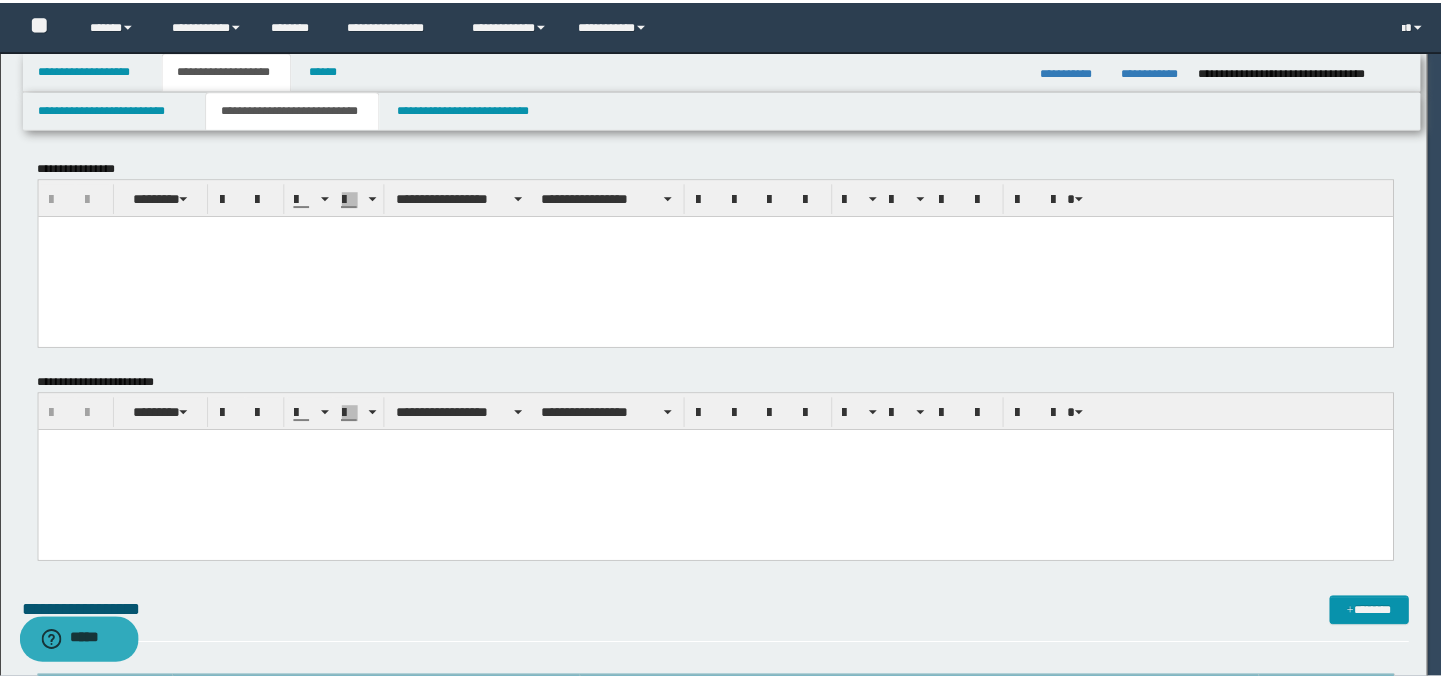 scroll, scrollTop: 0, scrollLeft: 0, axis: both 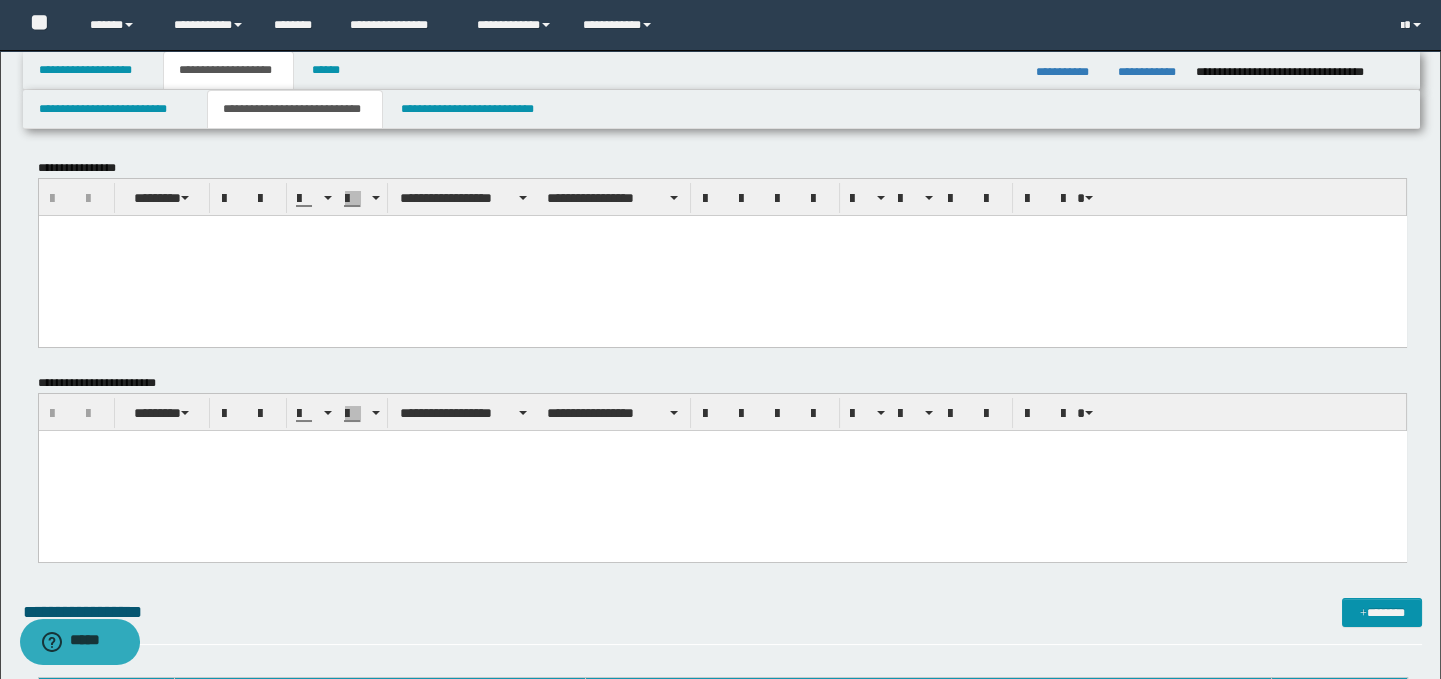 click at bounding box center (722, 255) 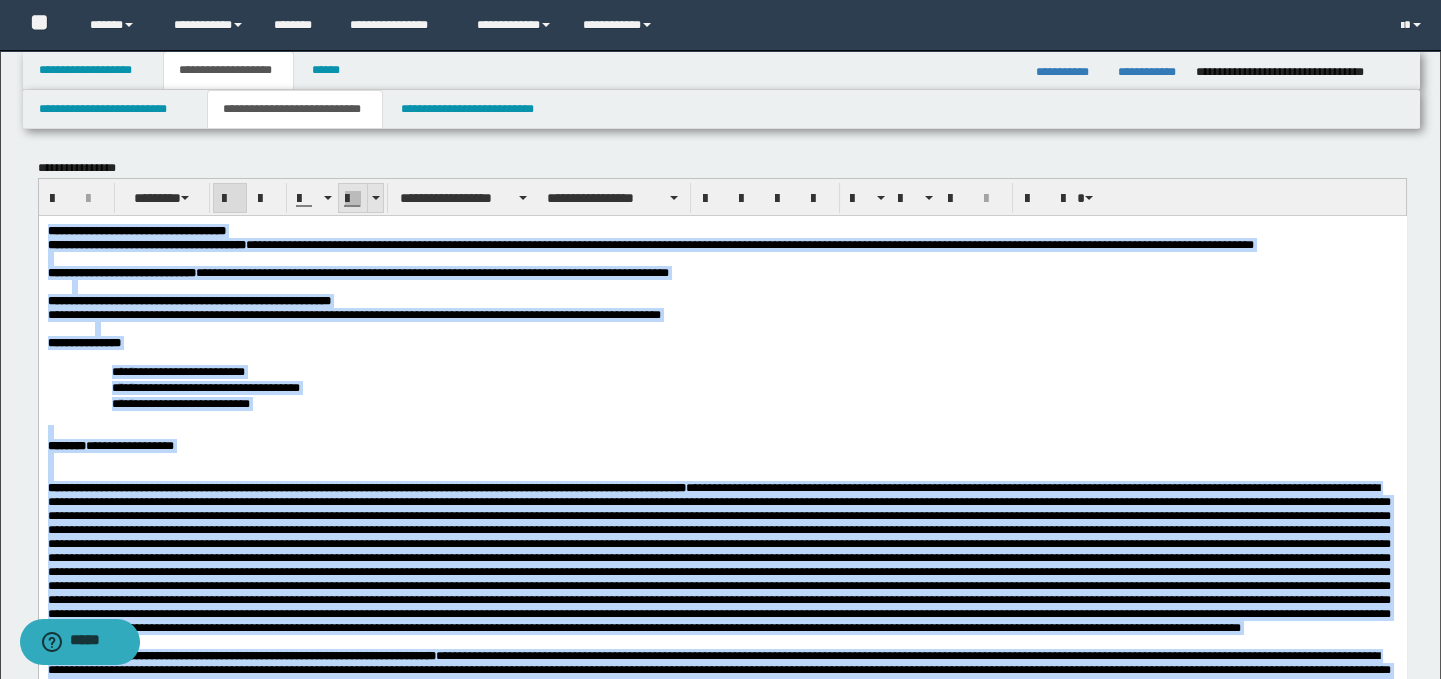 click at bounding box center (375, 198) 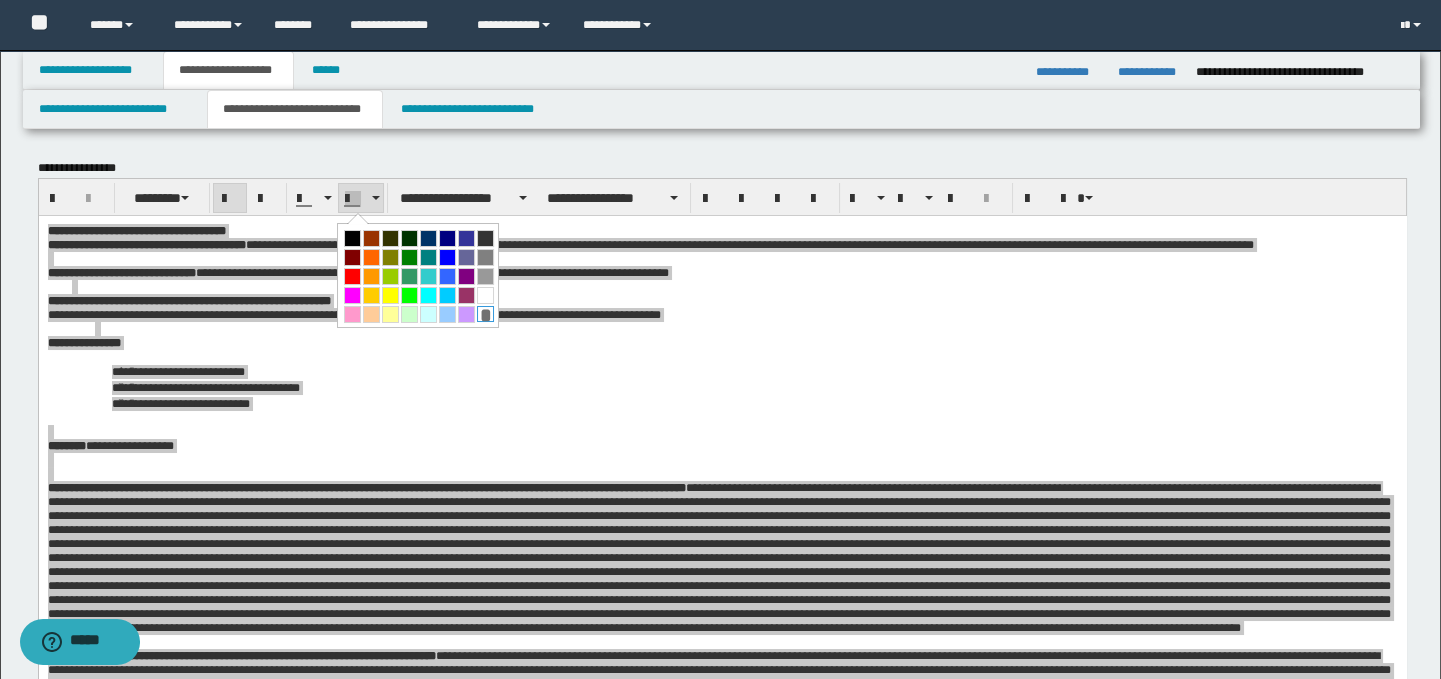 click on "*" at bounding box center (485, 314) 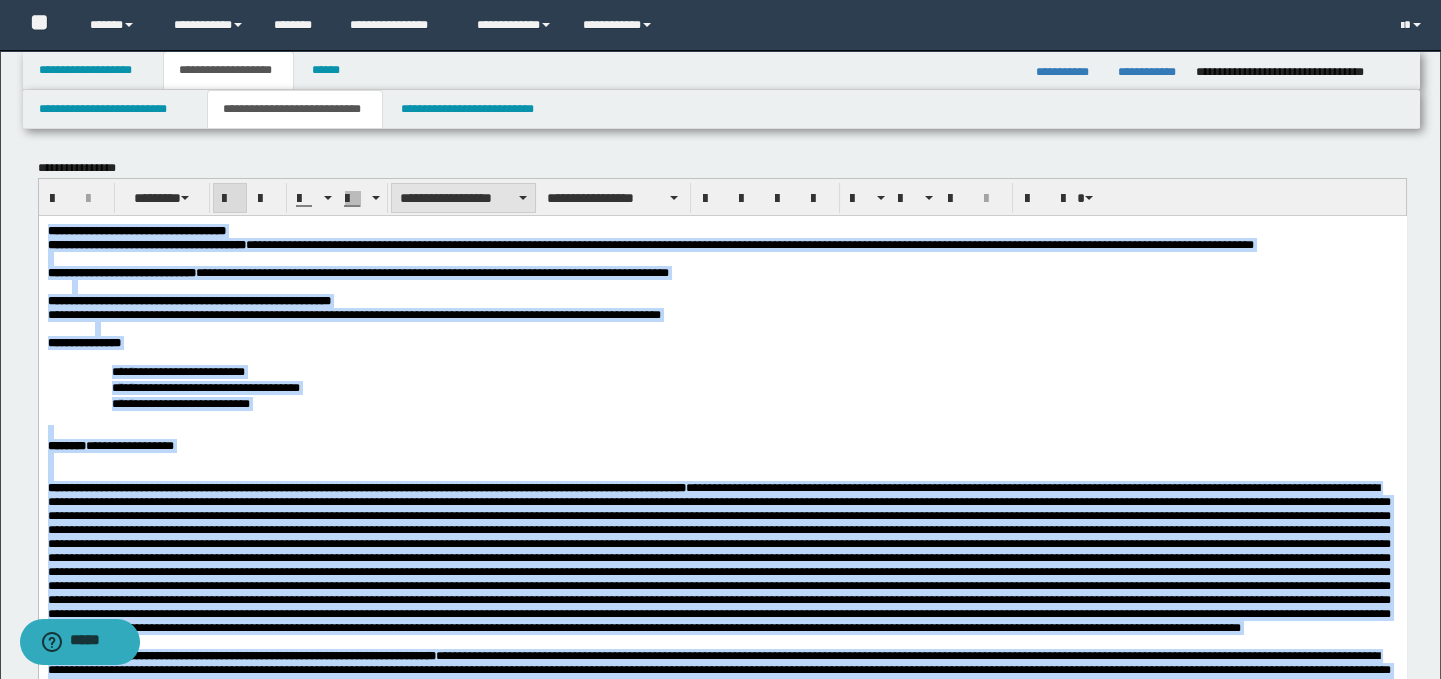 click on "**********" at bounding box center (463, 198) 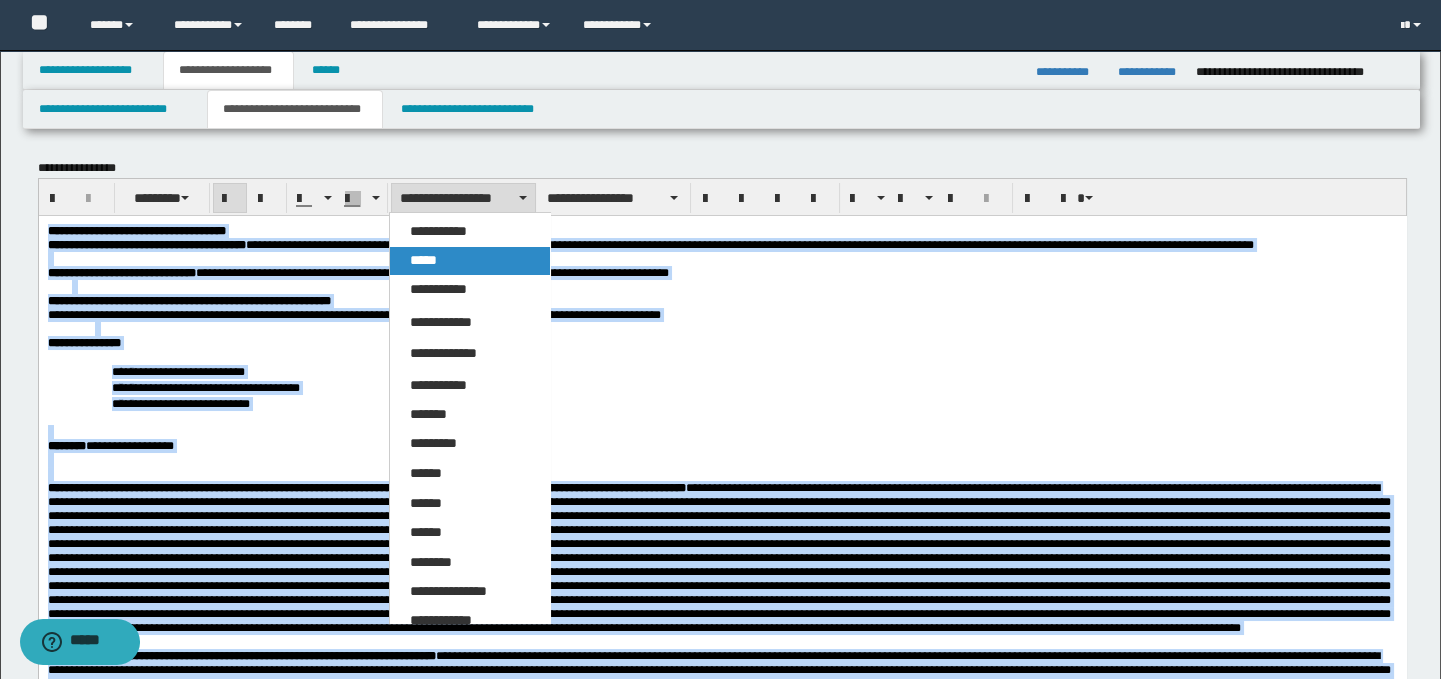 click on "*****" at bounding box center (423, 260) 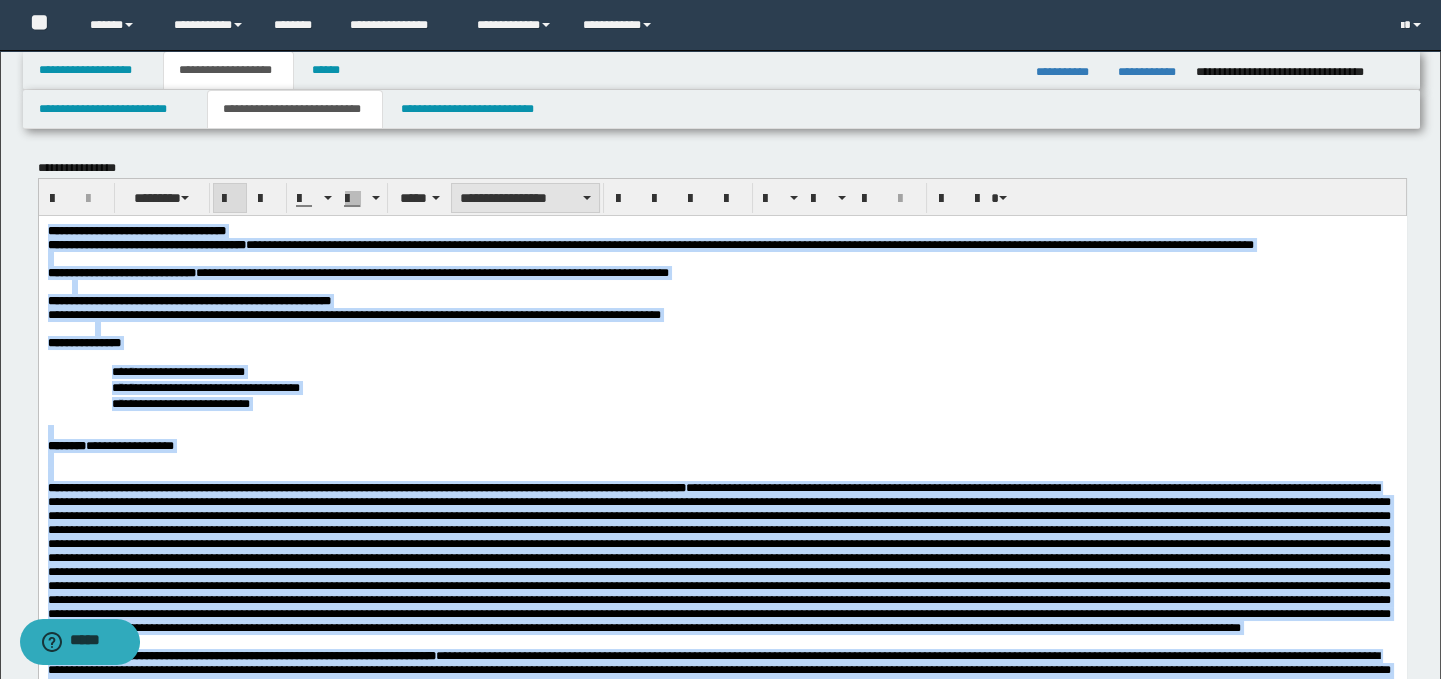 click on "**********" at bounding box center [525, 198] 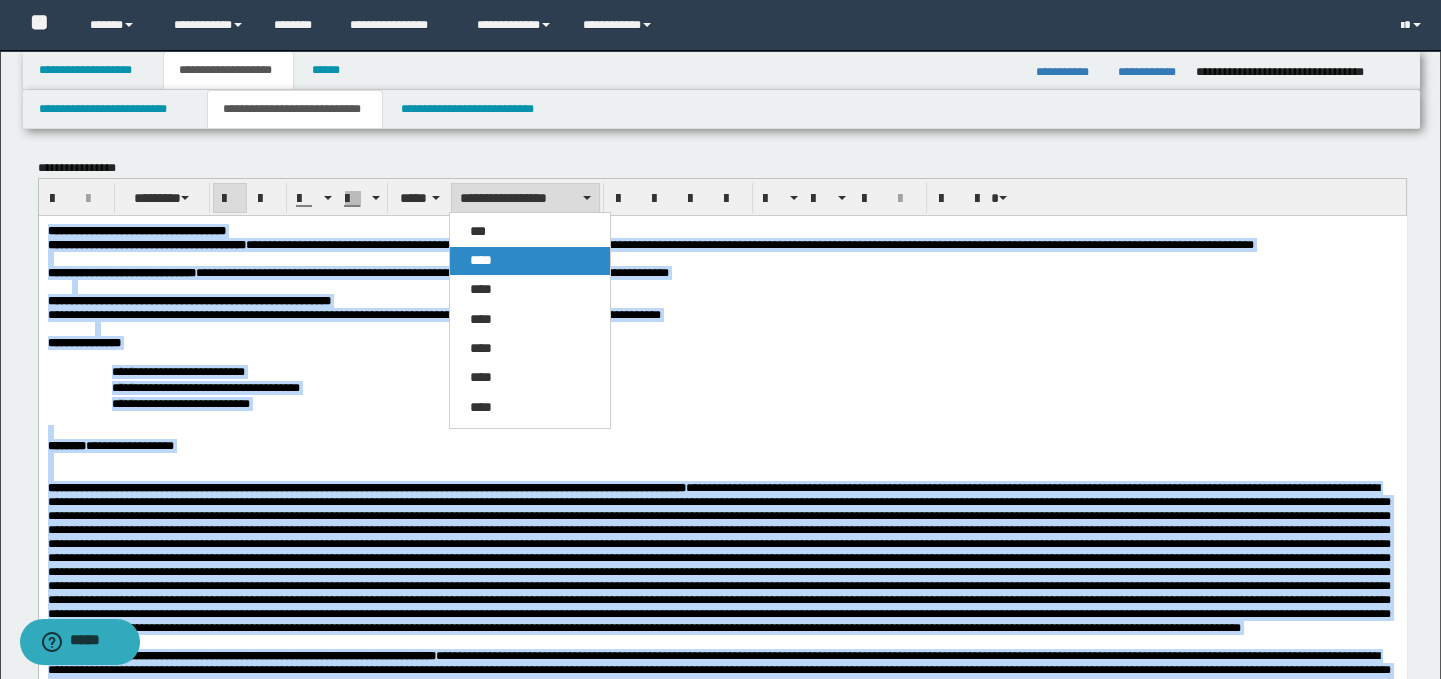 click on "****" at bounding box center [530, 261] 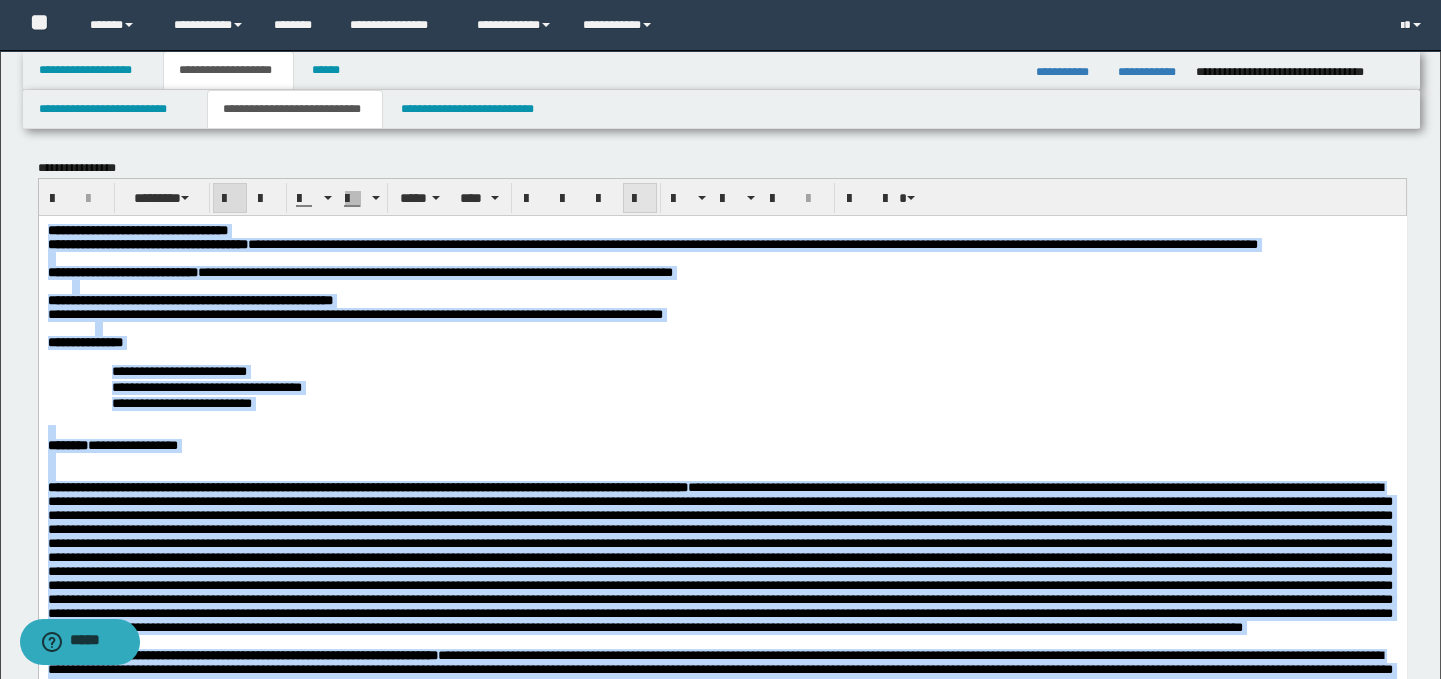 click at bounding box center [640, 199] 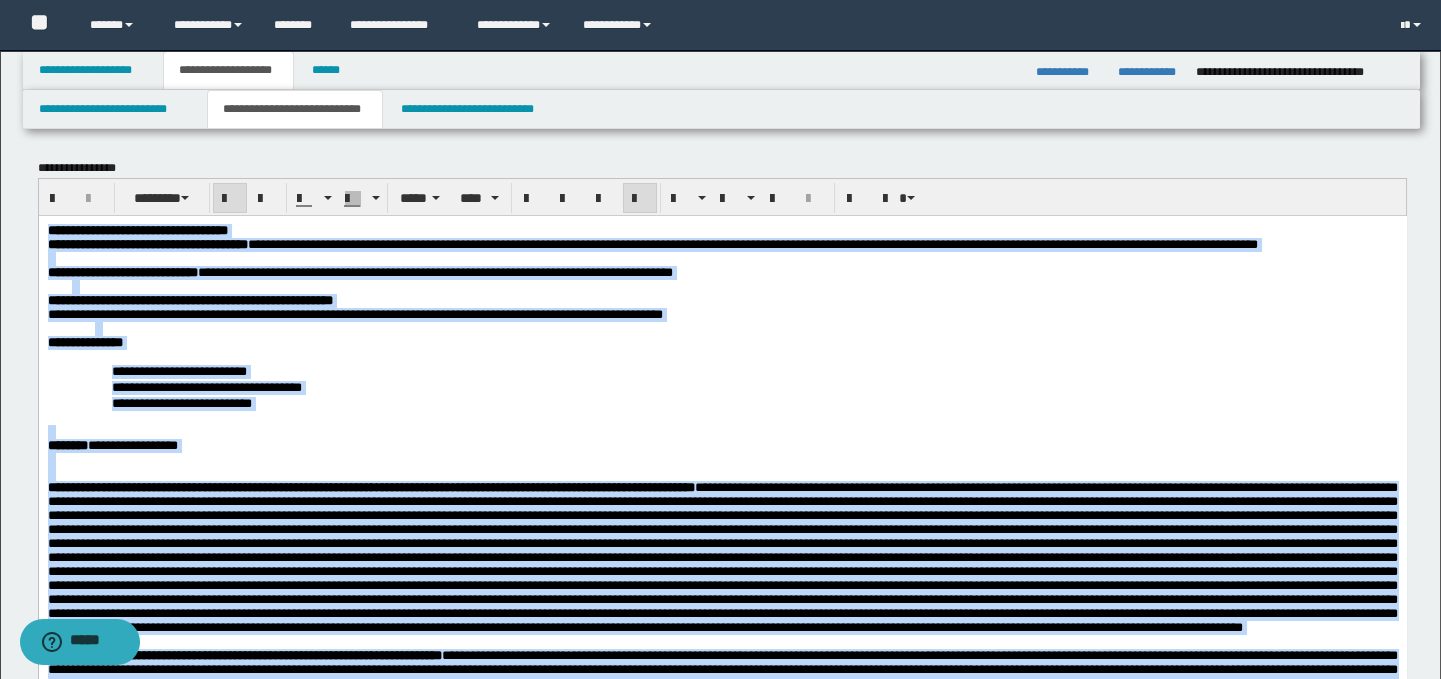 click on "**********" at bounding box center (722, 663) 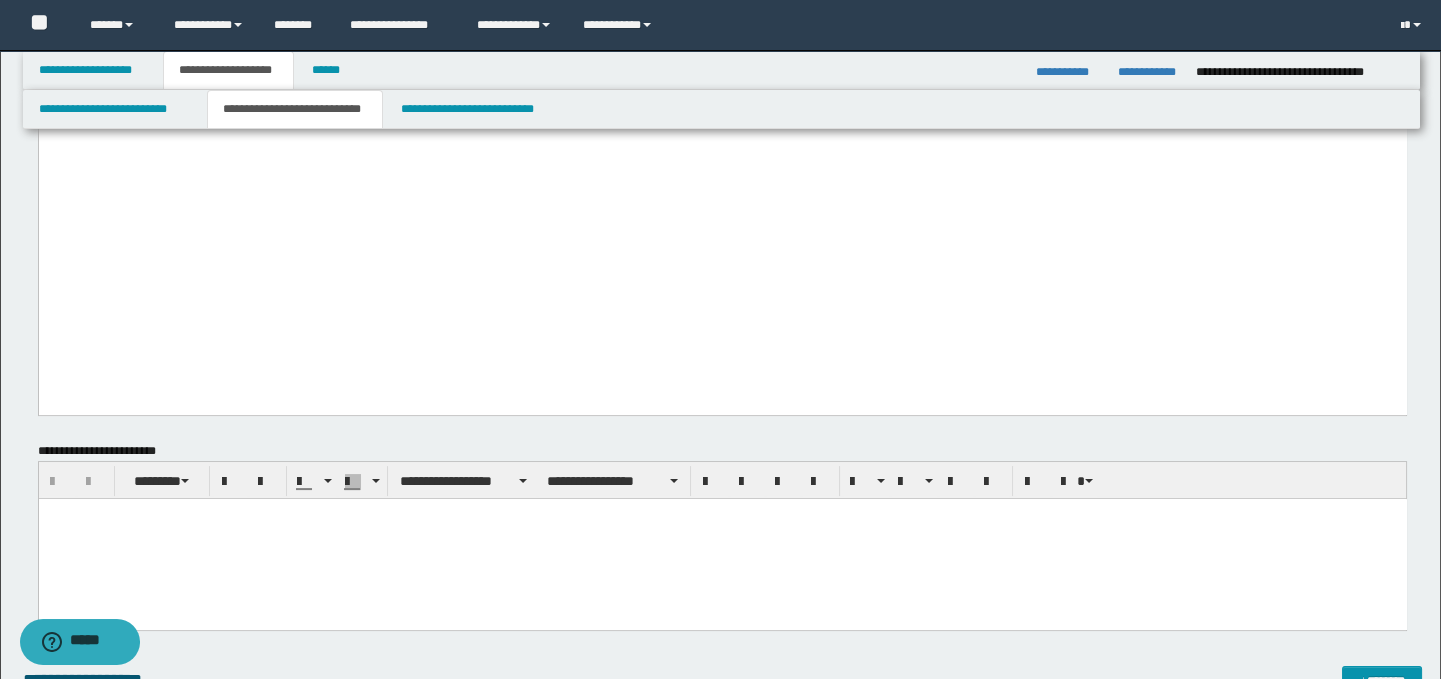 scroll, scrollTop: 1216, scrollLeft: 0, axis: vertical 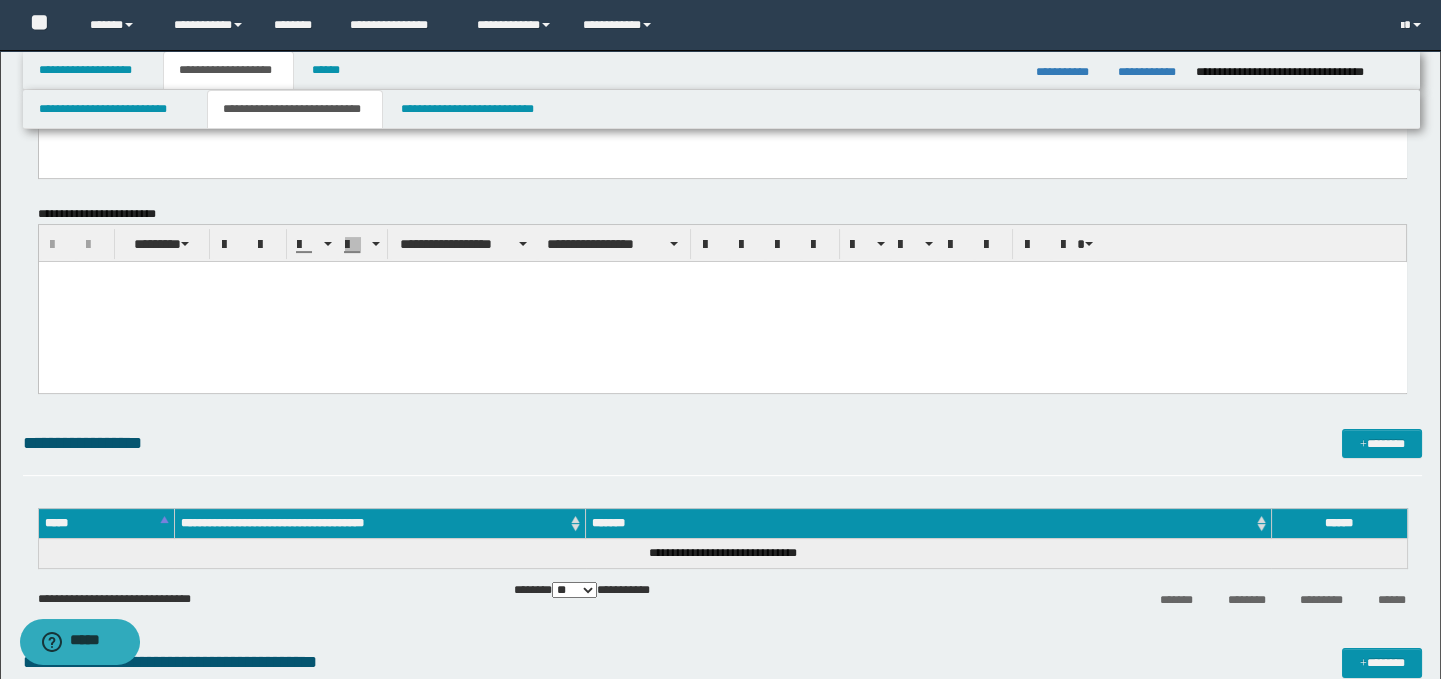 click at bounding box center (722, 302) 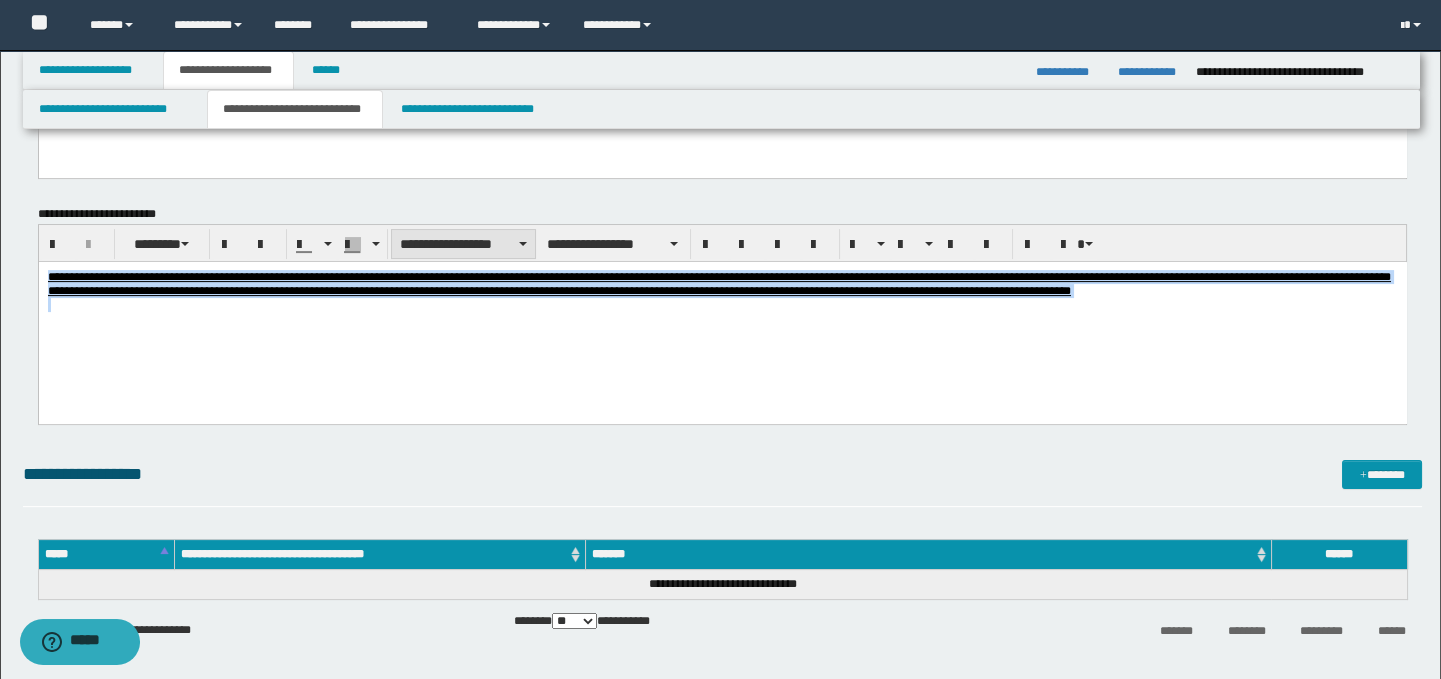 click on "**********" at bounding box center [463, 244] 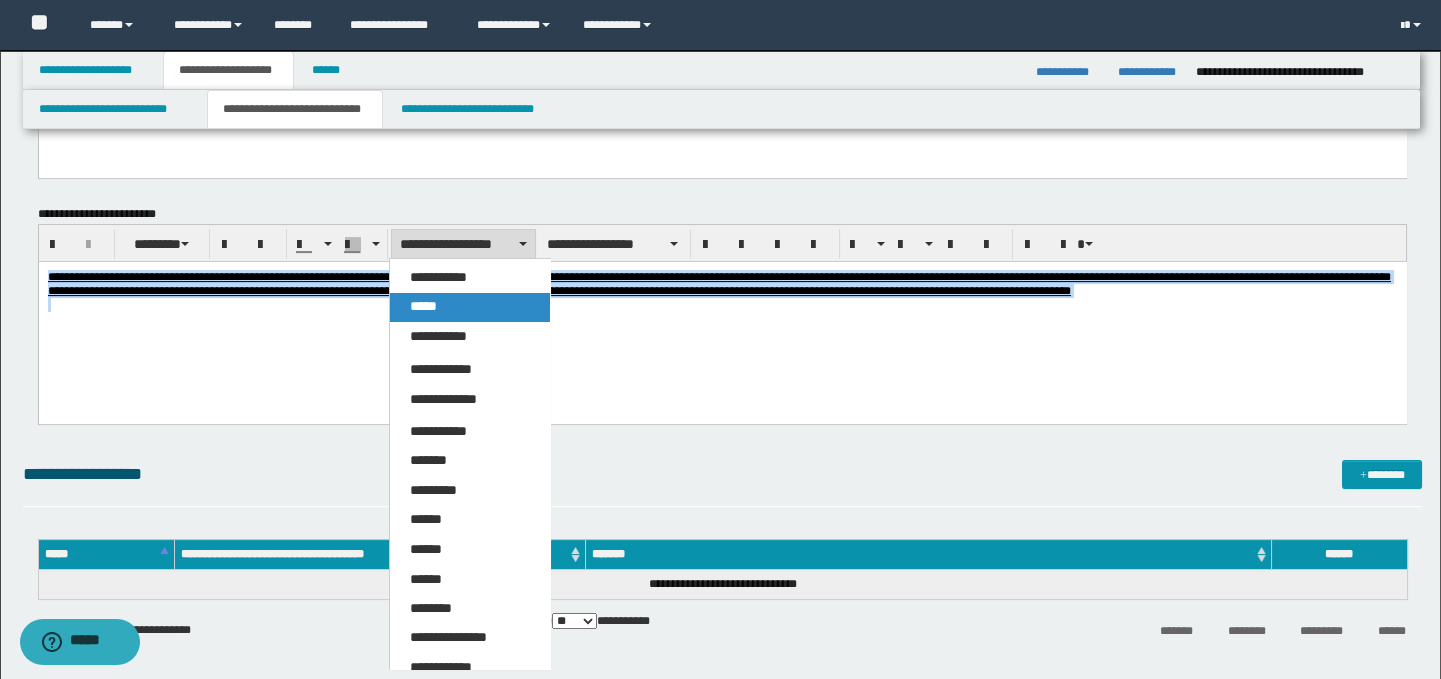 click on "*****" at bounding box center [470, 307] 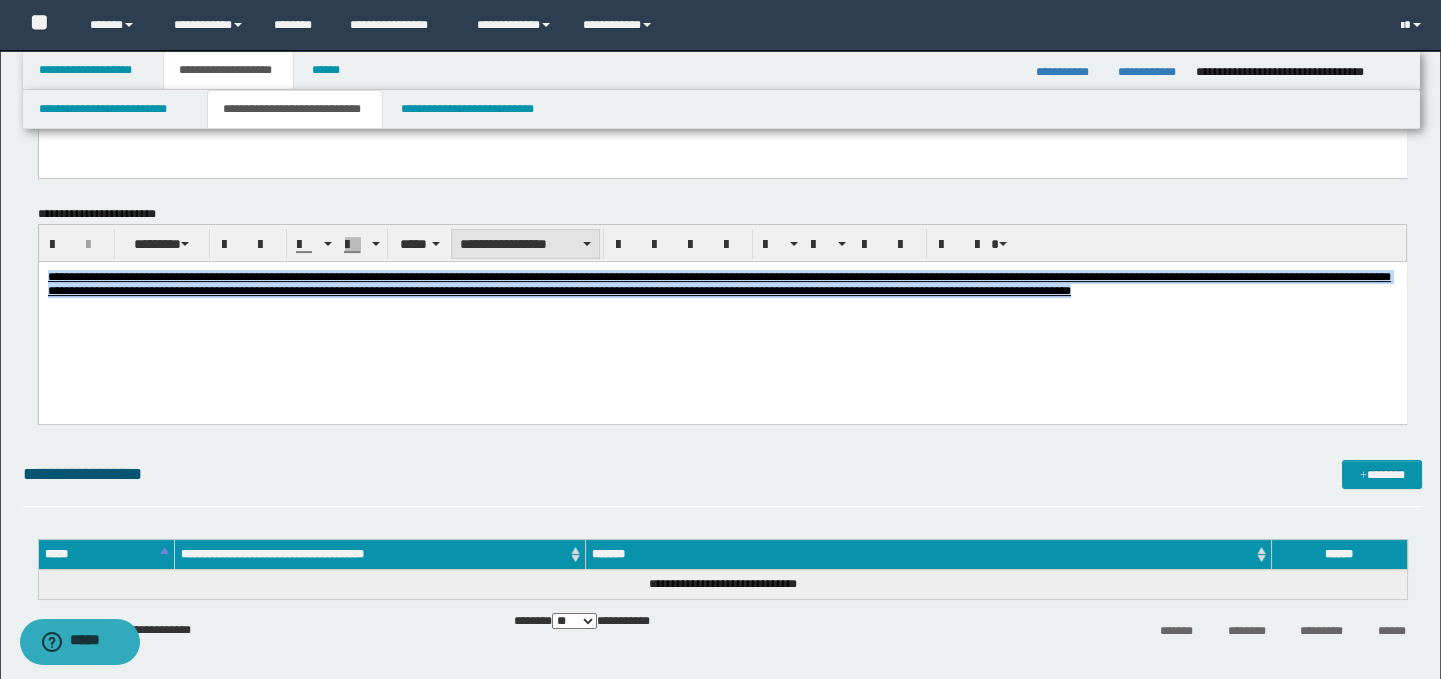 click on "**********" at bounding box center (525, 244) 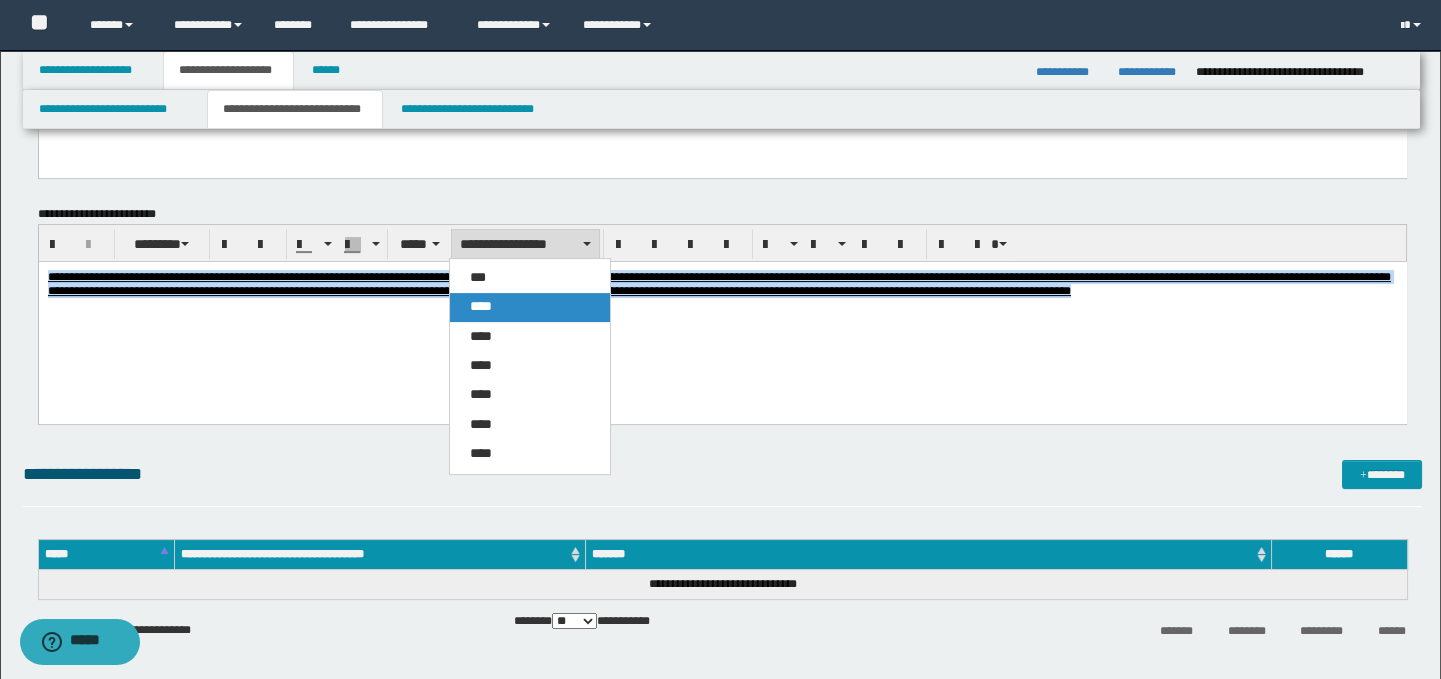 click on "****" at bounding box center (530, 307) 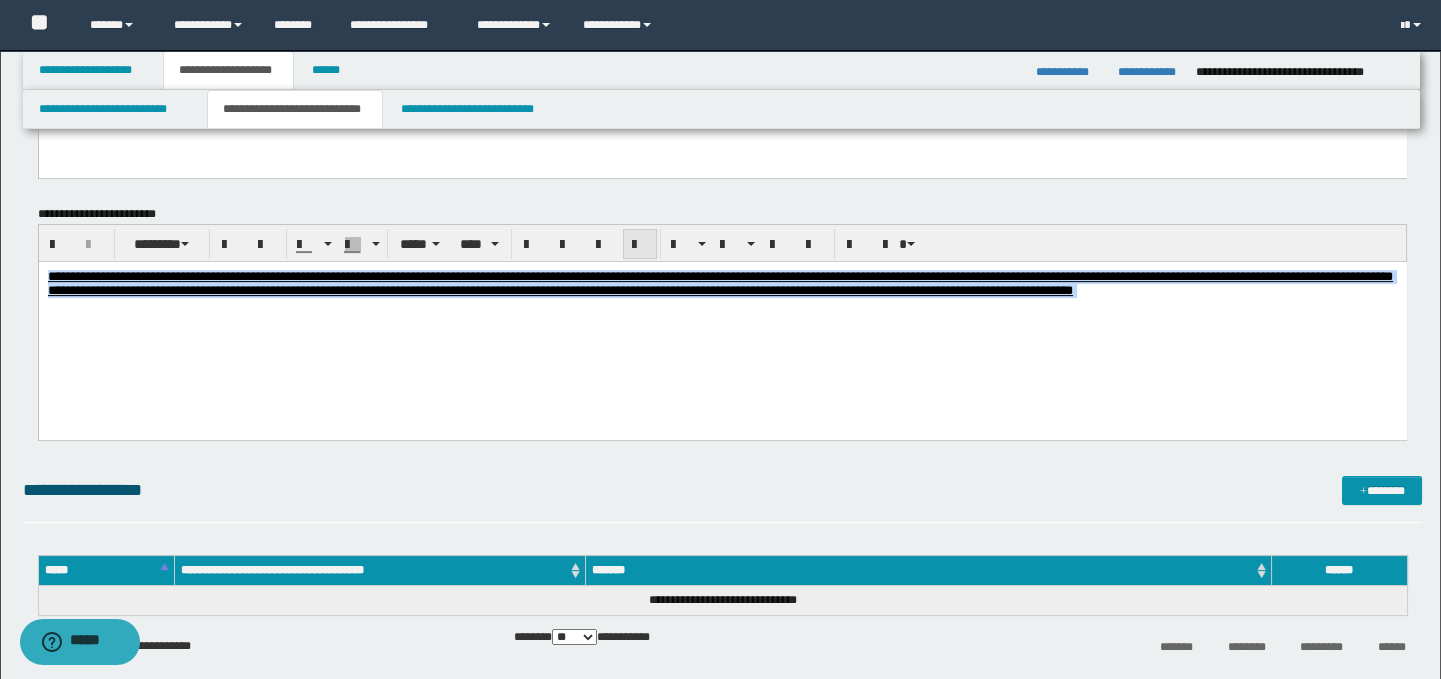 click at bounding box center (640, 245) 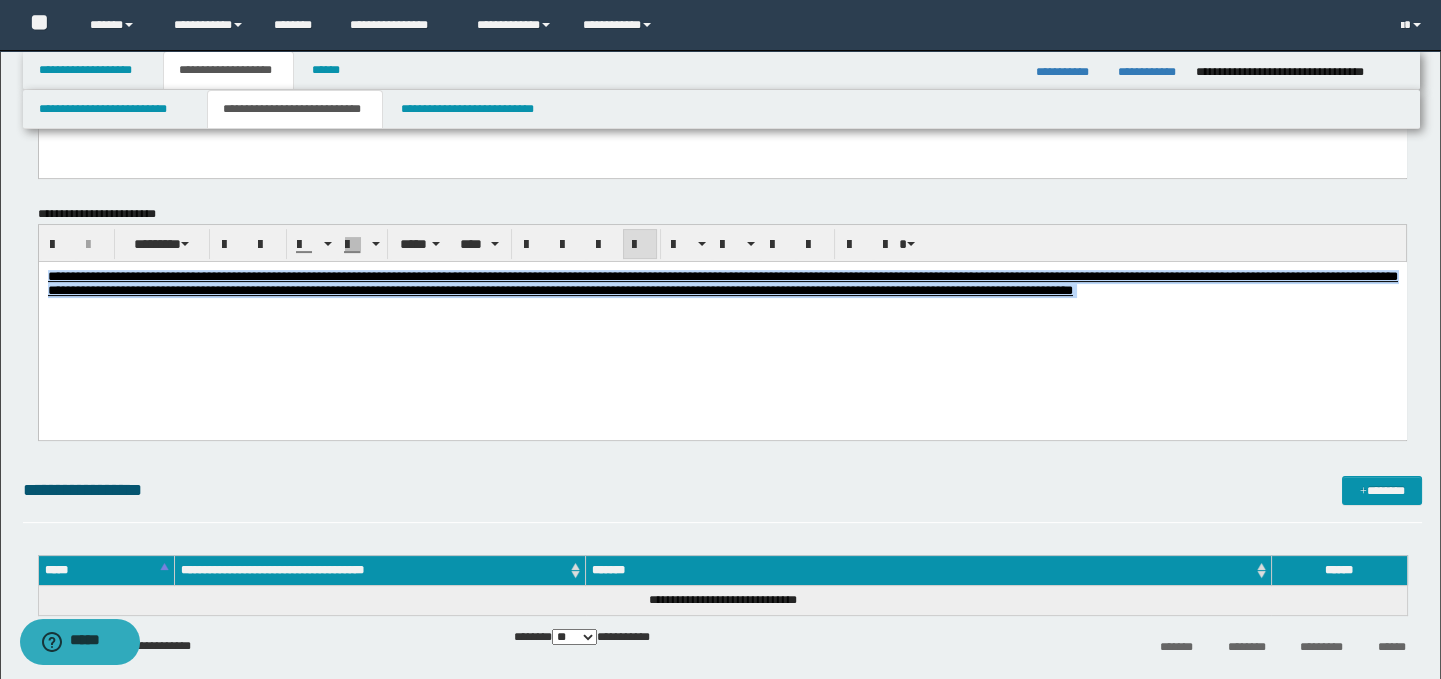 click at bounding box center (722, 305) 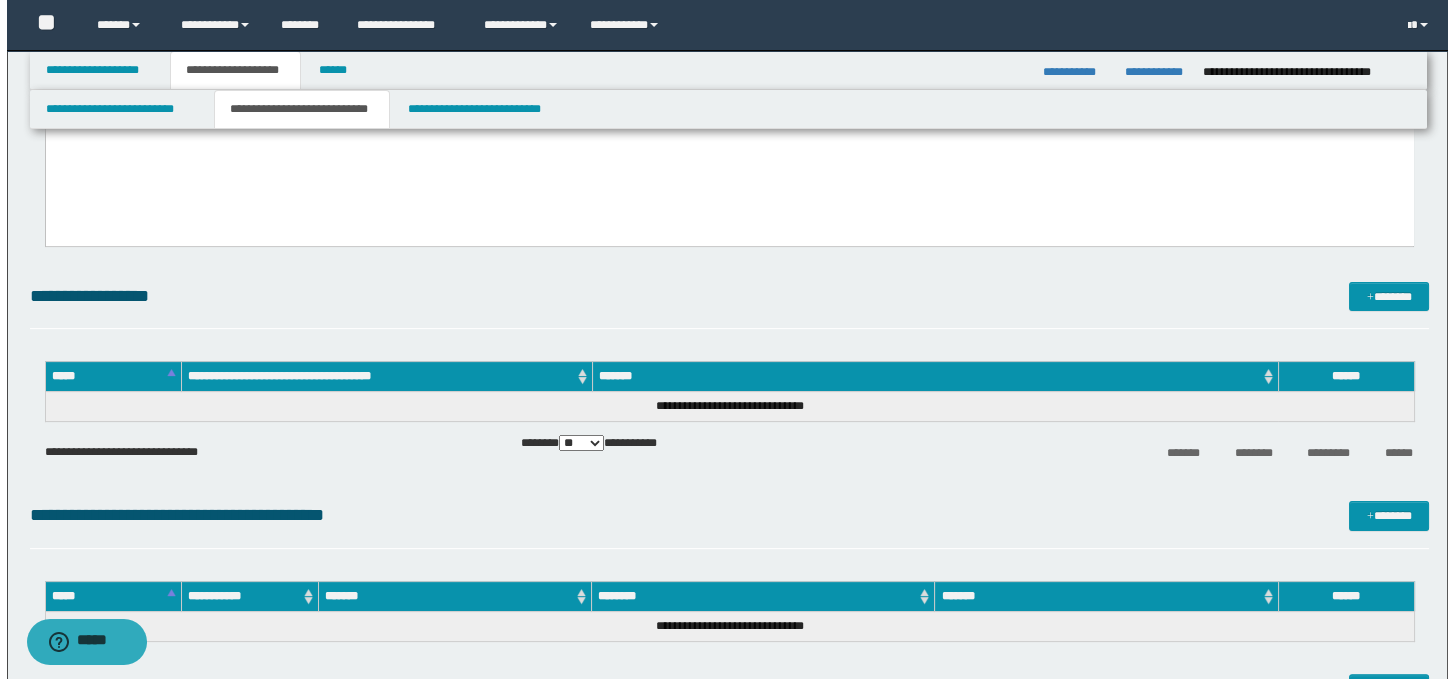 scroll, scrollTop: 1425, scrollLeft: 0, axis: vertical 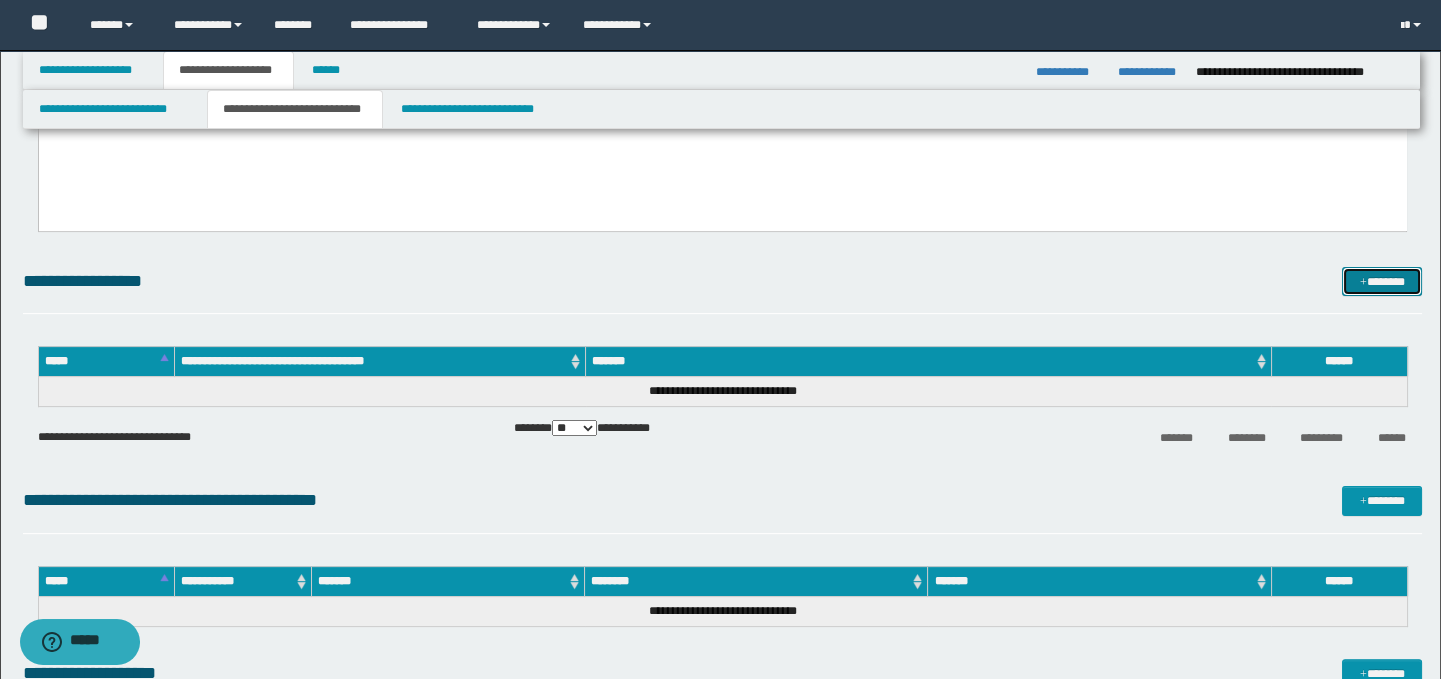 click at bounding box center [1363, 283] 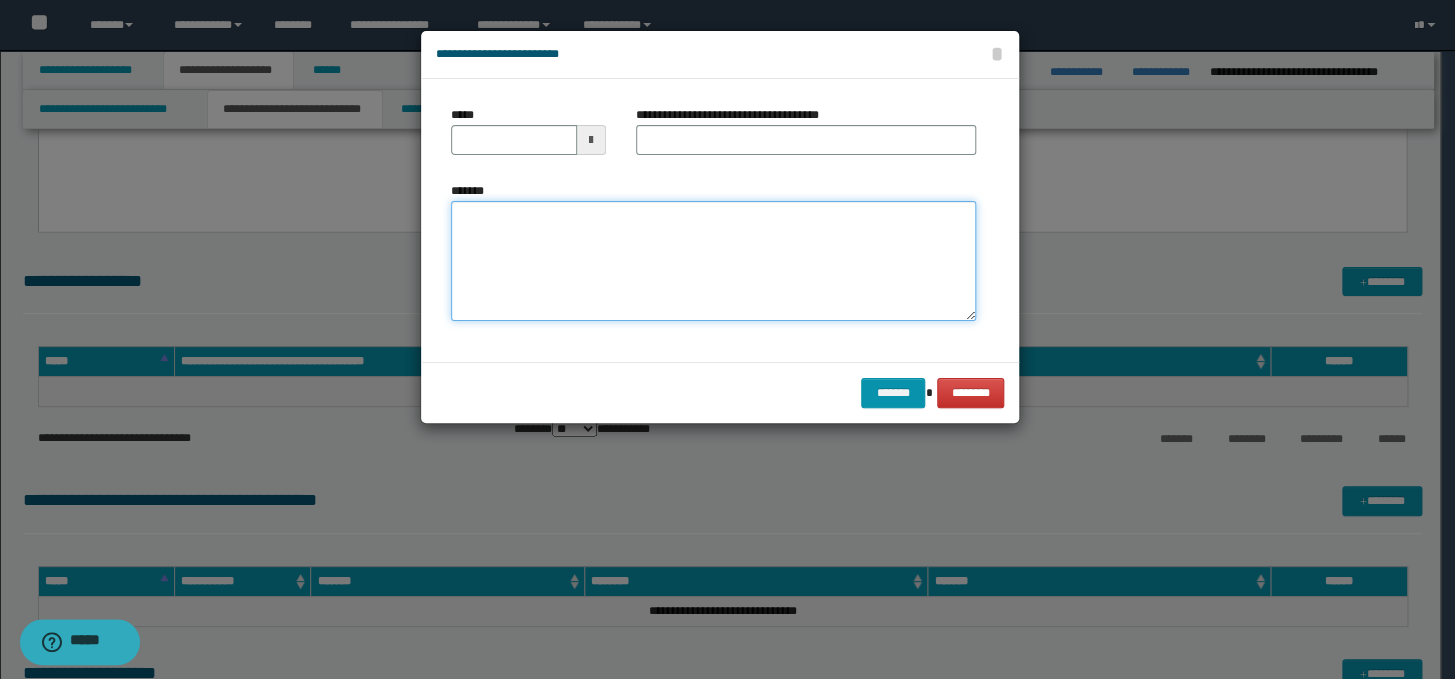 click on "*******" at bounding box center (713, 261) 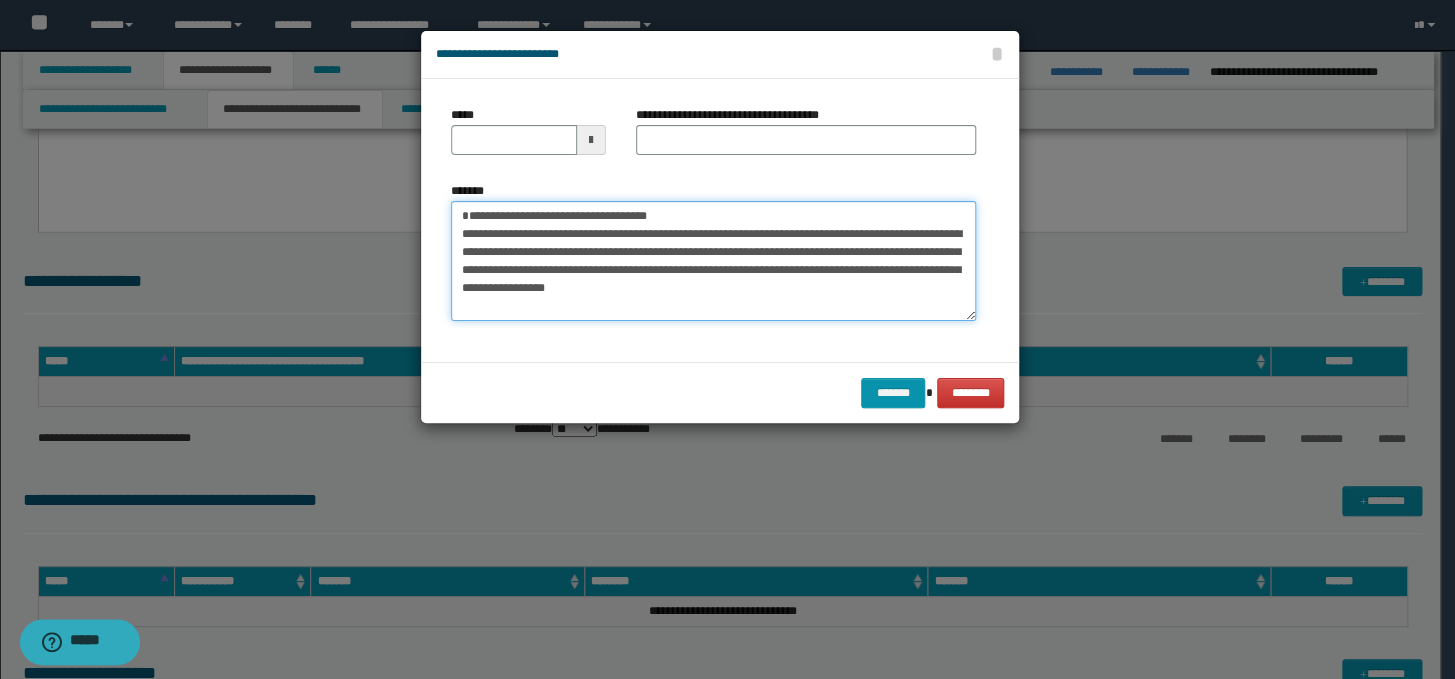 scroll, scrollTop: 11, scrollLeft: 0, axis: vertical 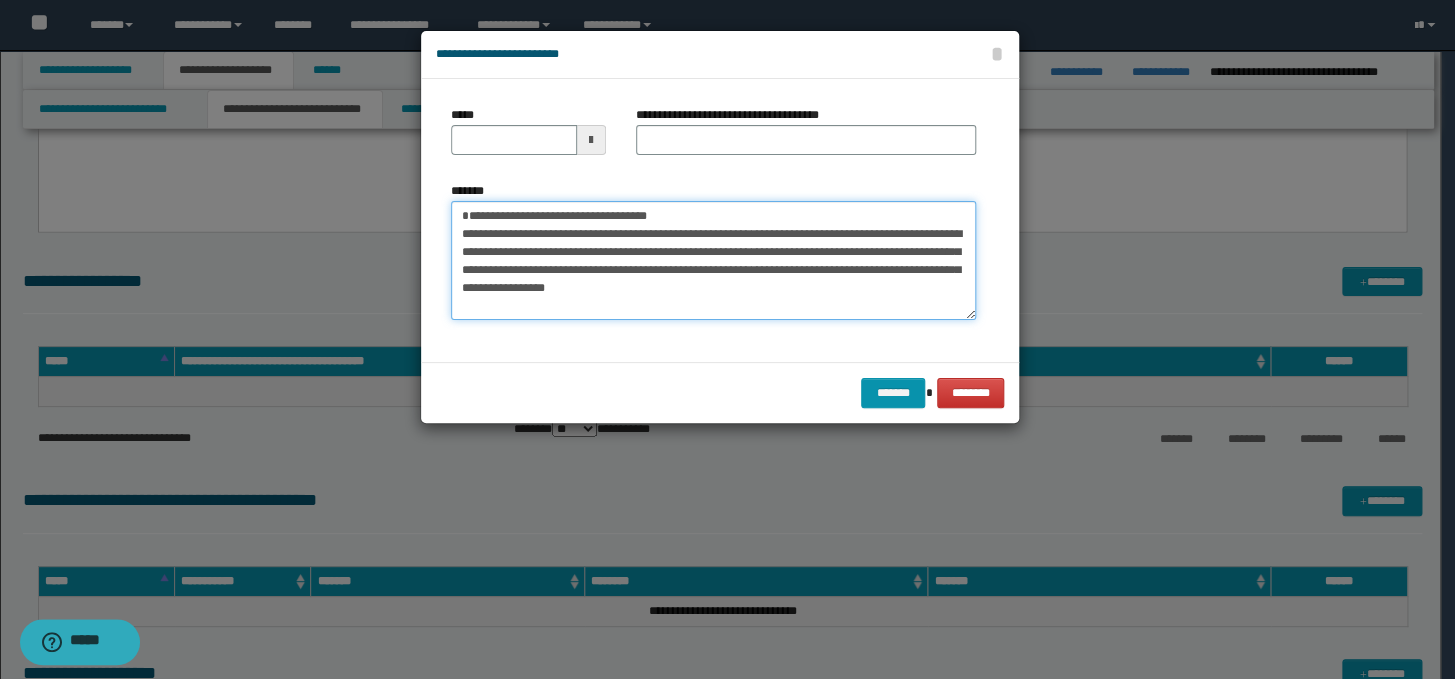 drag, startPoint x: 701, startPoint y: 224, endPoint x: 458, endPoint y: 222, distance: 243.00822 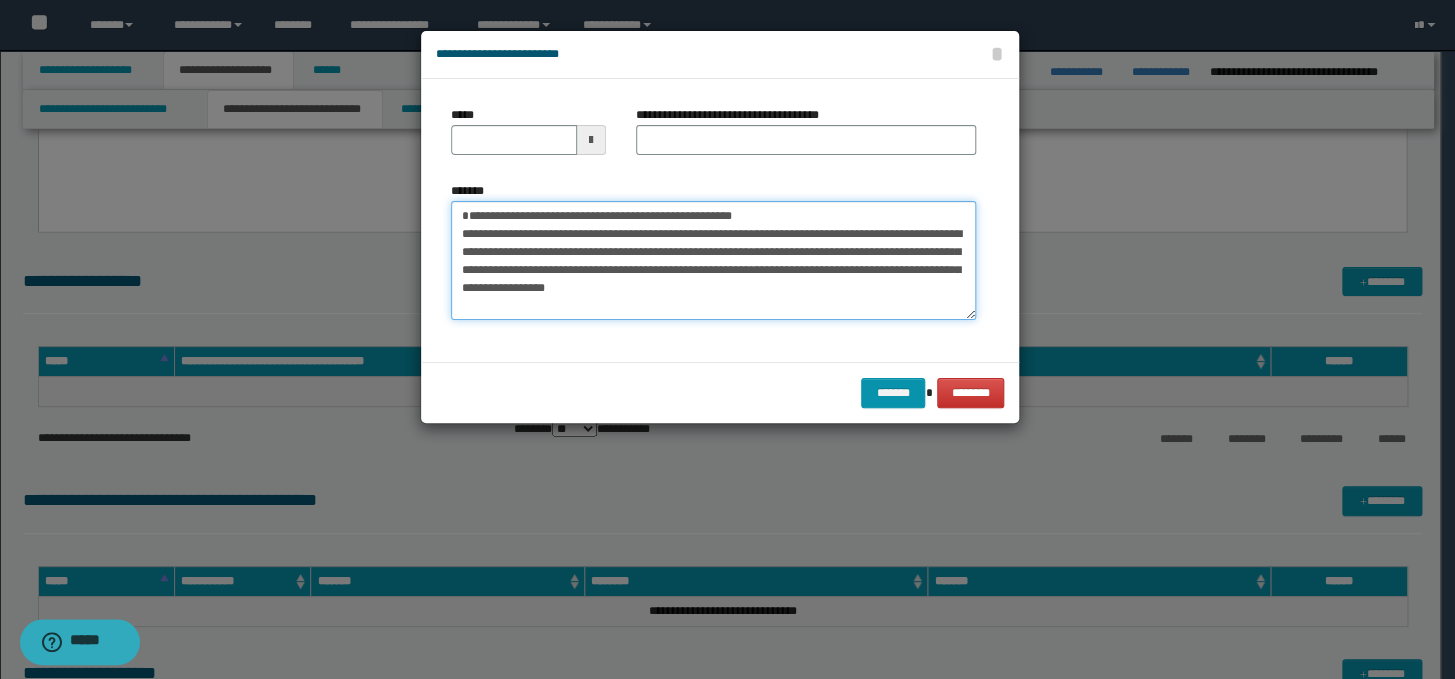 click on "**********" at bounding box center [713, 261] 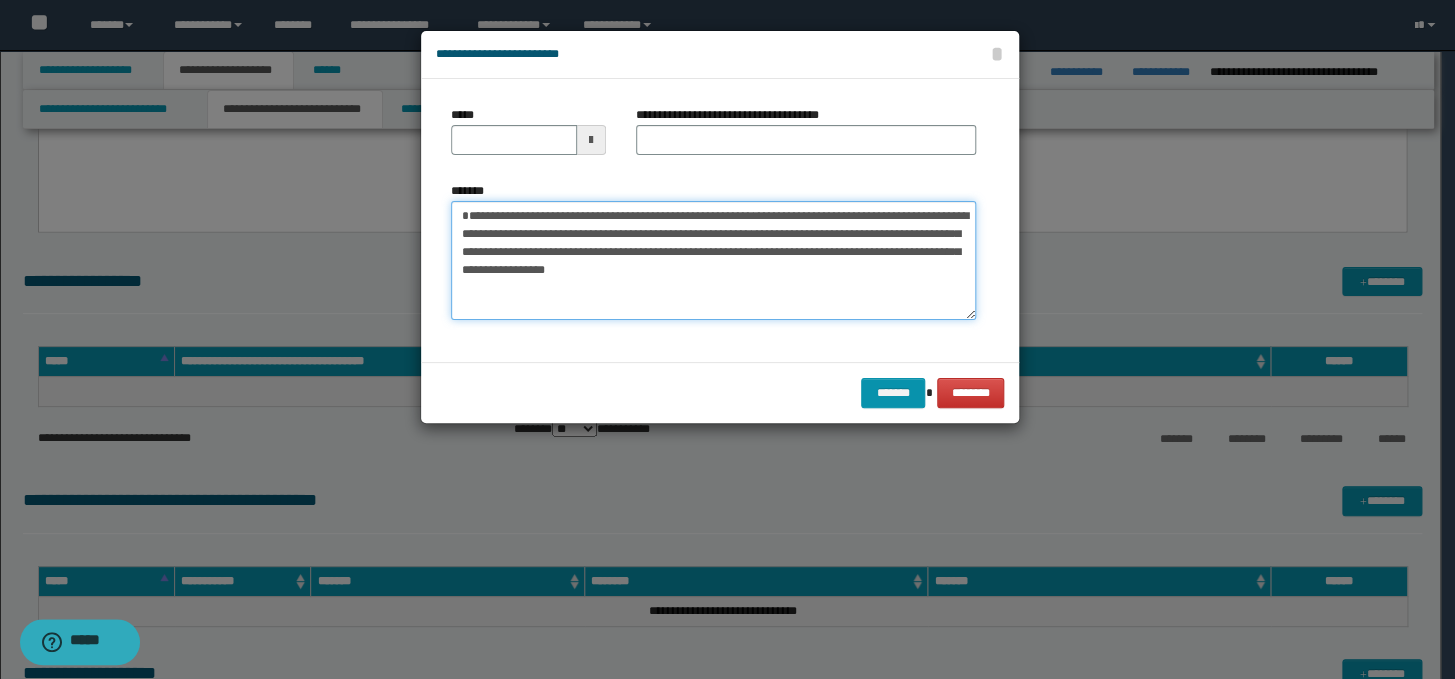 type on "**********" 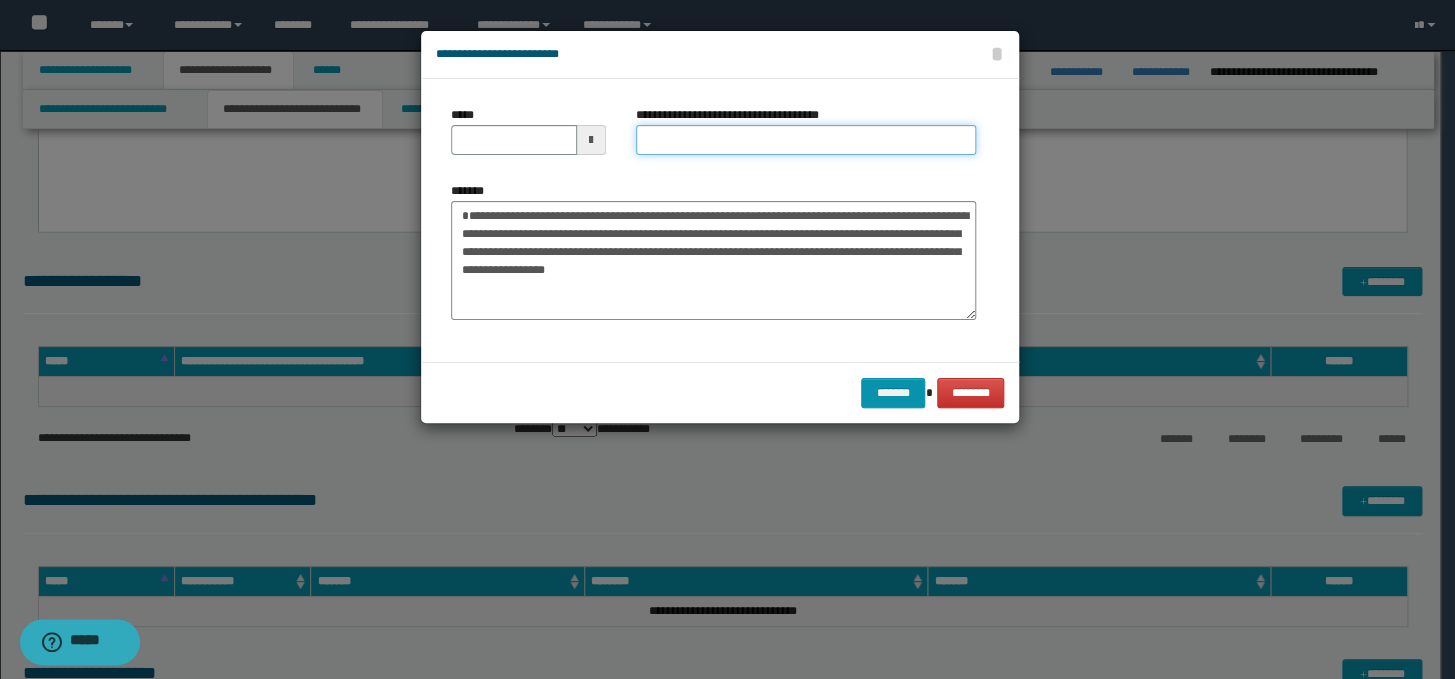 click on "**********" at bounding box center [806, 140] 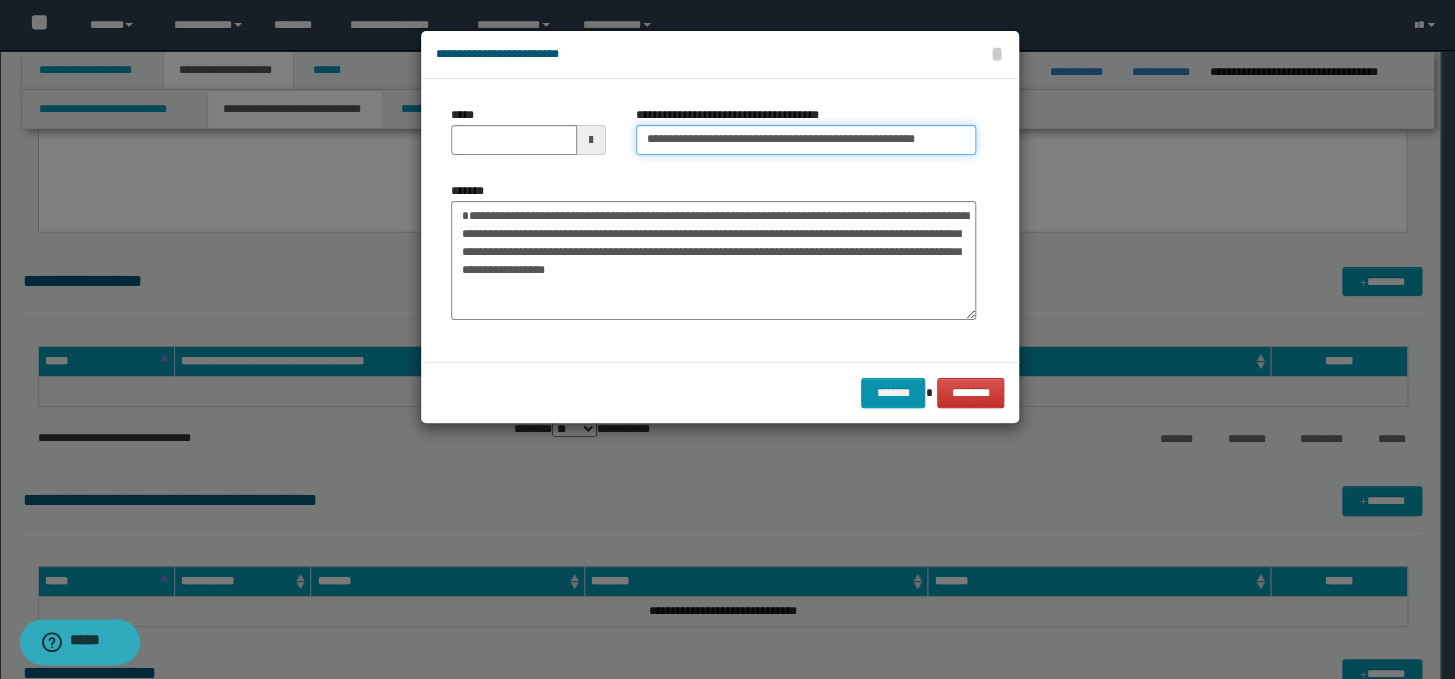 scroll, scrollTop: 0, scrollLeft: 13, axis: horizontal 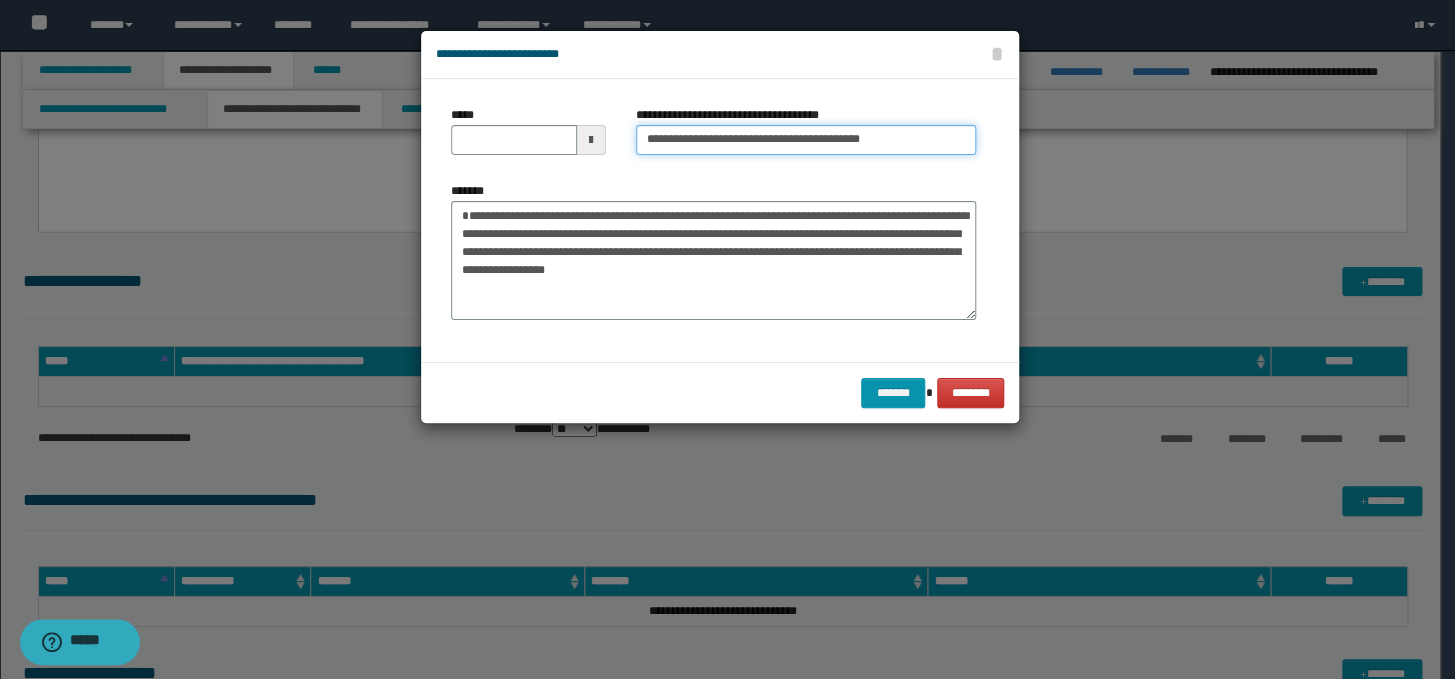 type 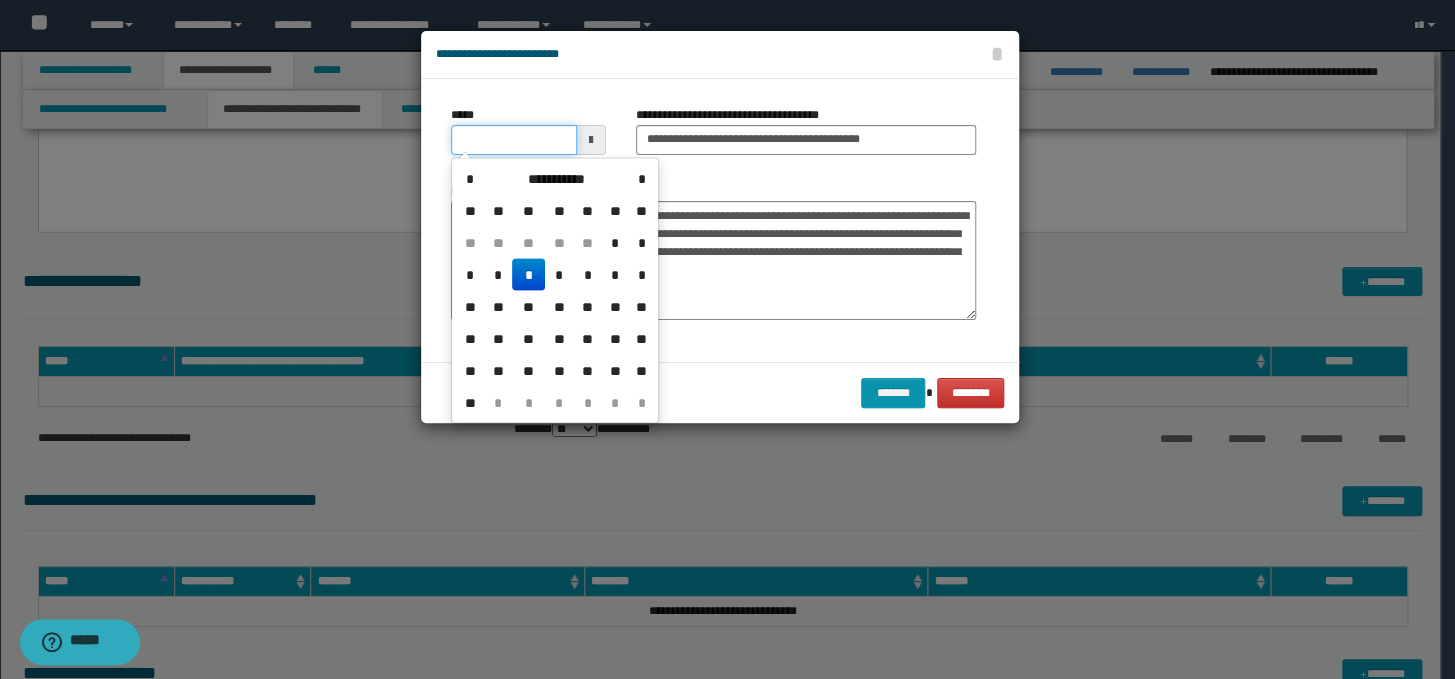 click on "*****" at bounding box center (514, 140) 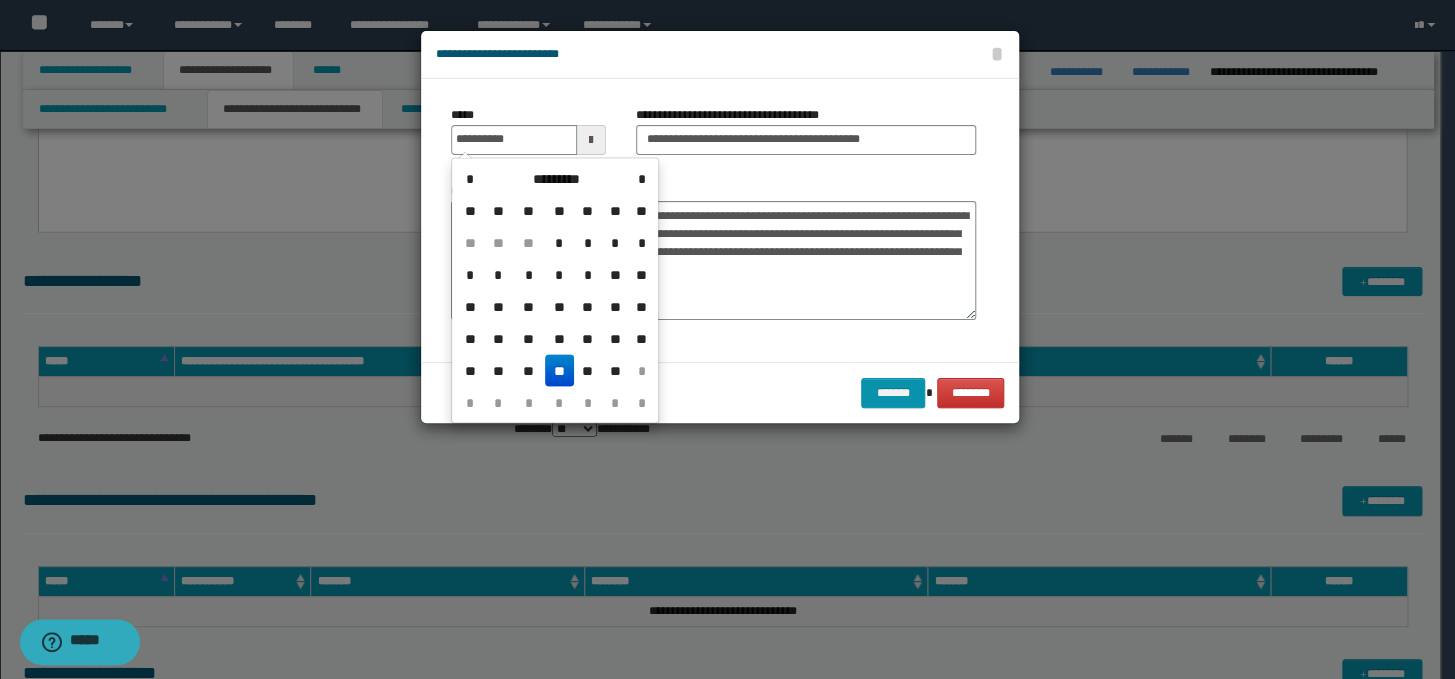 click on "**" at bounding box center (559, 370) 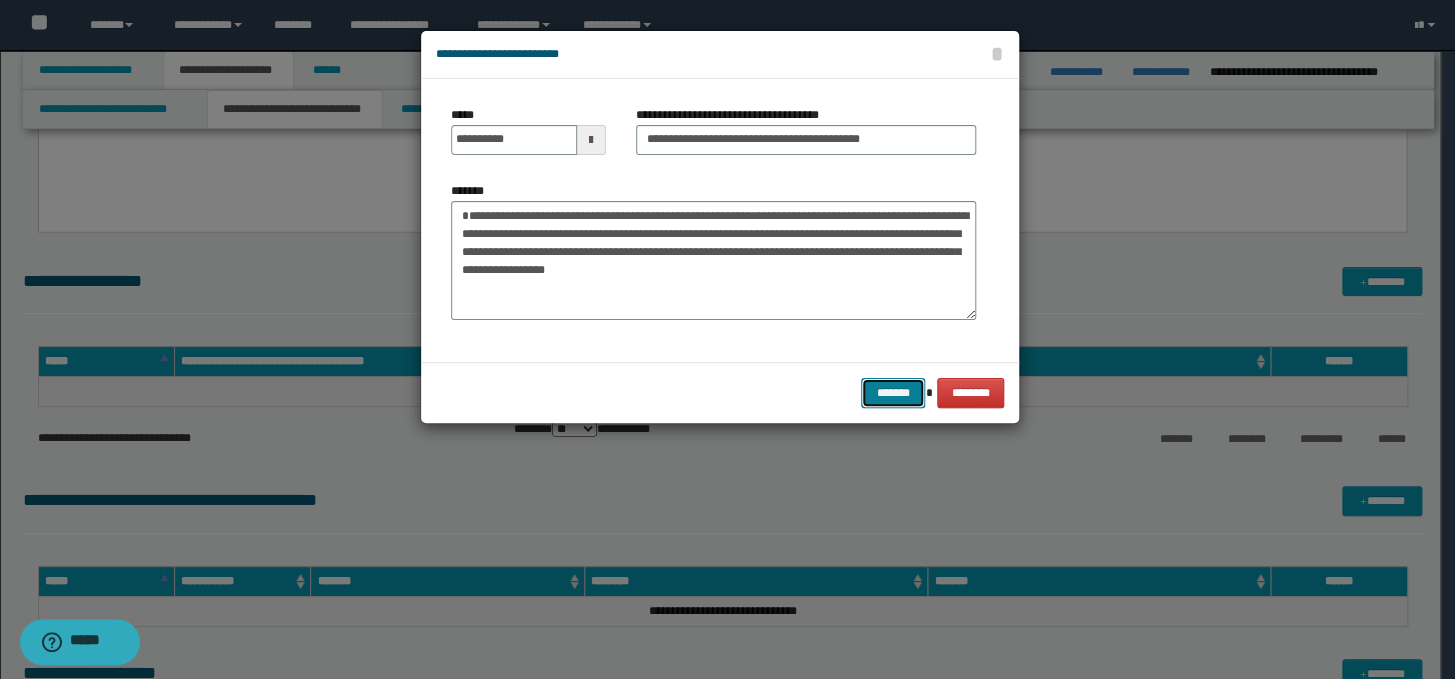 click on "*******" at bounding box center (893, 393) 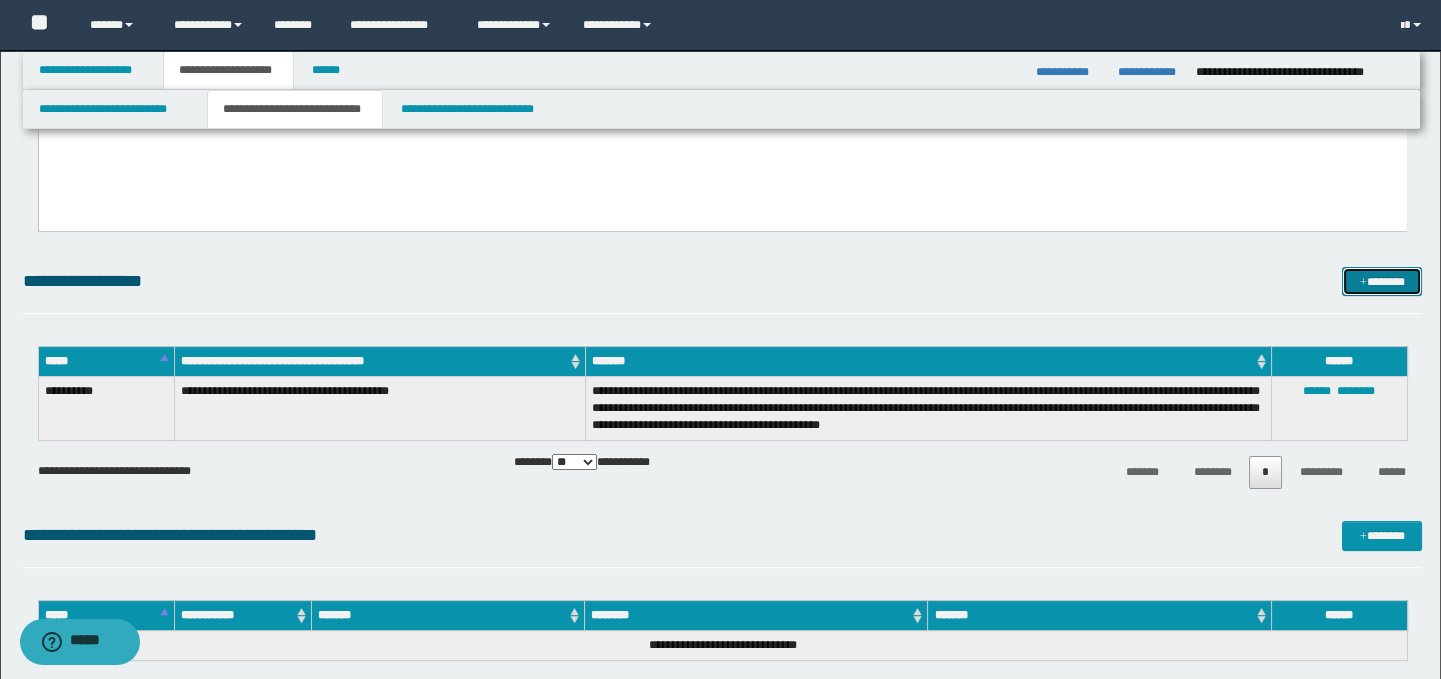 click on "*******" at bounding box center (1382, 282) 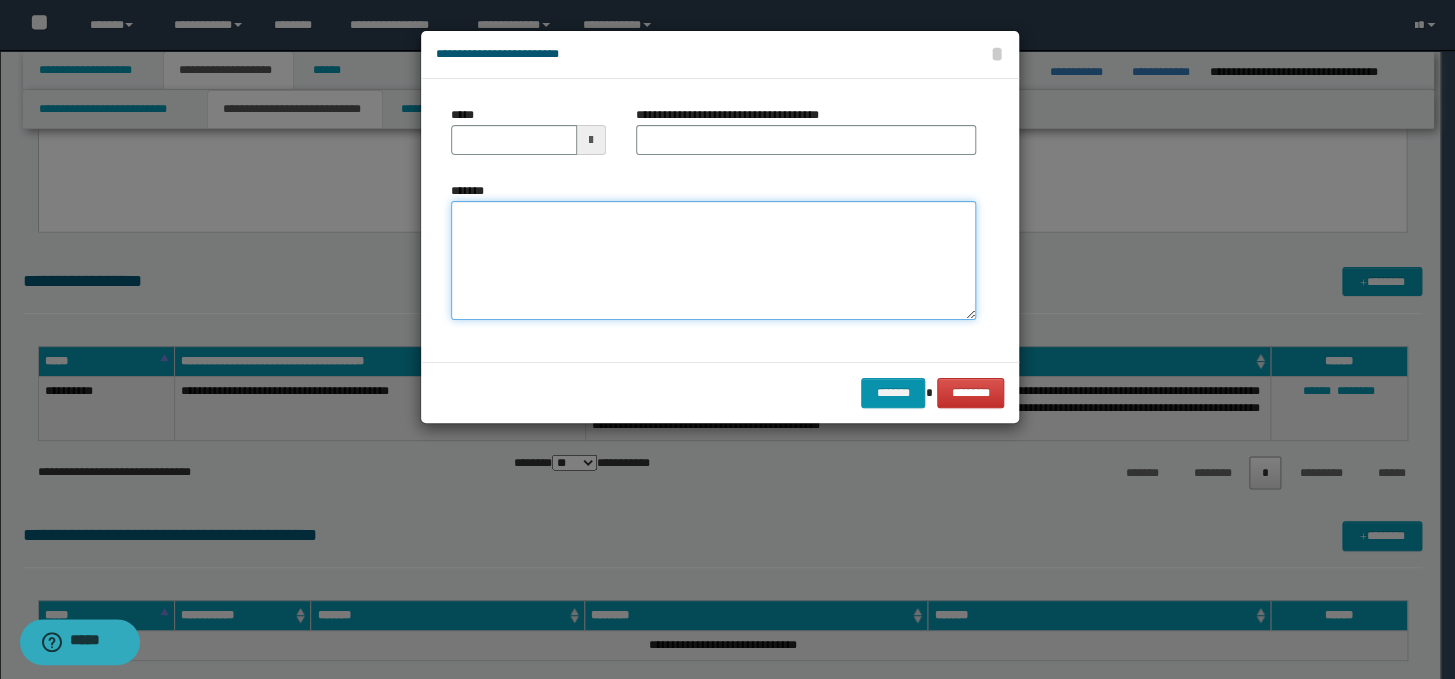 click on "*******" at bounding box center [713, 261] 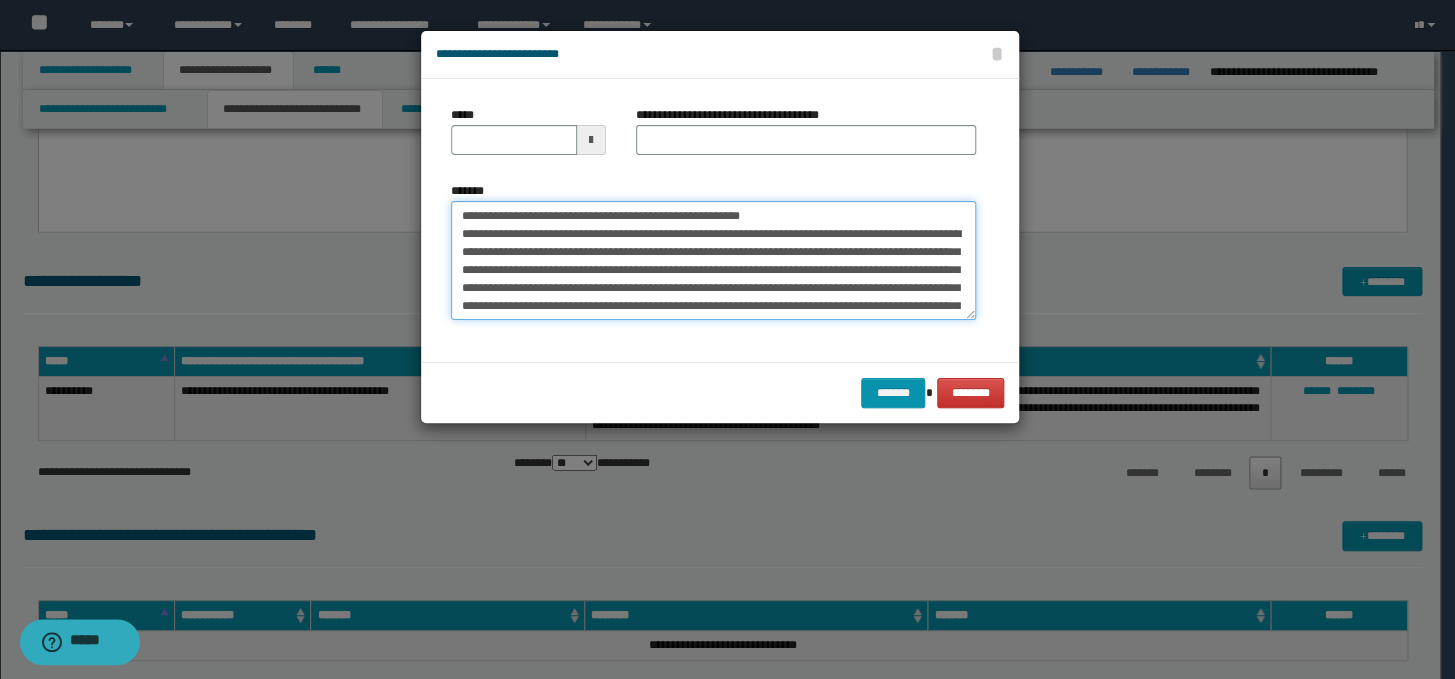 scroll, scrollTop: 354, scrollLeft: 0, axis: vertical 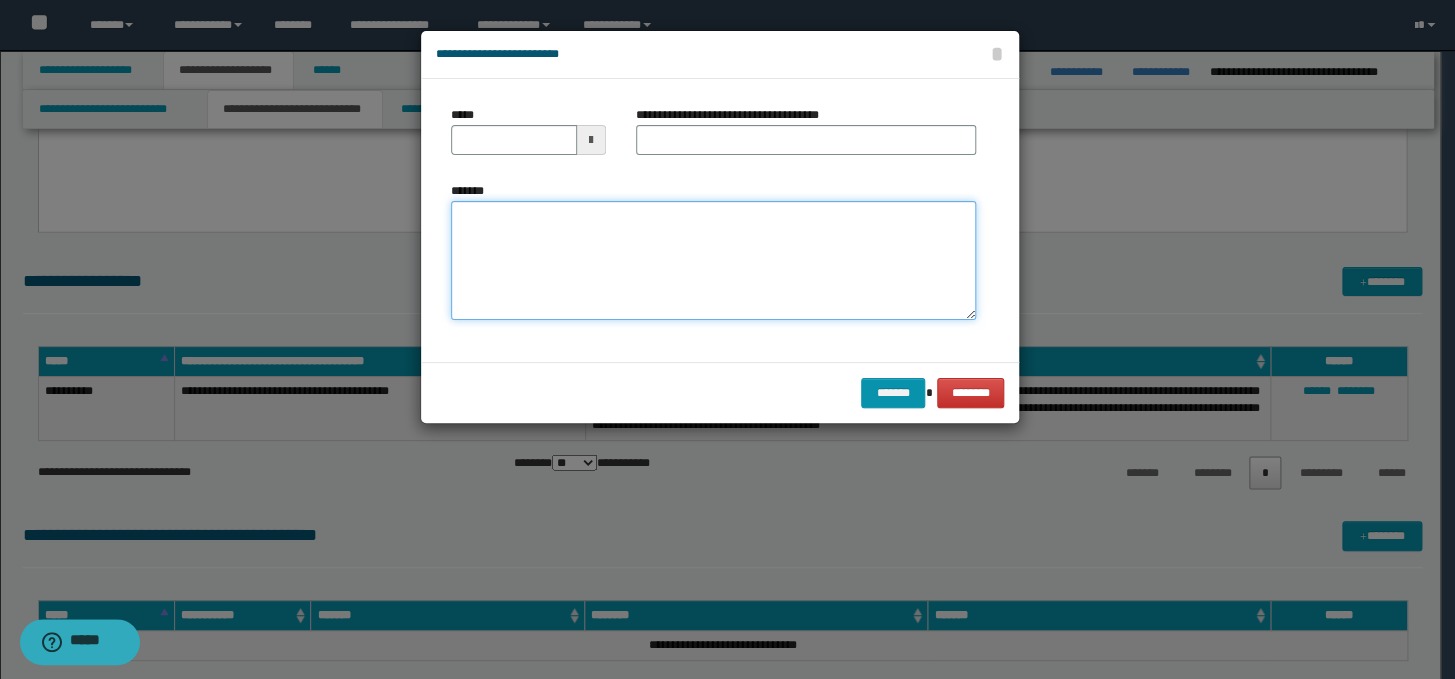 paste on "**********" 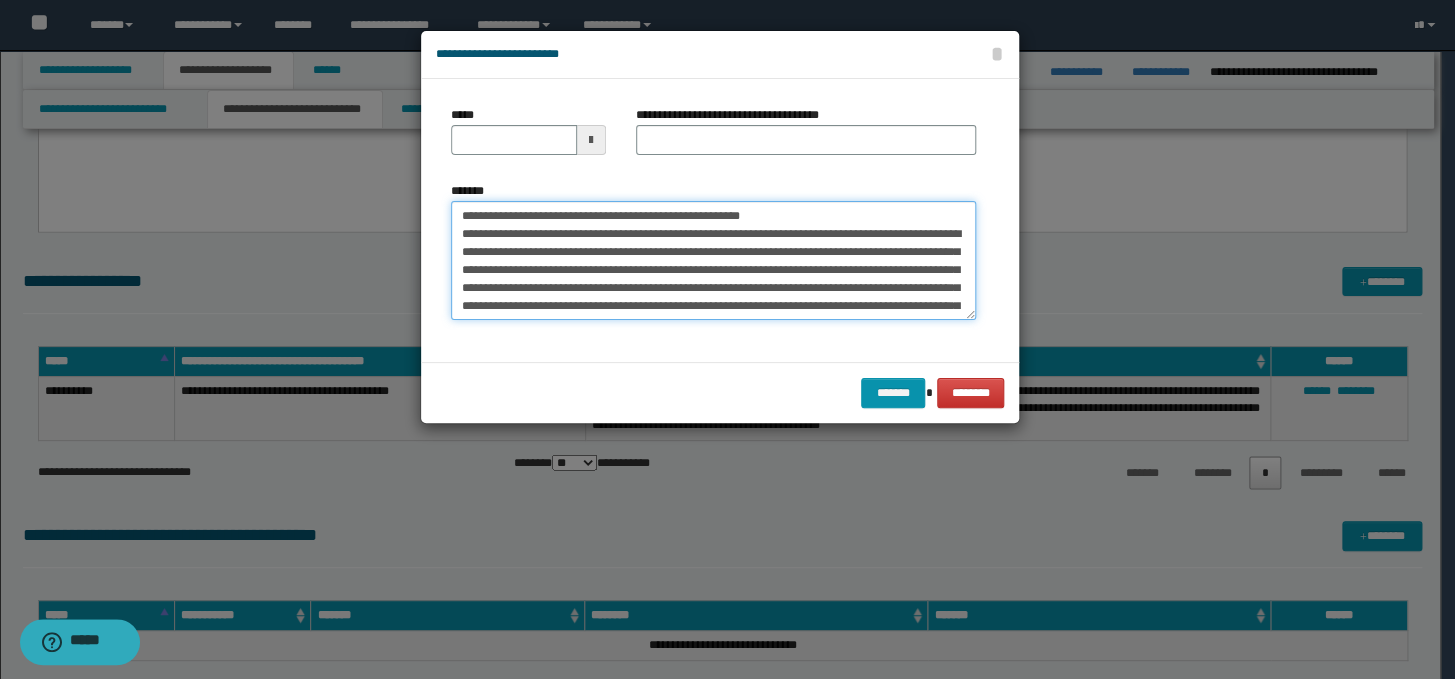 scroll, scrollTop: 354, scrollLeft: 0, axis: vertical 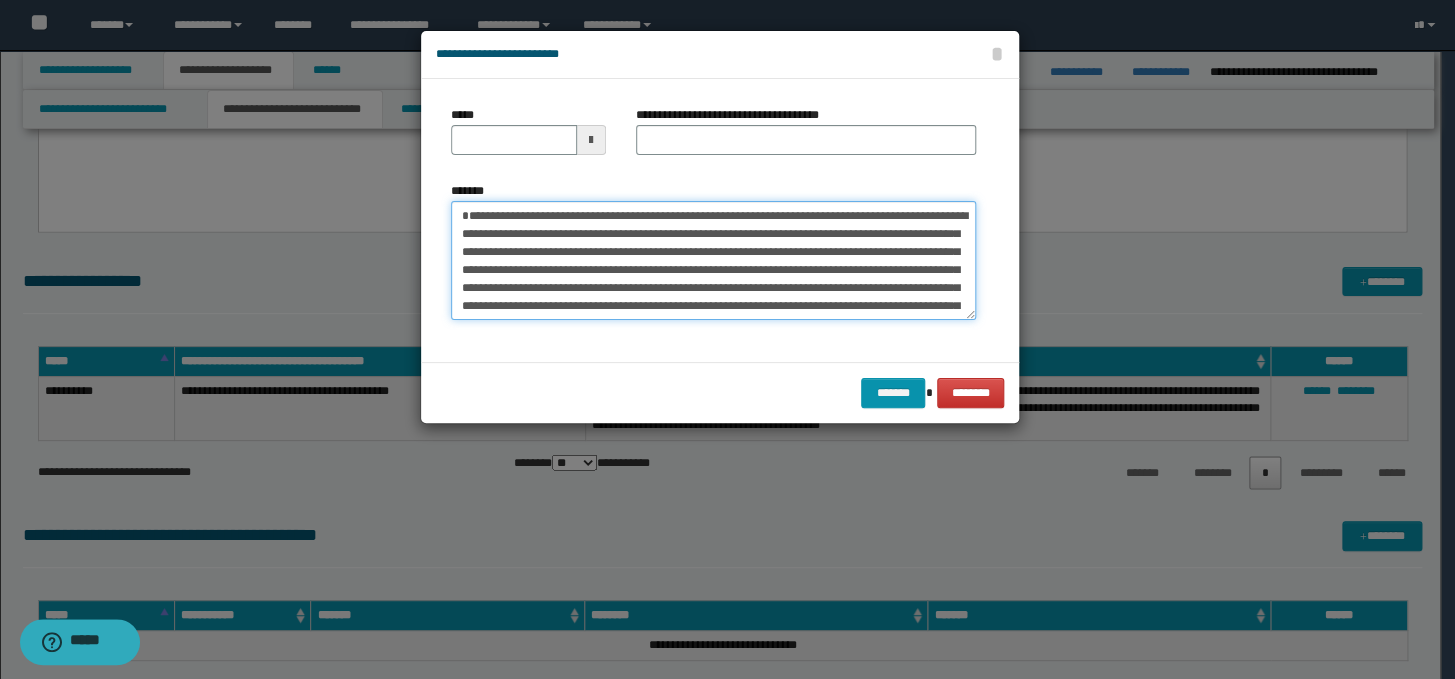 type on "**********" 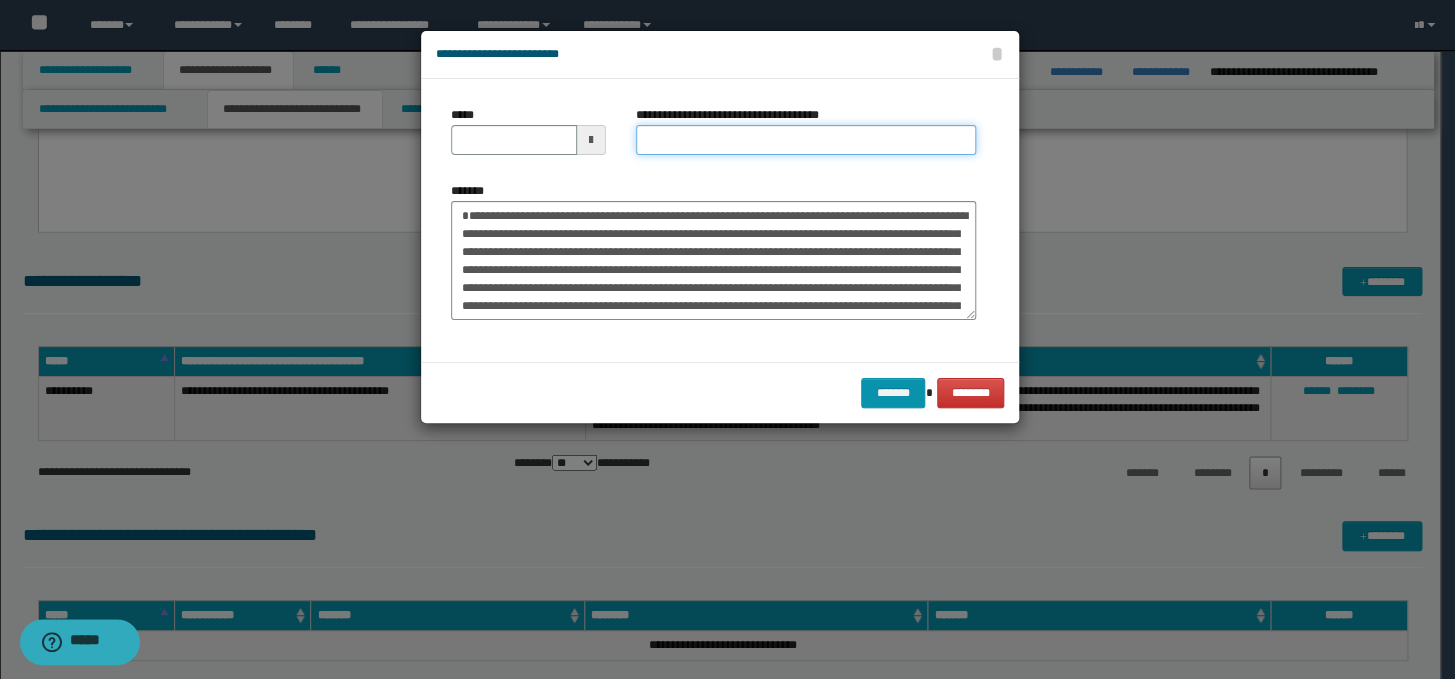 click on "**********" at bounding box center [806, 140] 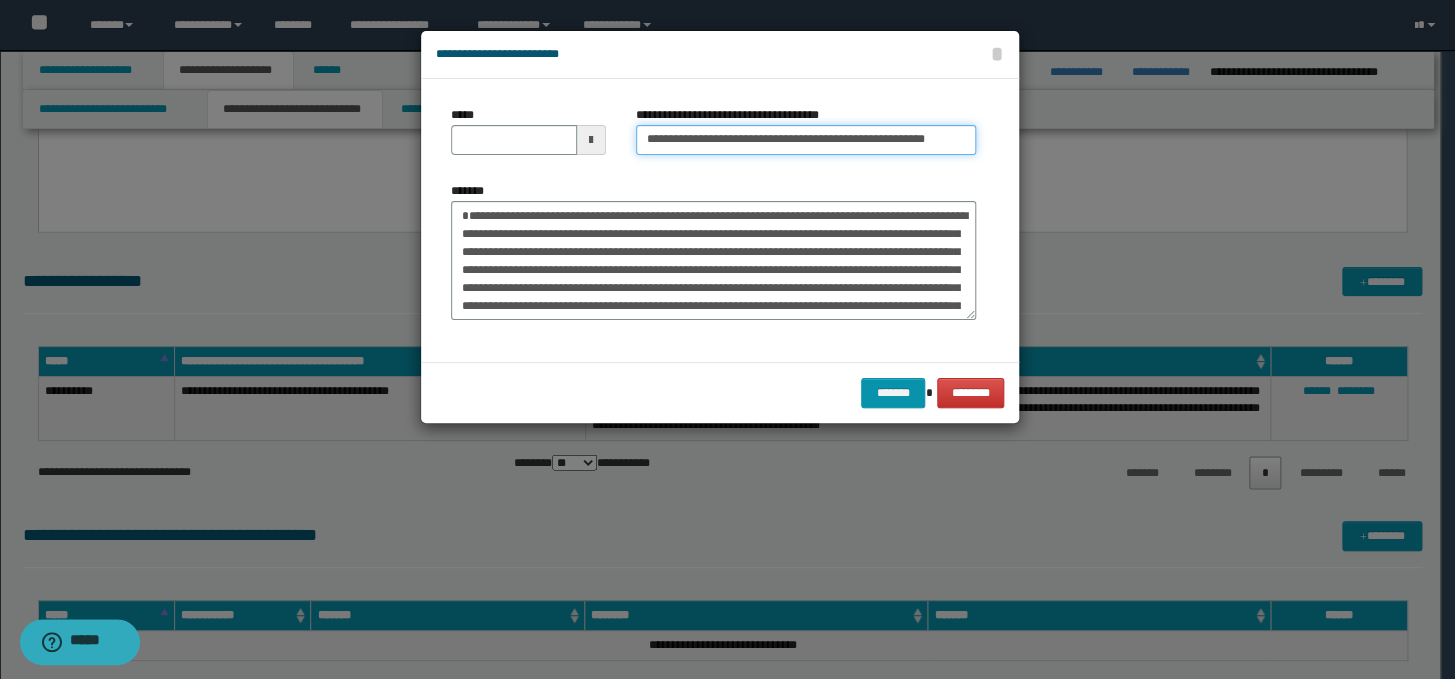 scroll, scrollTop: 0, scrollLeft: 29, axis: horizontal 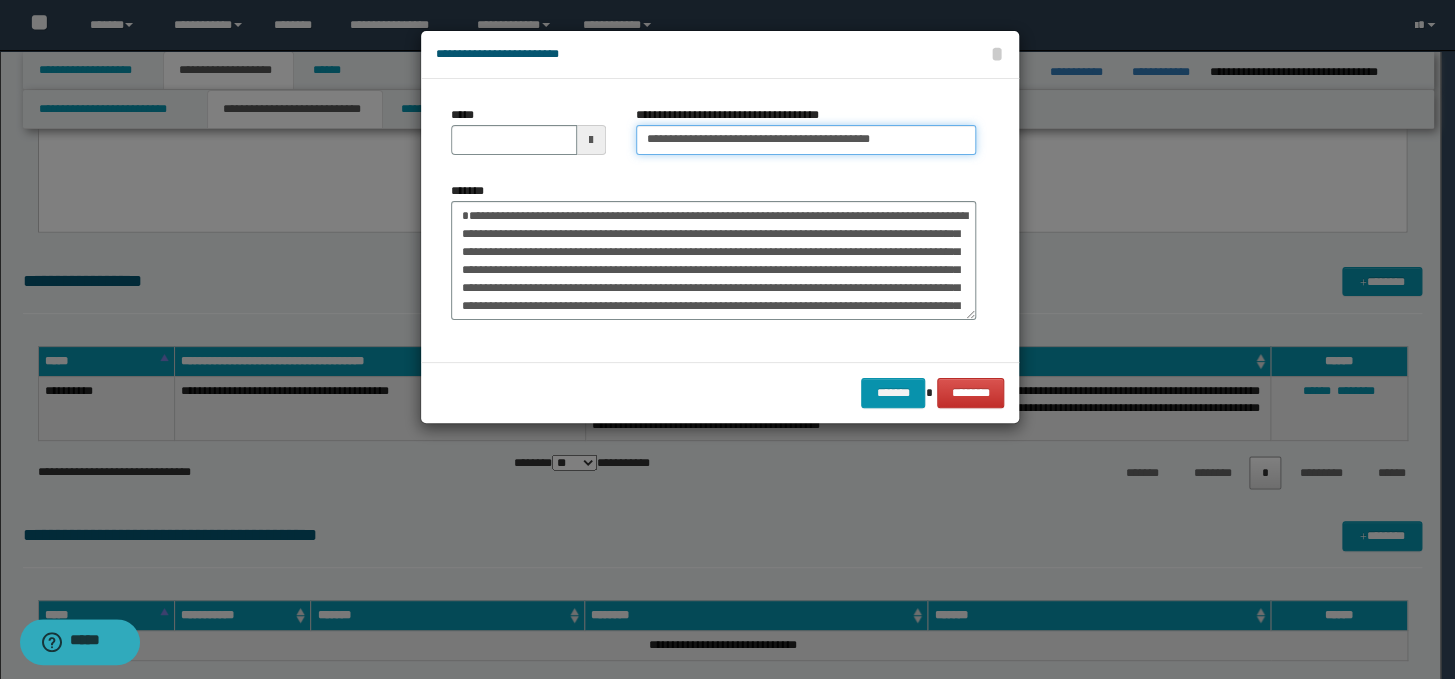 type 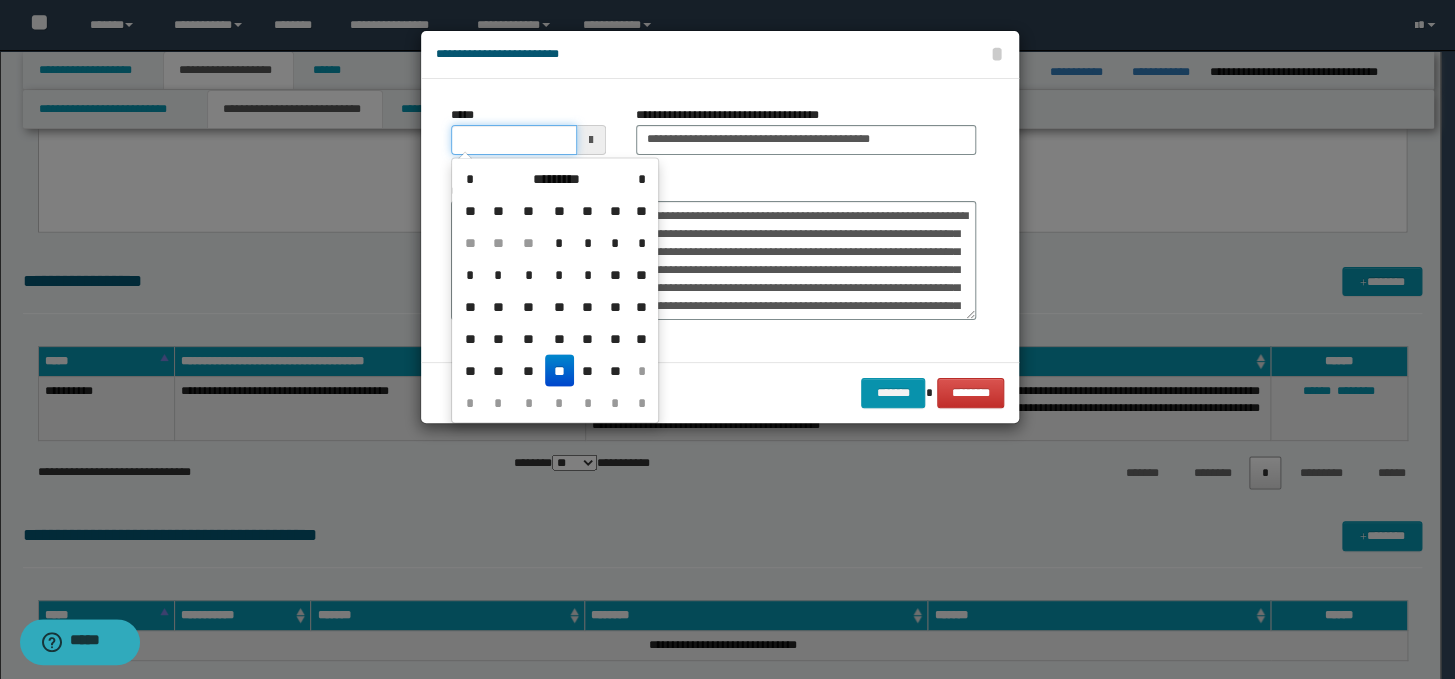 click on "*****" at bounding box center [514, 140] 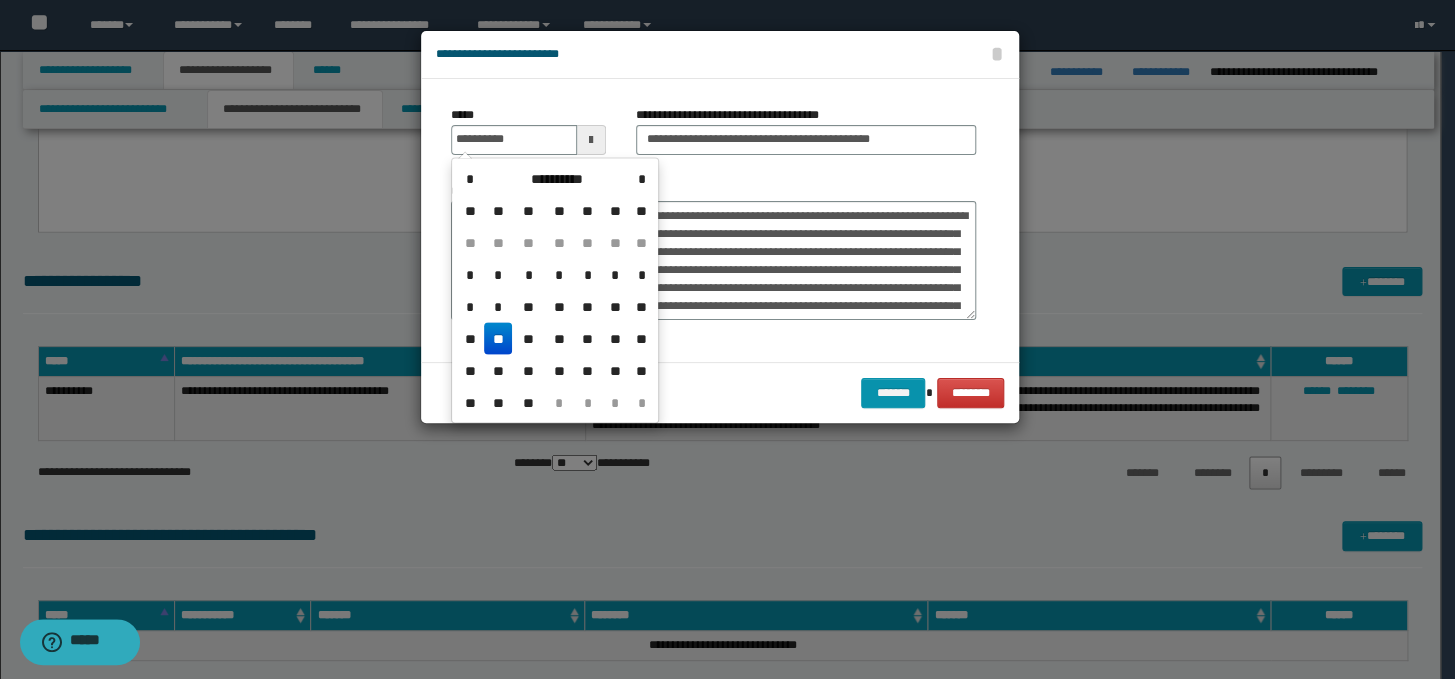 click on "**" at bounding box center [498, 338] 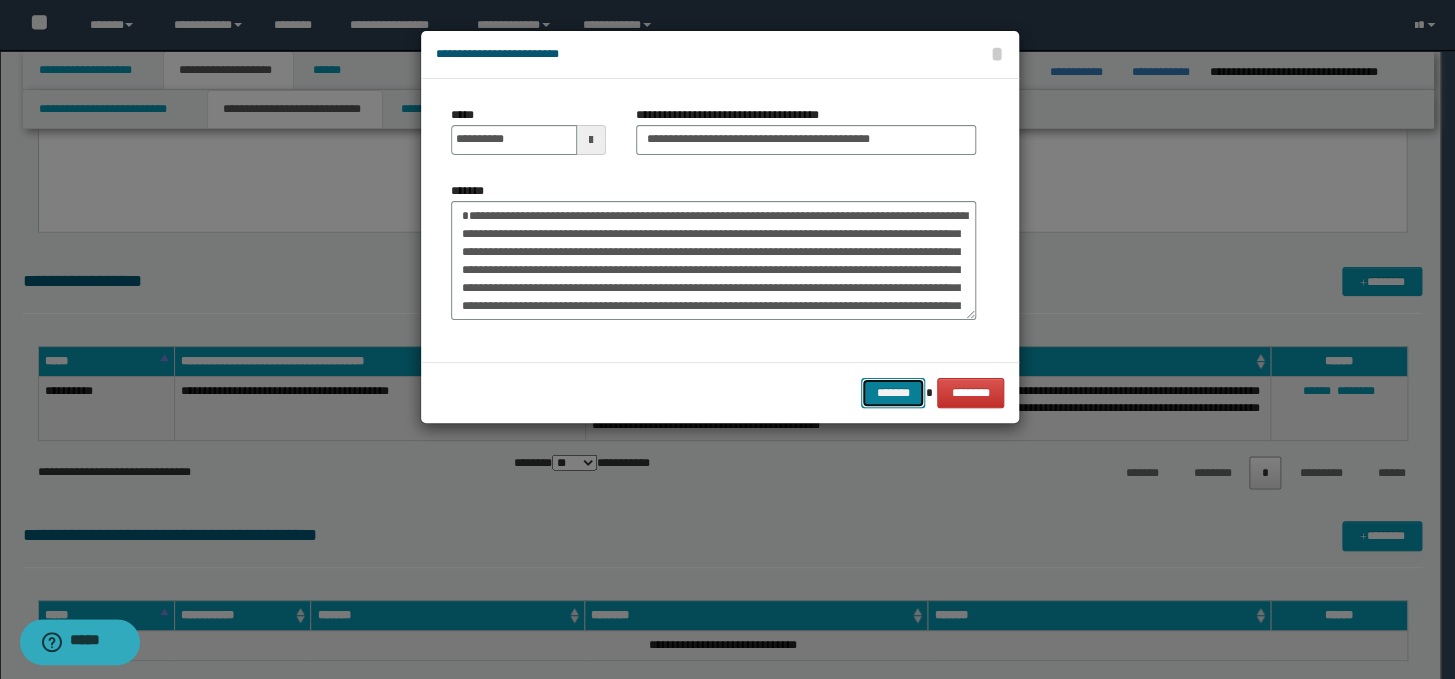 click on "*******" at bounding box center (893, 393) 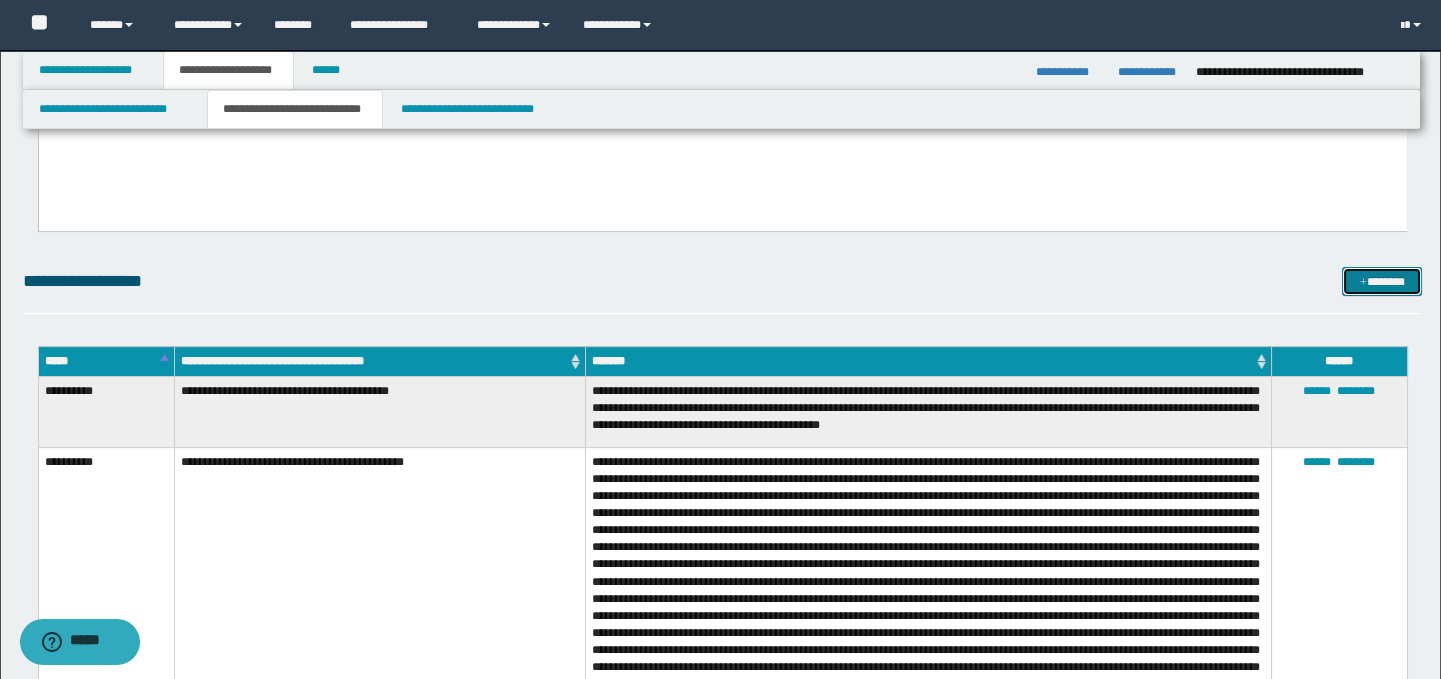 click on "*******" at bounding box center [1382, 282] 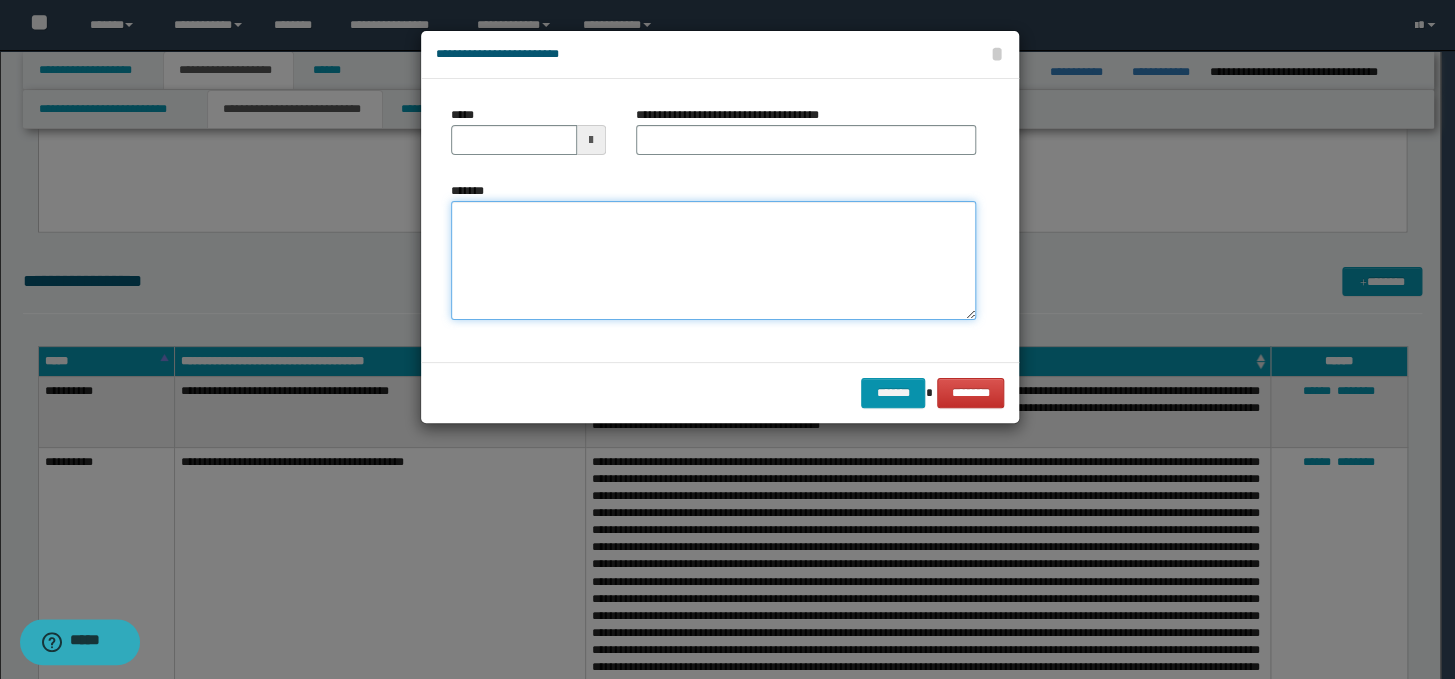 click on "*******" at bounding box center (713, 261) 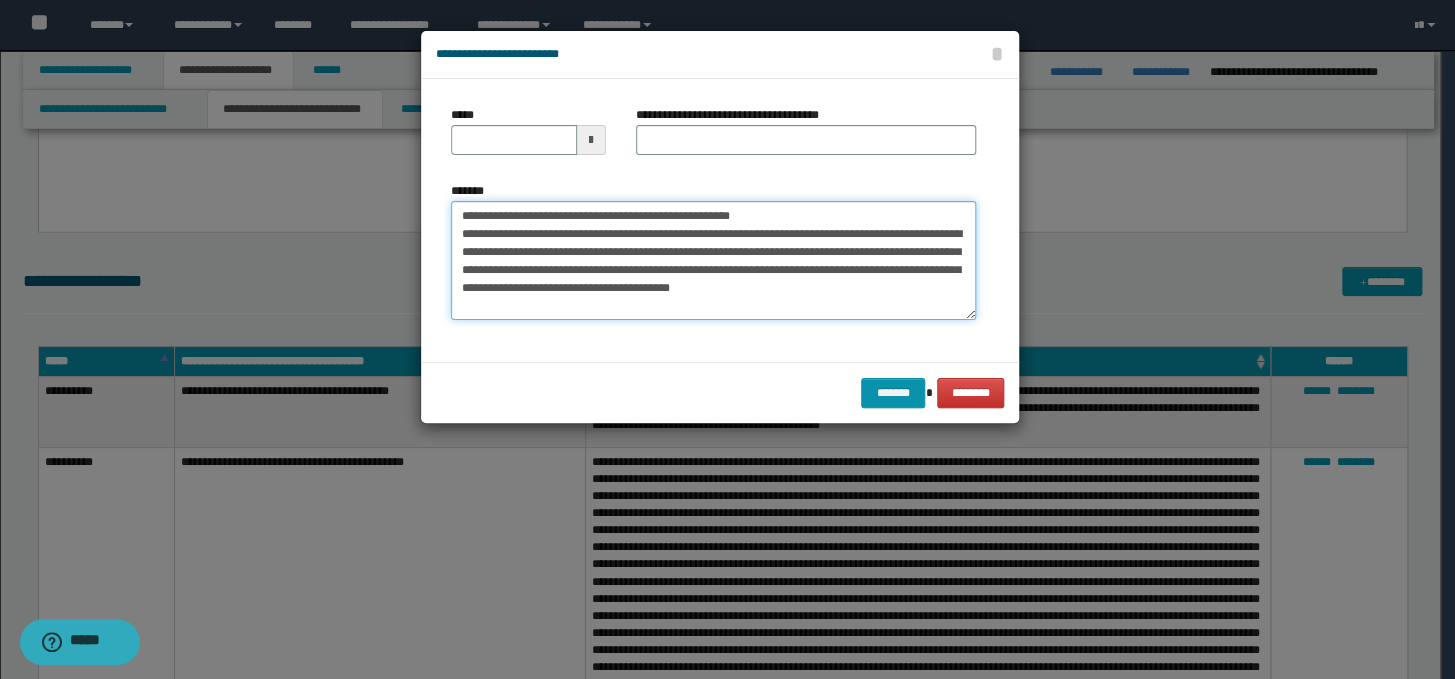 scroll, scrollTop: 11, scrollLeft: 0, axis: vertical 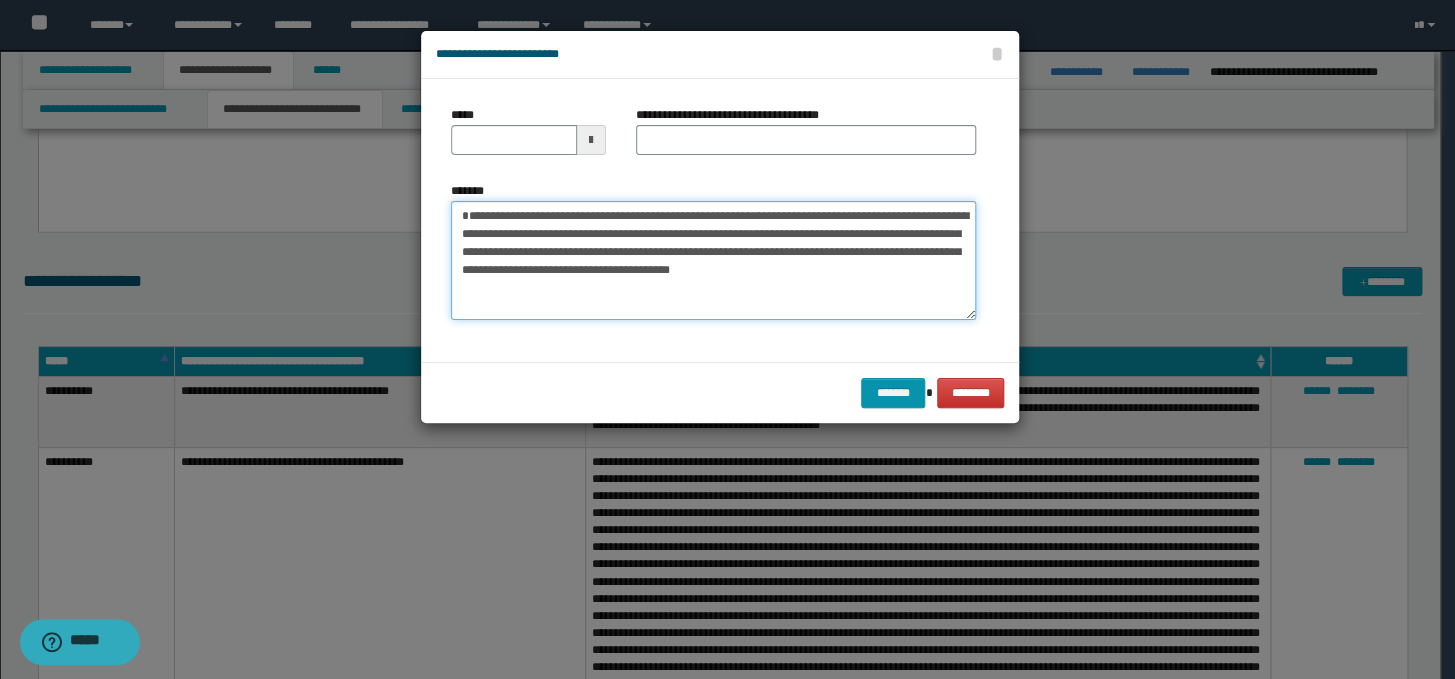 type on "**********" 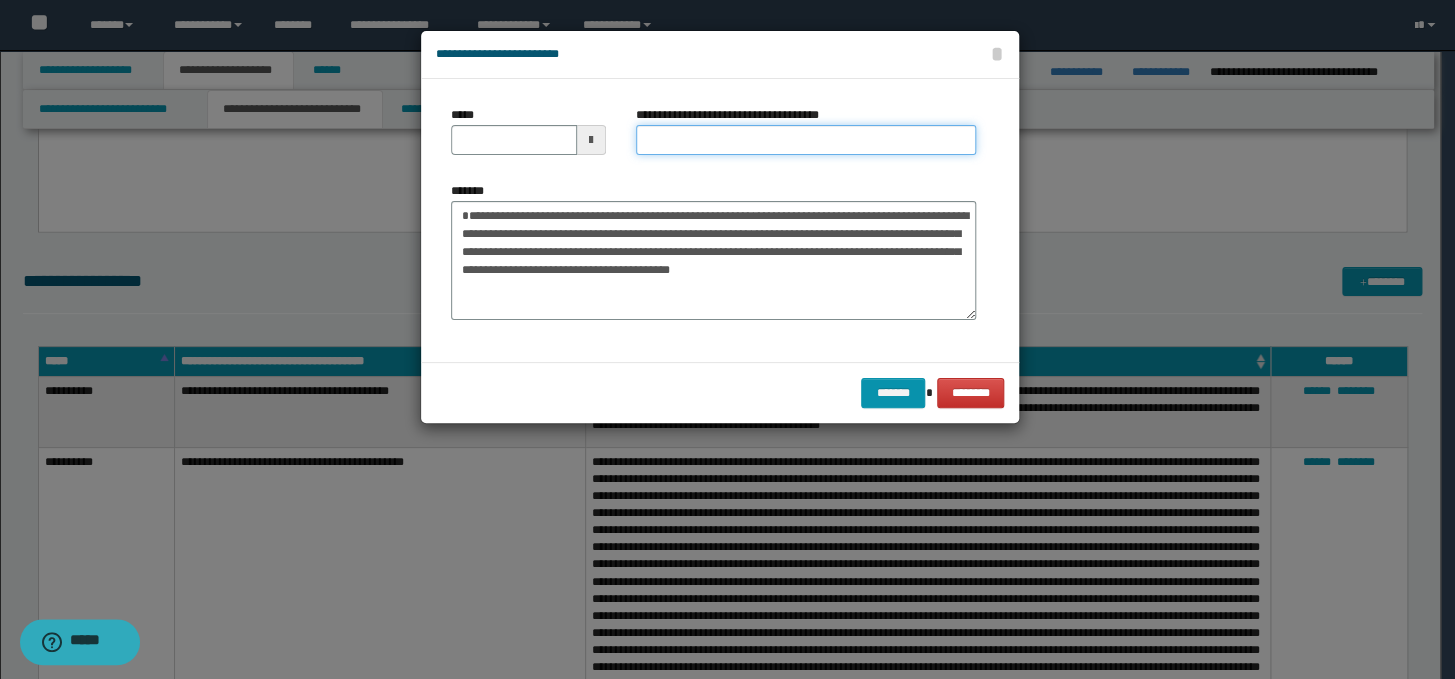 click on "**********" at bounding box center [806, 140] 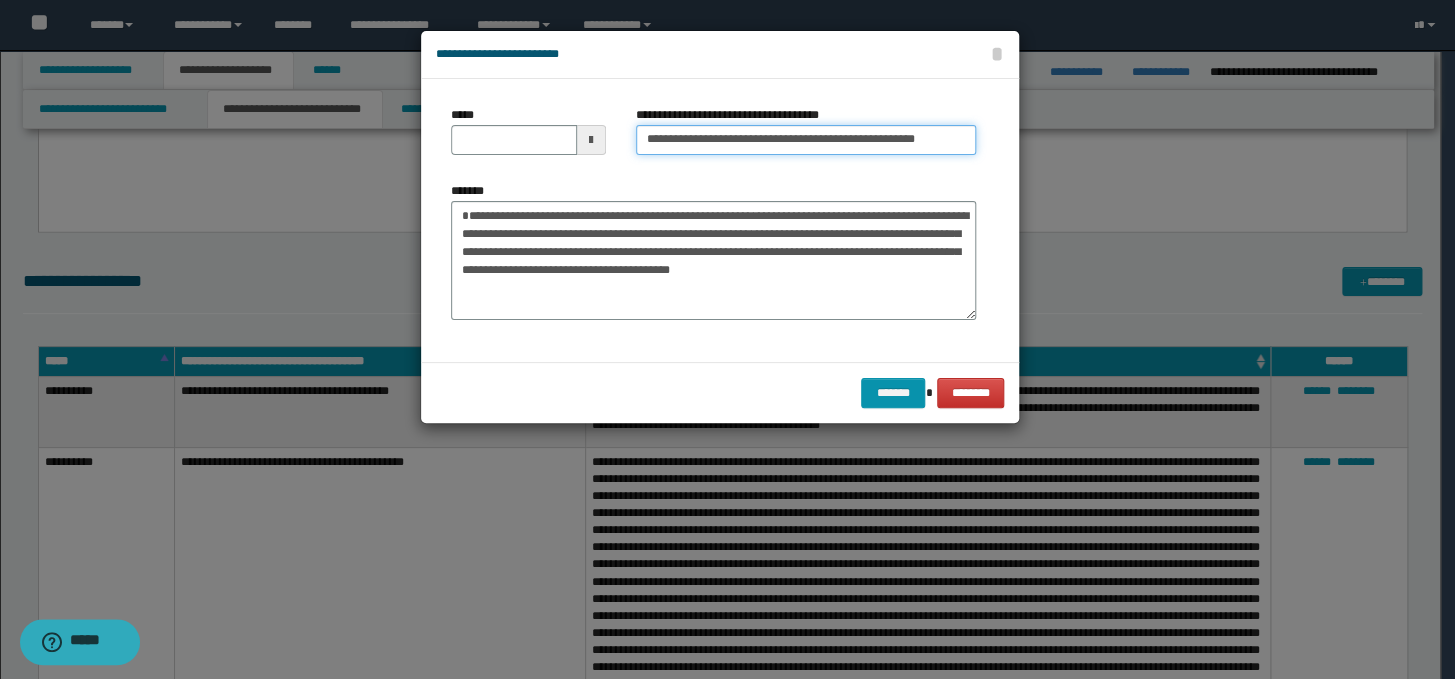 scroll, scrollTop: 0, scrollLeft: 14, axis: horizontal 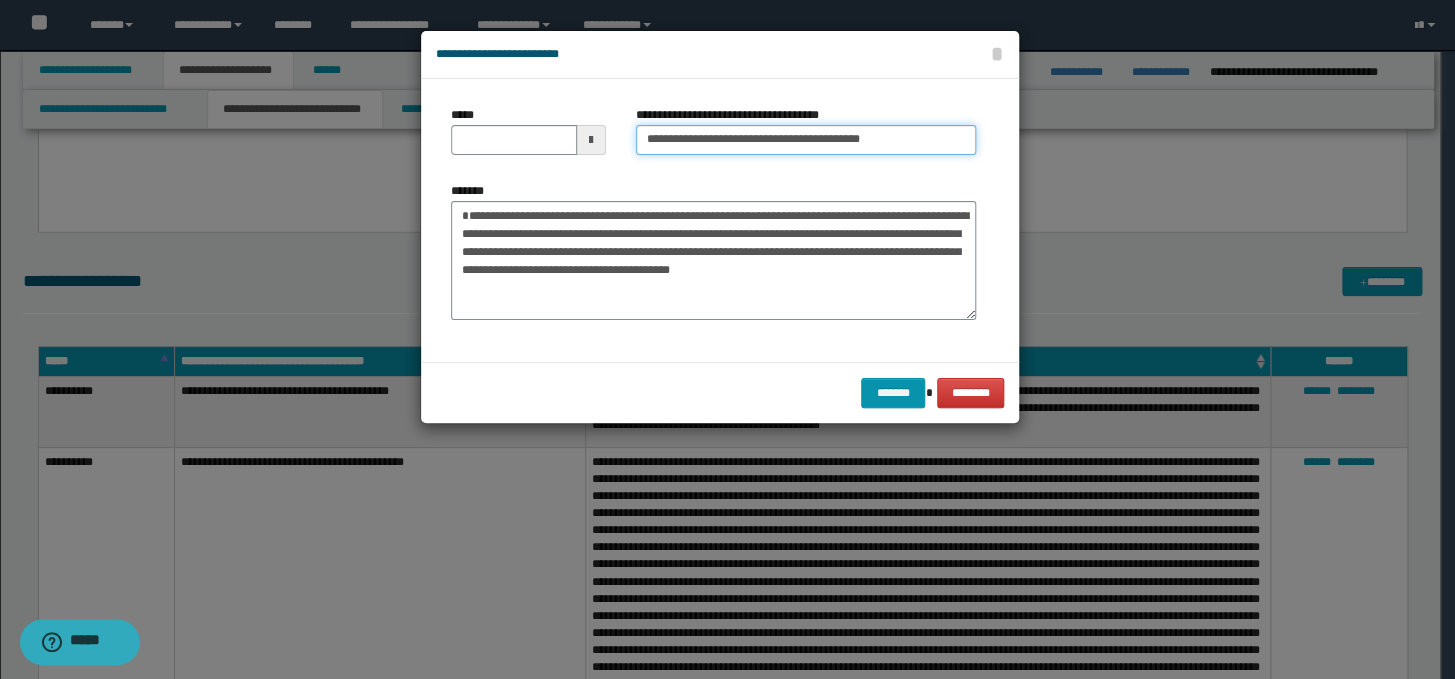 type 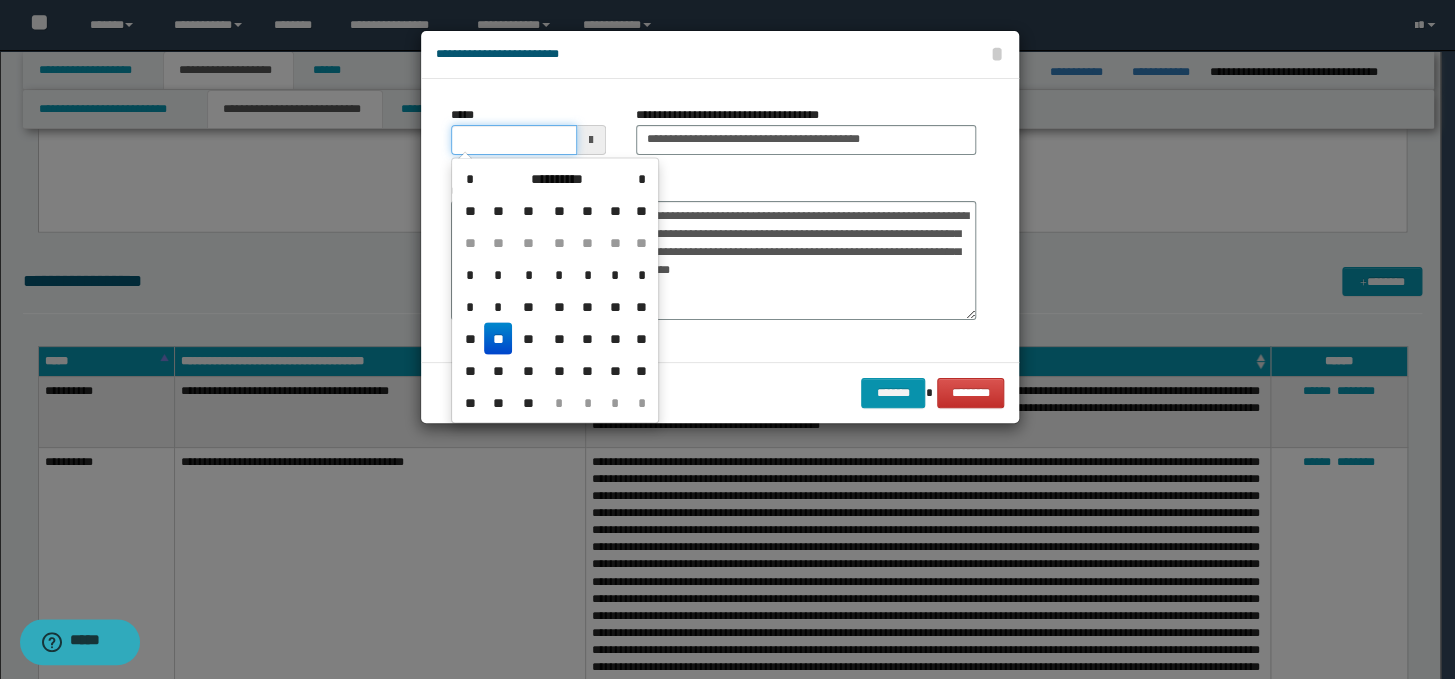 click on "*****" at bounding box center (514, 140) 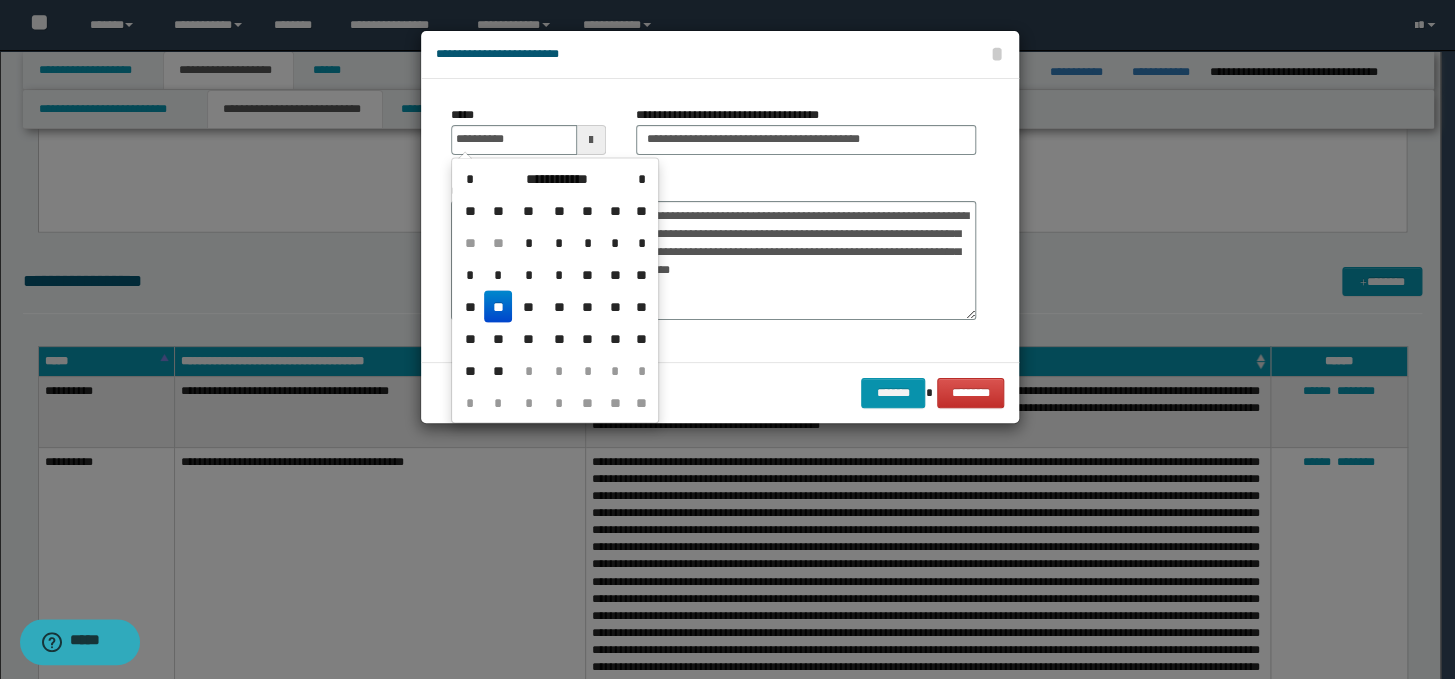 click on "**" at bounding box center [498, 306] 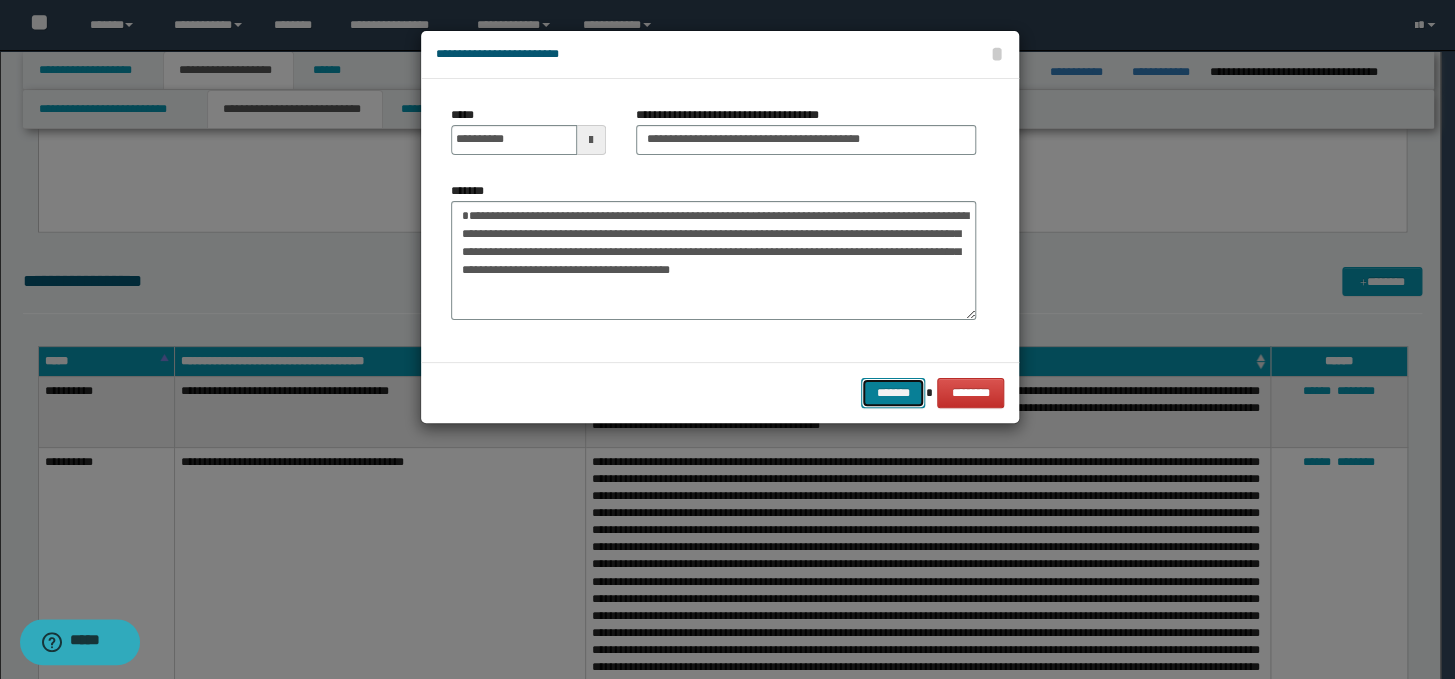 click on "*******" at bounding box center [893, 393] 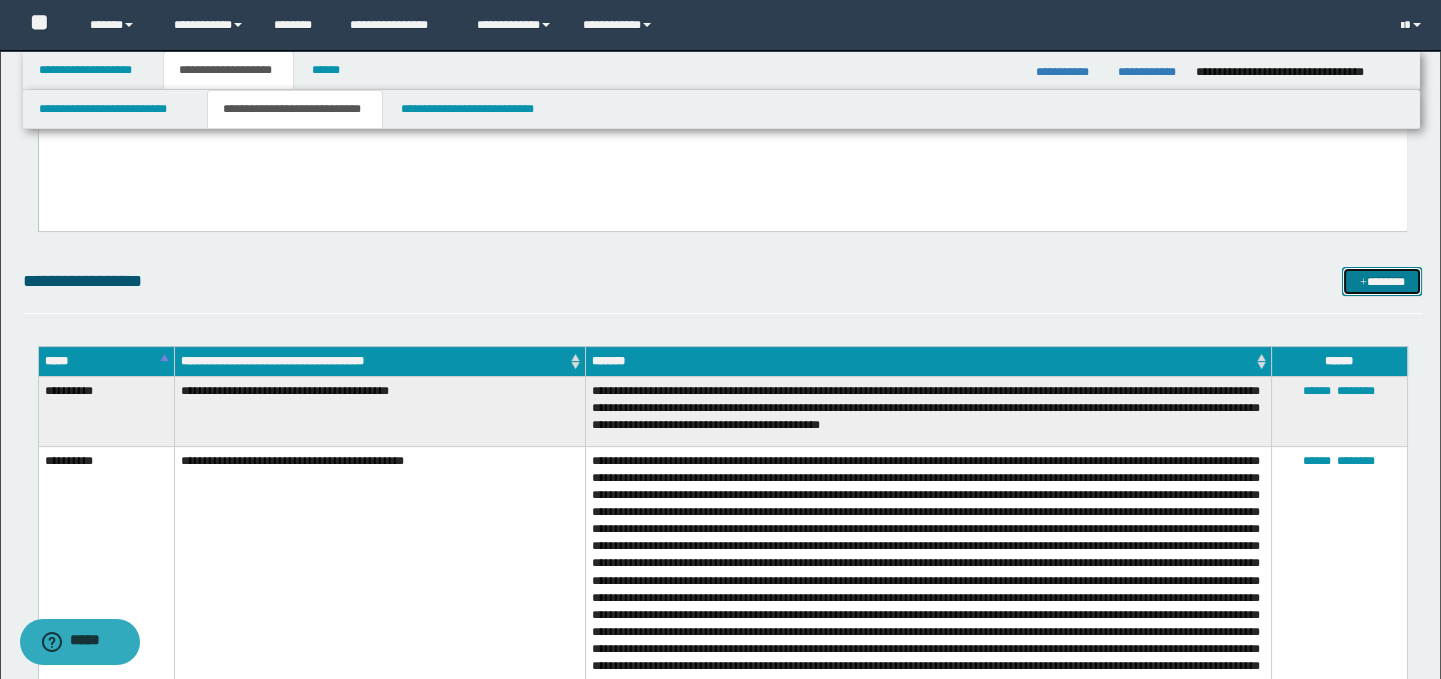 click on "*******" at bounding box center (1382, 282) 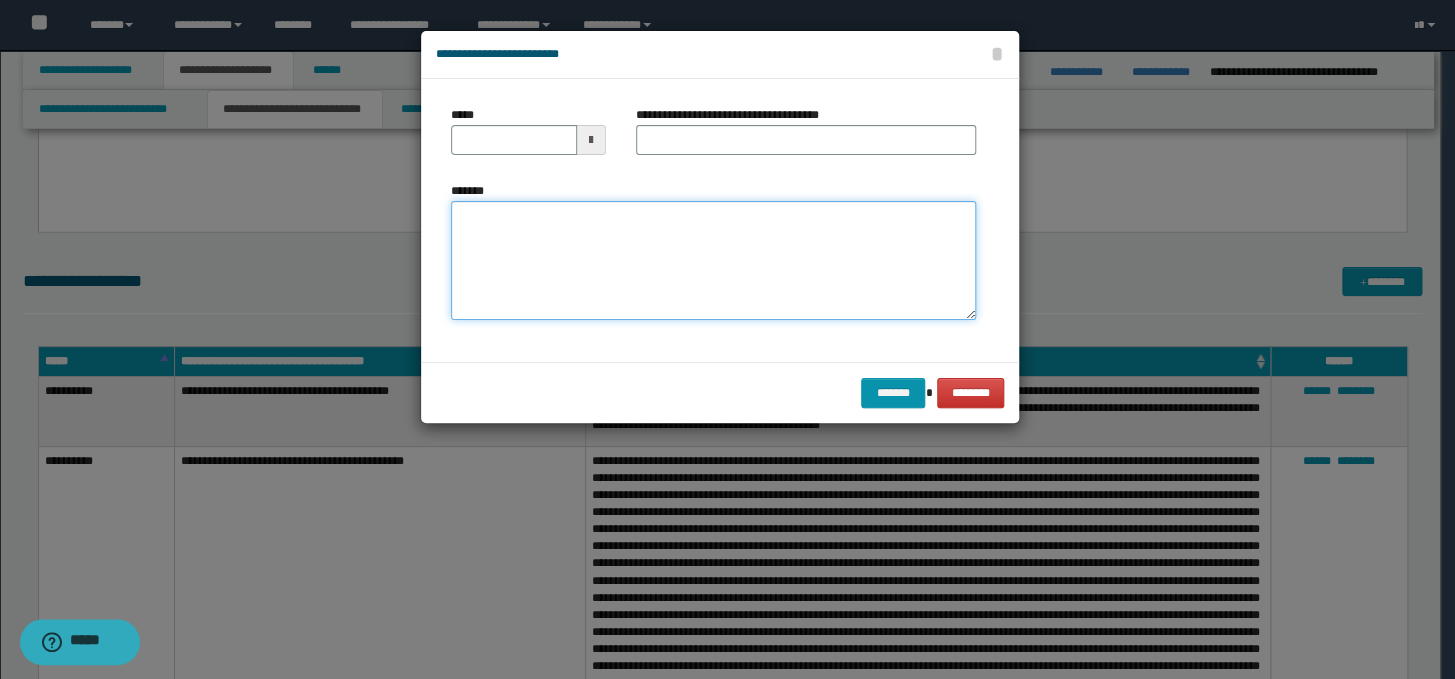 click on "*******" at bounding box center [713, 261] 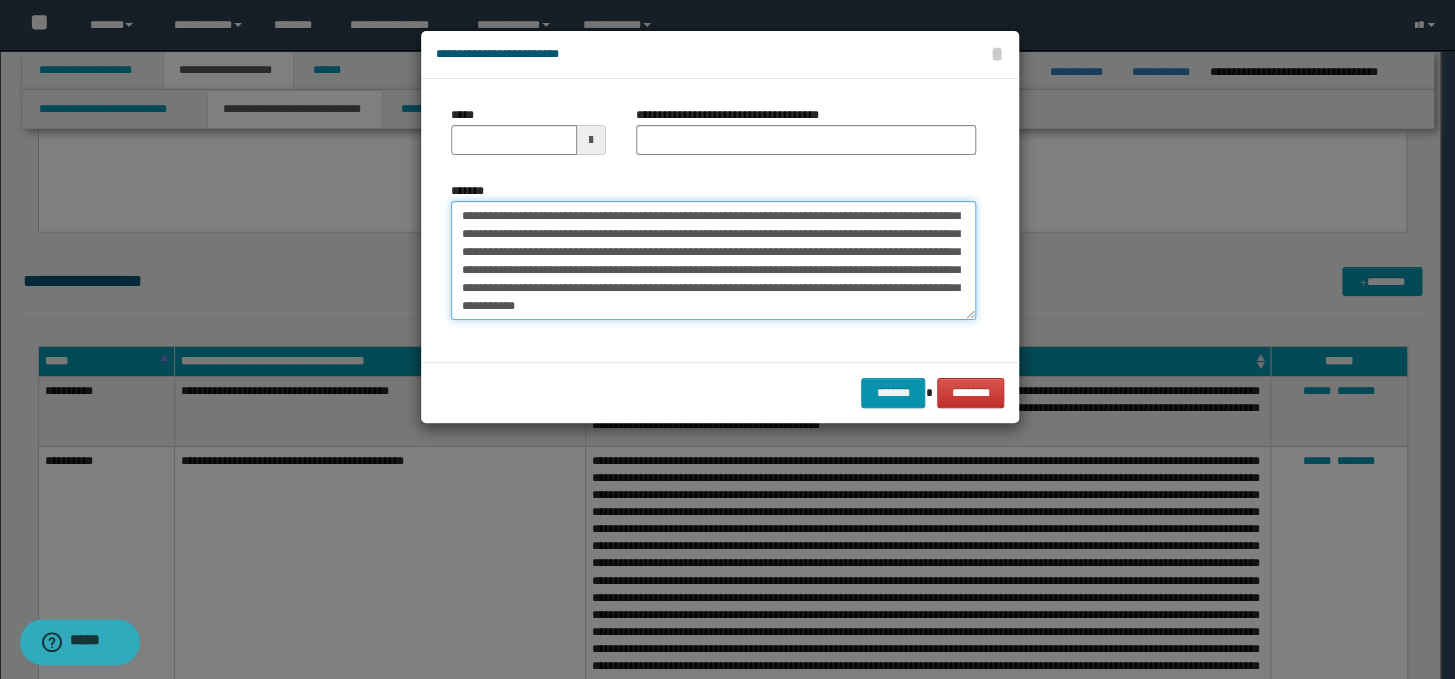 scroll, scrollTop: 0, scrollLeft: 0, axis: both 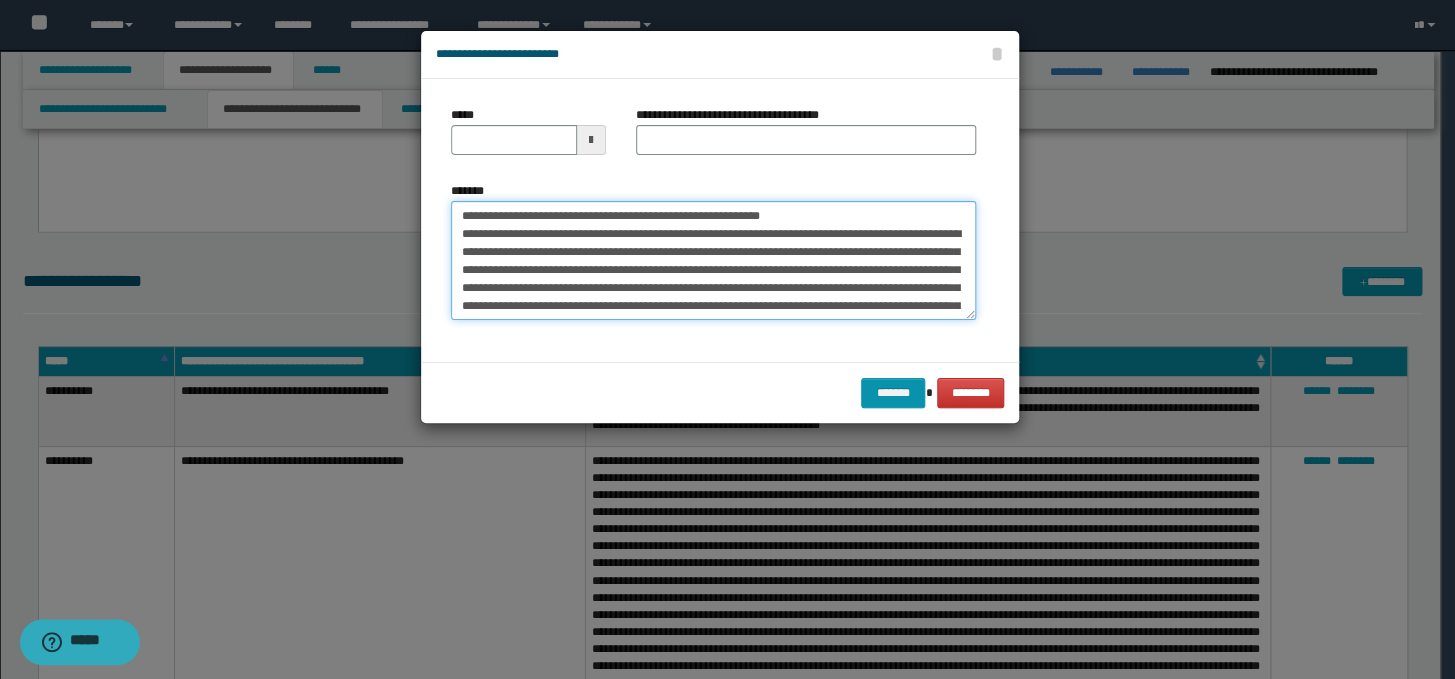 drag, startPoint x: 853, startPoint y: 212, endPoint x: 457, endPoint y: 210, distance: 396.00504 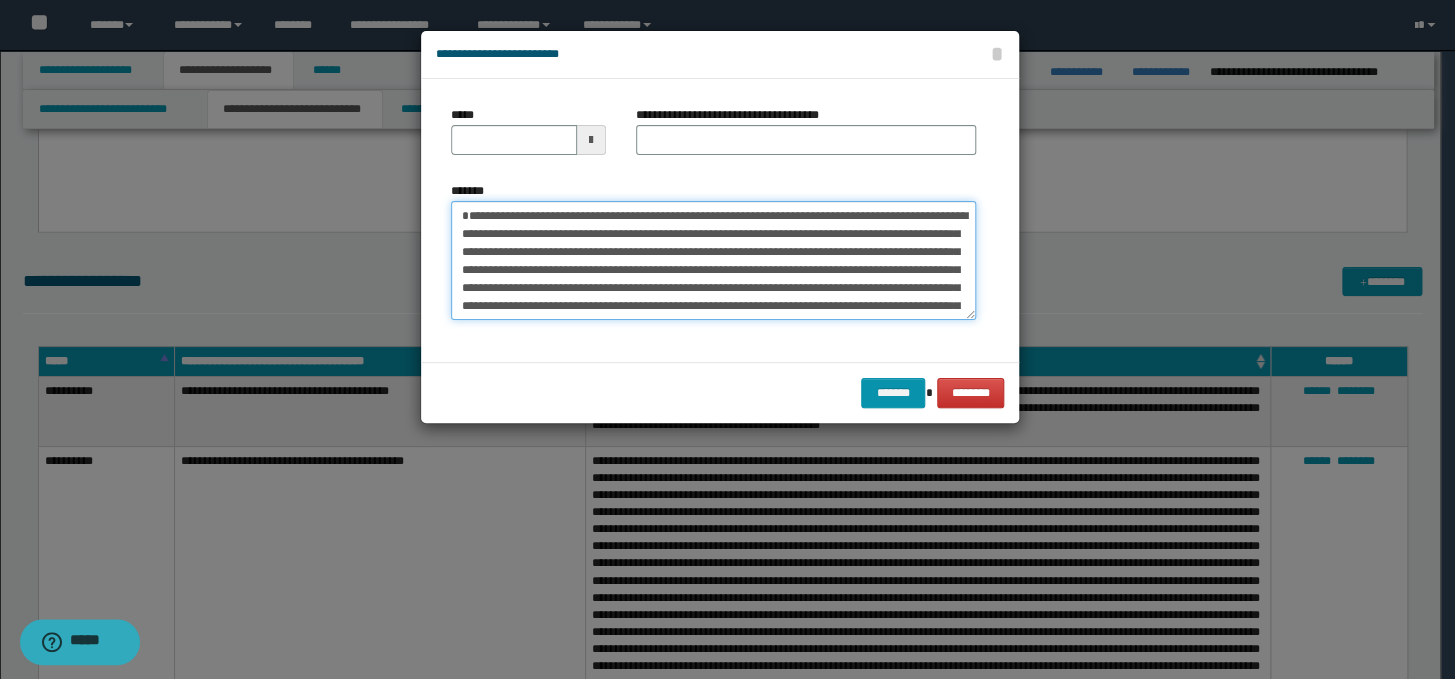 type on "**********" 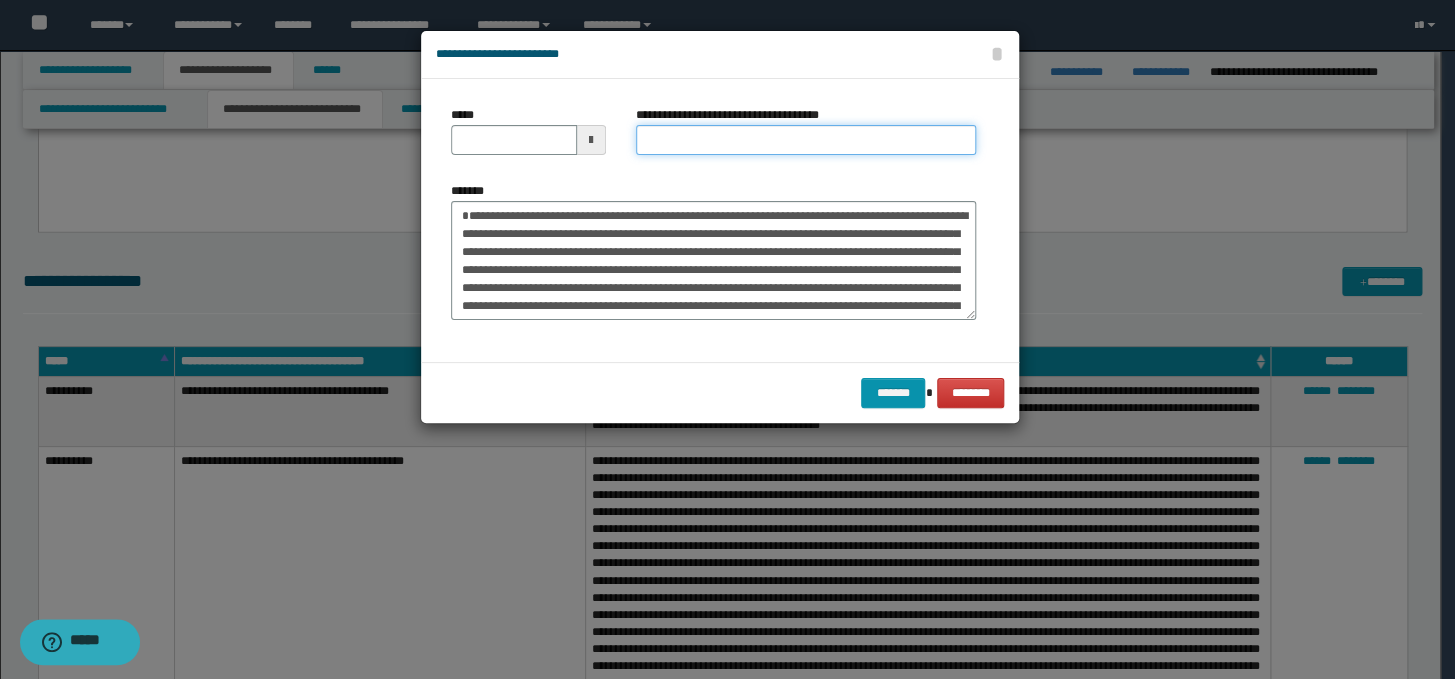 click on "**********" at bounding box center [806, 140] 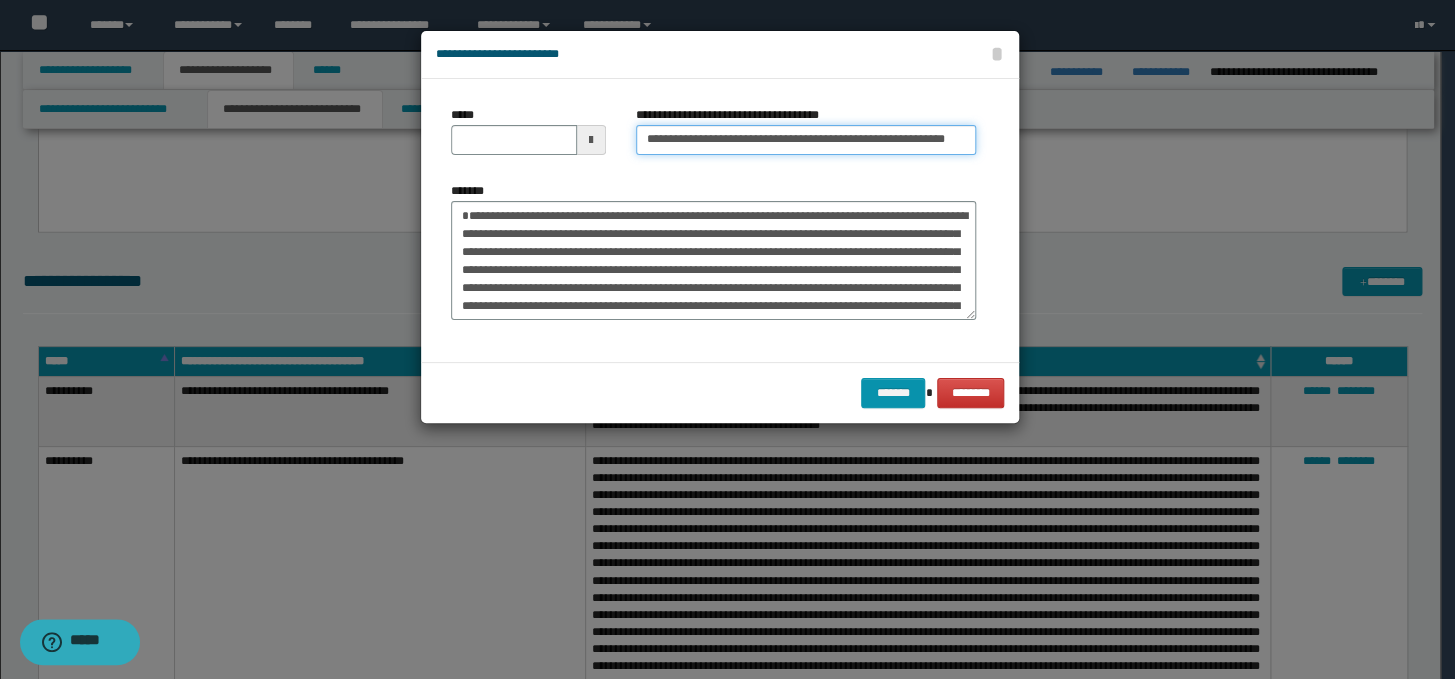 scroll, scrollTop: 0, scrollLeft: 67, axis: horizontal 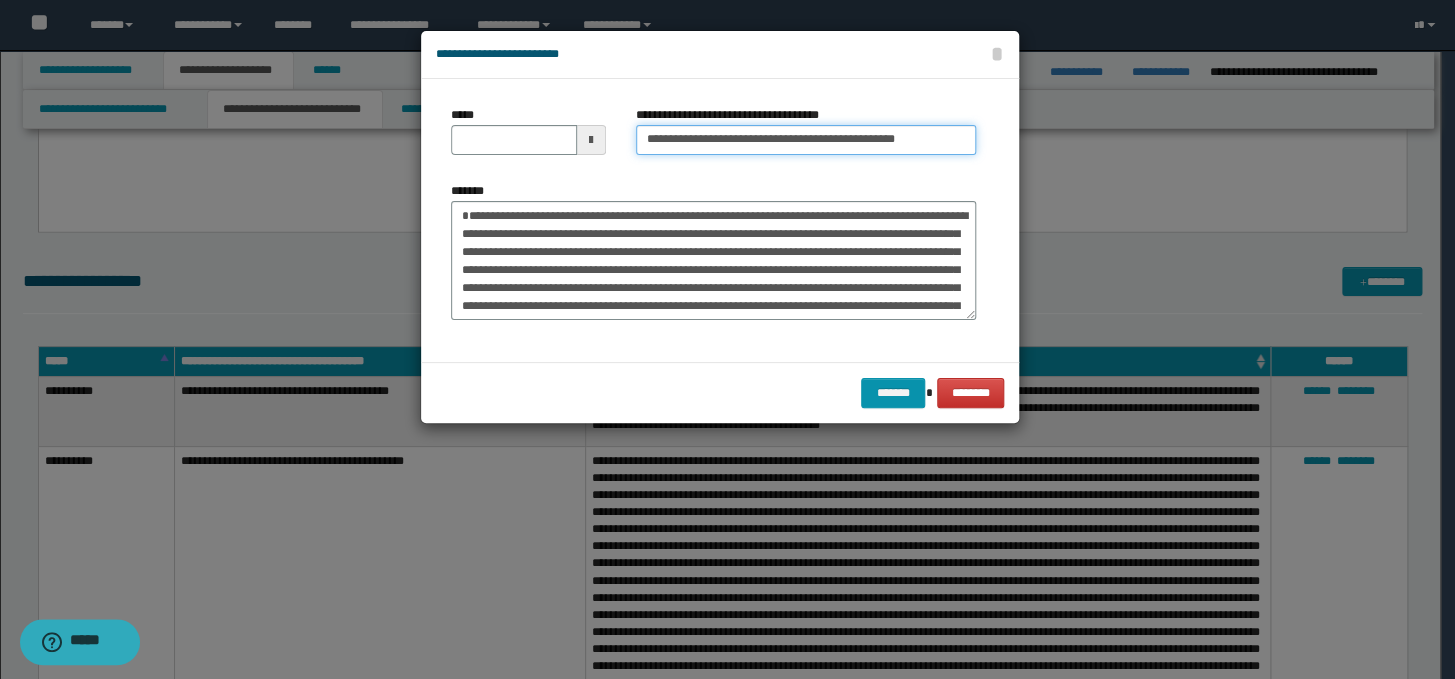 type 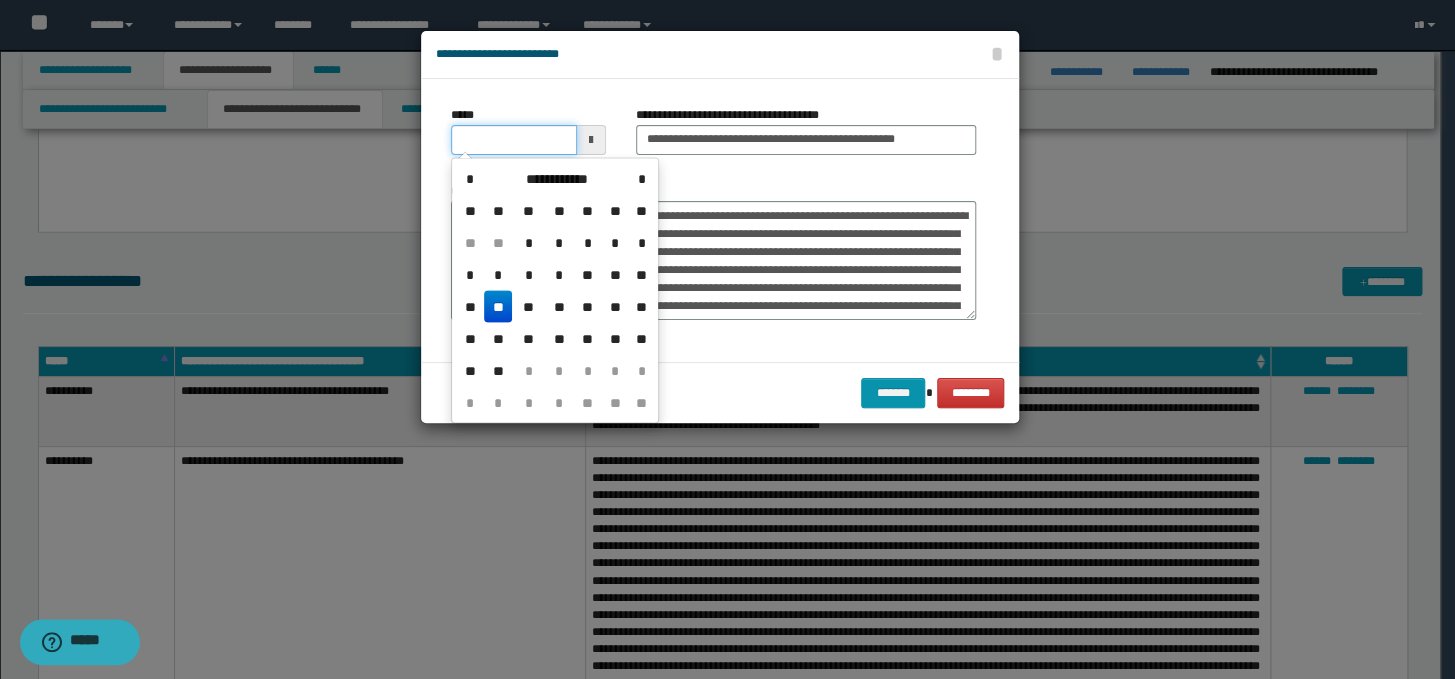 click on "*****" at bounding box center [514, 140] 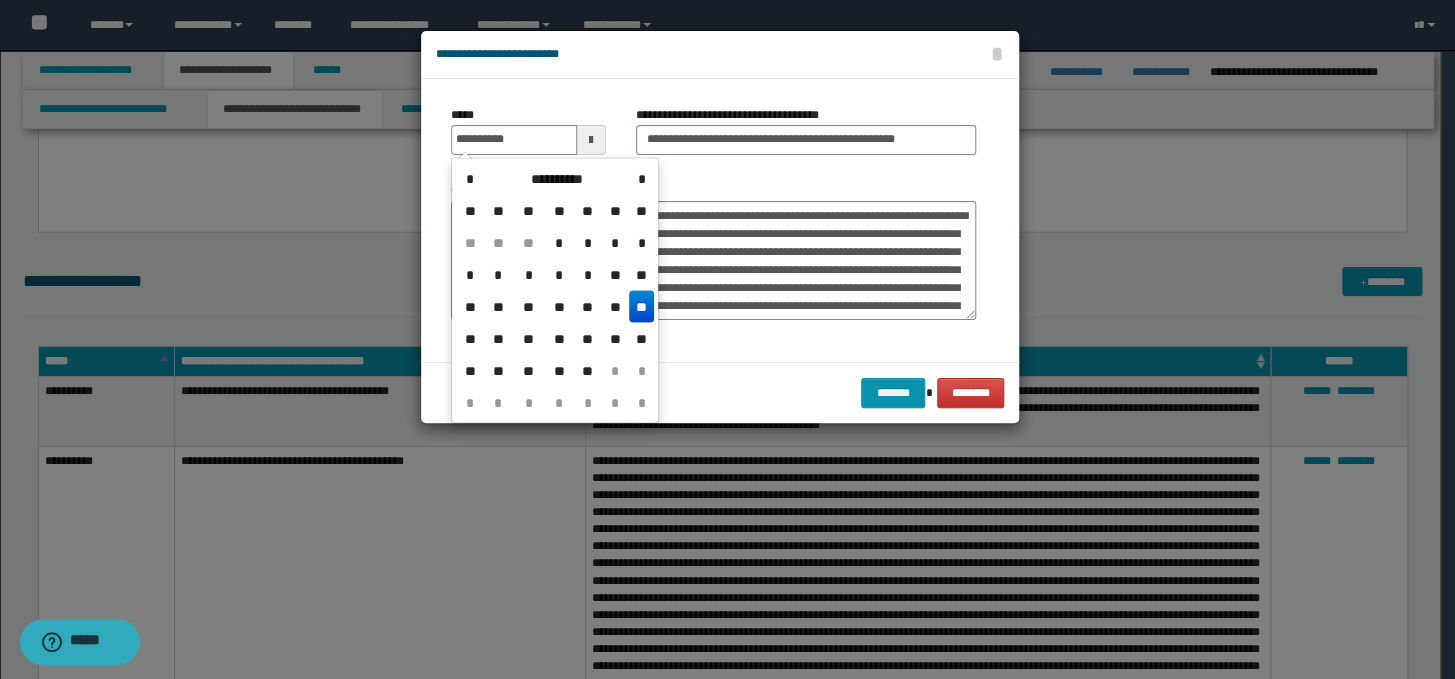 click on "**" at bounding box center [641, 306] 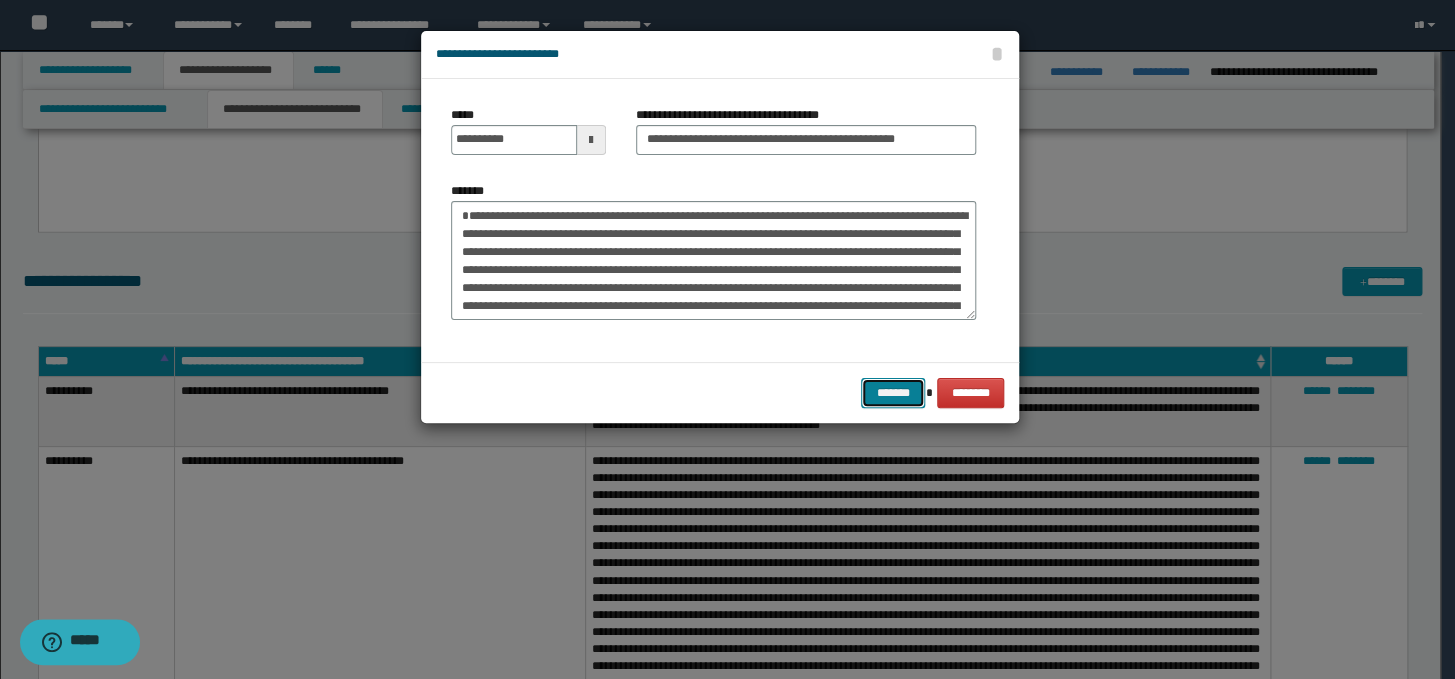 click on "*******" at bounding box center (893, 393) 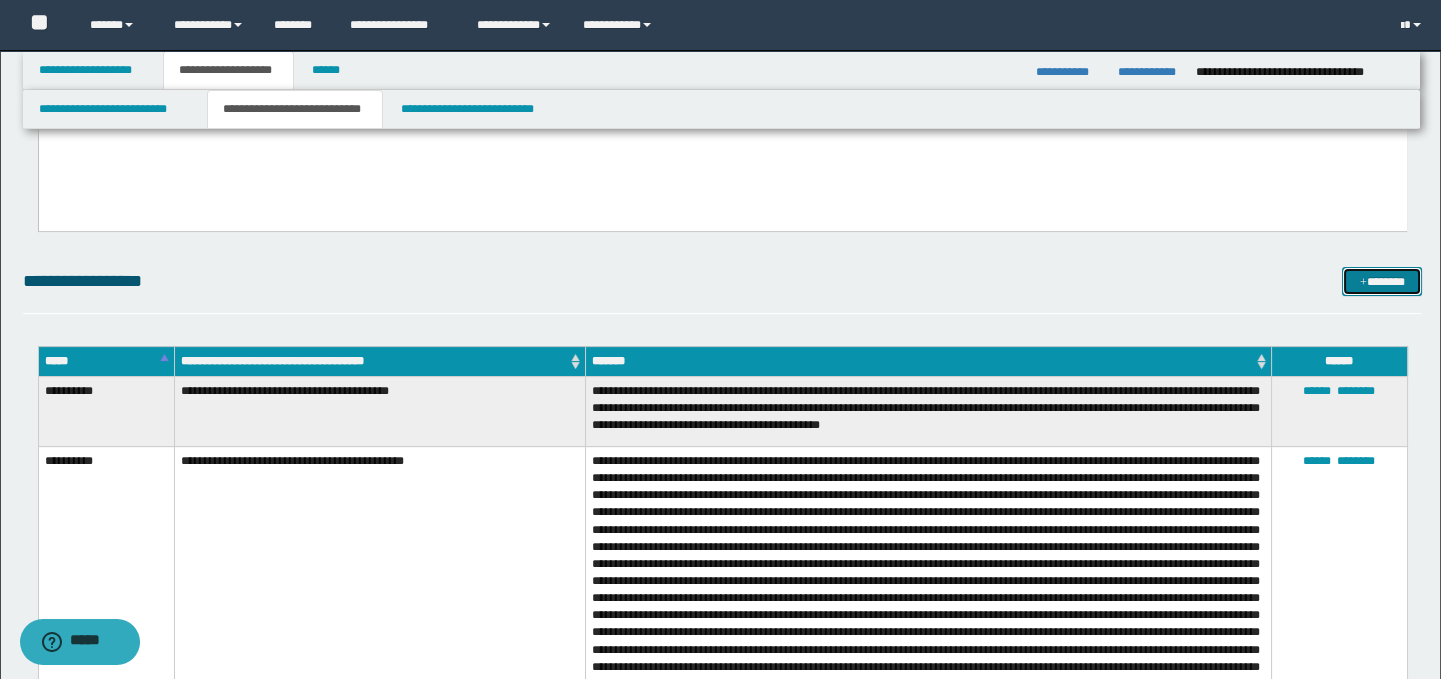 click on "*******" at bounding box center (1382, 282) 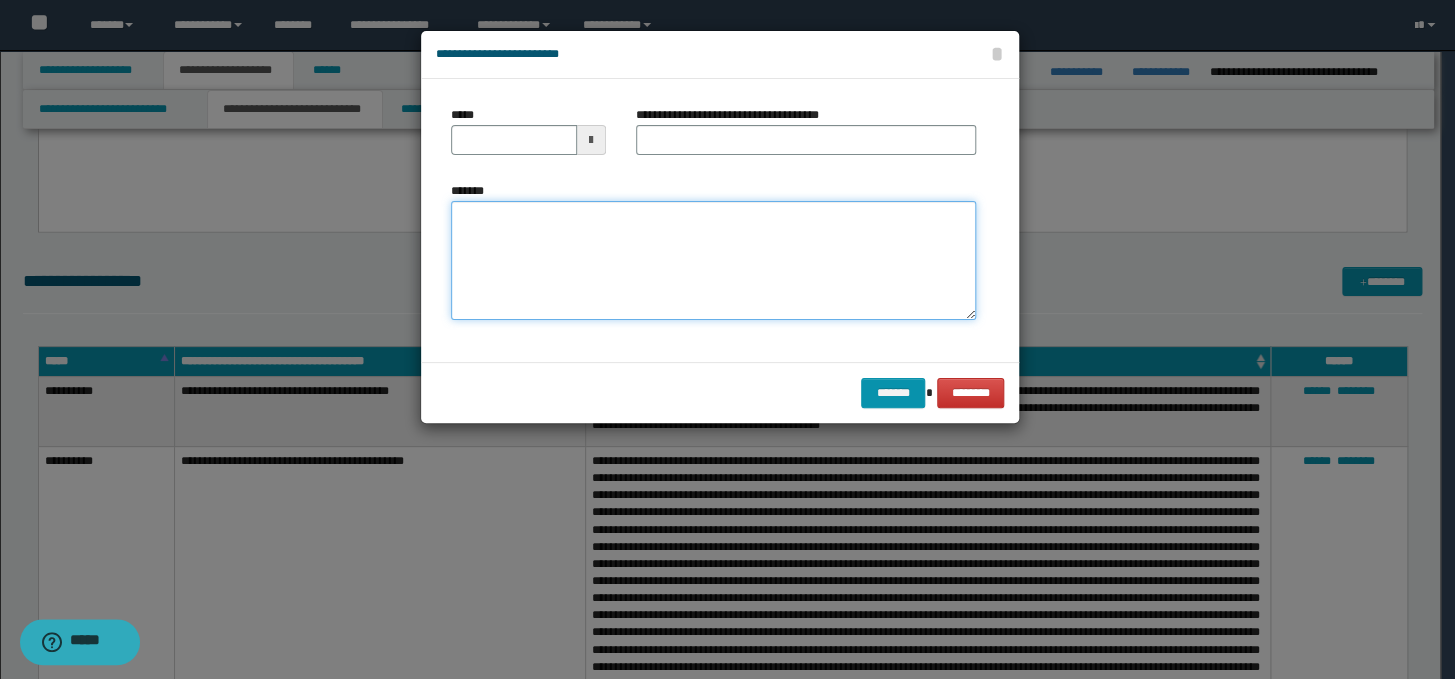 click on "*******" at bounding box center [713, 261] 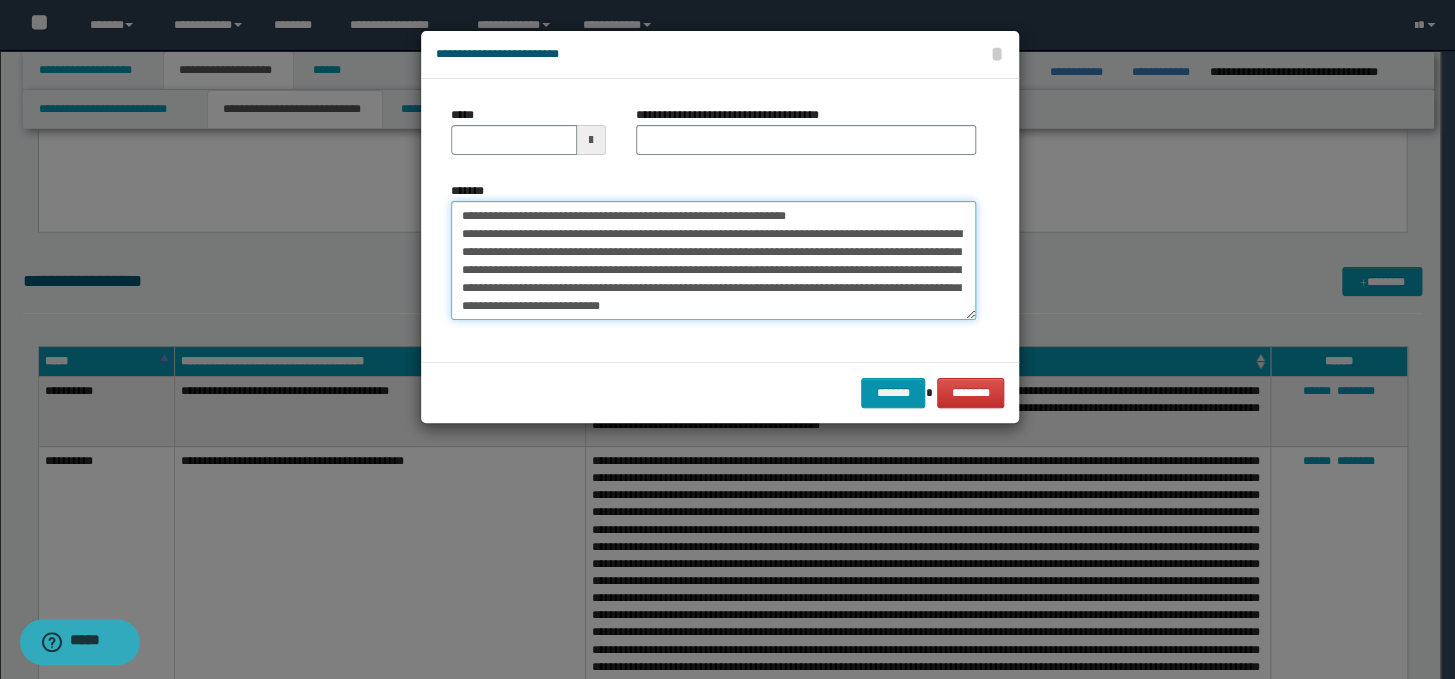 scroll, scrollTop: 0, scrollLeft: 0, axis: both 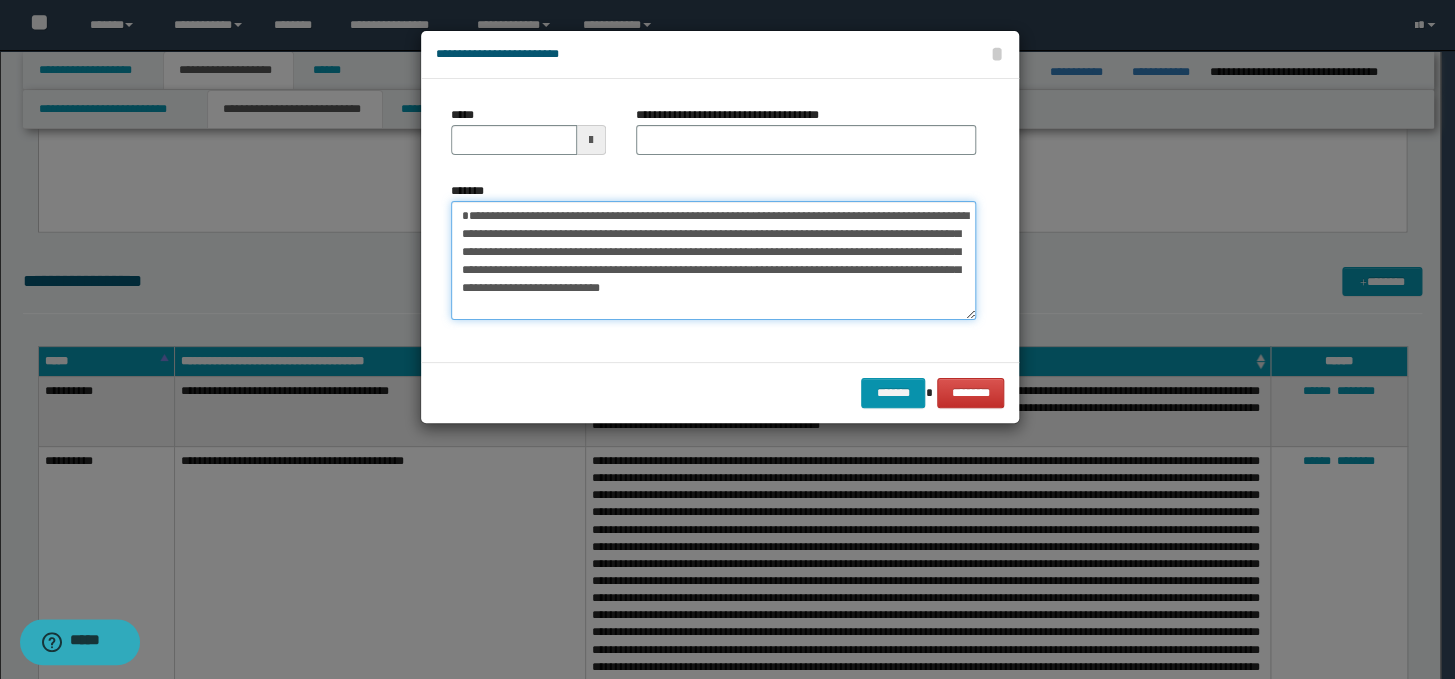type on "**********" 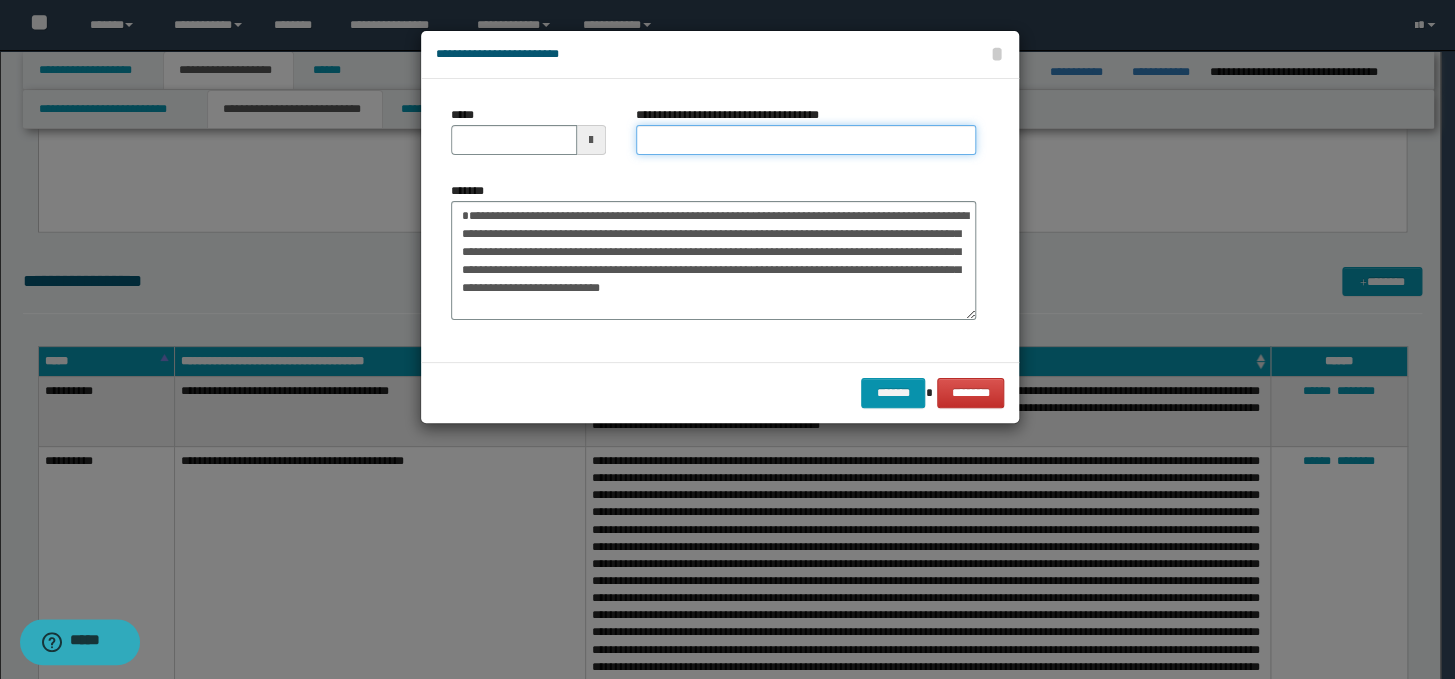 click on "**********" at bounding box center [806, 140] 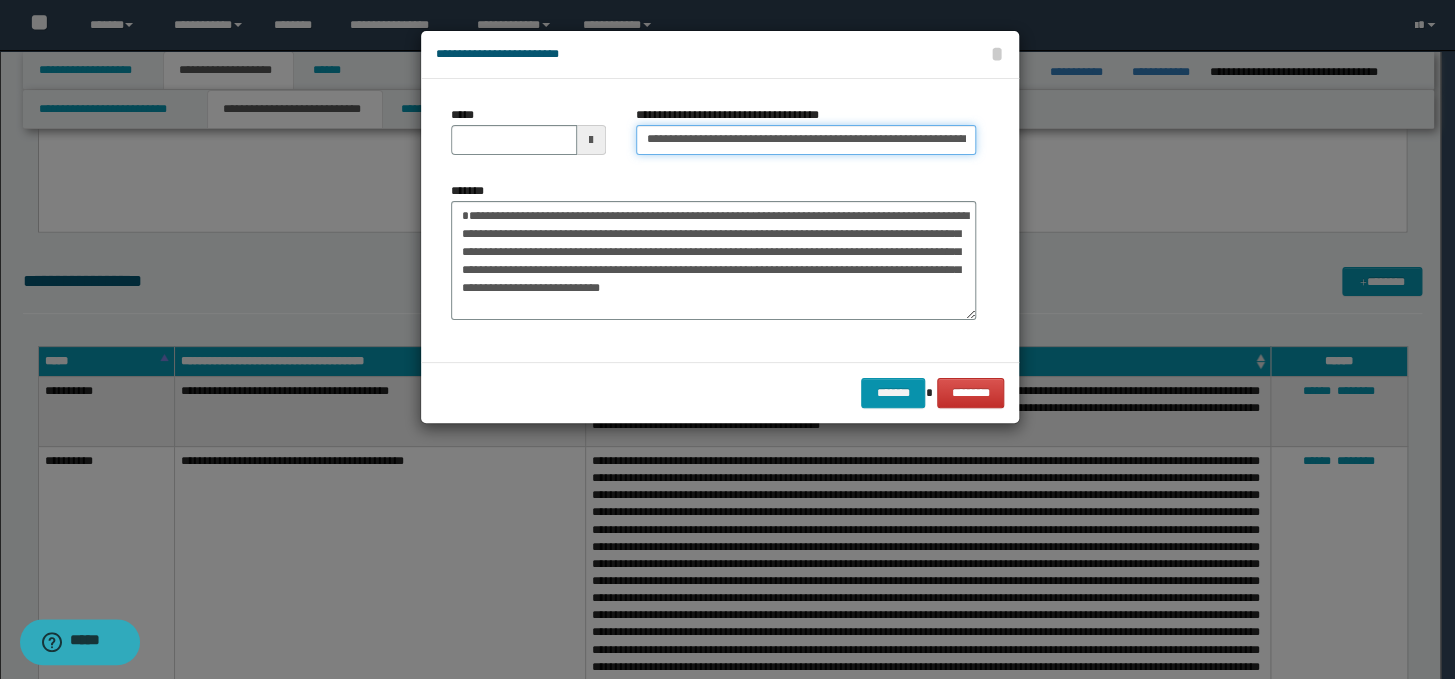 scroll, scrollTop: 0, scrollLeft: 90, axis: horizontal 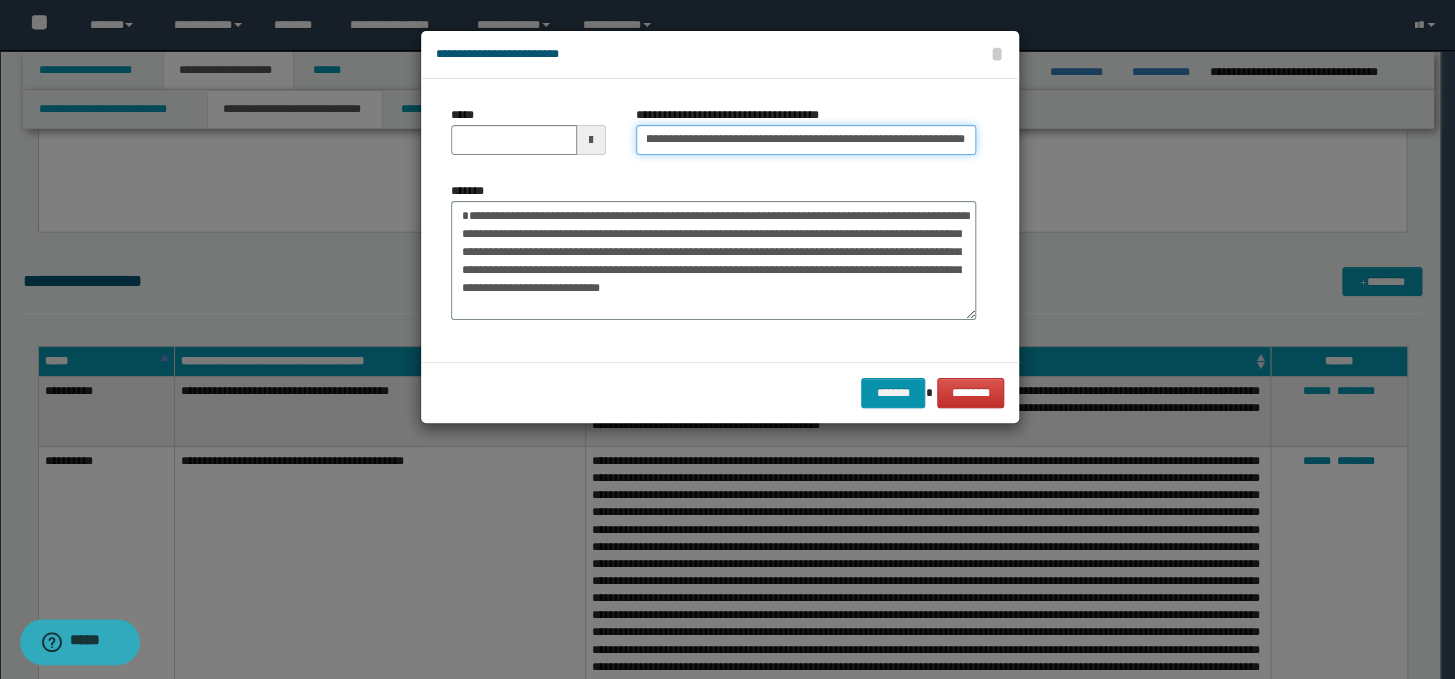 click on "**********" at bounding box center [806, 140] 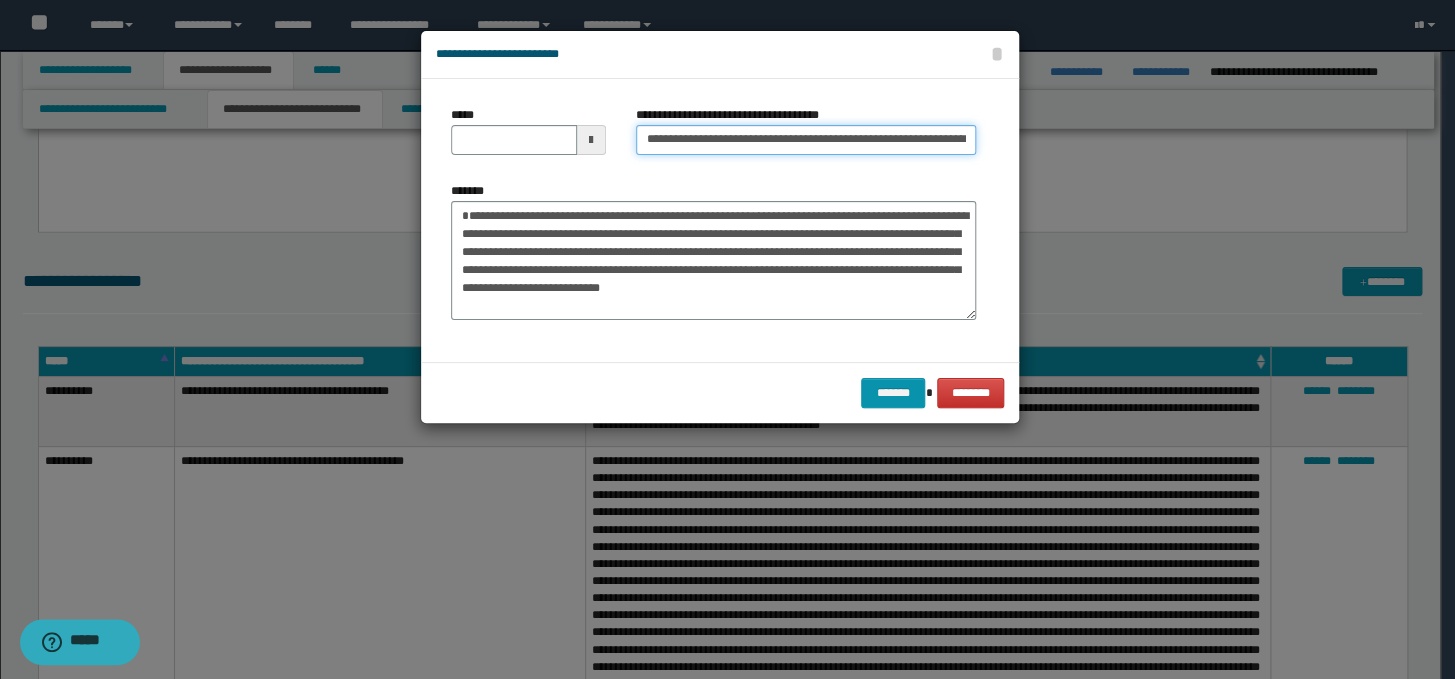 drag, startPoint x: 707, startPoint y: 144, endPoint x: 620, endPoint y: 127, distance: 88.64536 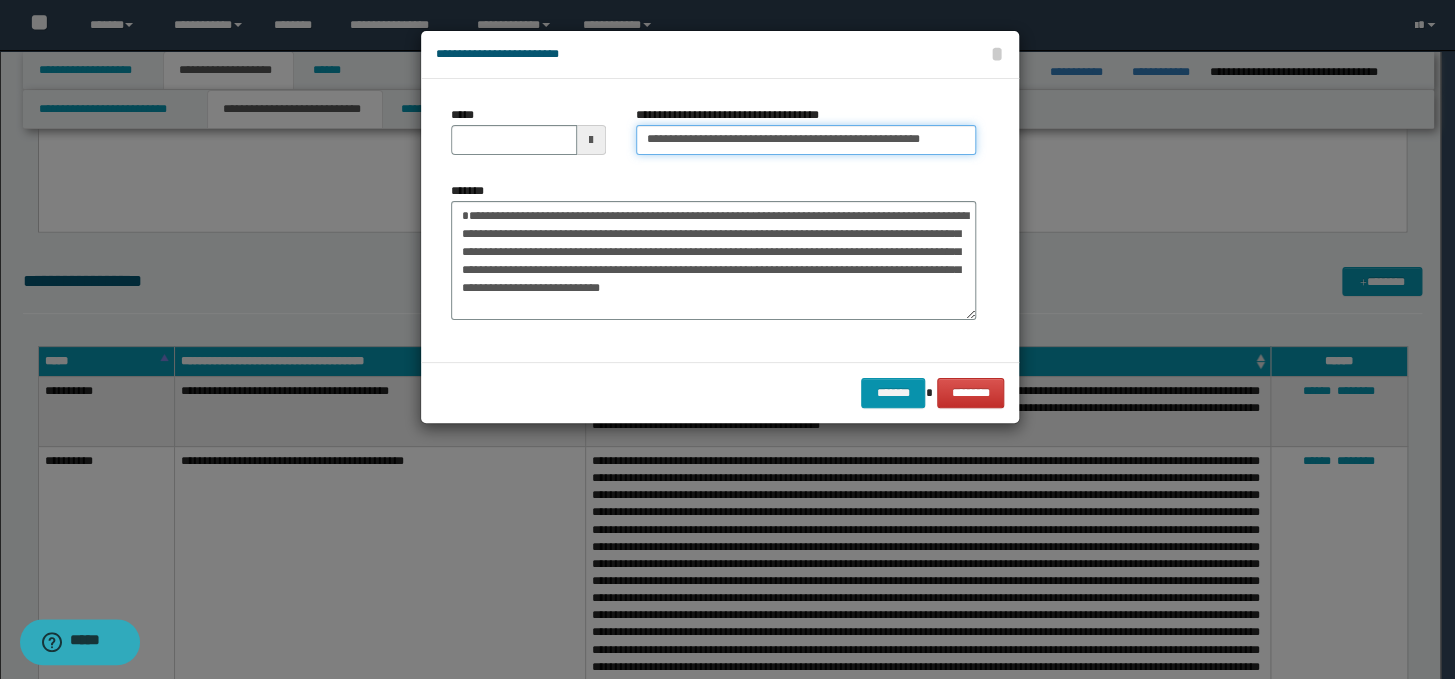 type 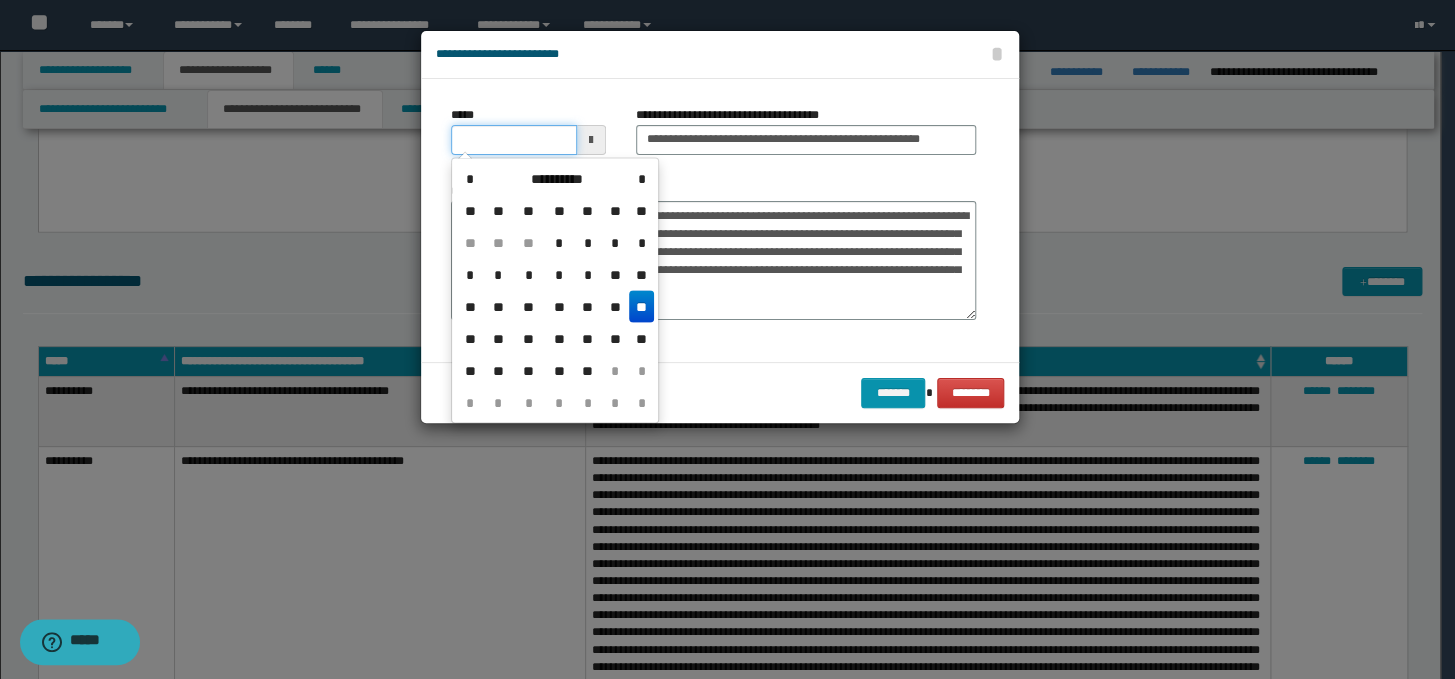 click on "*****" at bounding box center (514, 140) 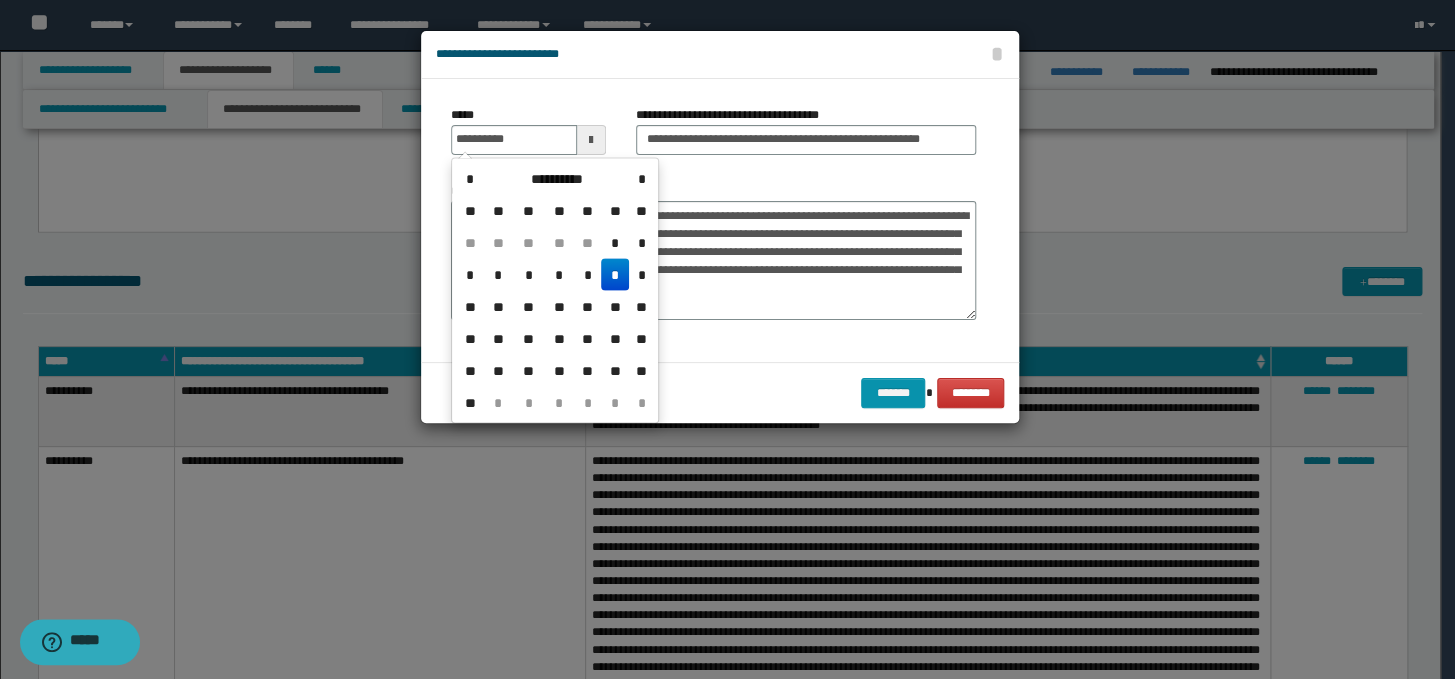 click on "*" at bounding box center (615, 274) 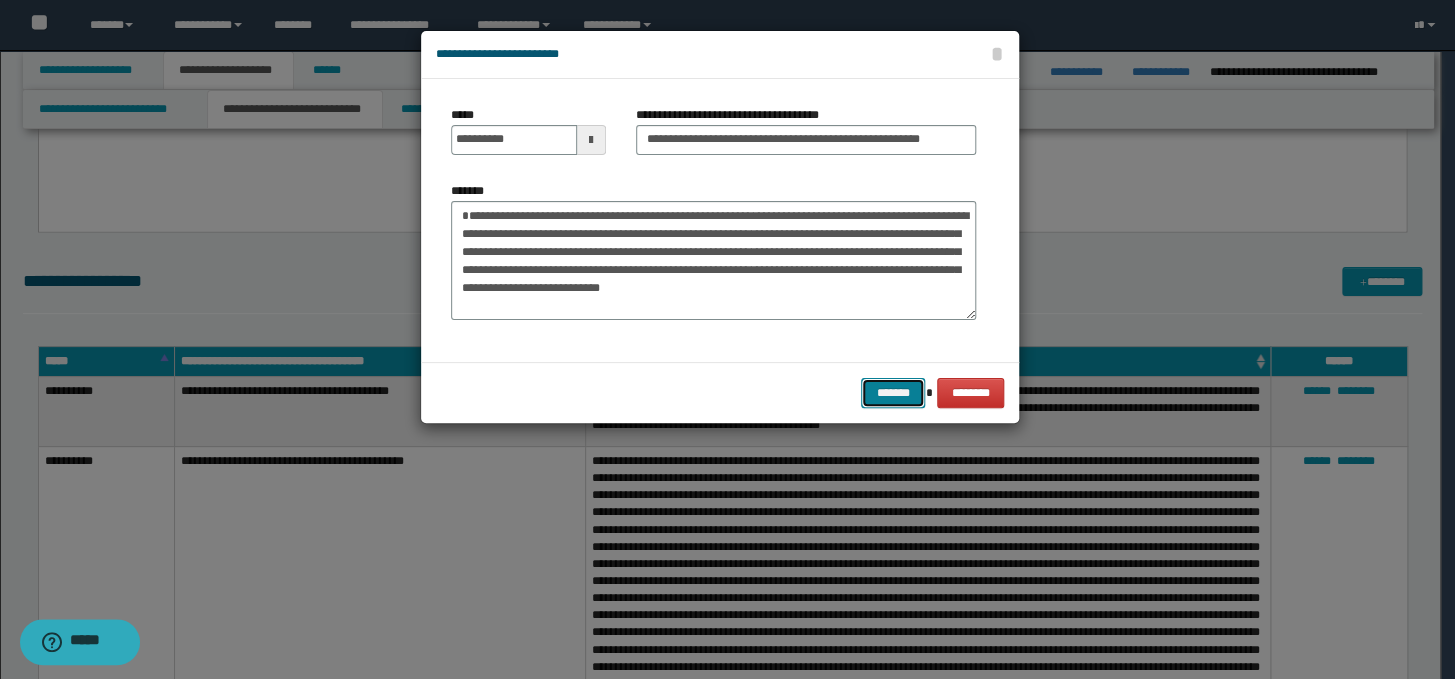 click on "*******" at bounding box center (893, 393) 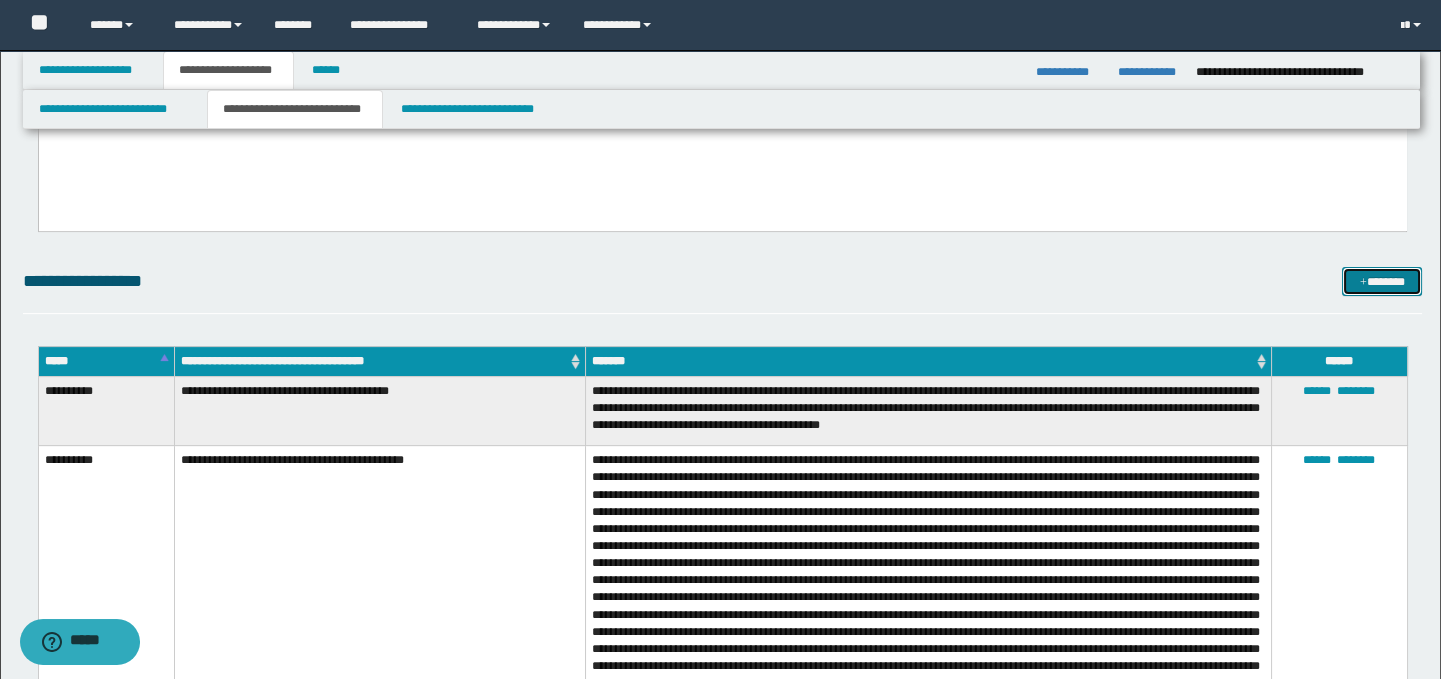 drag, startPoint x: 1359, startPoint y: 282, endPoint x: 1372, endPoint y: 275, distance: 14.764823 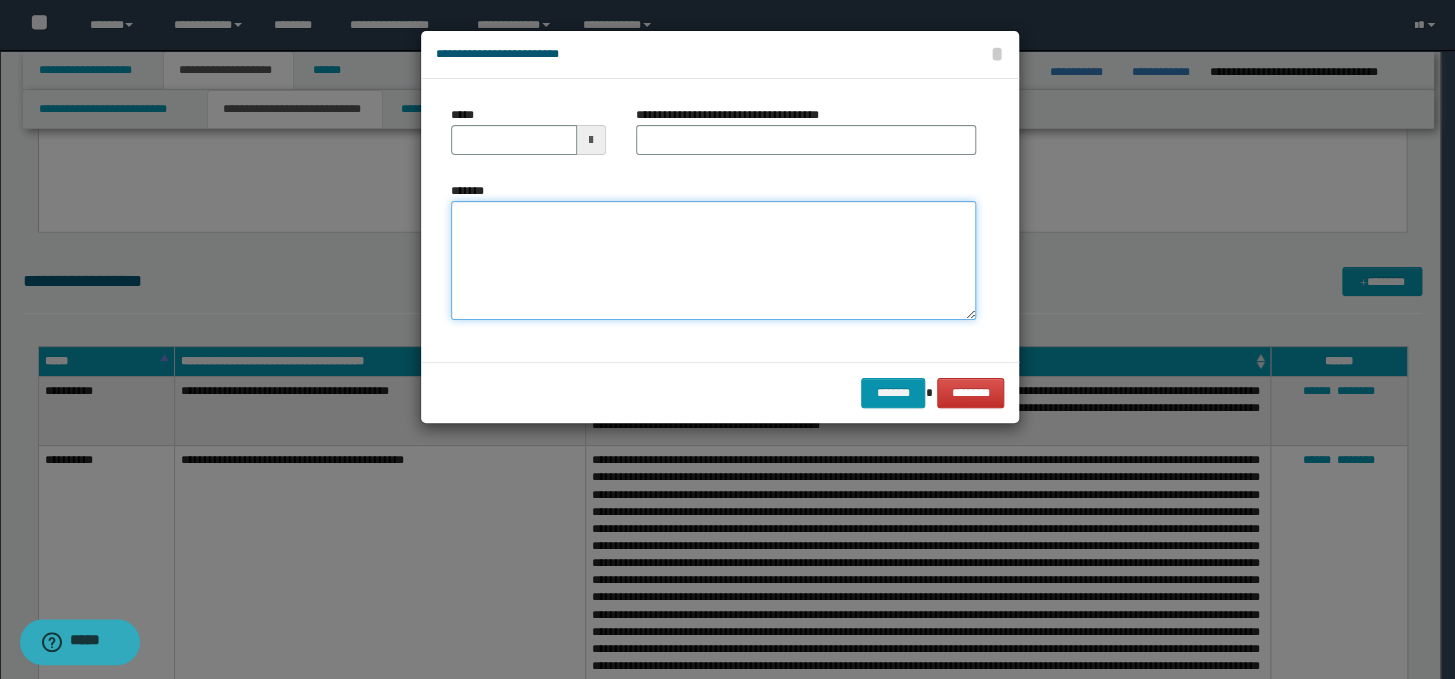 click on "*******" at bounding box center (713, 261) 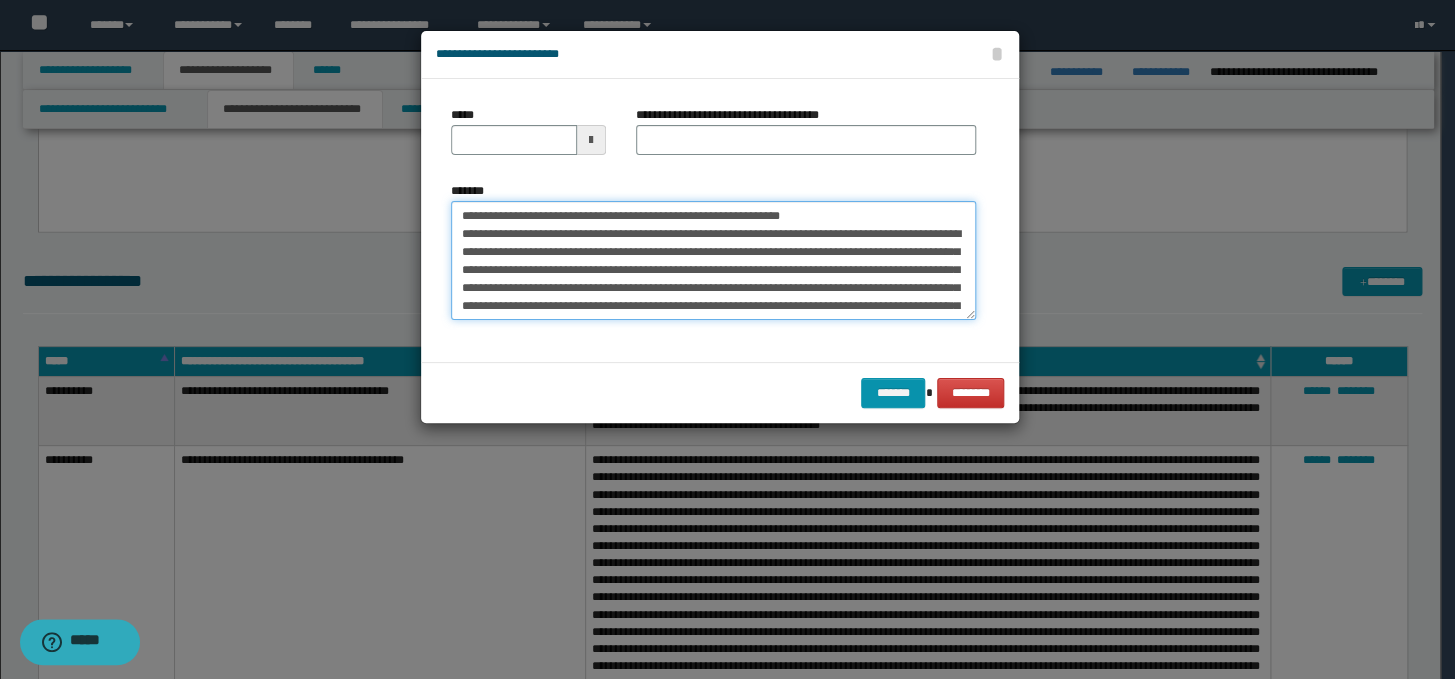 scroll, scrollTop: 66, scrollLeft: 0, axis: vertical 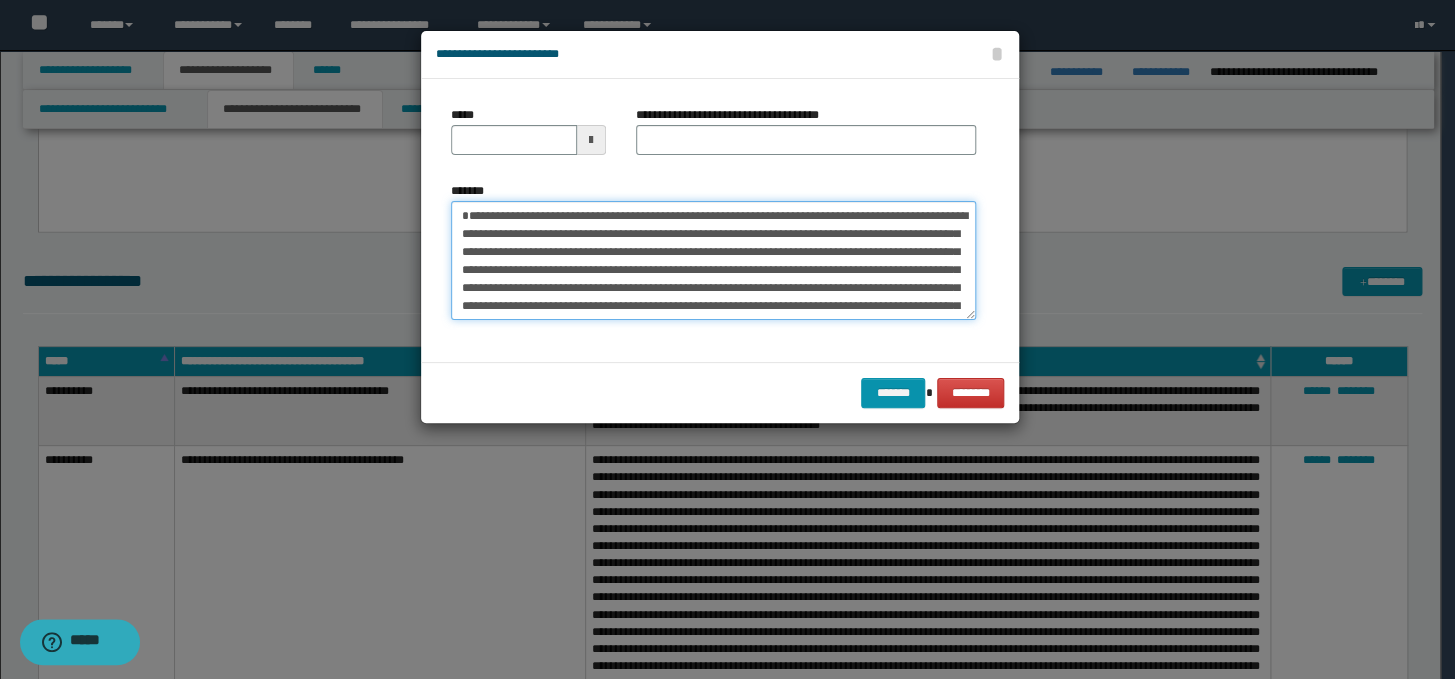 type on "**********" 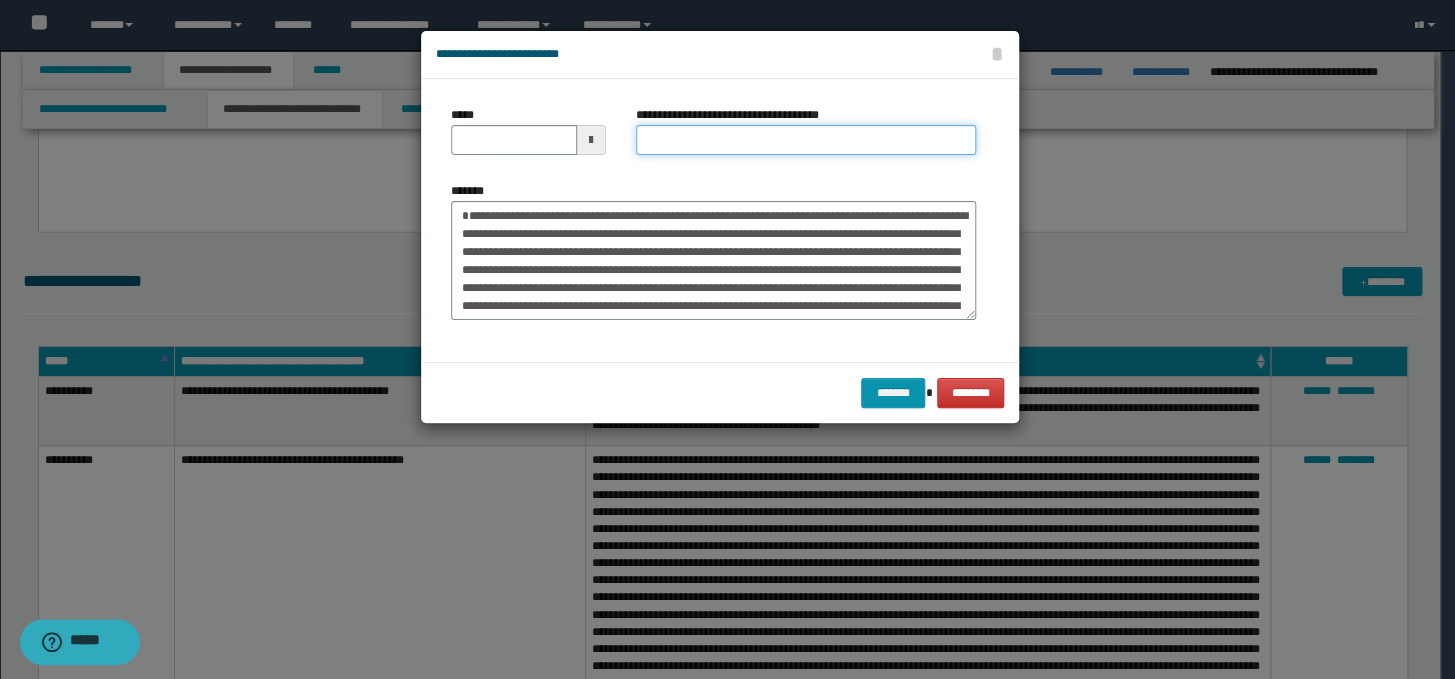 click on "**********" at bounding box center [806, 140] 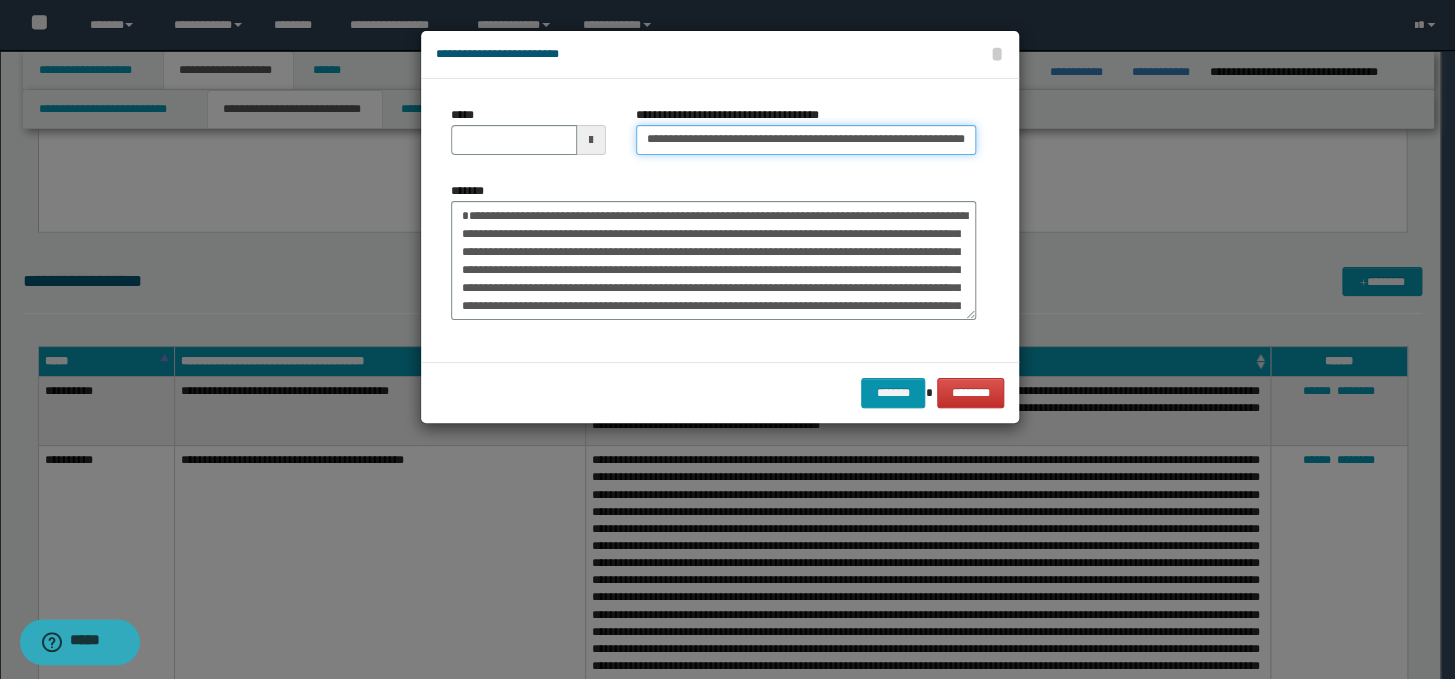 scroll, scrollTop: 0, scrollLeft: 88, axis: horizontal 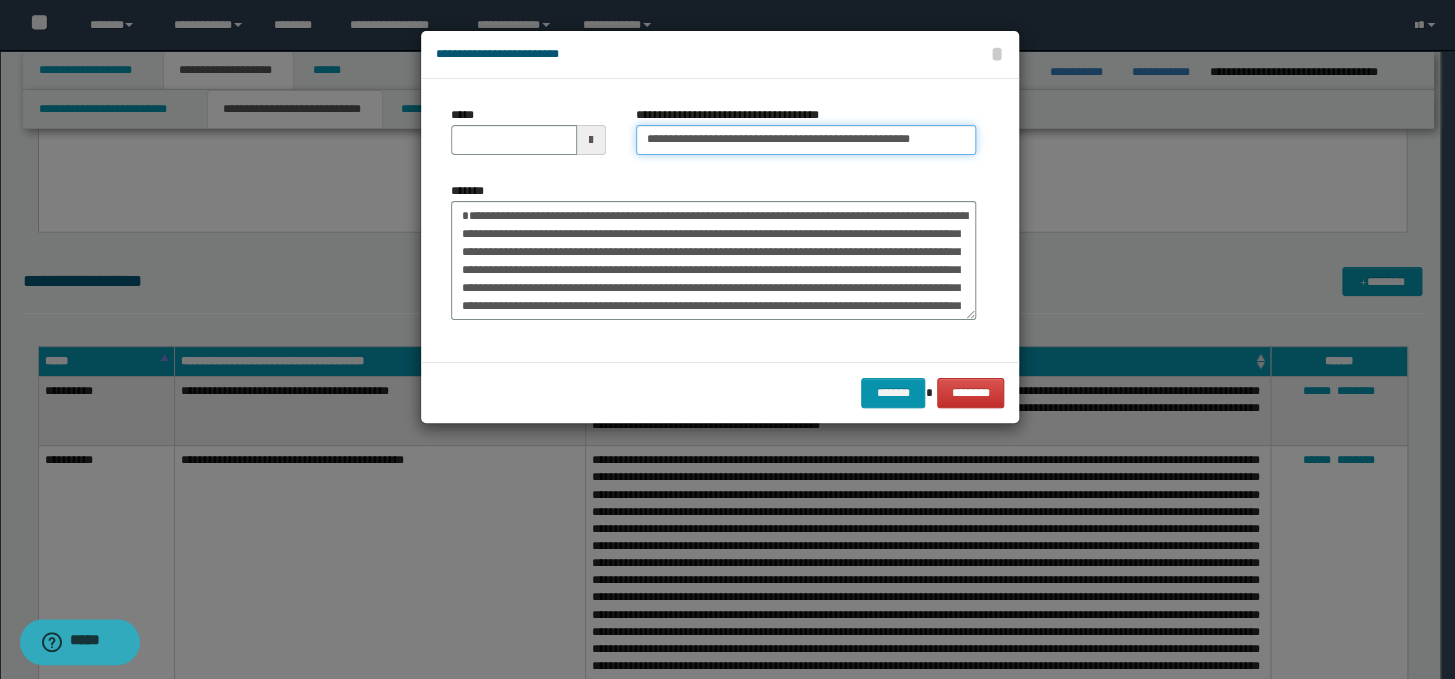 type 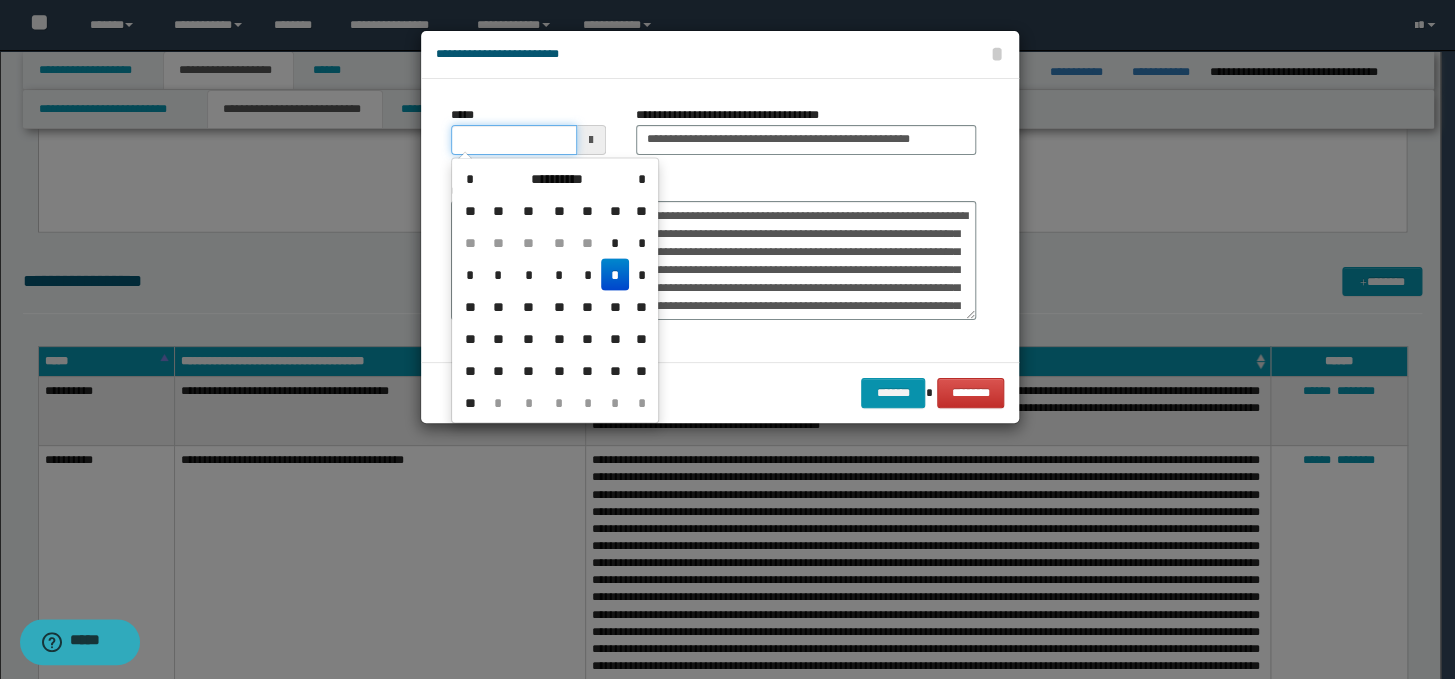 click on "*****" at bounding box center (514, 140) 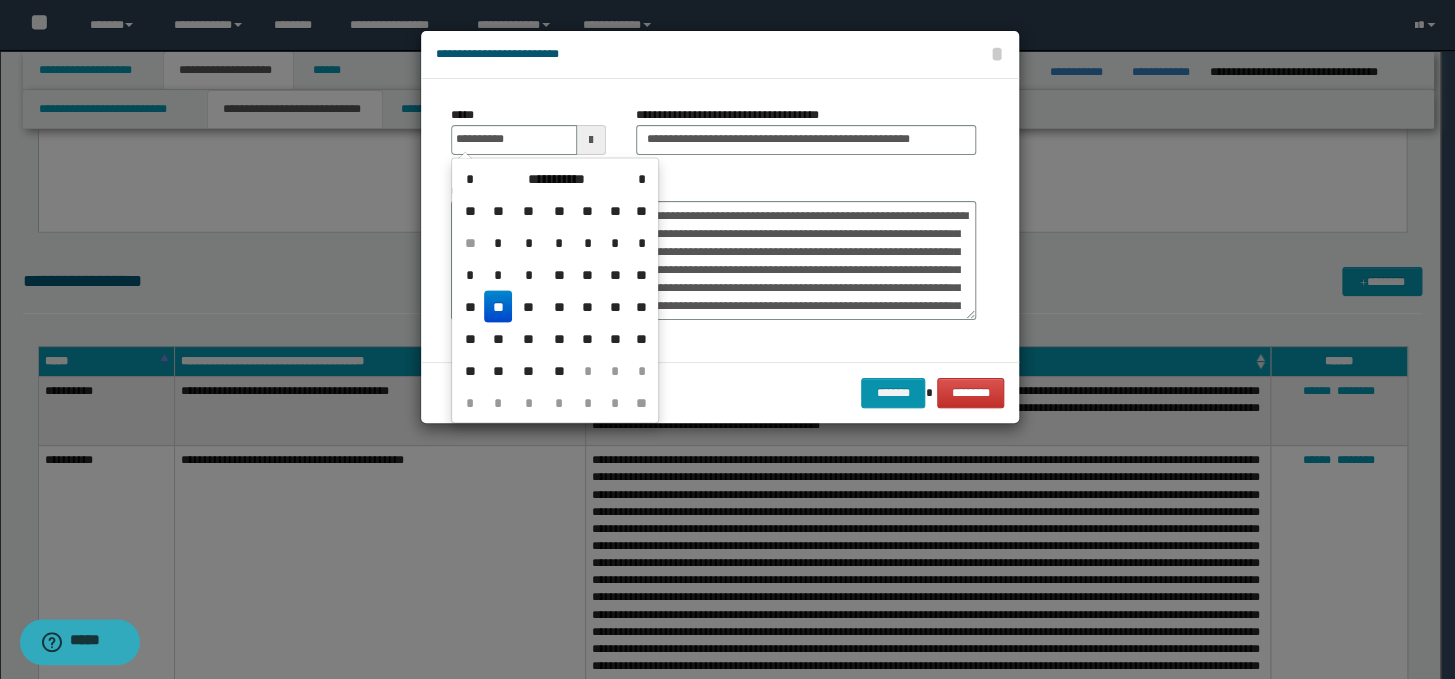 click on "**" at bounding box center (498, 306) 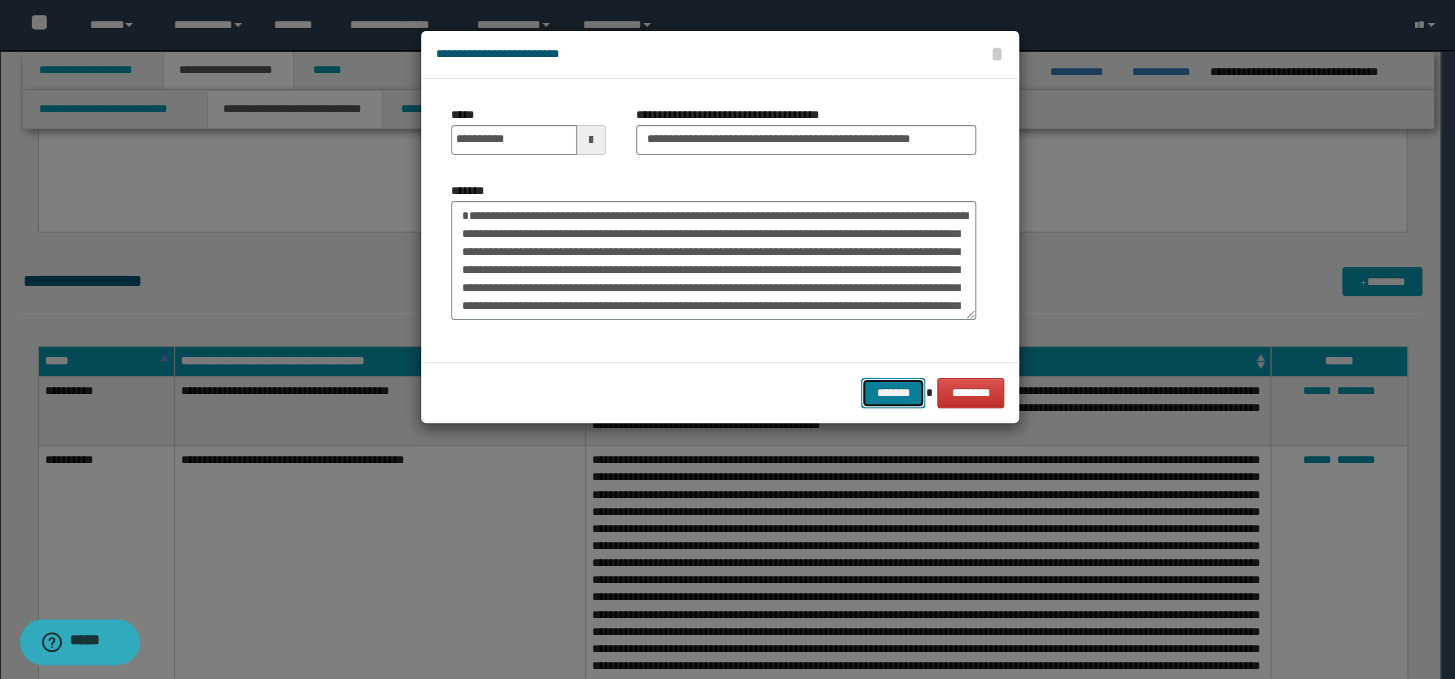 click on "*******" at bounding box center [893, 393] 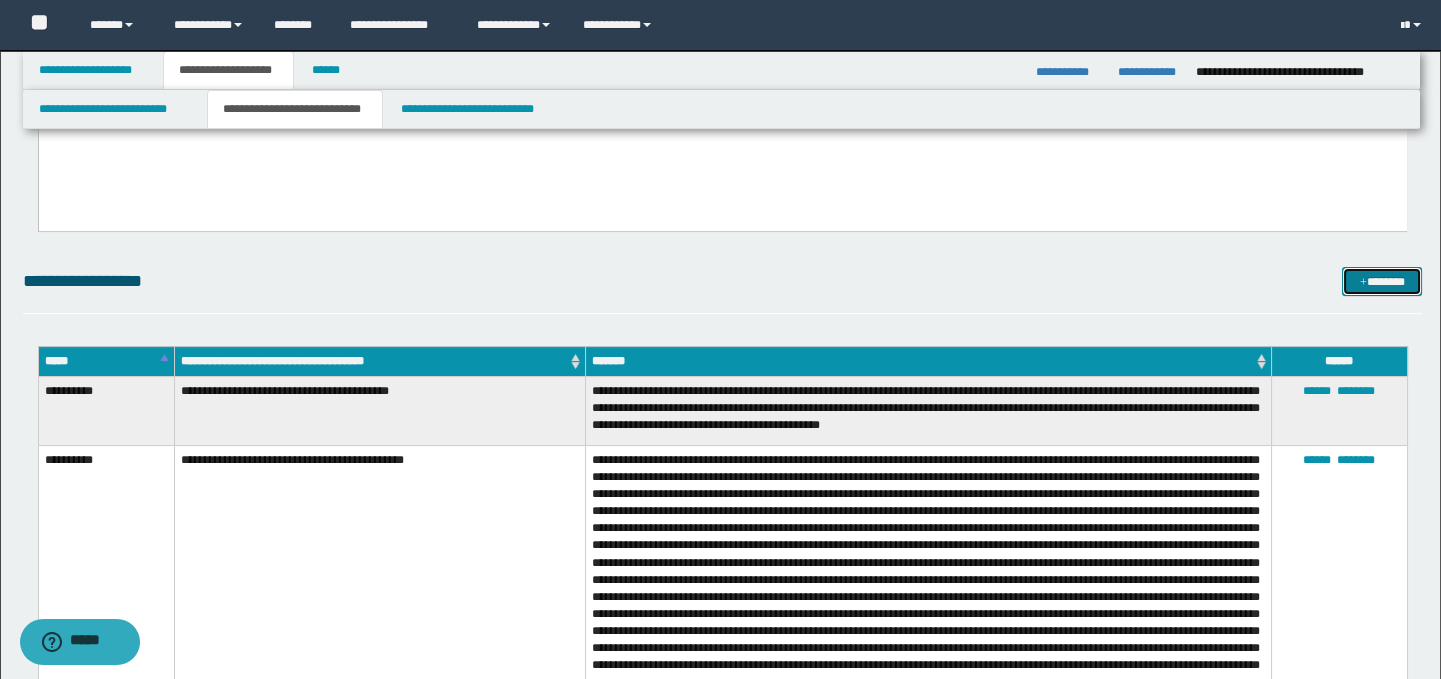 click on "*******" at bounding box center (1382, 282) 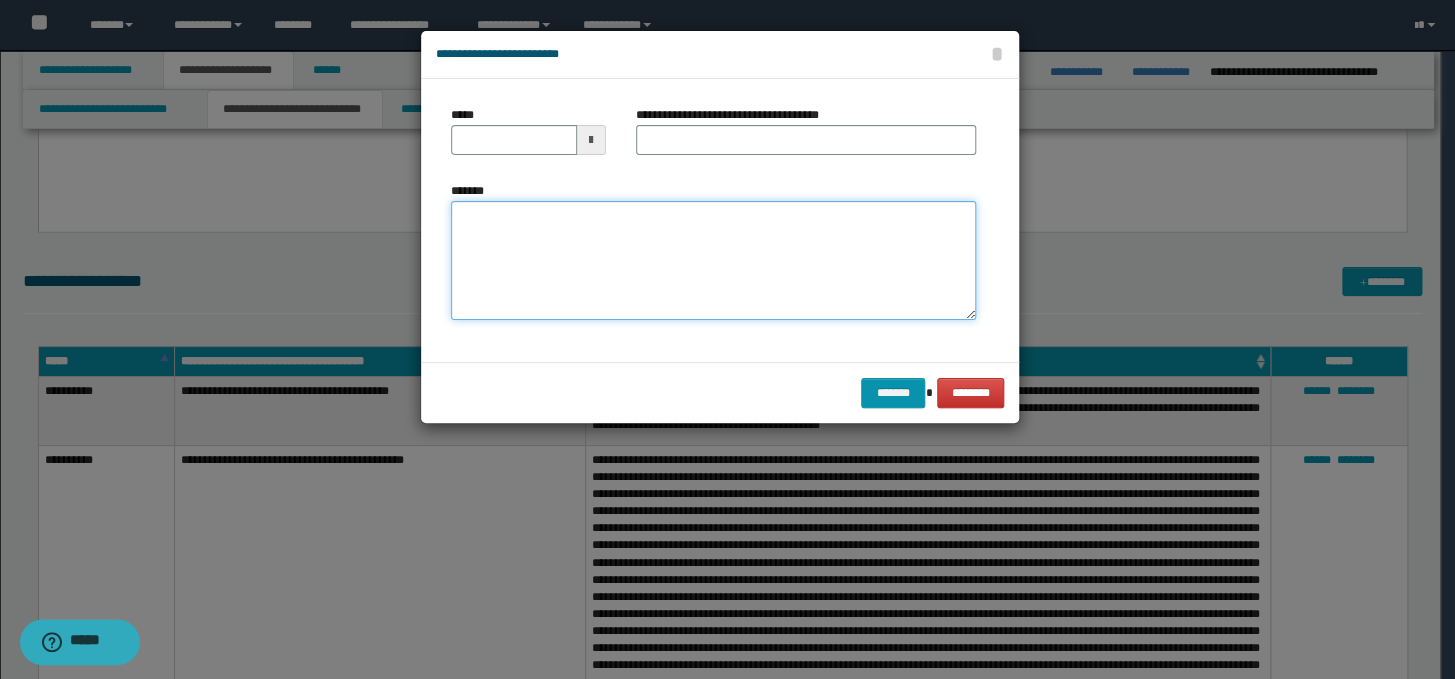 click on "*******" at bounding box center [713, 261] 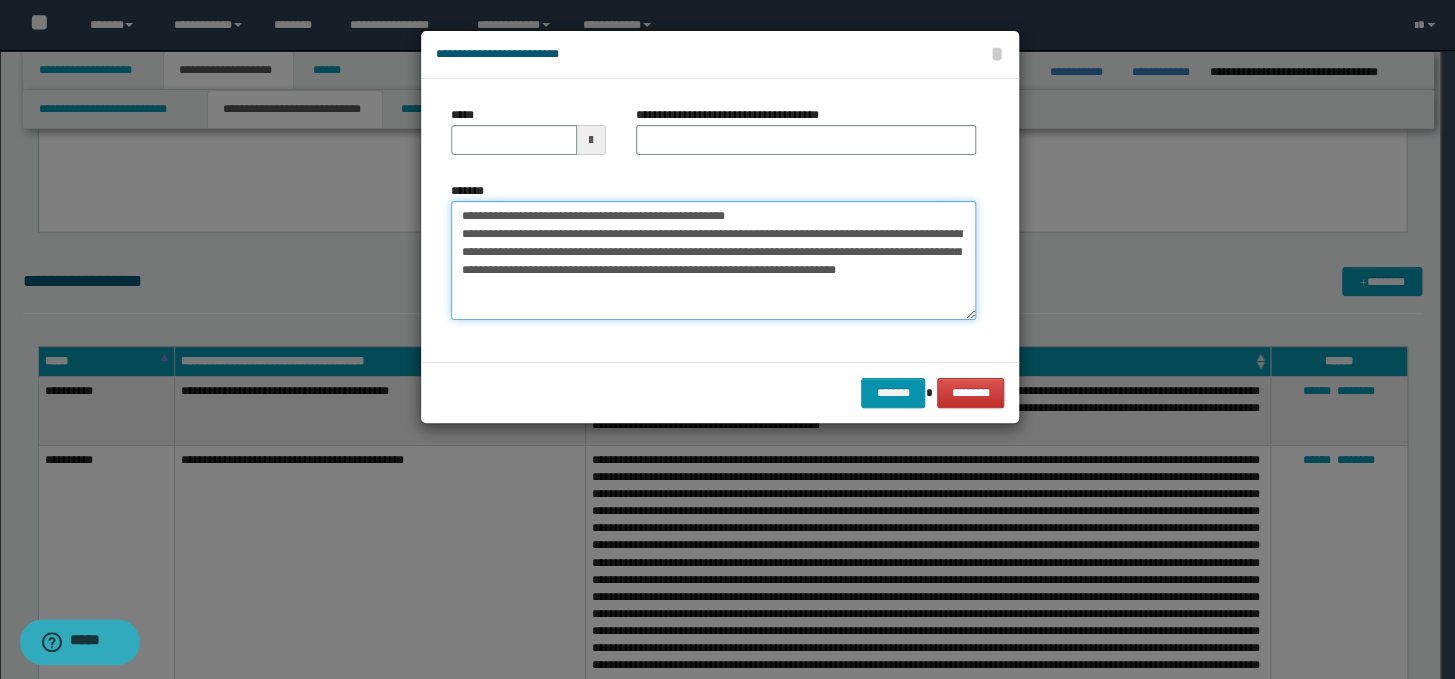 drag, startPoint x: 790, startPoint y: 219, endPoint x: 463, endPoint y: 216, distance: 327.01376 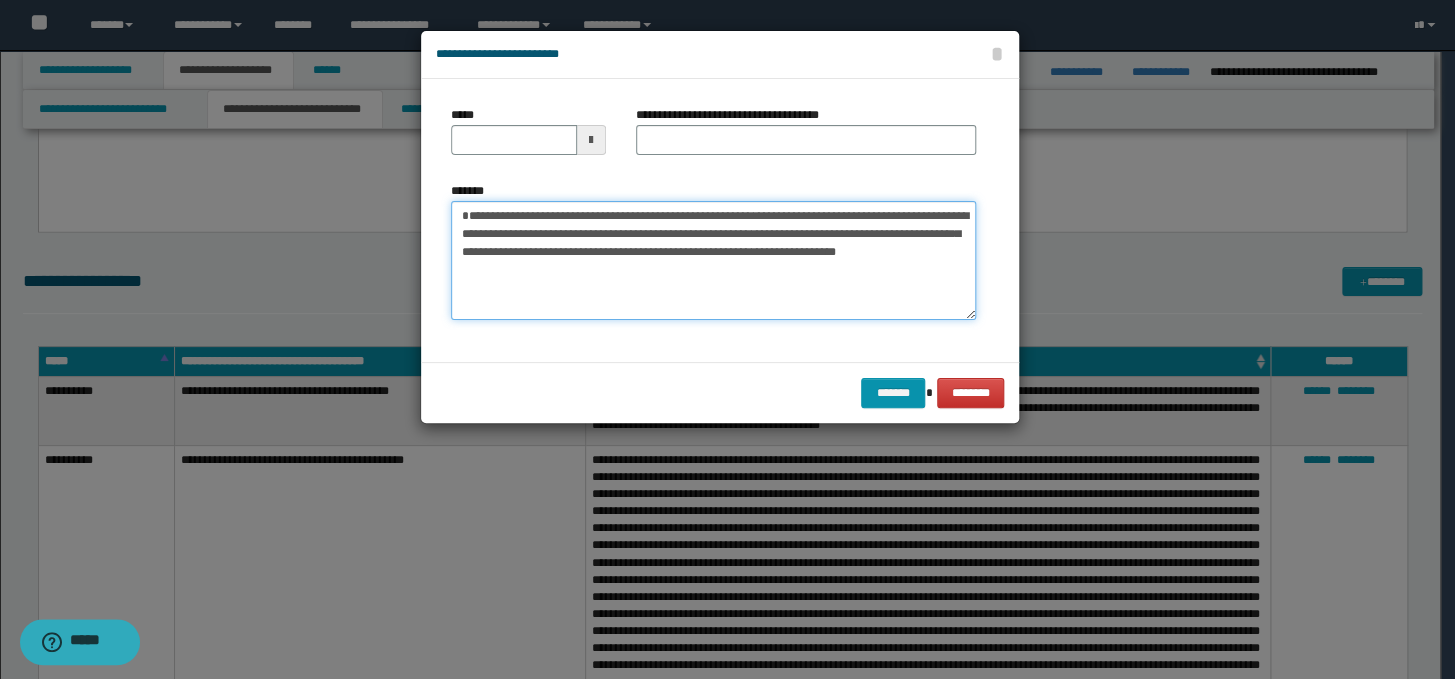 type on "**********" 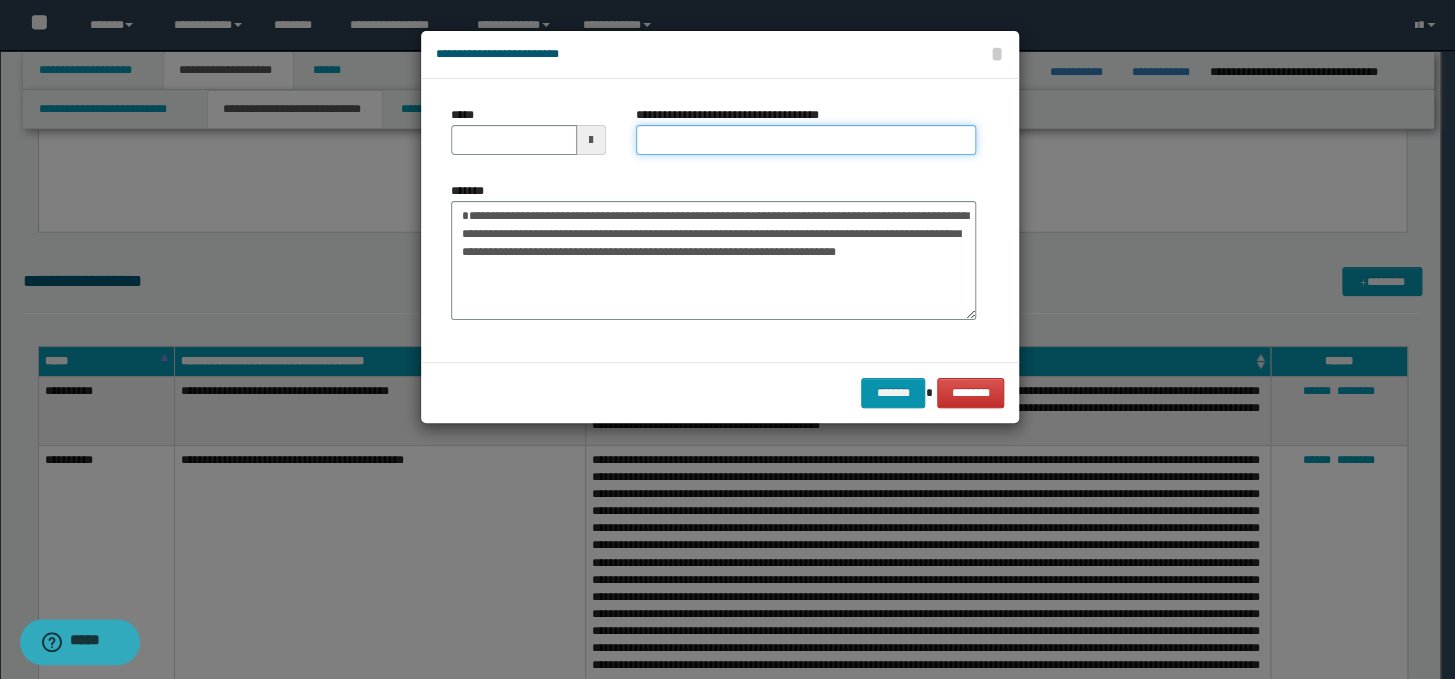 click on "**********" at bounding box center (806, 140) 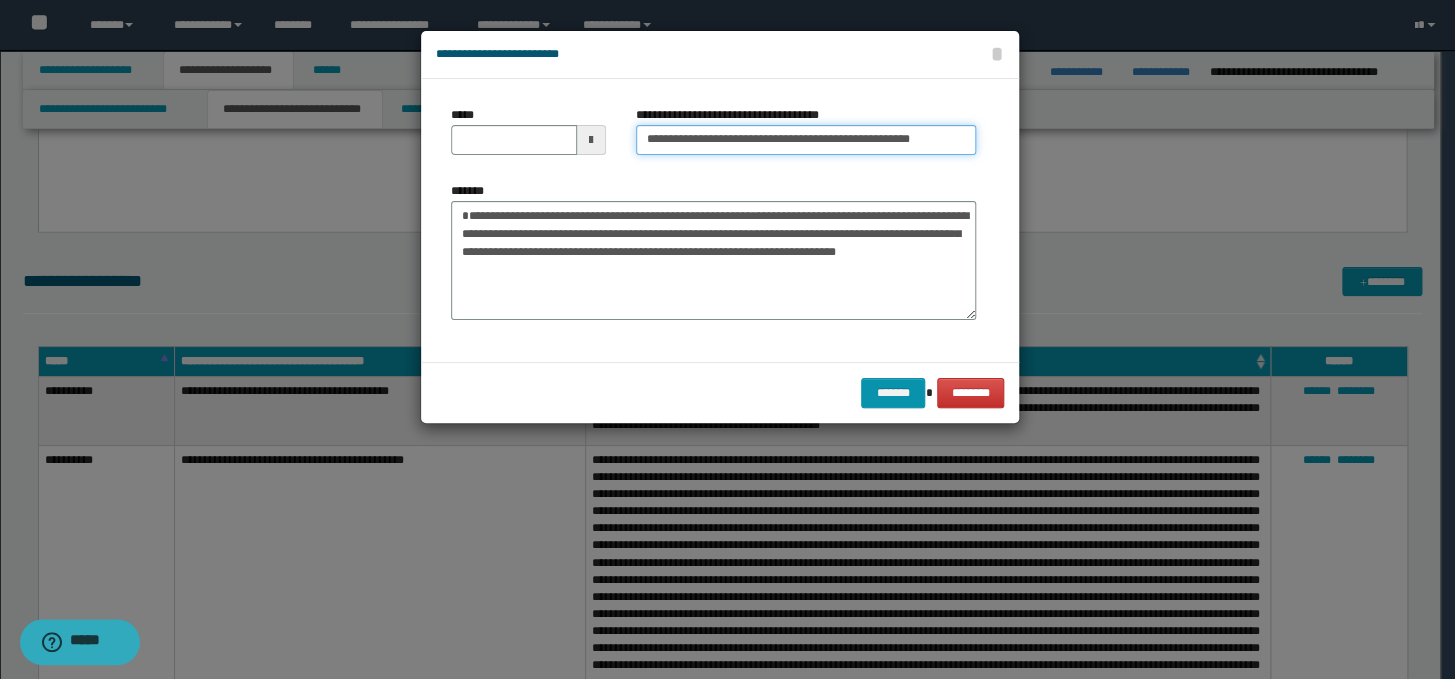 scroll, scrollTop: 0, scrollLeft: 6, axis: horizontal 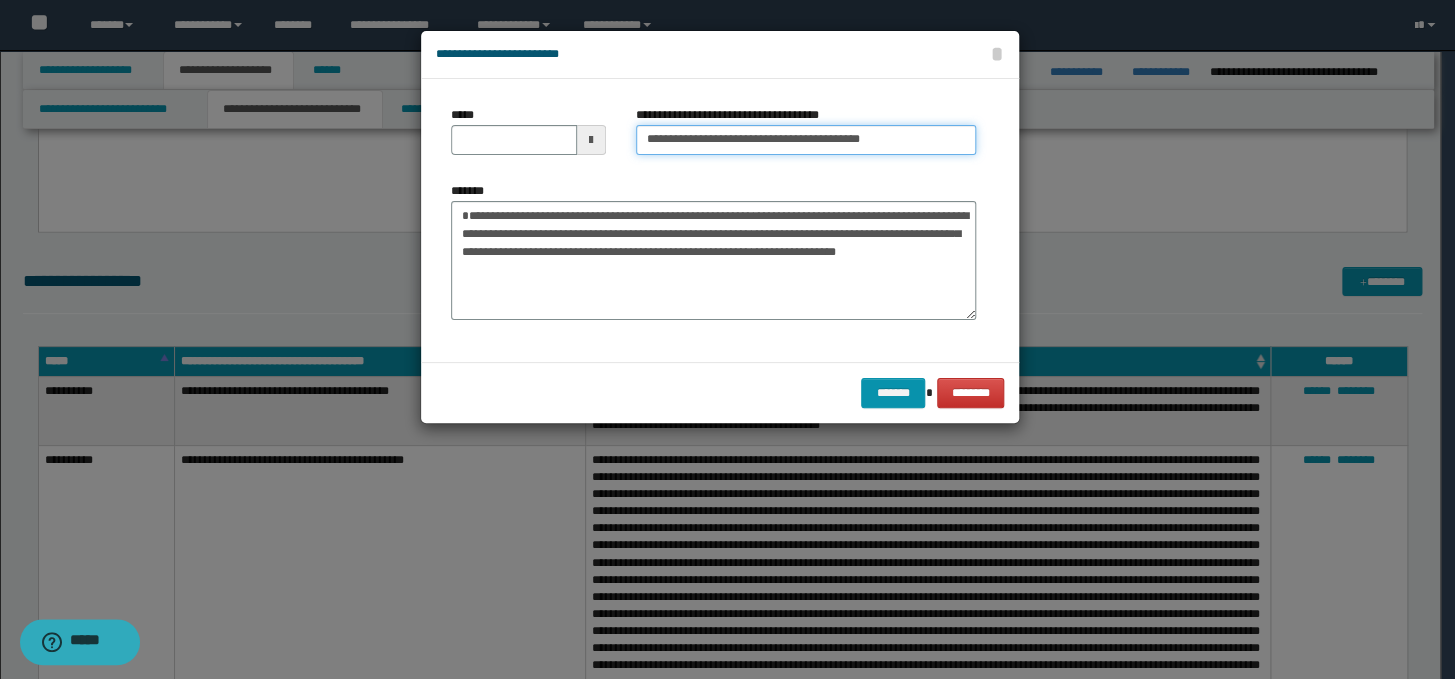 type 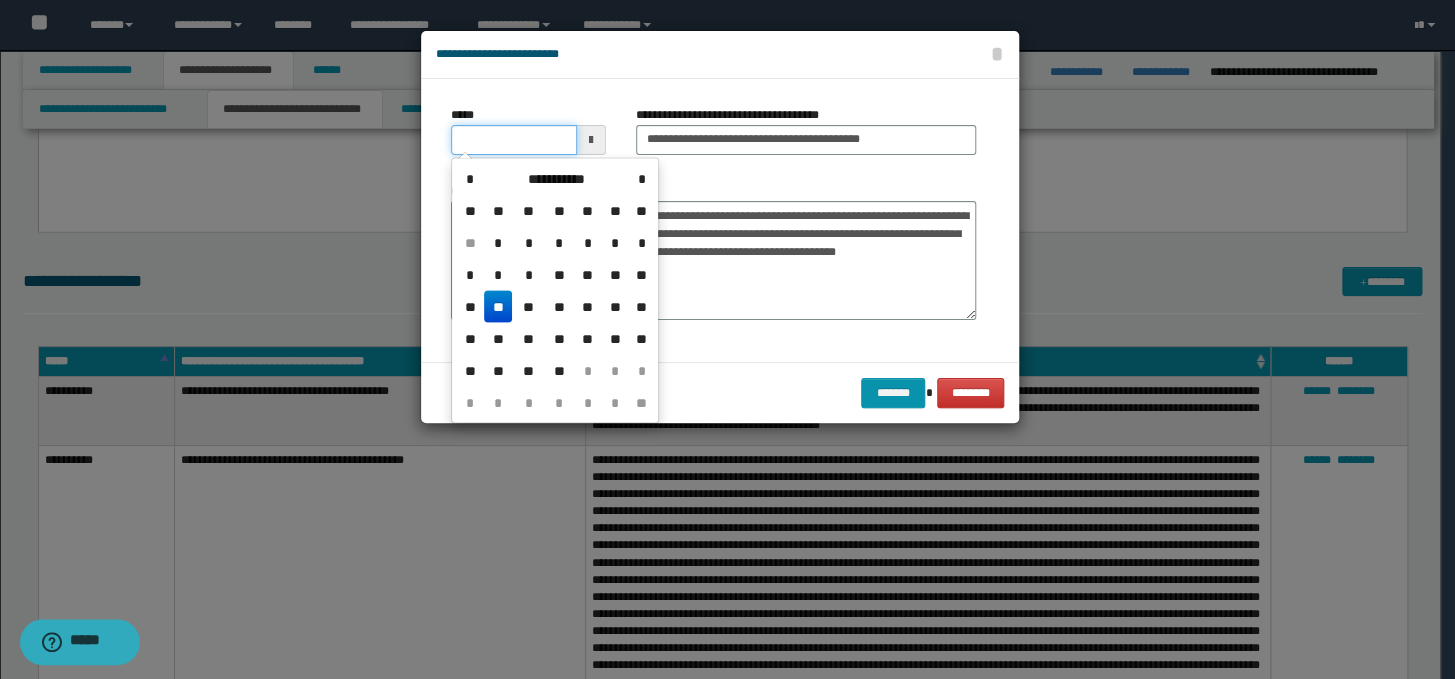 click on "*****" at bounding box center (514, 140) 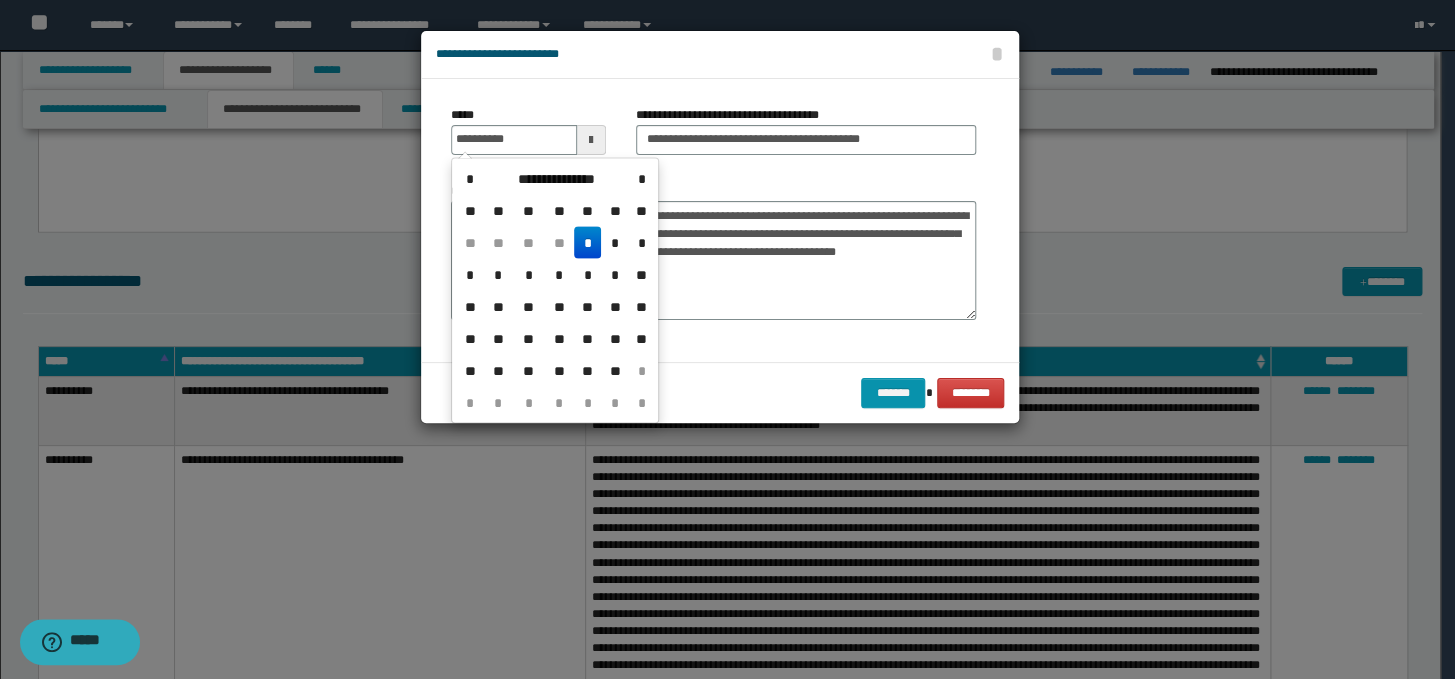 click on "*" at bounding box center (588, 242) 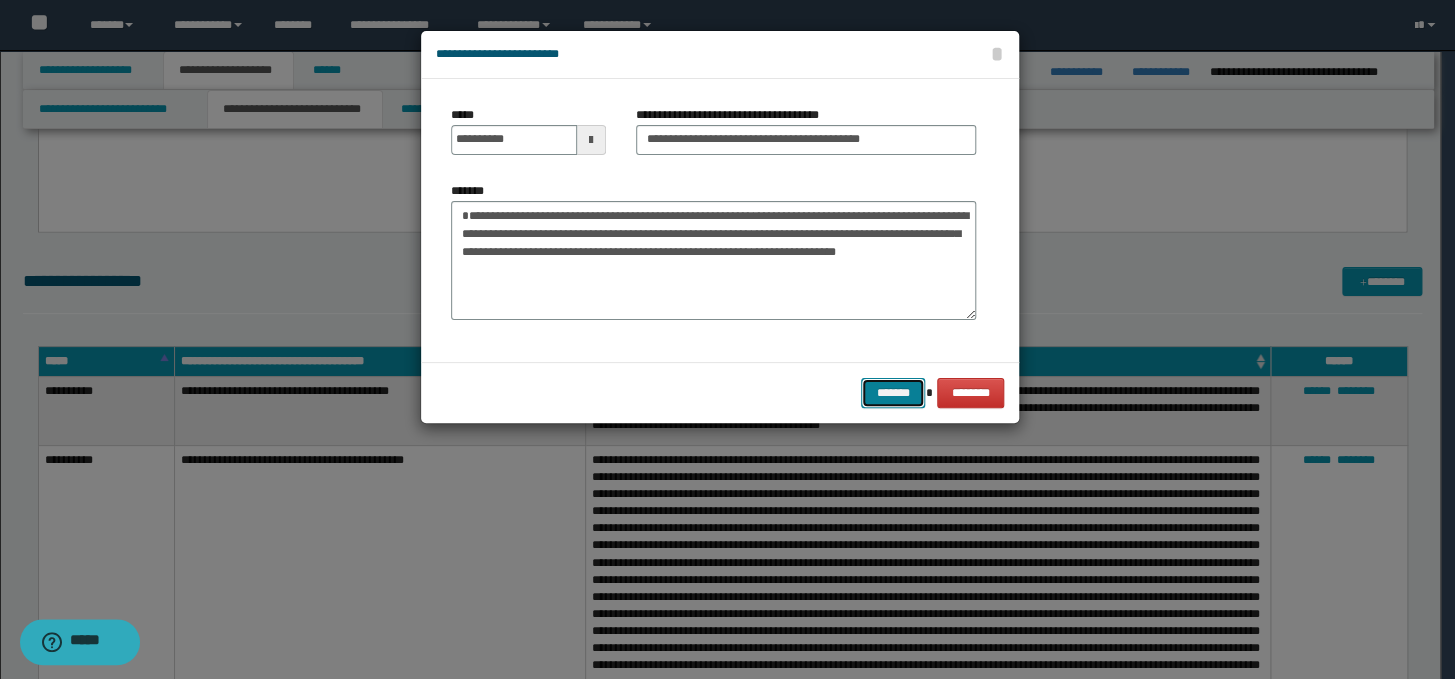 click on "*******" at bounding box center [893, 393] 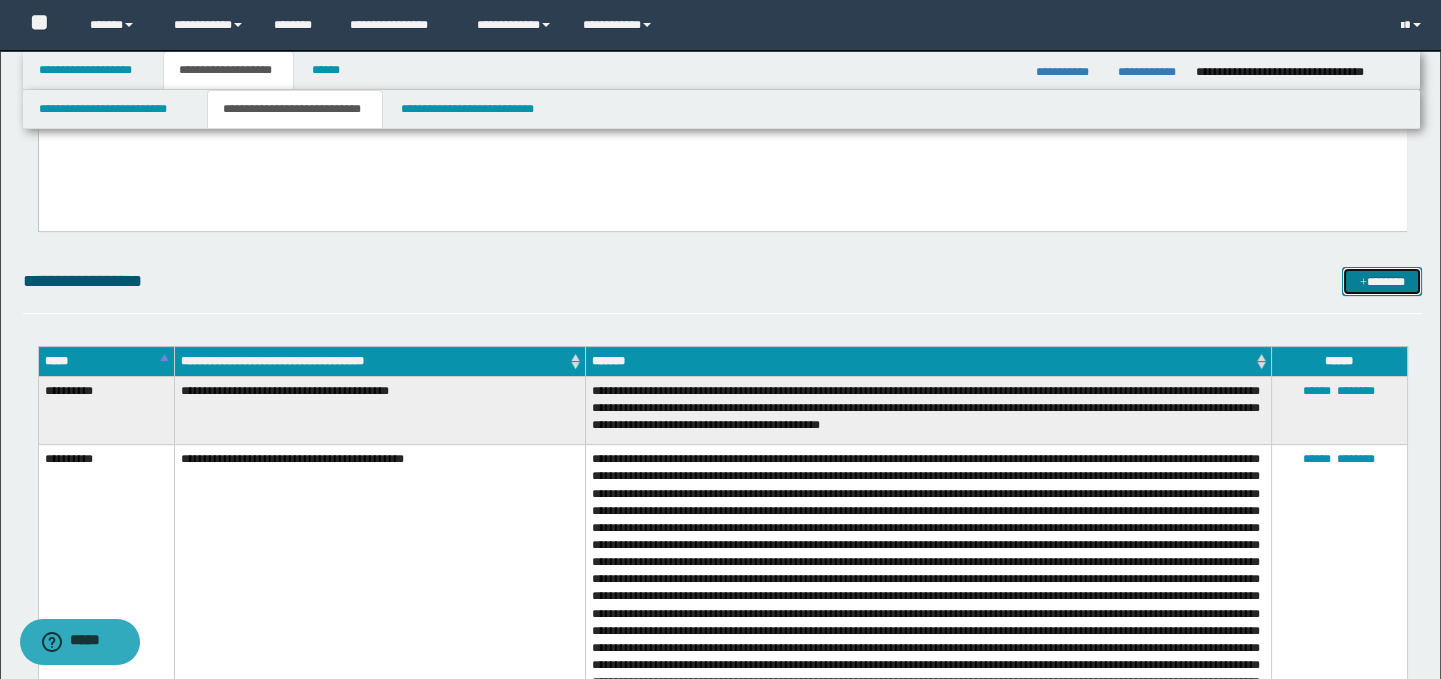 click on "*******" at bounding box center [1382, 282] 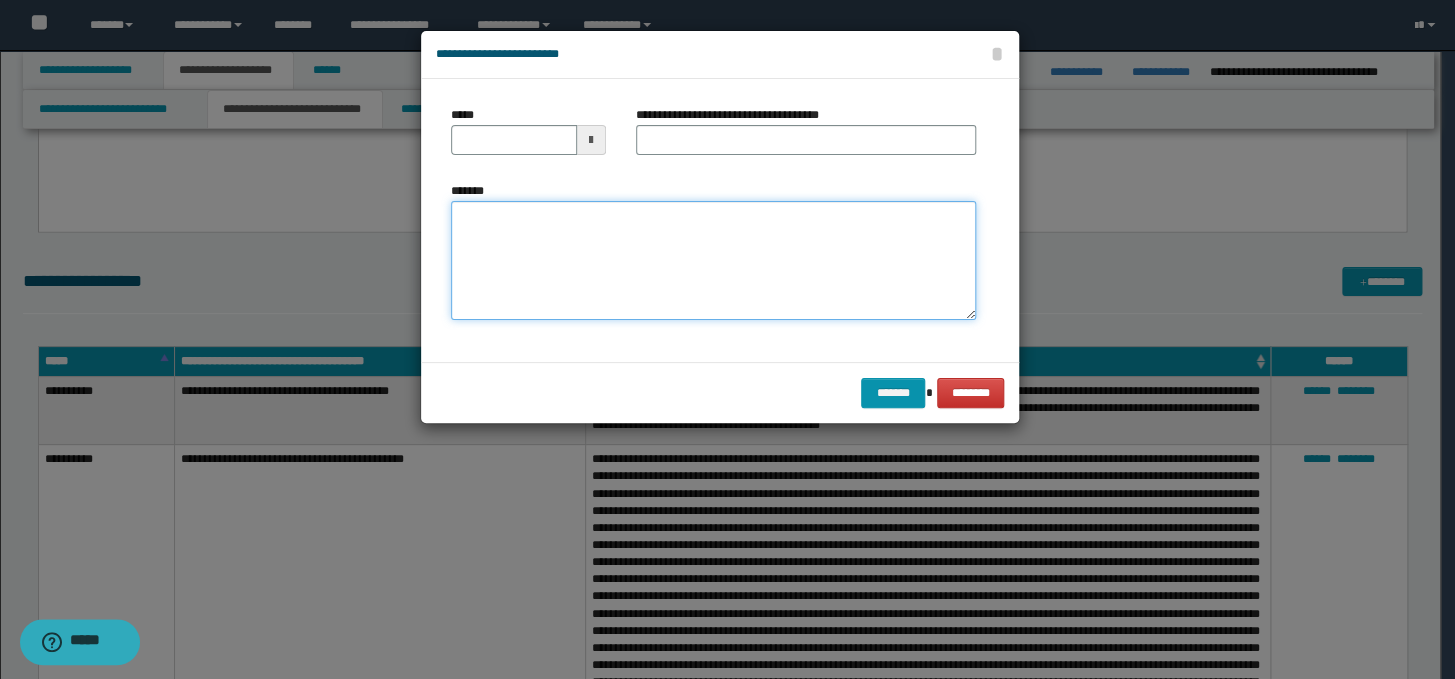 click on "*******" at bounding box center (713, 261) 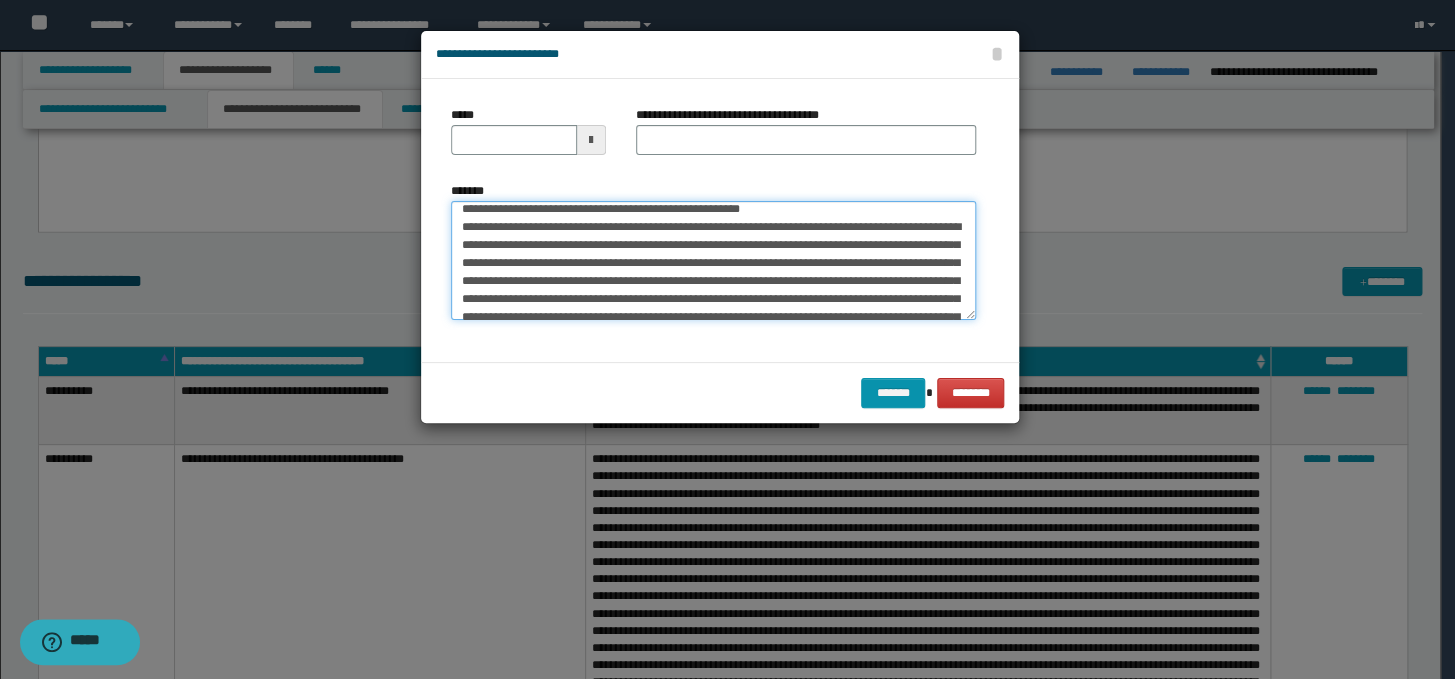 scroll, scrollTop: 0, scrollLeft: 0, axis: both 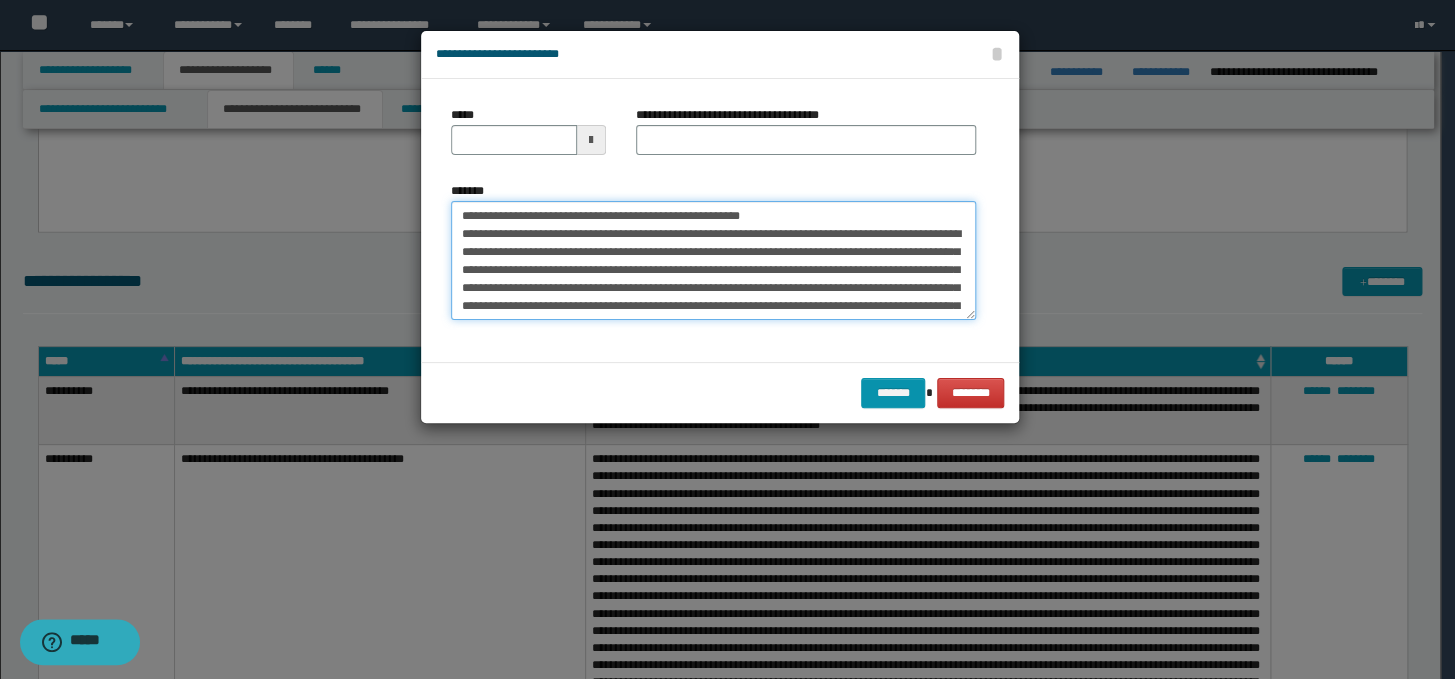 drag, startPoint x: 857, startPoint y: 214, endPoint x: 448, endPoint y: 219, distance: 409.03055 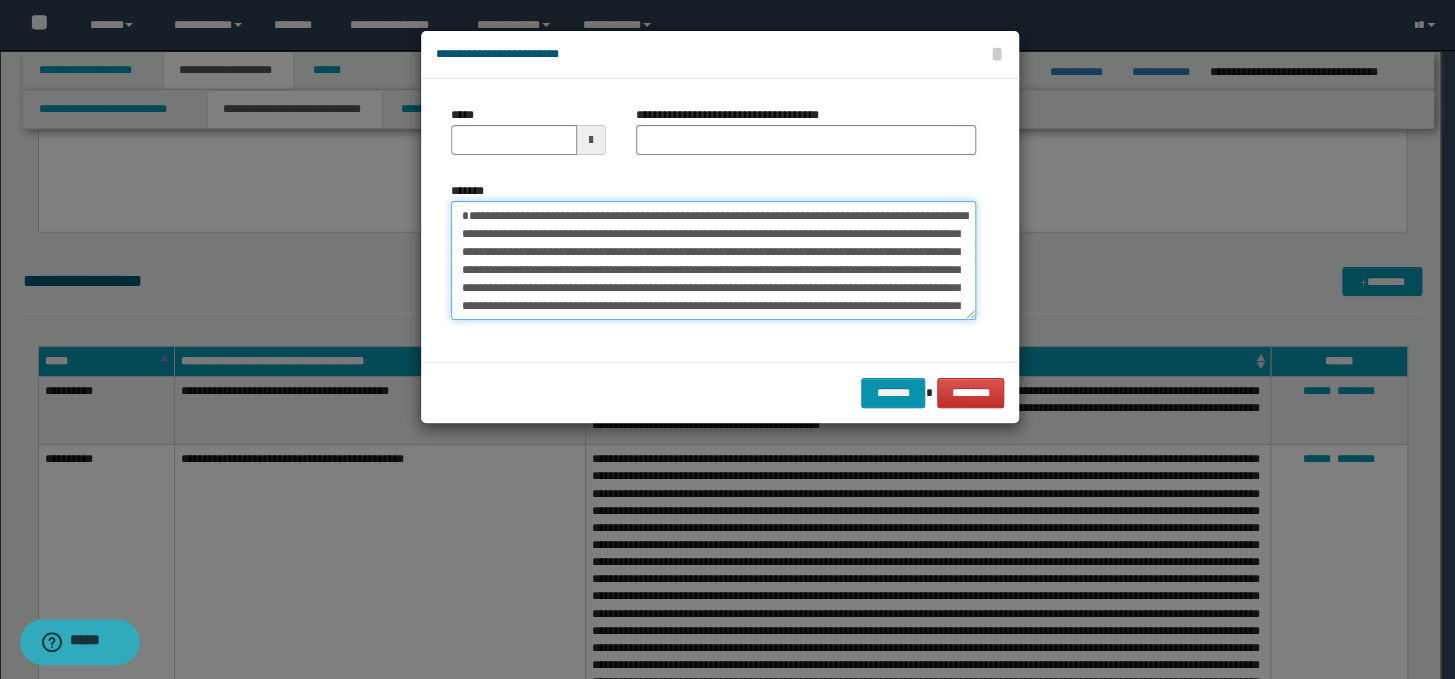 type on "**********" 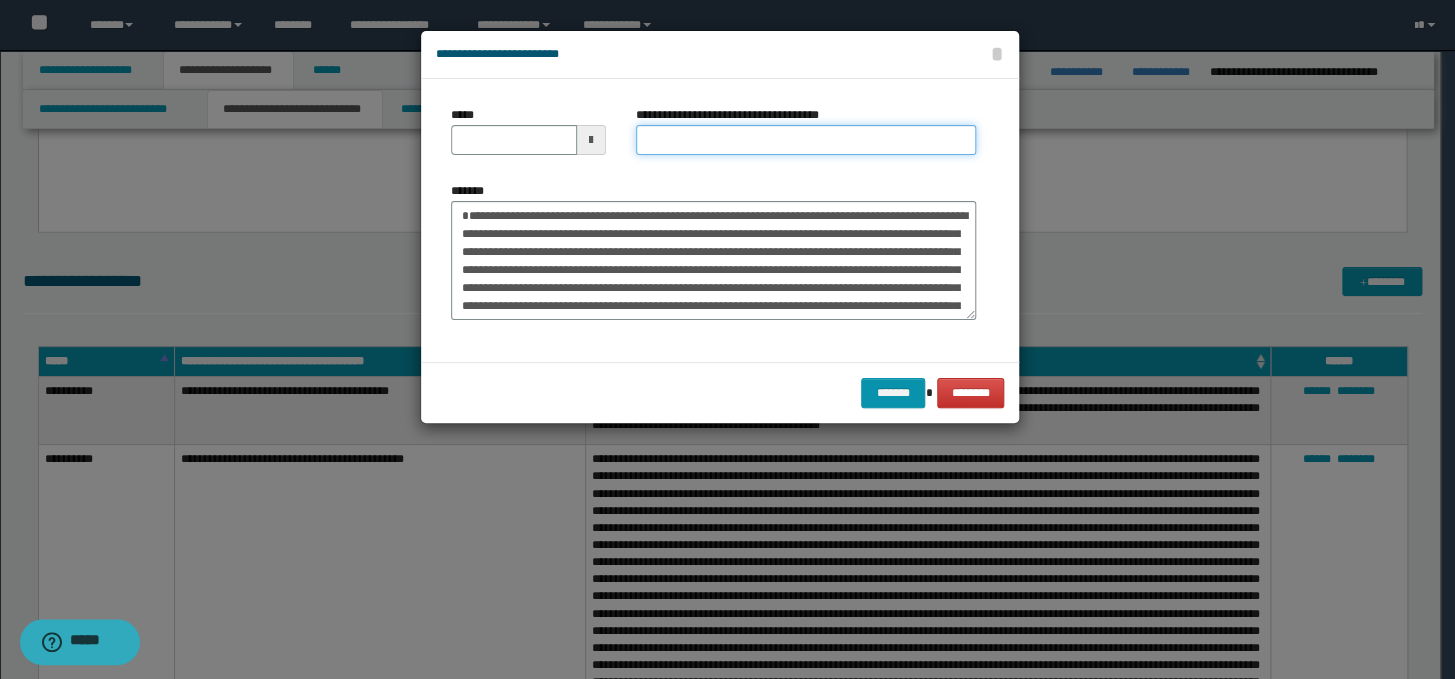 click on "**********" at bounding box center (806, 140) 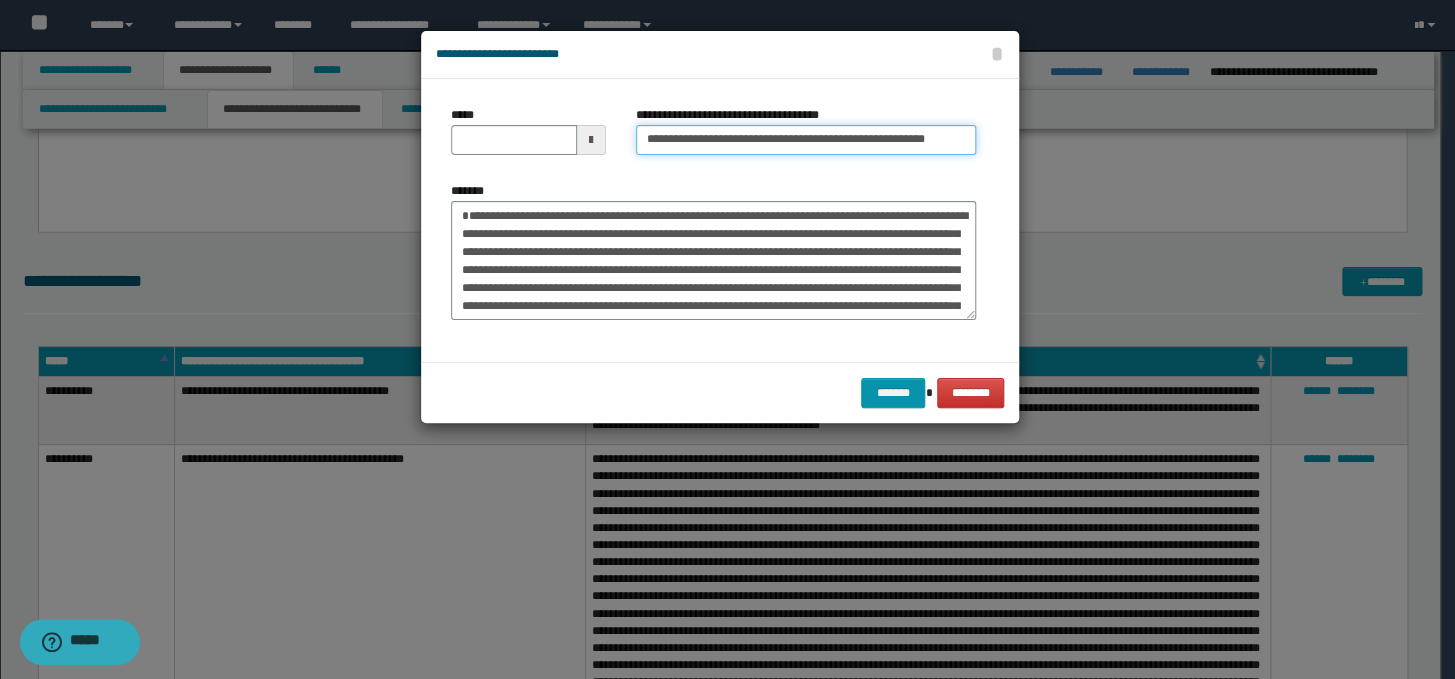scroll, scrollTop: 0, scrollLeft: 0, axis: both 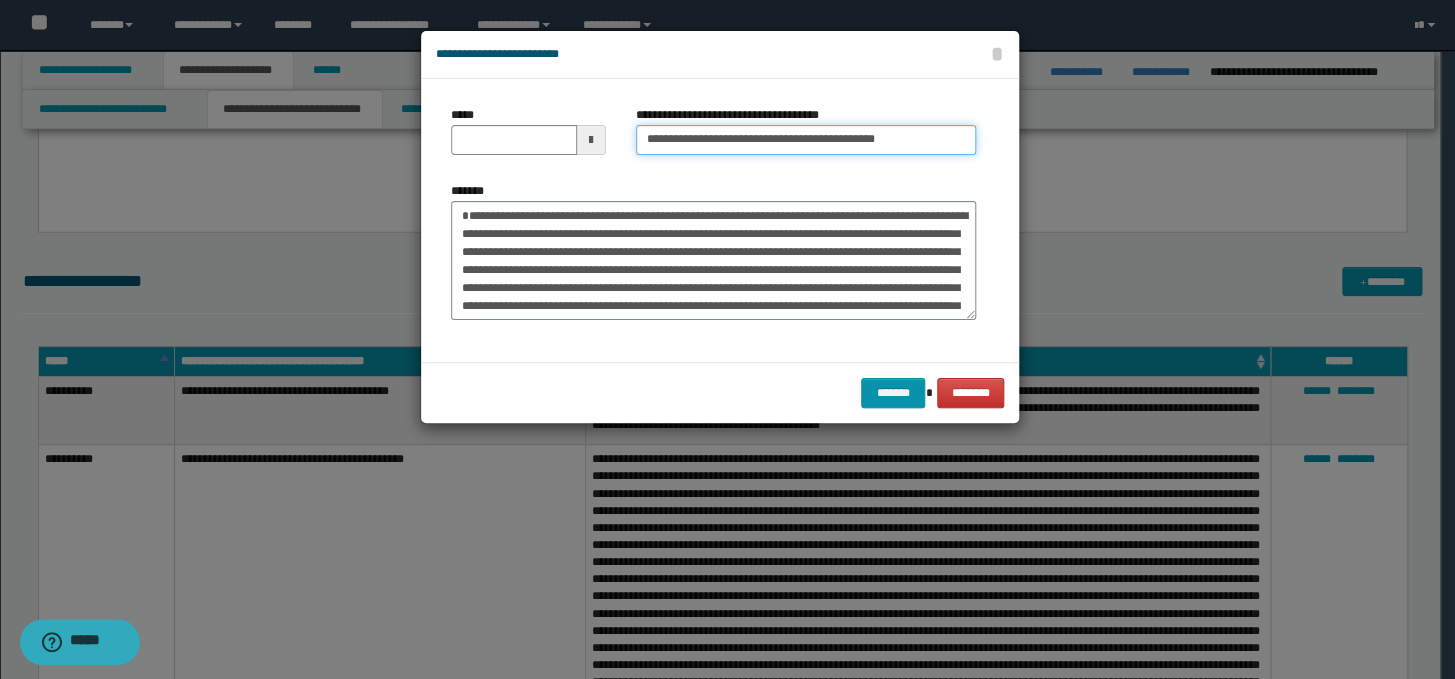 type 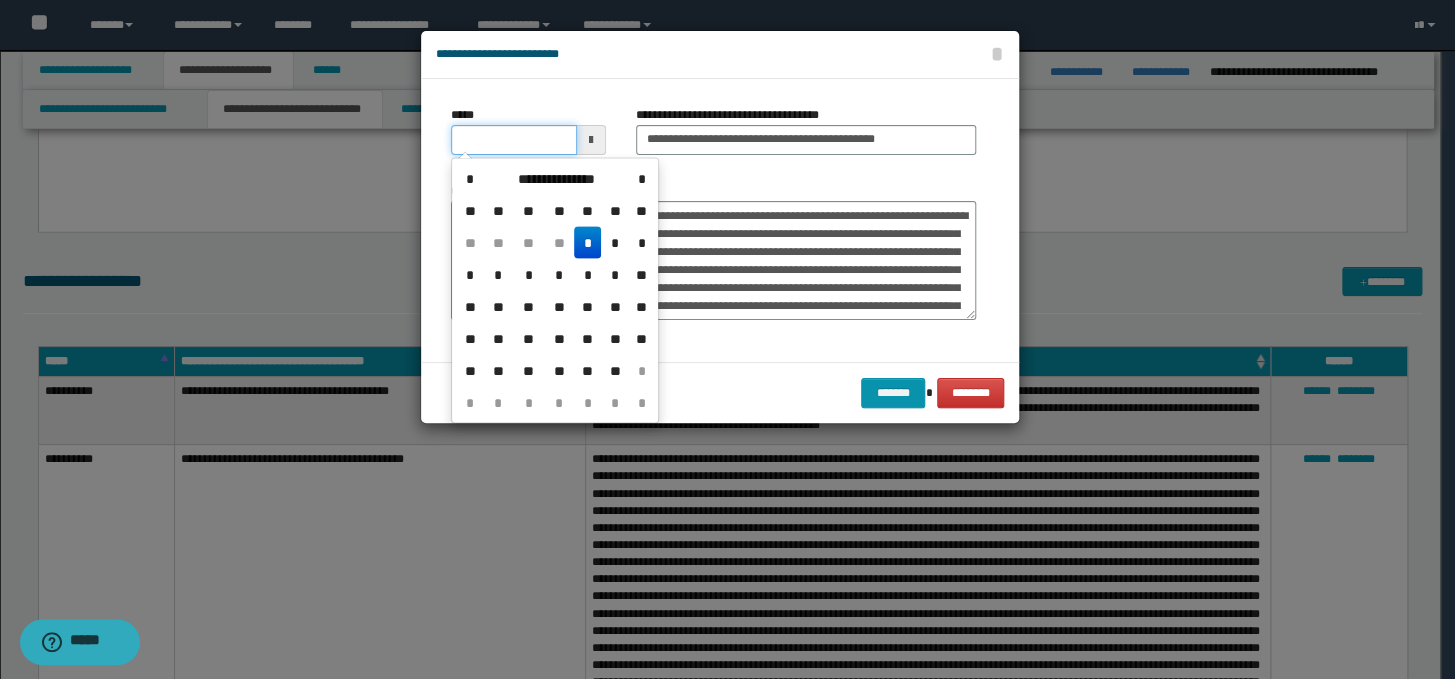 click on "*****" at bounding box center [514, 140] 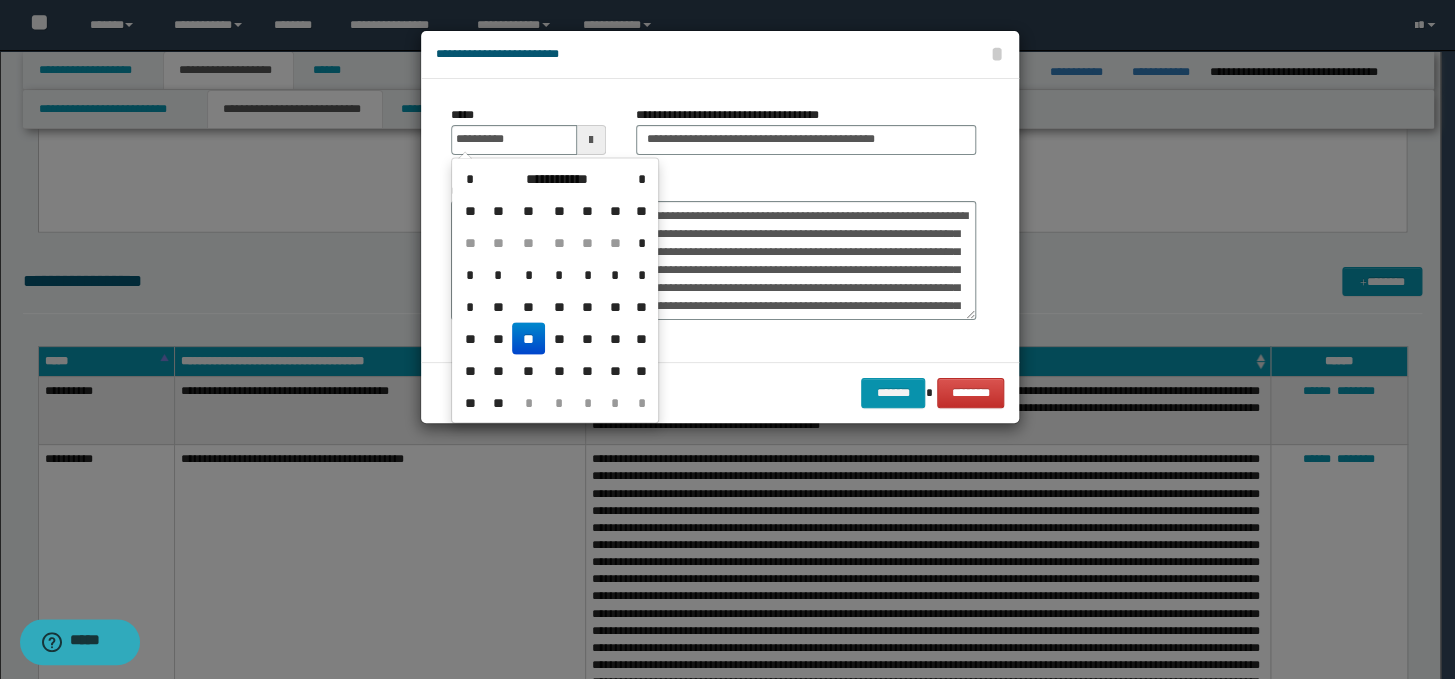 click on "**" at bounding box center [528, 338] 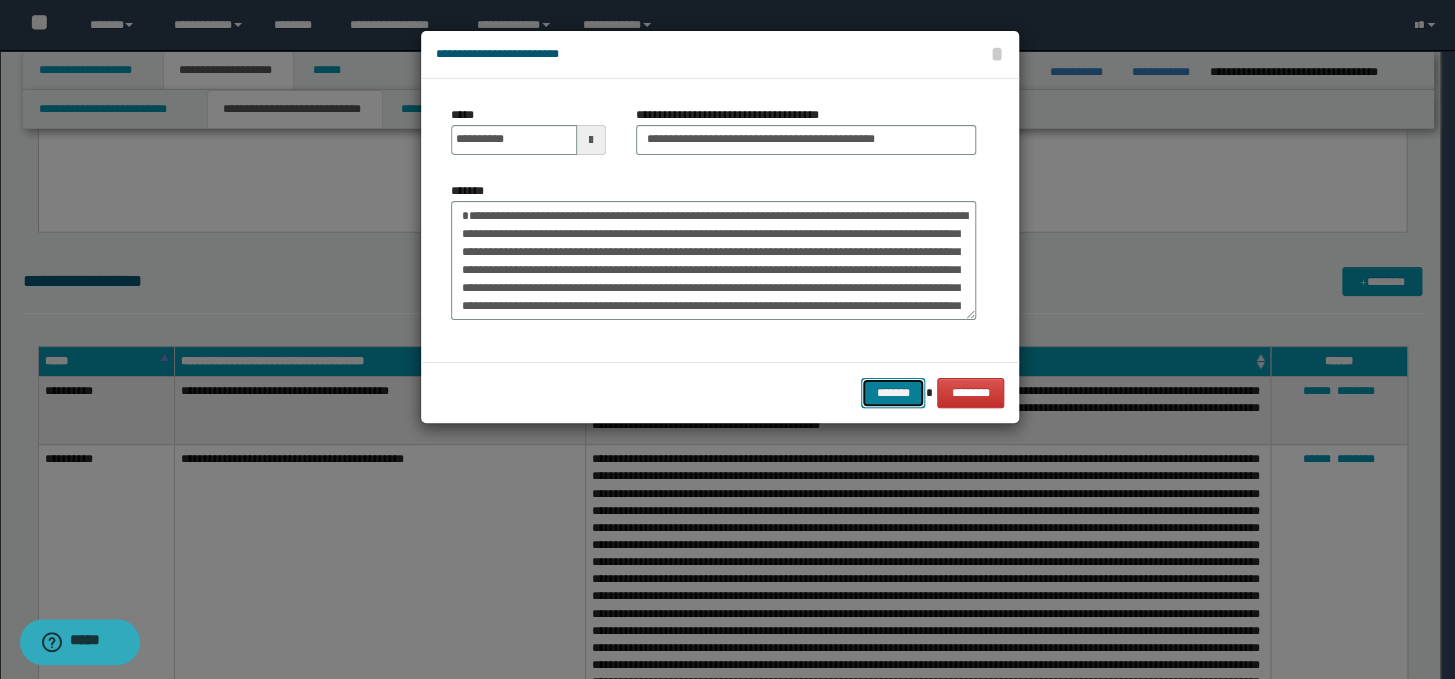 click on "*******" at bounding box center (893, 393) 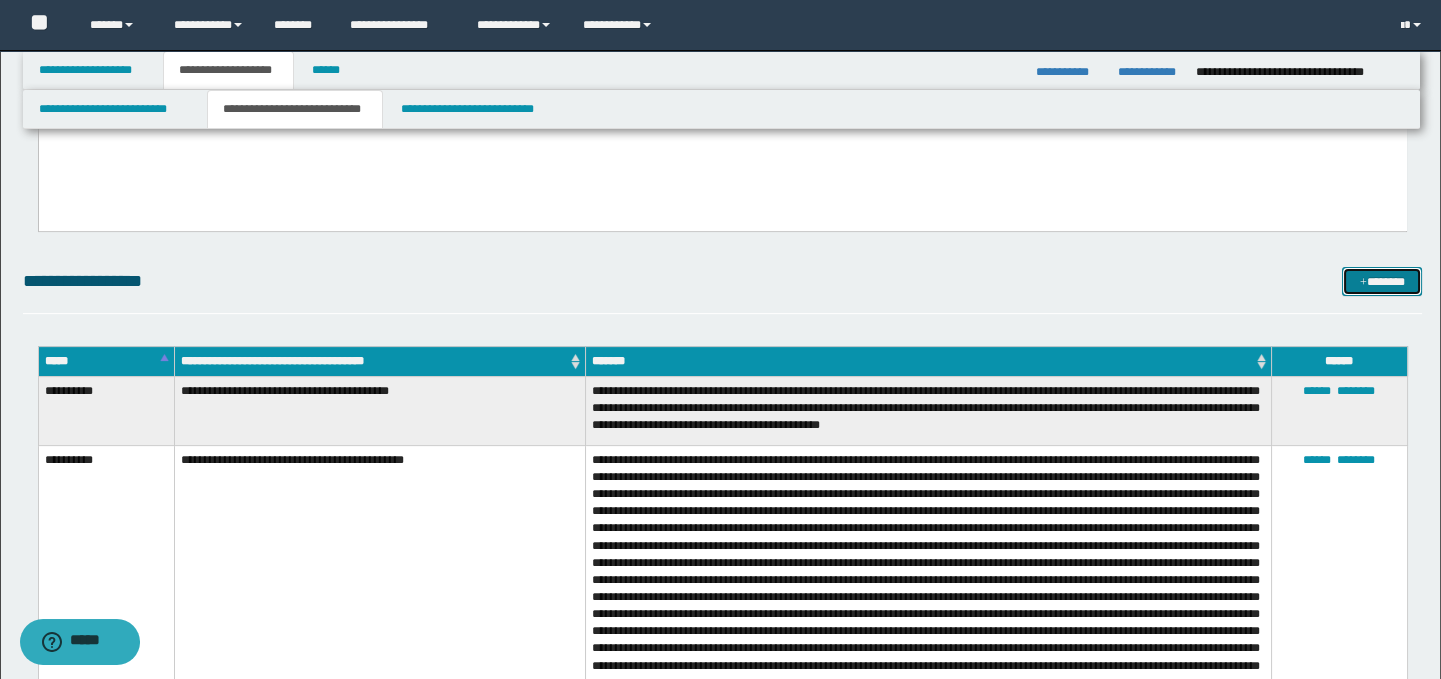 click on "*******" at bounding box center [1382, 282] 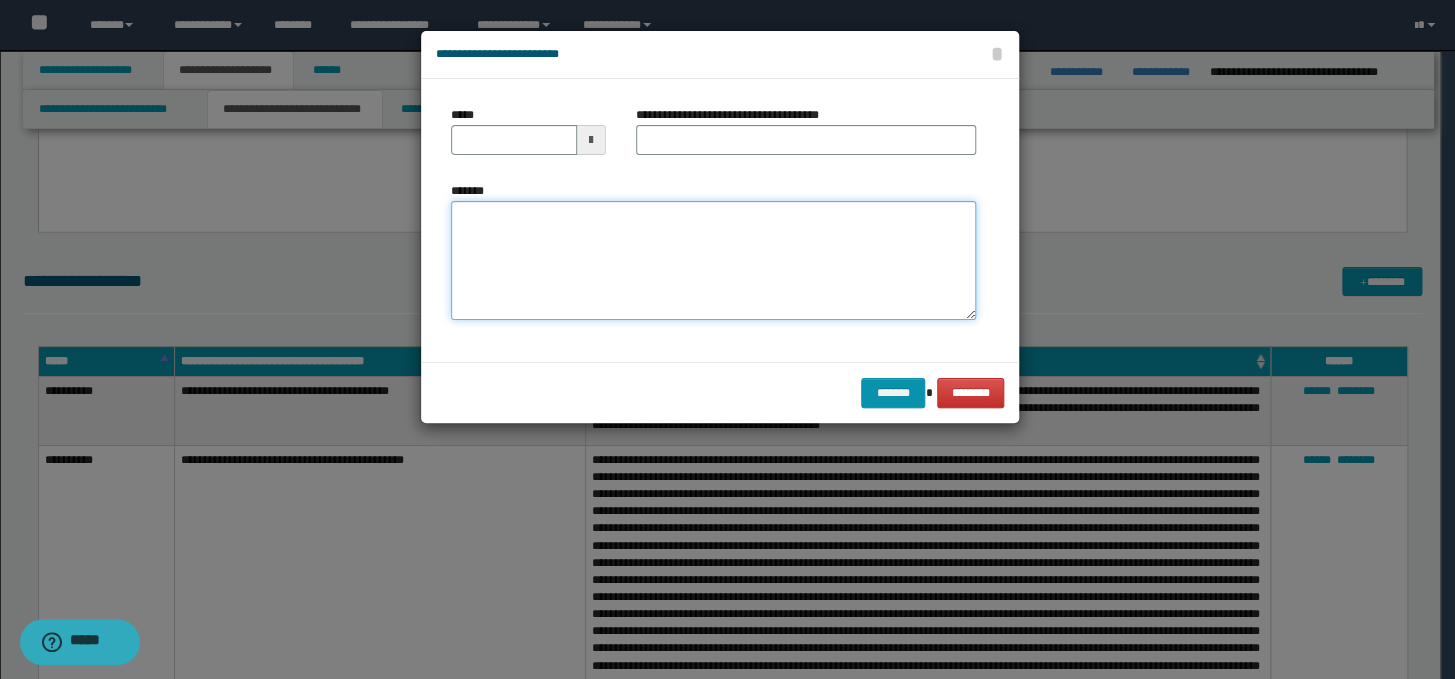 click on "*******" at bounding box center [713, 261] 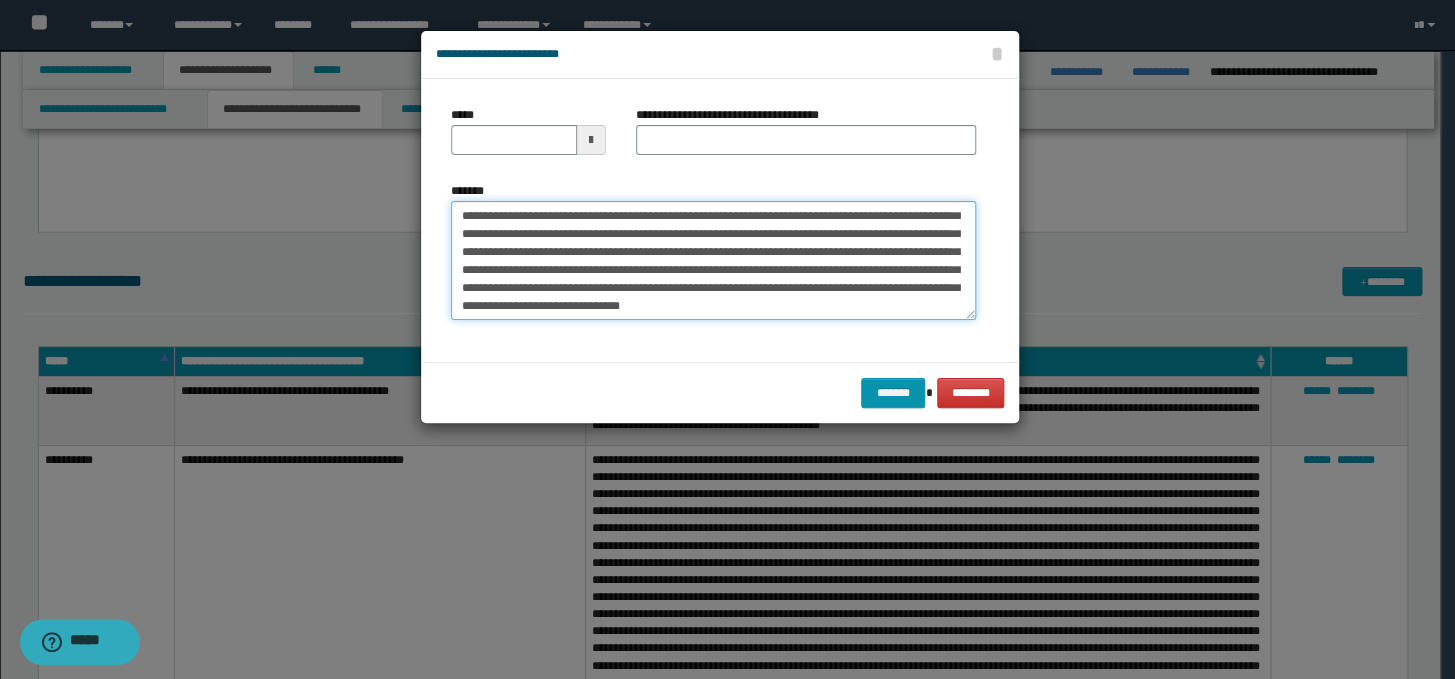 scroll, scrollTop: 0, scrollLeft: 0, axis: both 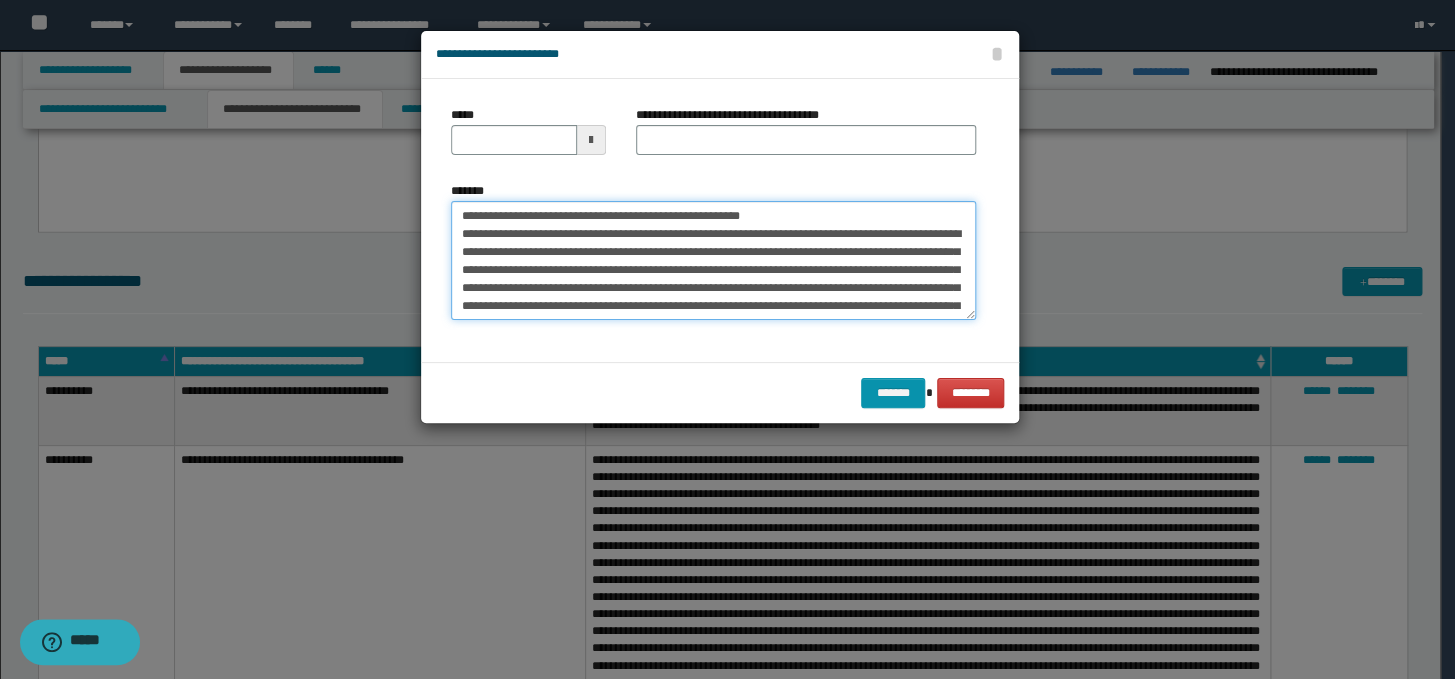 drag, startPoint x: 811, startPoint y: 217, endPoint x: 697, endPoint y: 208, distance: 114.35471 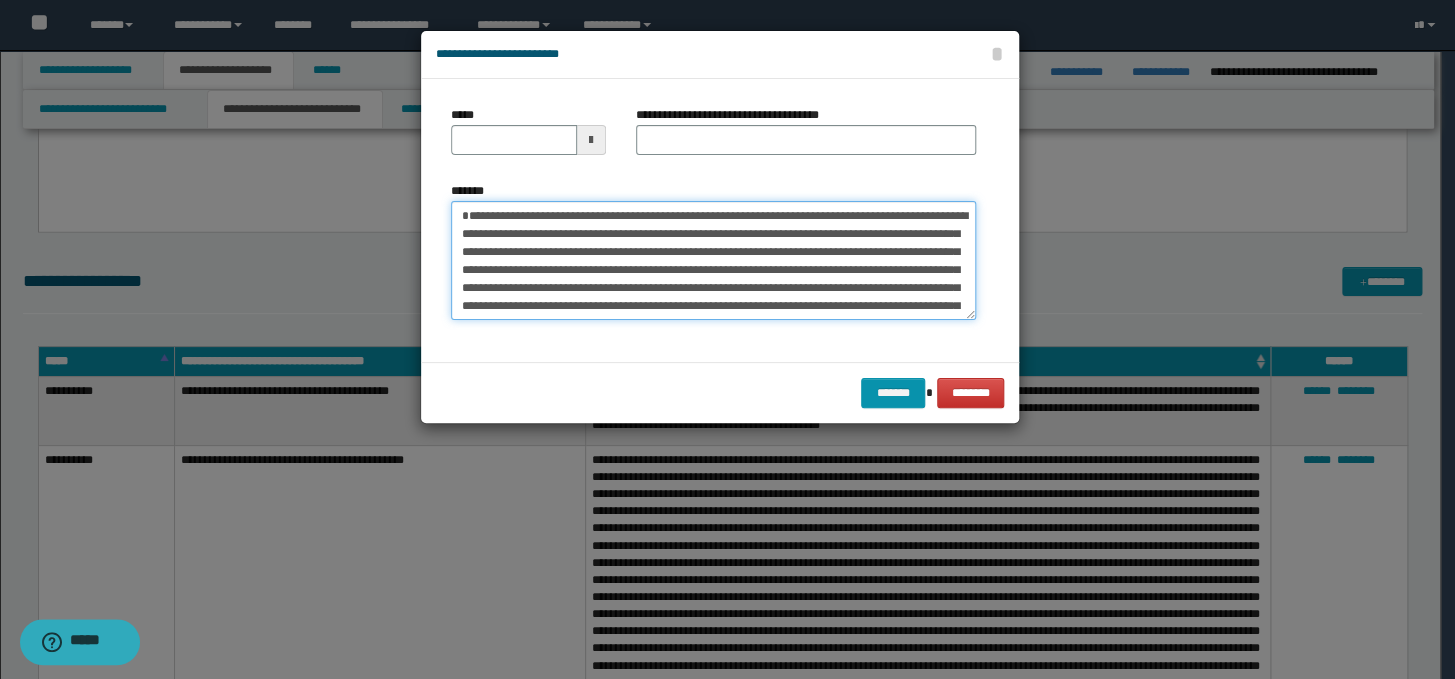 type on "**********" 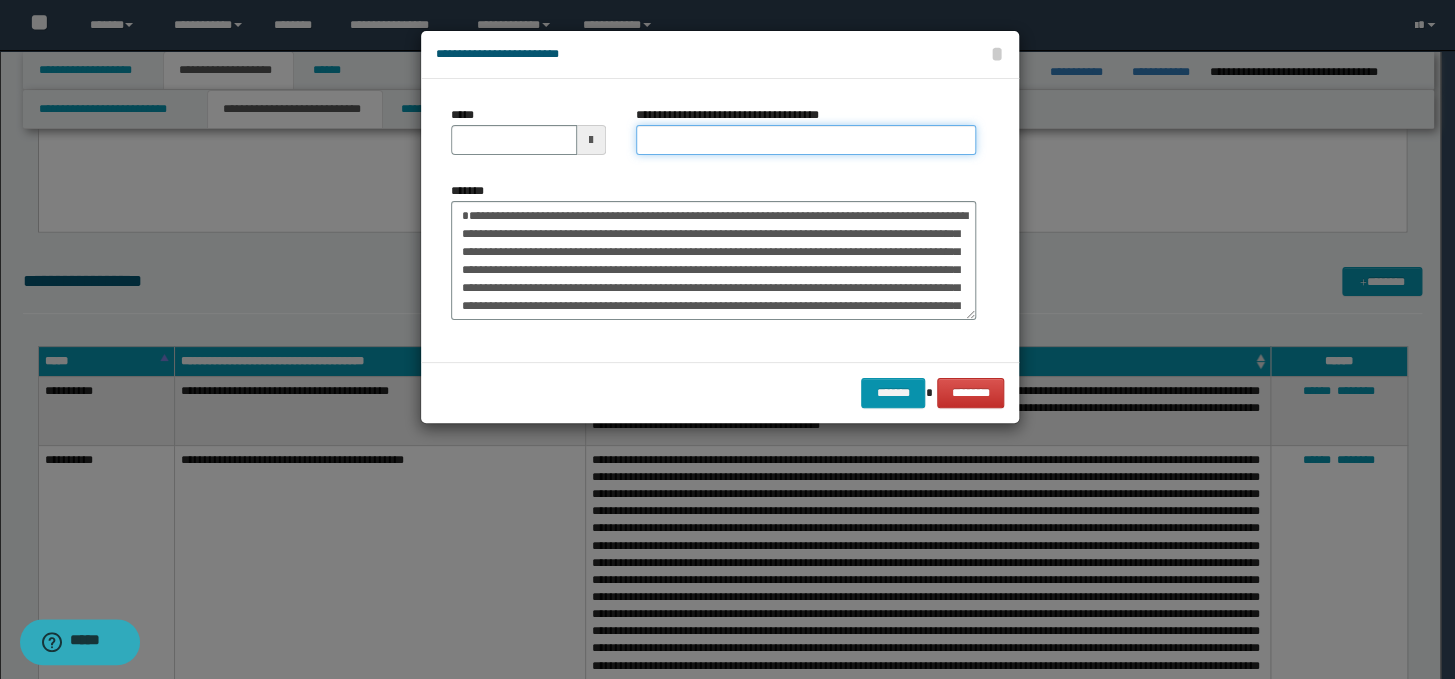 click on "**********" at bounding box center [806, 140] 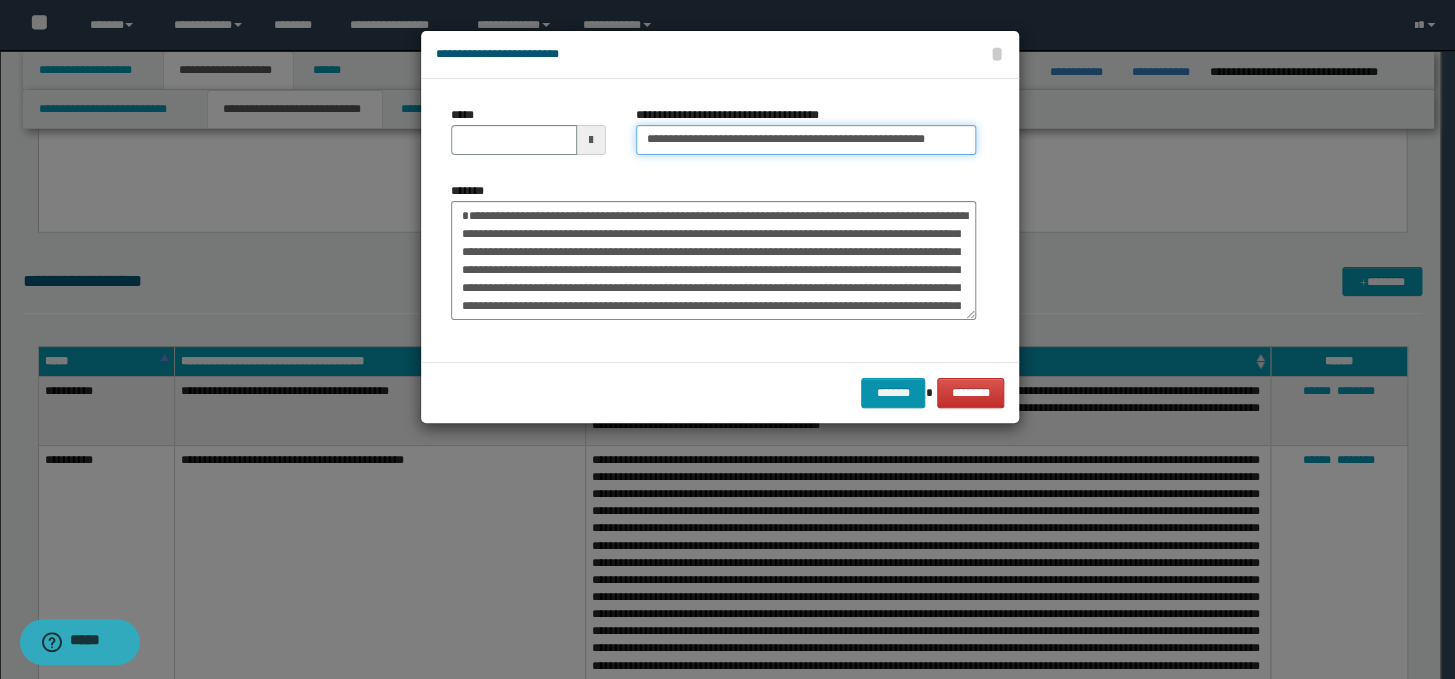 scroll, scrollTop: 0, scrollLeft: 38, axis: horizontal 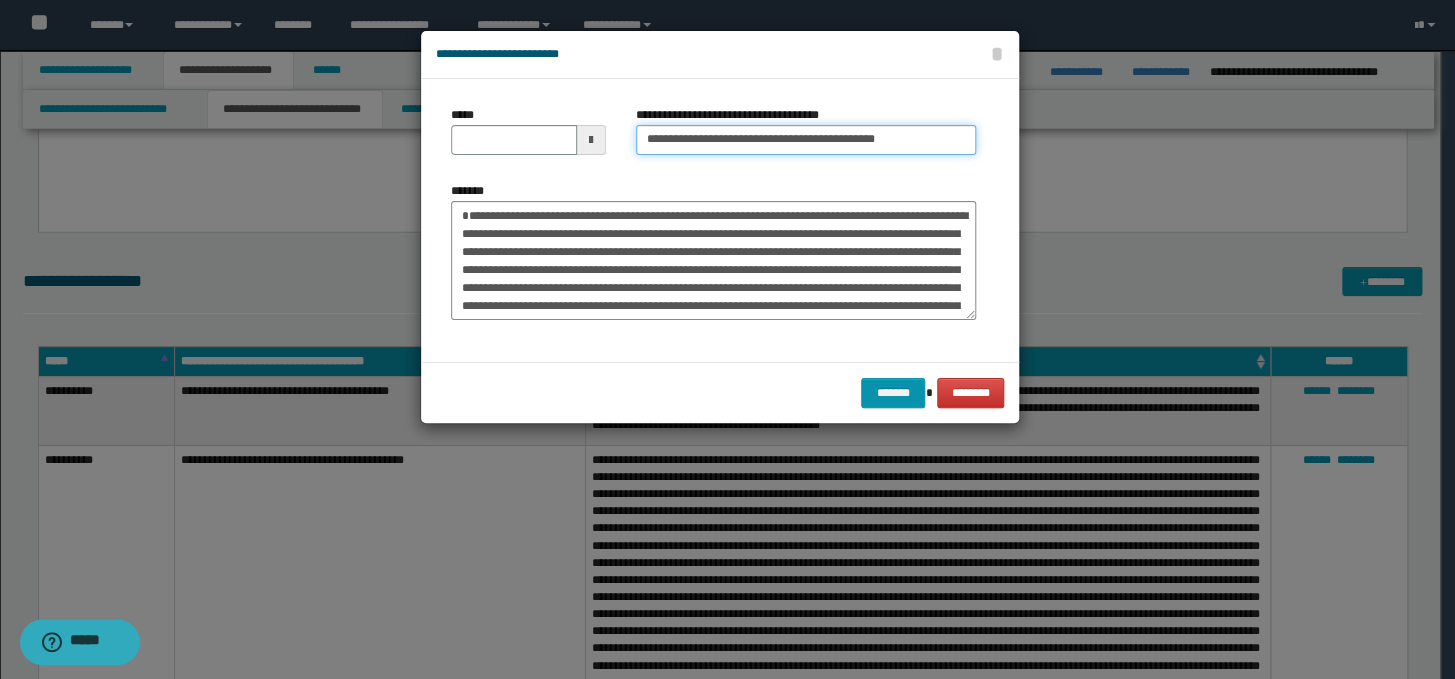 type 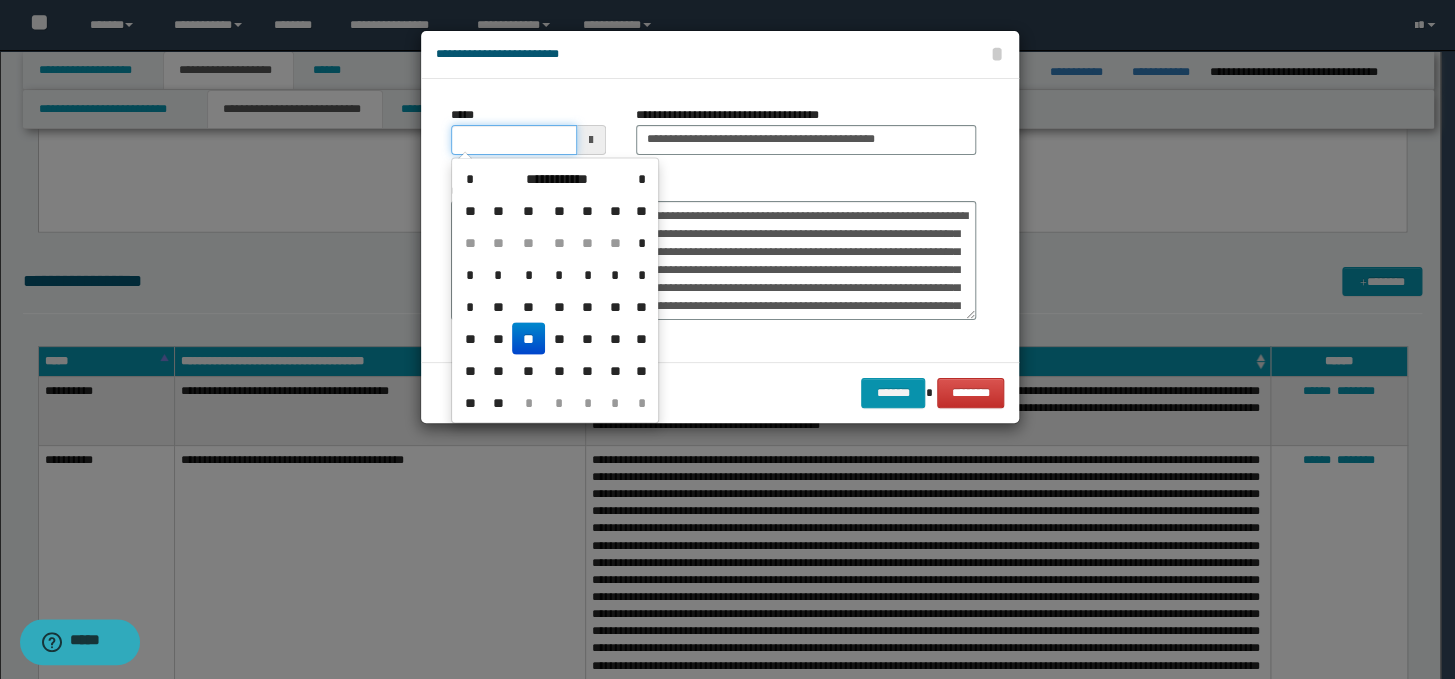 click on "*****" at bounding box center (514, 140) 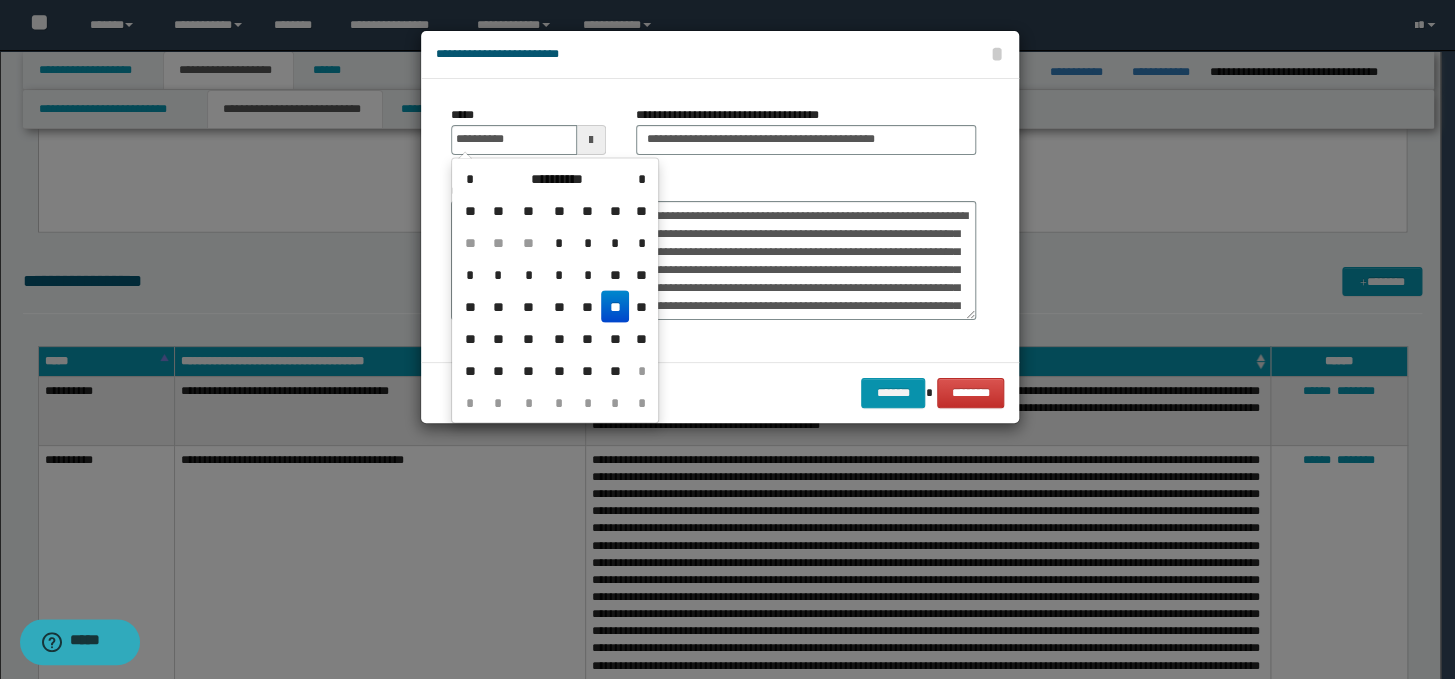click on "**" at bounding box center [615, 306] 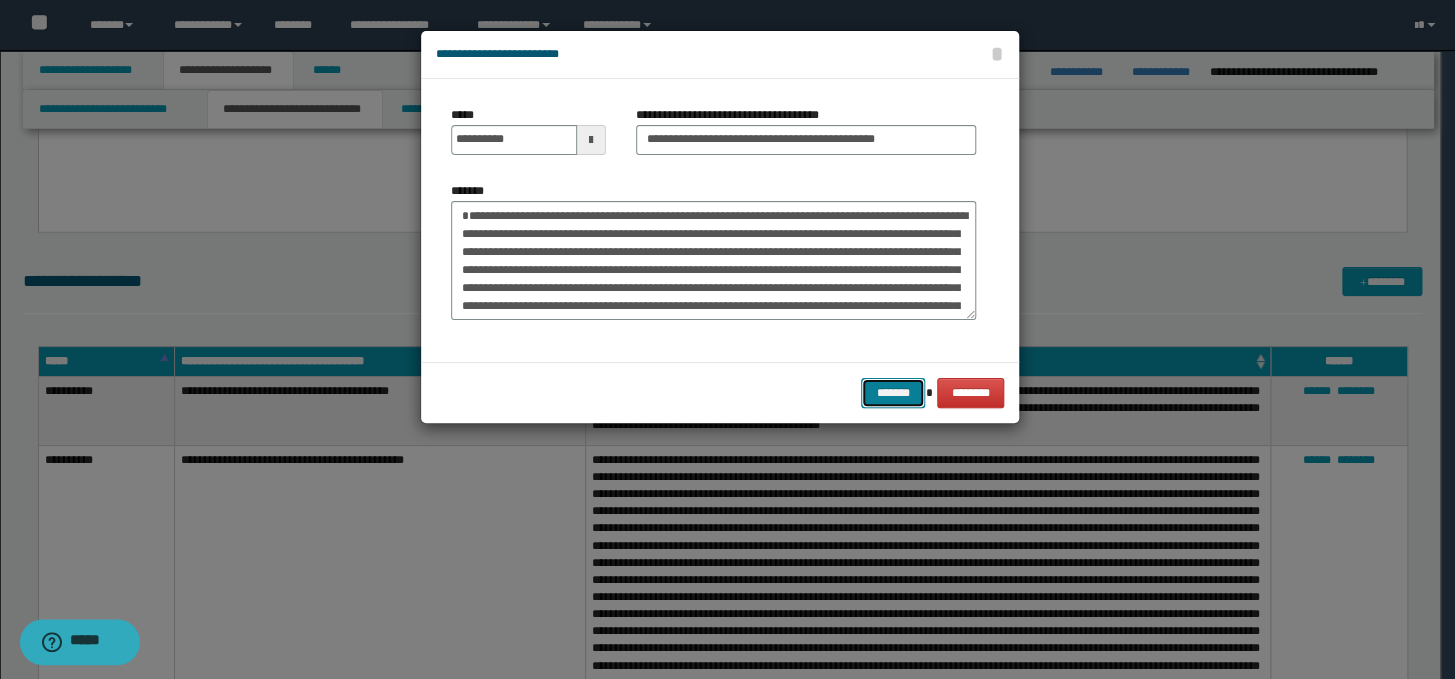 click on "*******" at bounding box center (893, 393) 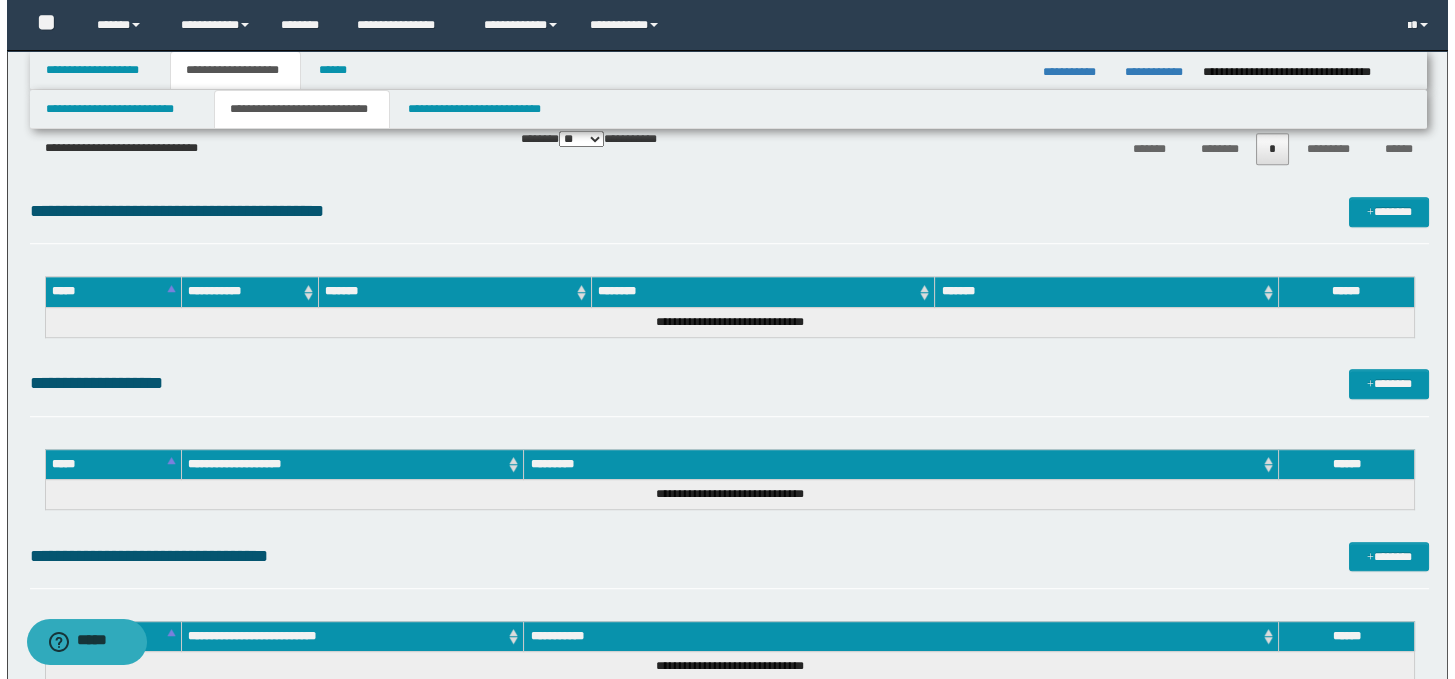 scroll, scrollTop: 2851, scrollLeft: 0, axis: vertical 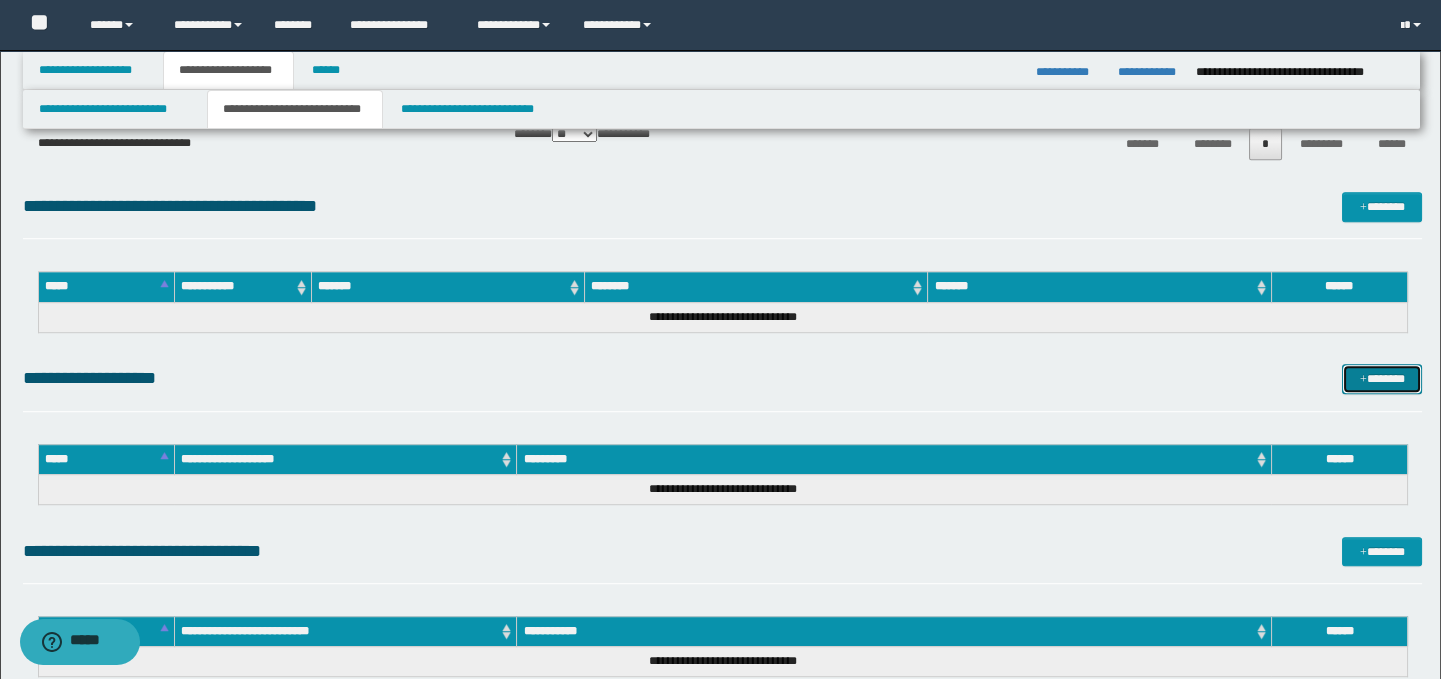 click on "*******" at bounding box center (1382, 379) 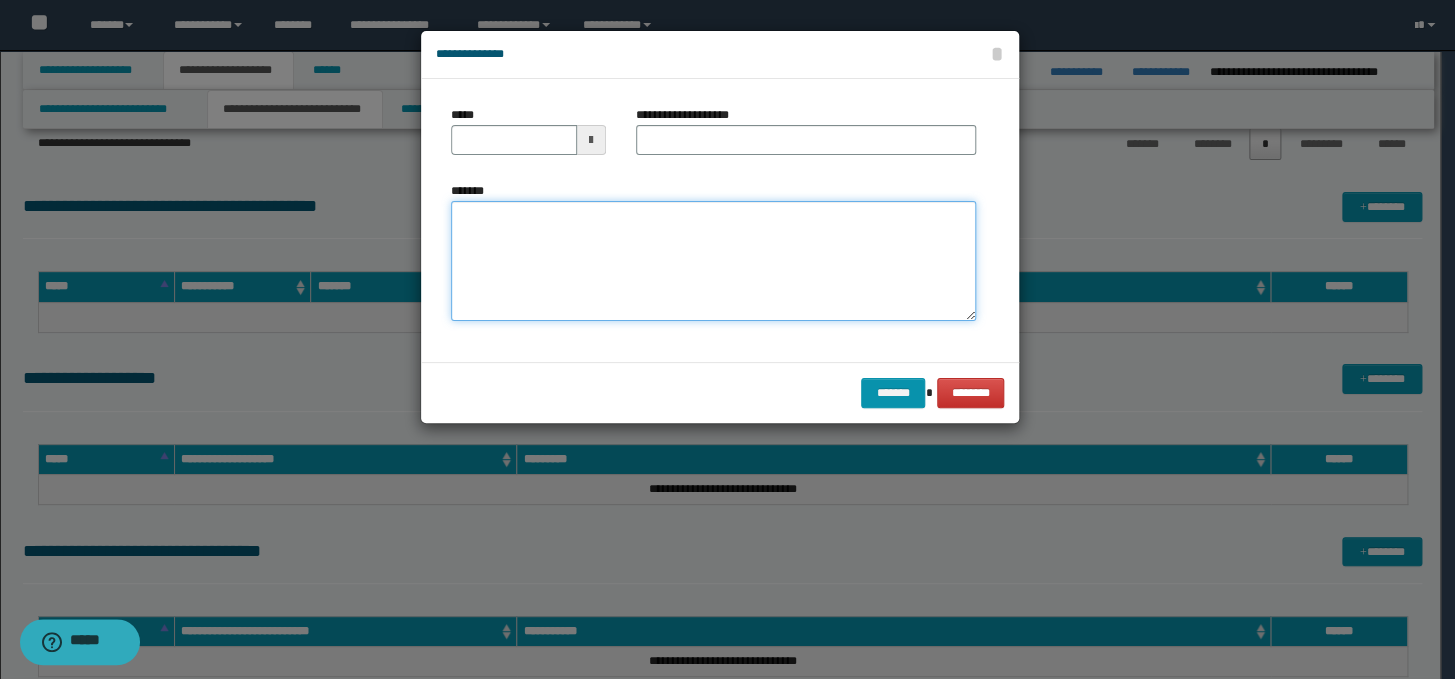 click on "*******" at bounding box center [713, 261] 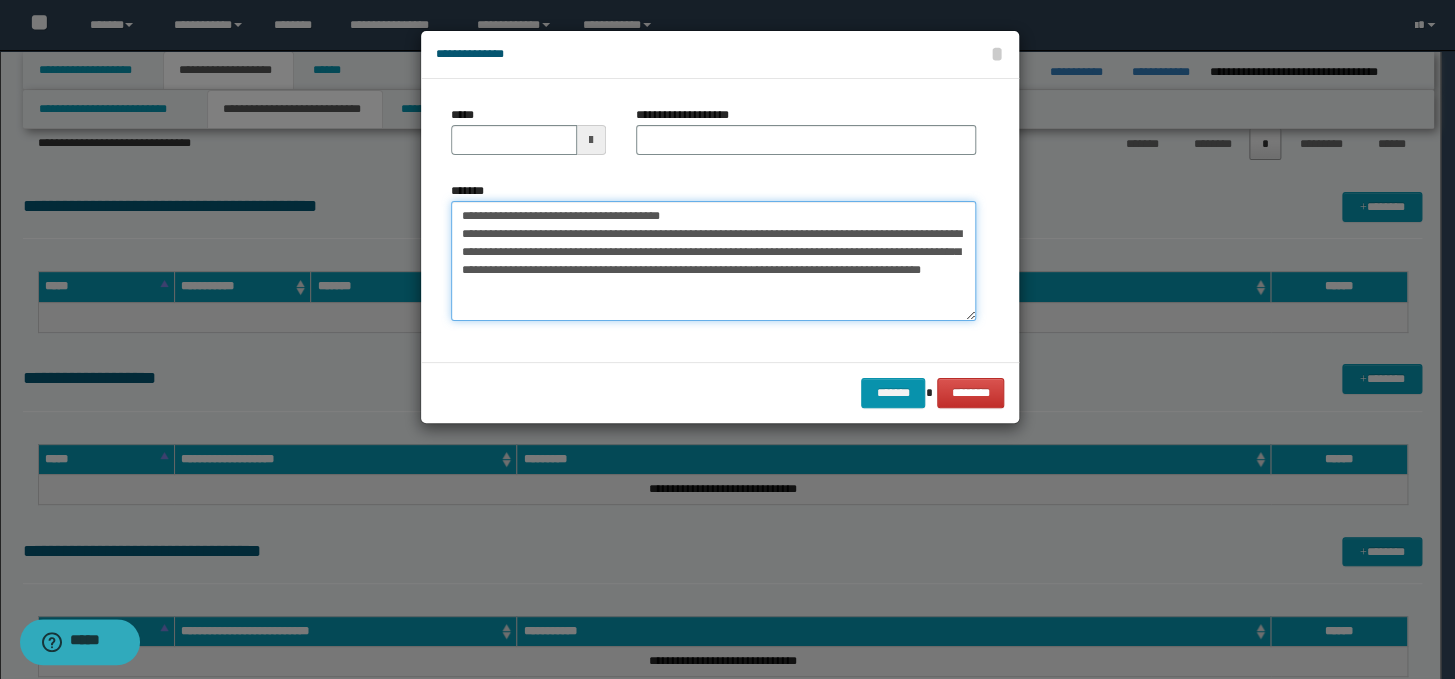 drag, startPoint x: 751, startPoint y: 207, endPoint x: 457, endPoint y: 211, distance: 294.02722 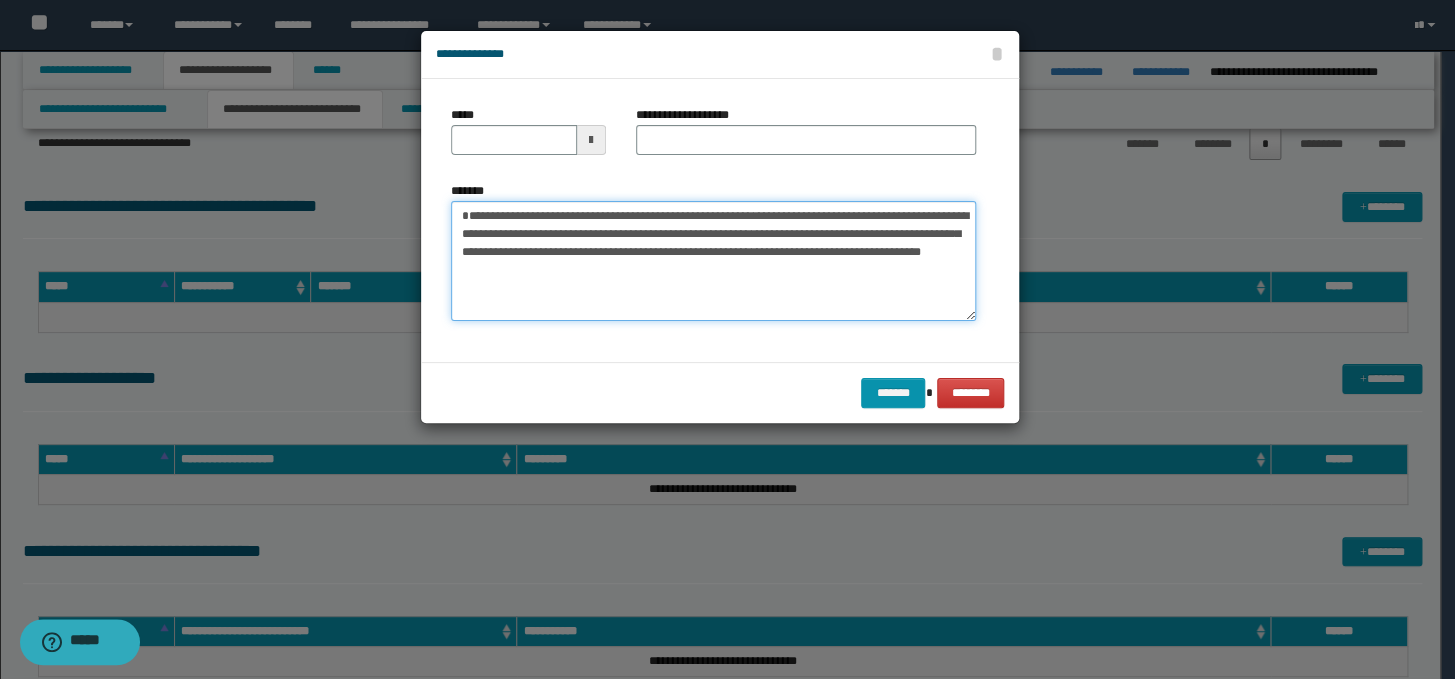 type on "**********" 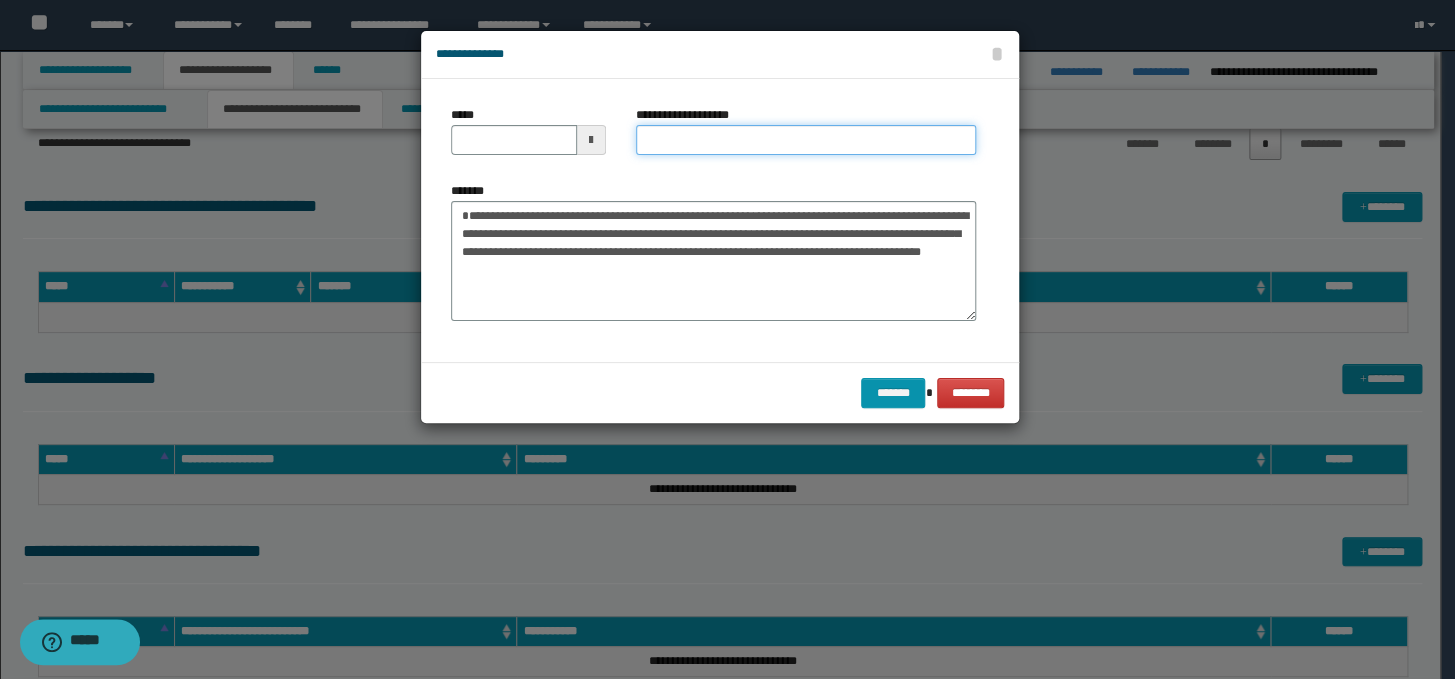 click on "**********" at bounding box center [806, 140] 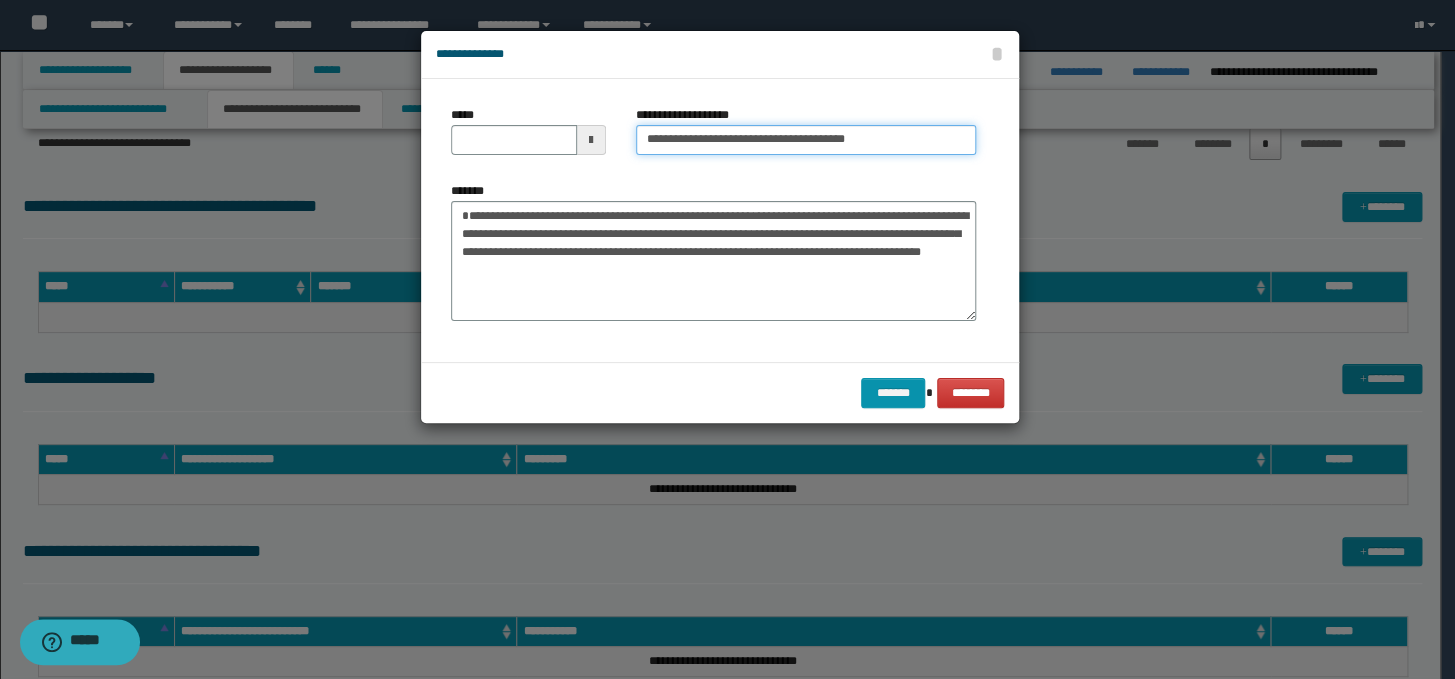 drag, startPoint x: 713, startPoint y: 142, endPoint x: 640, endPoint y: 143, distance: 73.00685 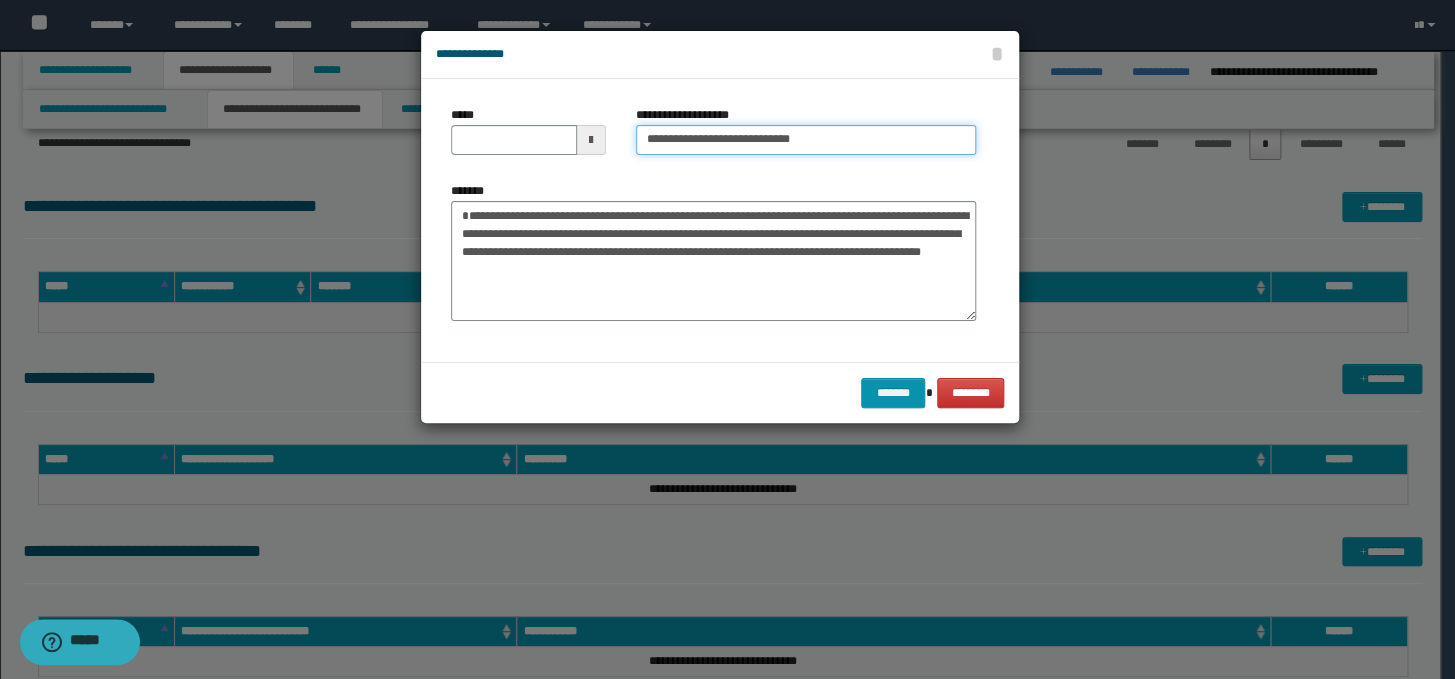 type 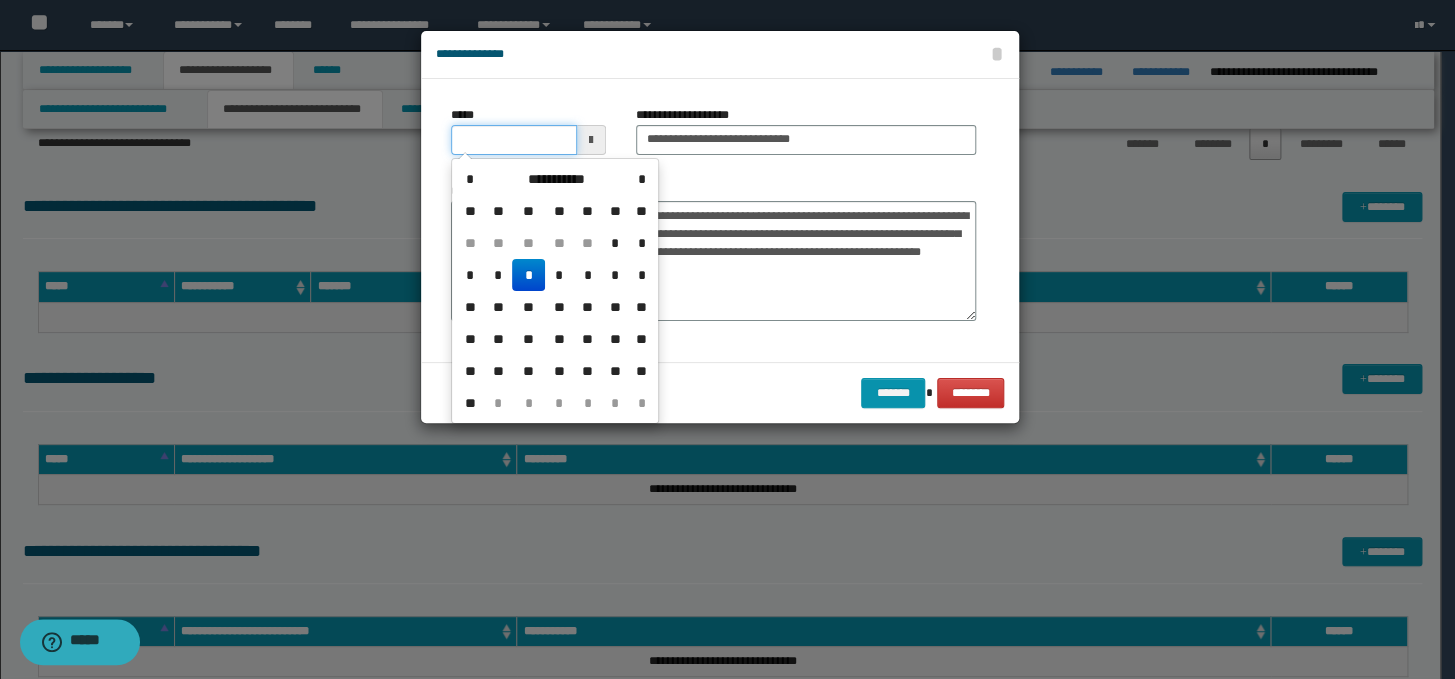 click on "*****" at bounding box center (514, 140) 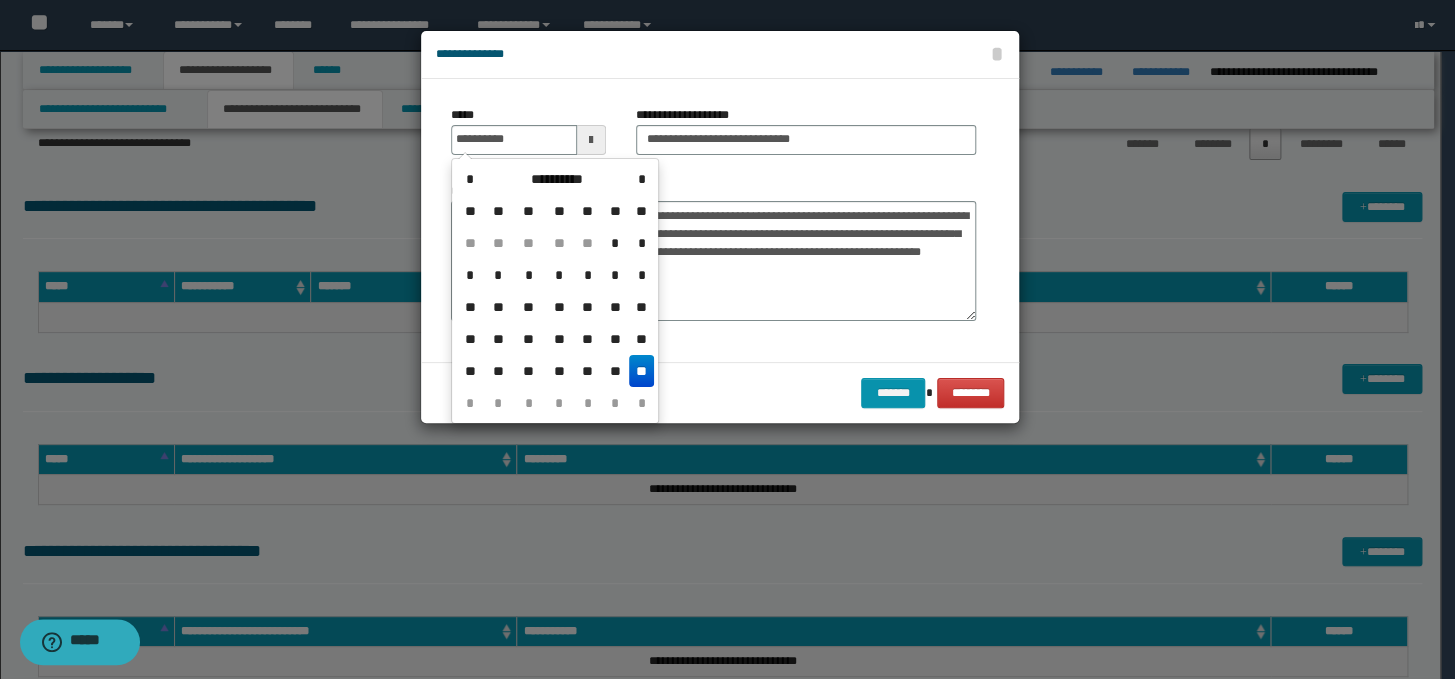 click on "**" at bounding box center [641, 371] 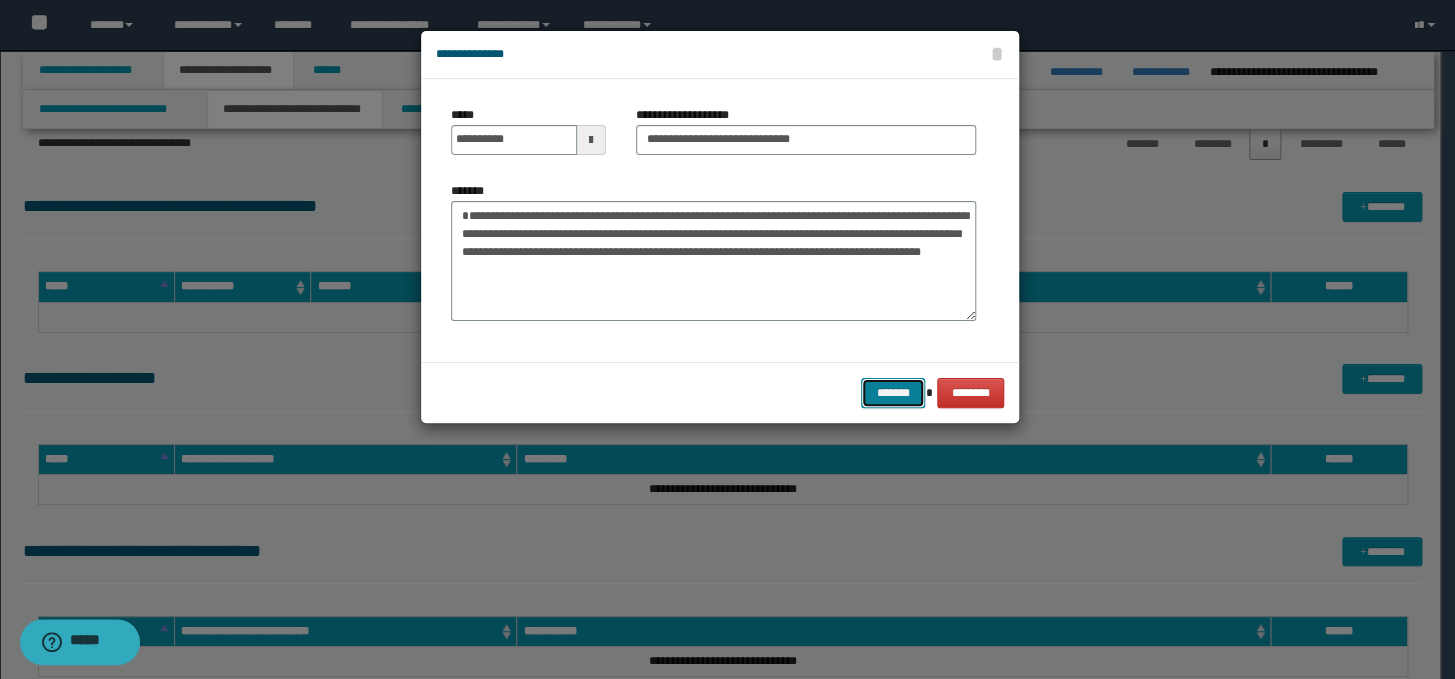 click on "*******" at bounding box center (893, 393) 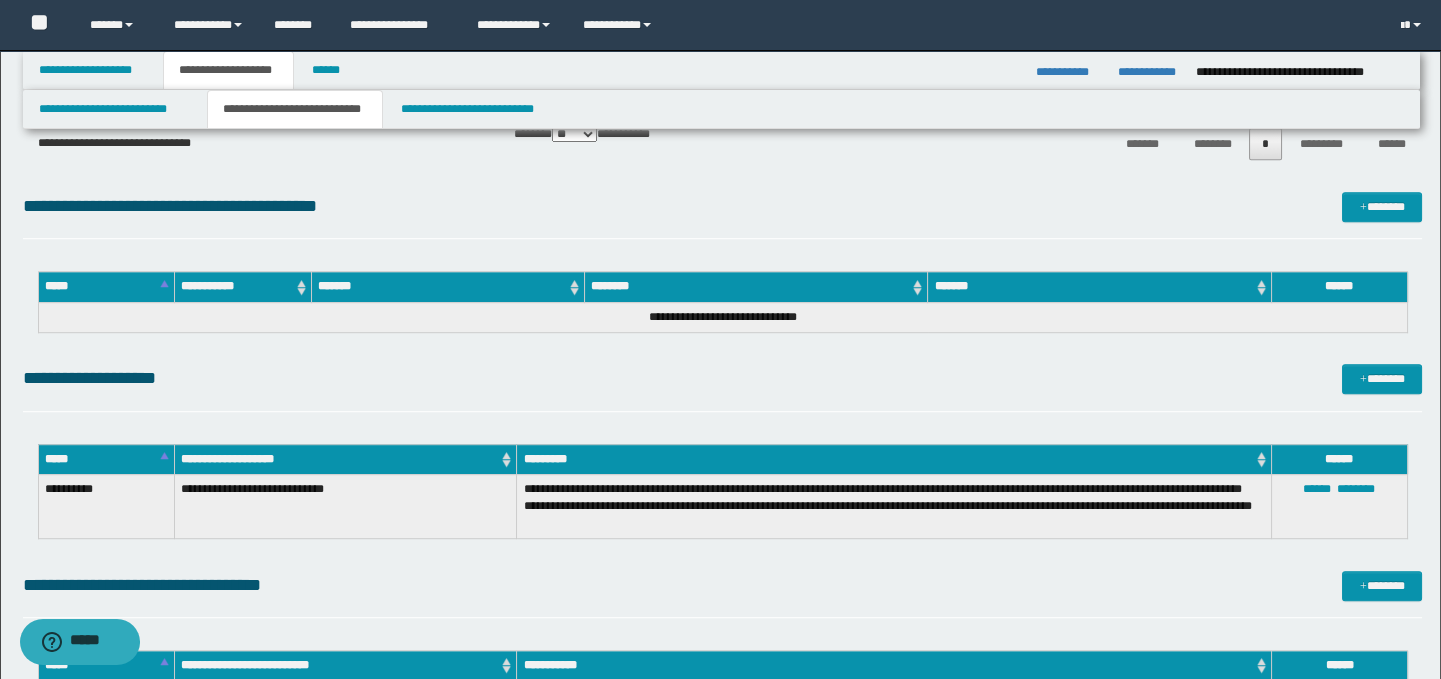 click on "**********" at bounding box center [723, 585] 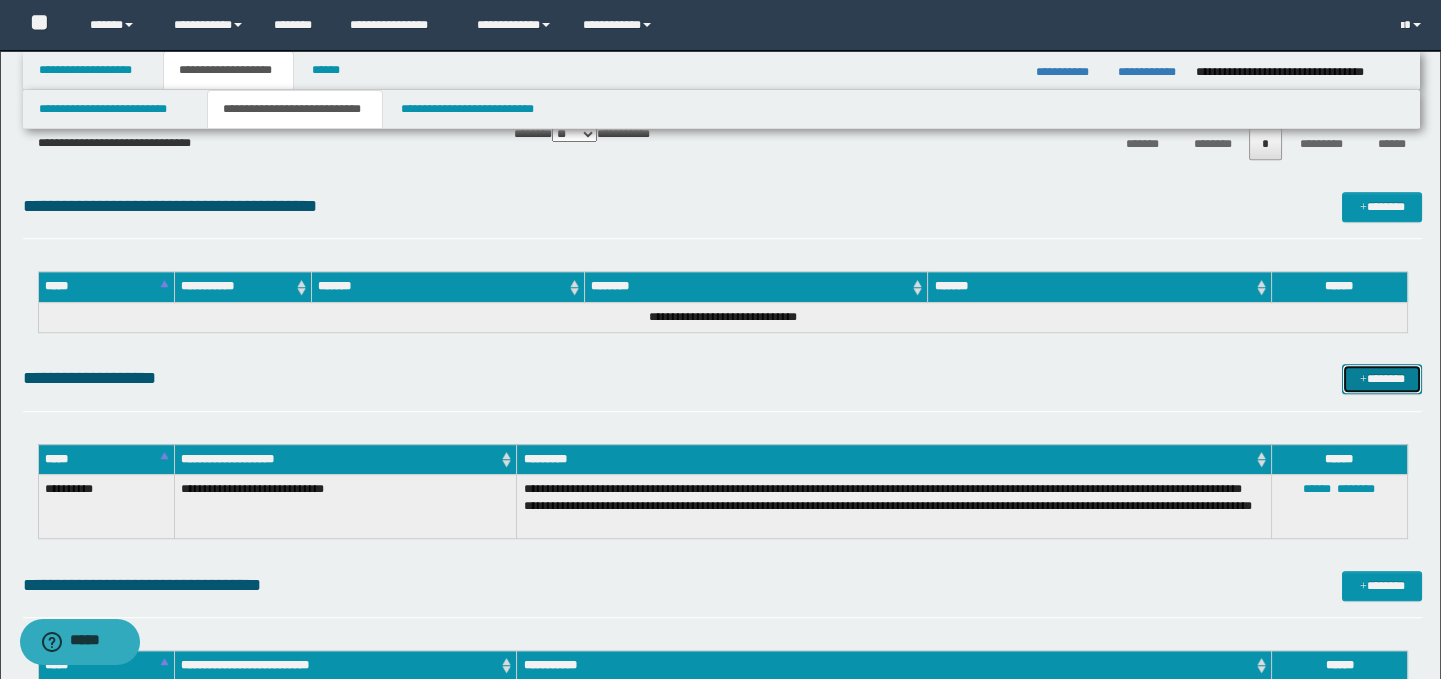 click on "*******" at bounding box center [1382, 379] 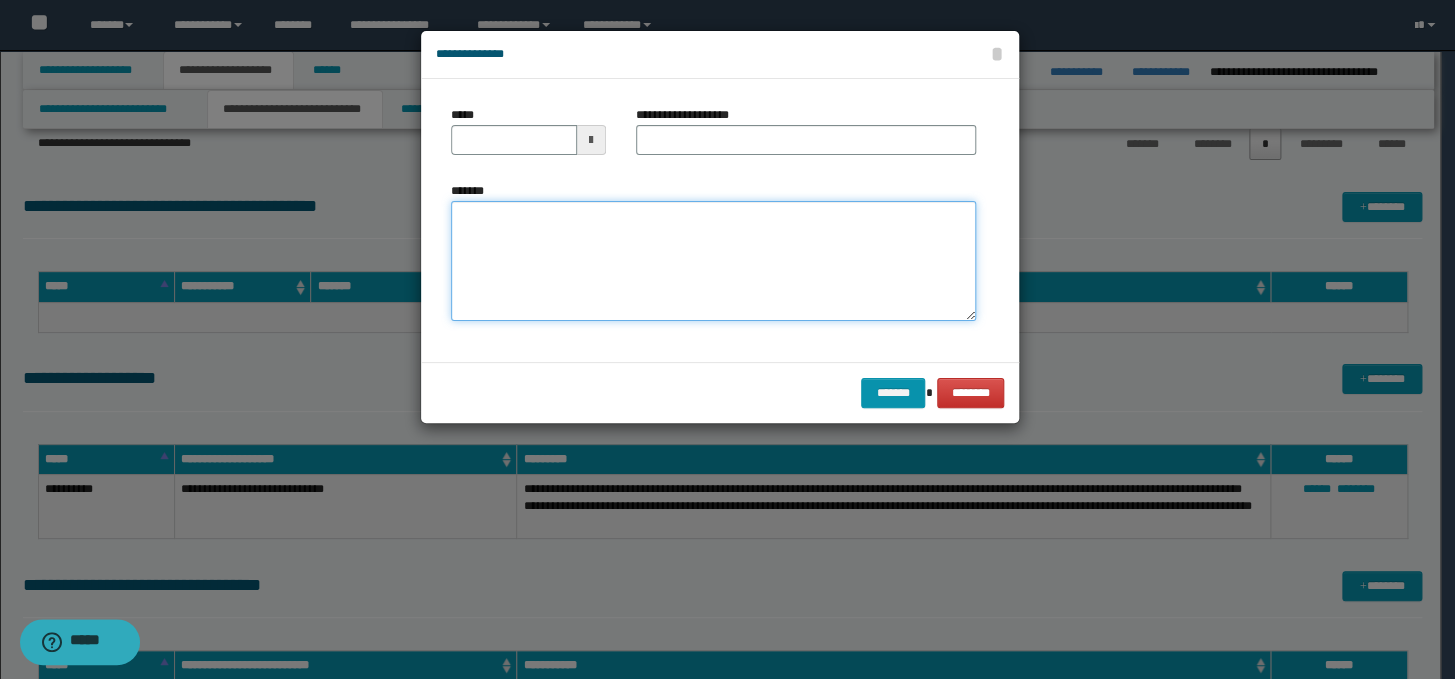 click on "*******" at bounding box center (713, 261) 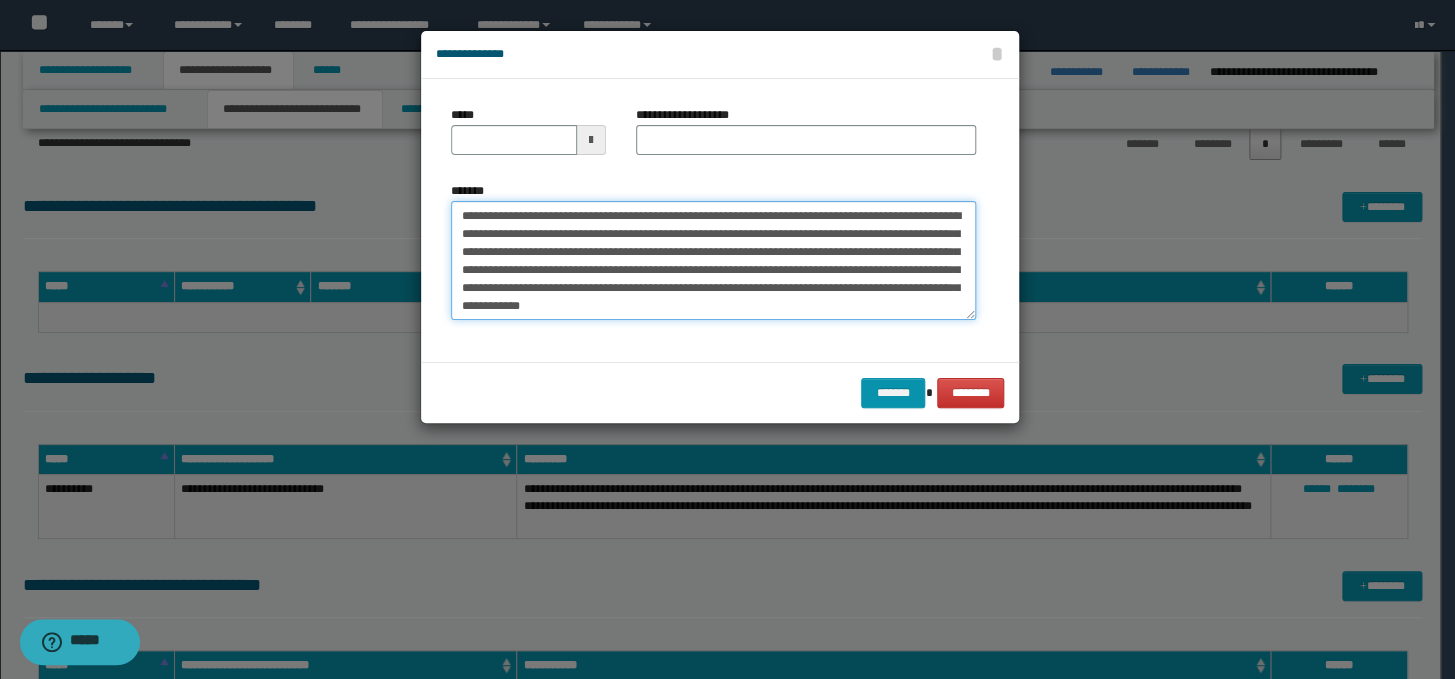 scroll, scrollTop: 0, scrollLeft: 0, axis: both 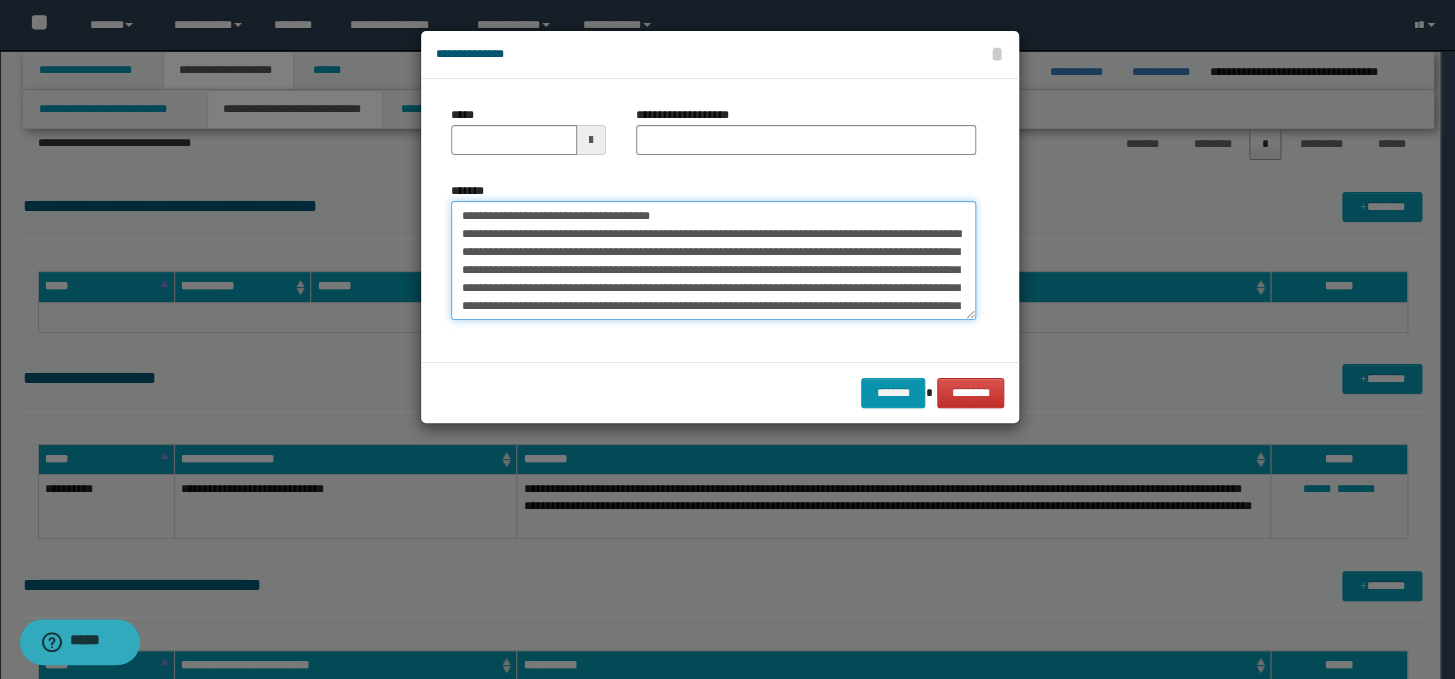 drag, startPoint x: 719, startPoint y: 221, endPoint x: 448, endPoint y: 216, distance: 271.0461 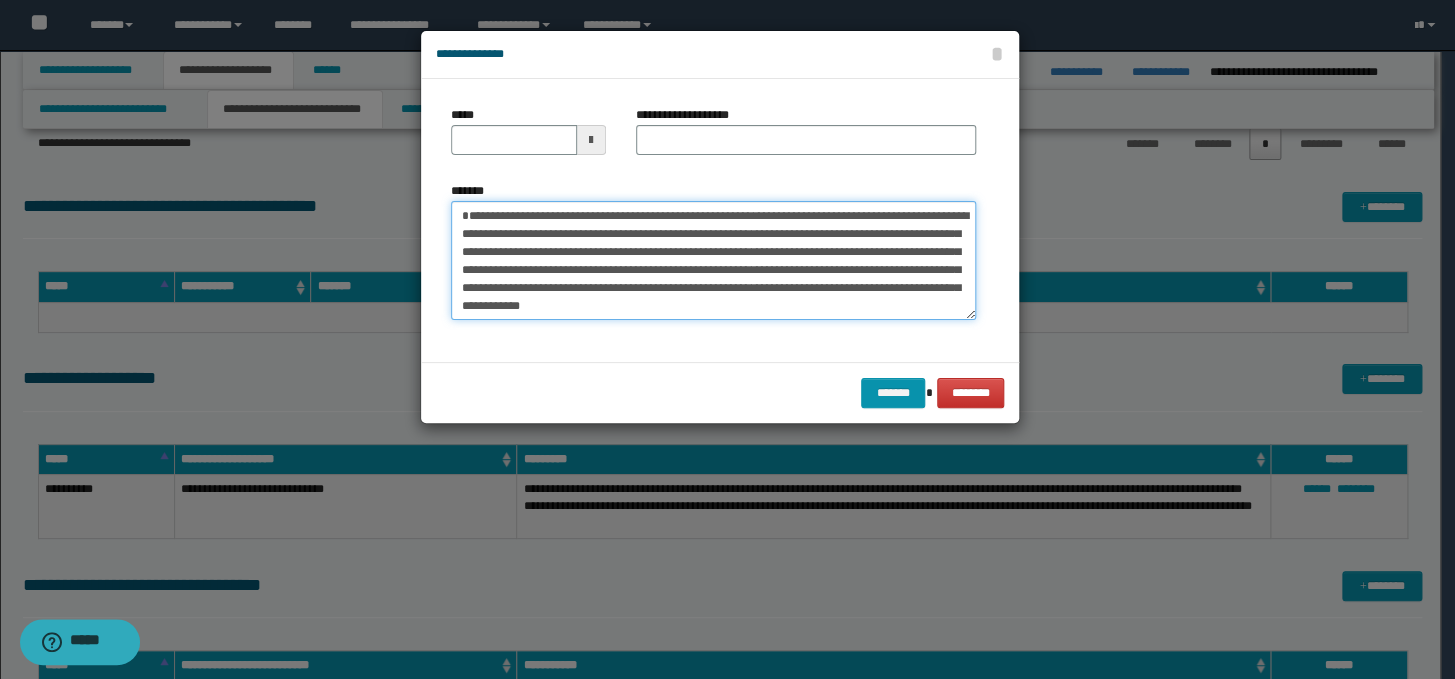 type 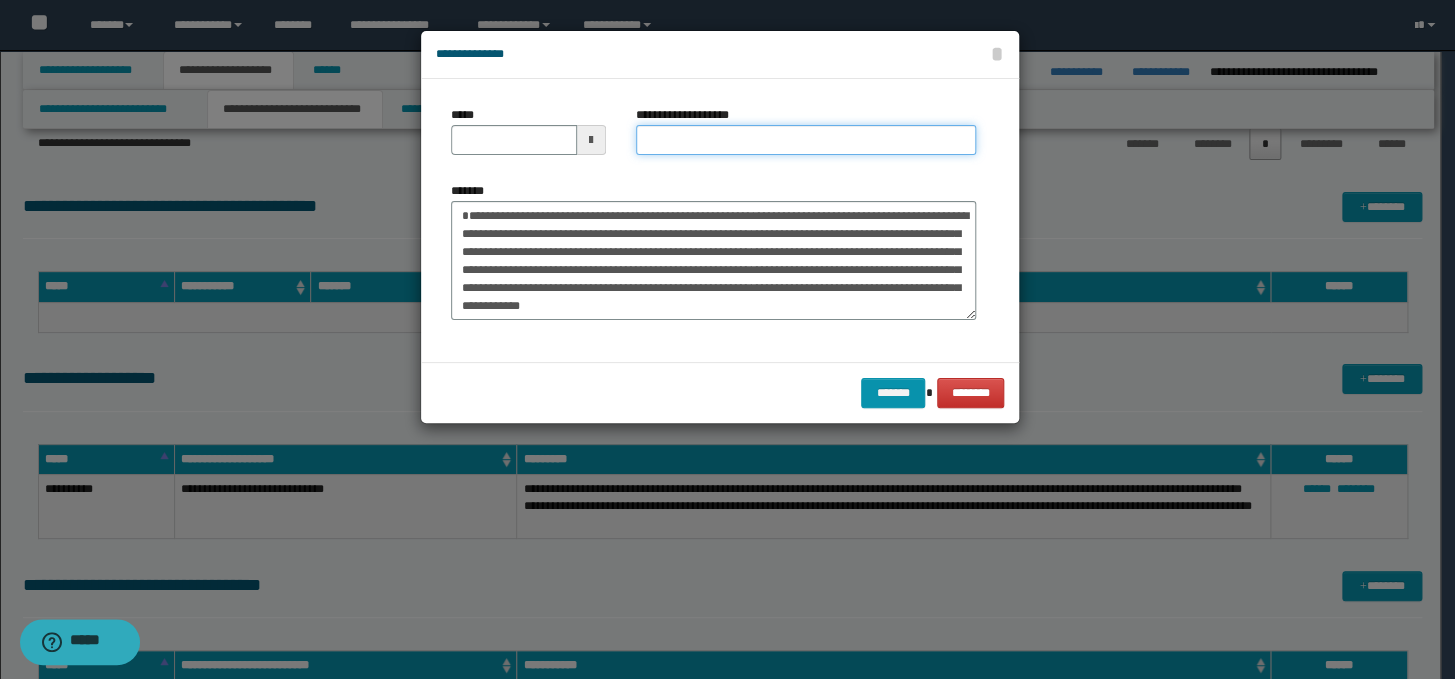 click on "**********" at bounding box center (806, 140) 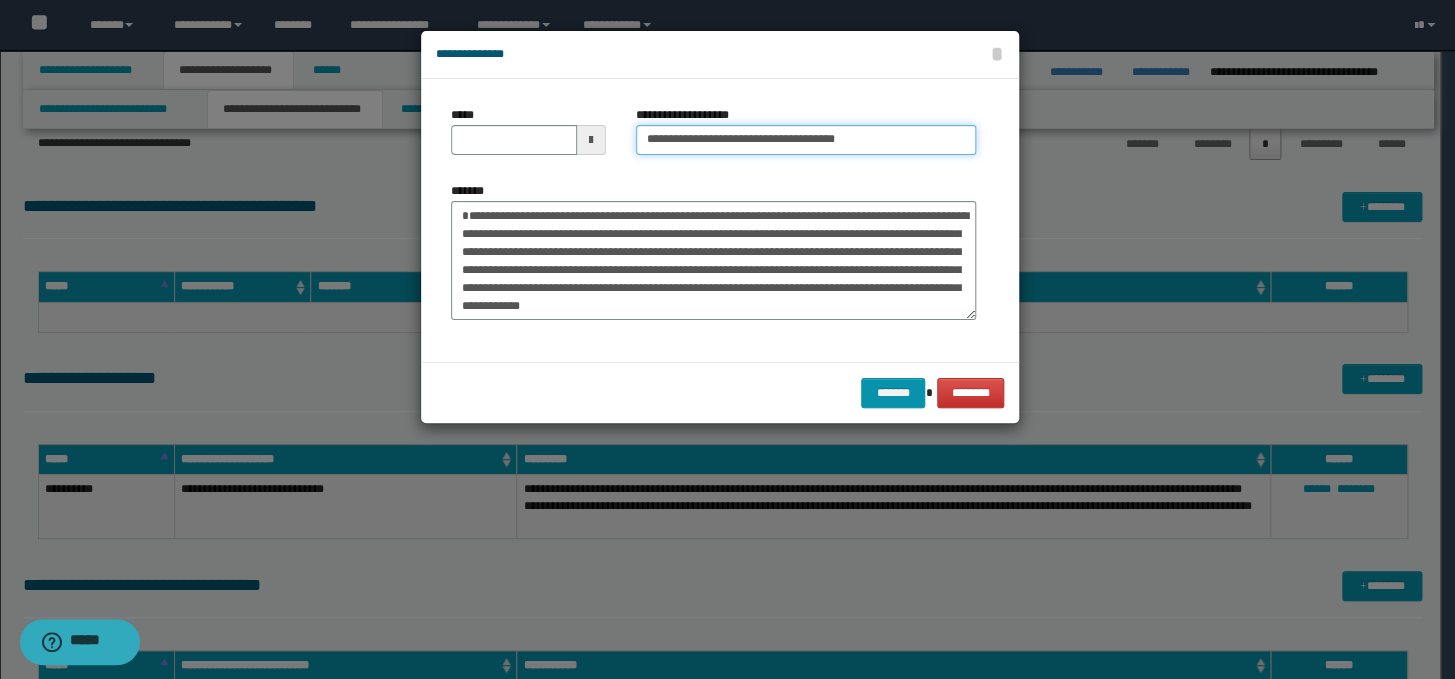 drag, startPoint x: 710, startPoint y: 142, endPoint x: 638, endPoint y: 130, distance: 72.99315 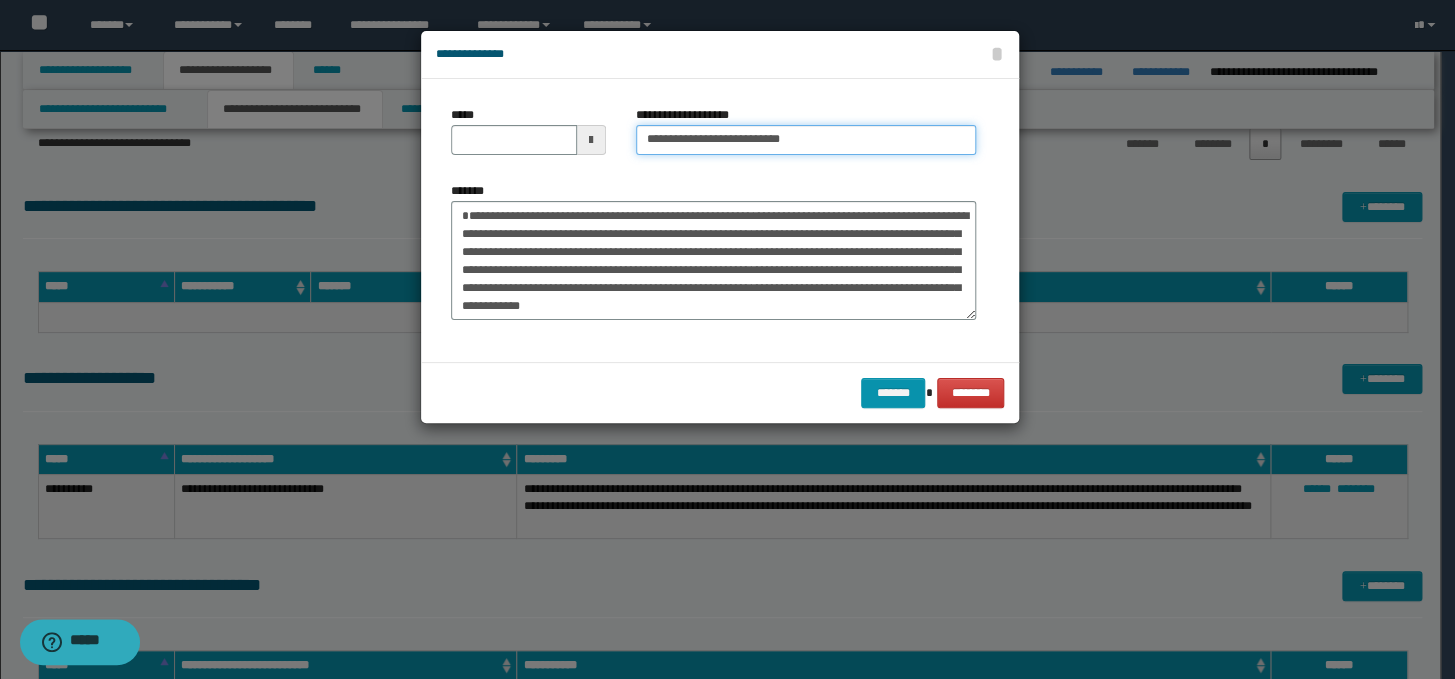 type 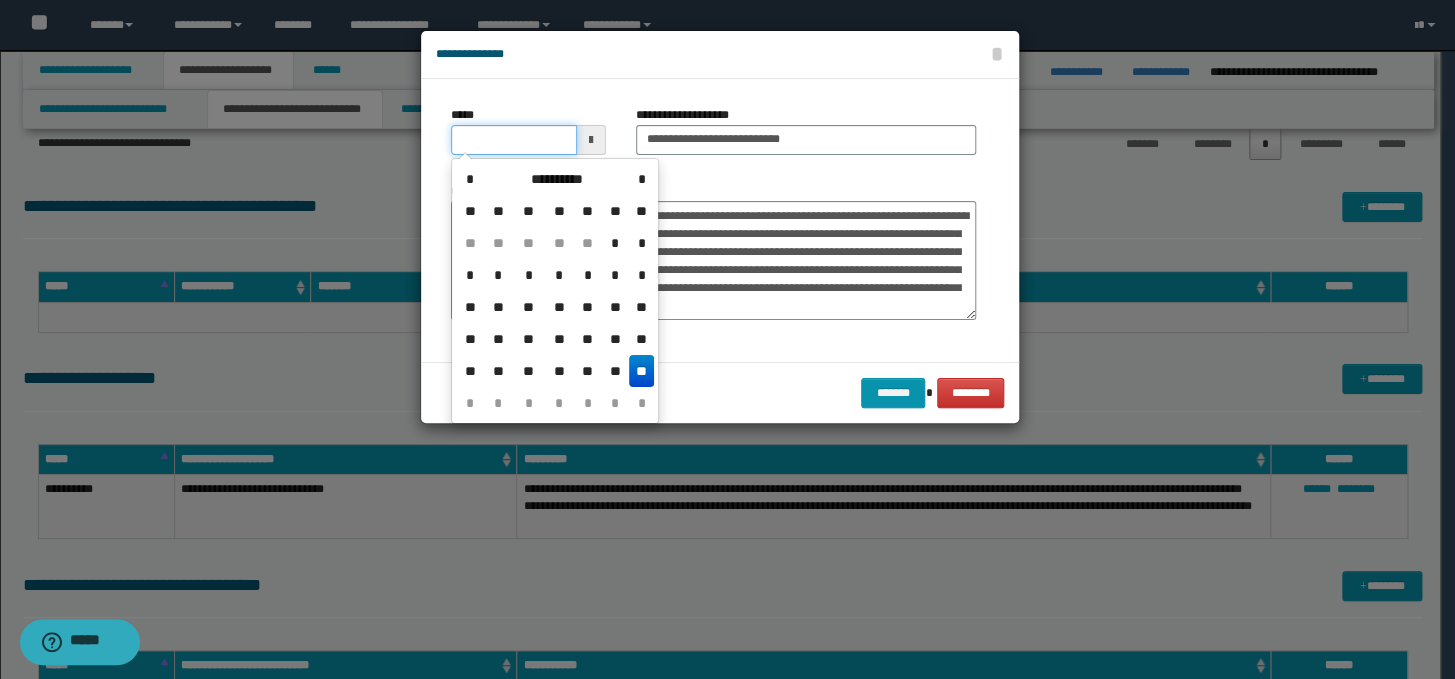 click on "*****" at bounding box center (514, 140) 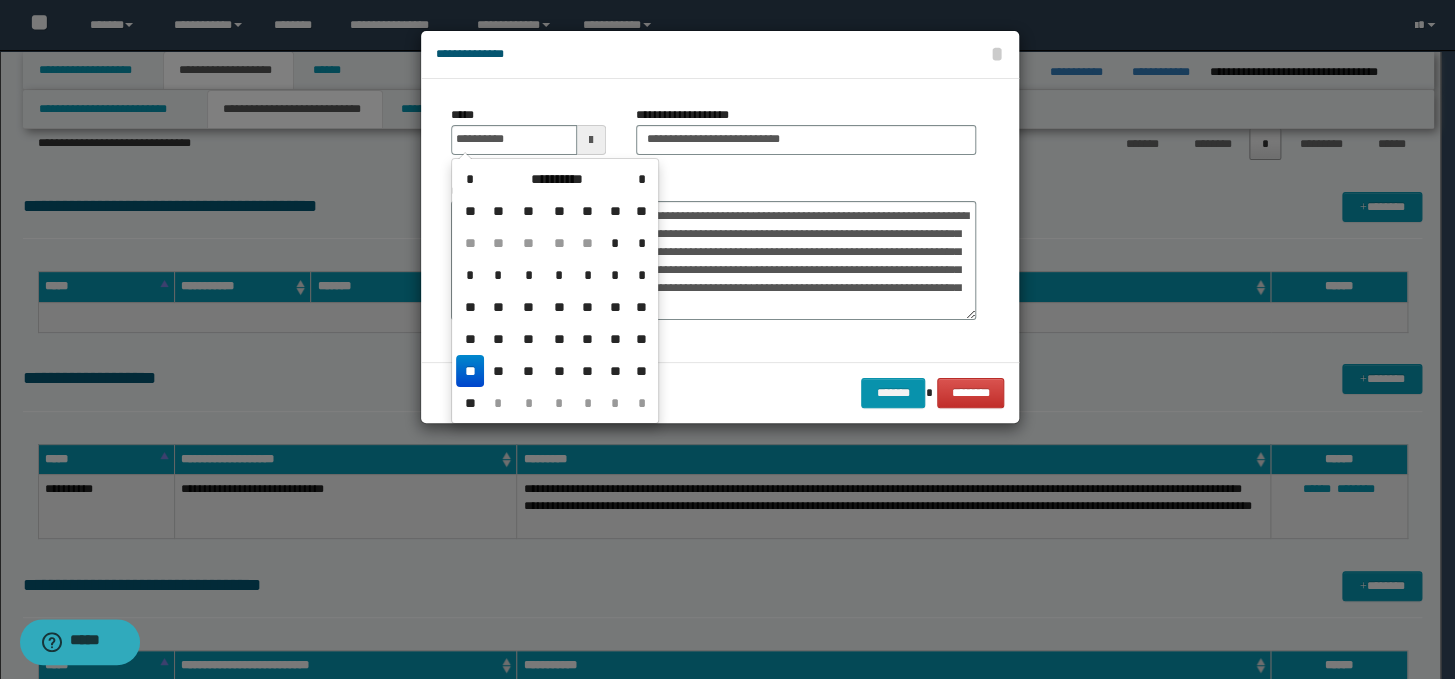click on "**" at bounding box center (470, 371) 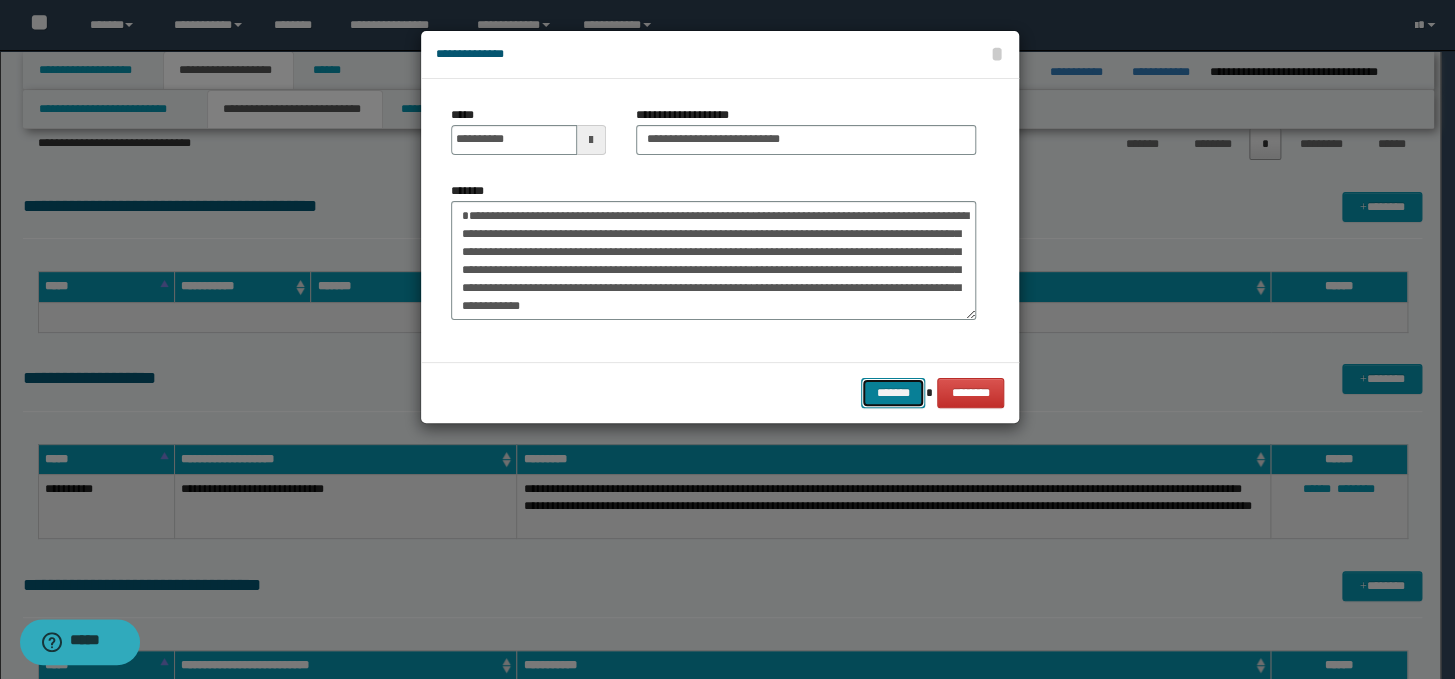 click on "*******" at bounding box center [893, 393] 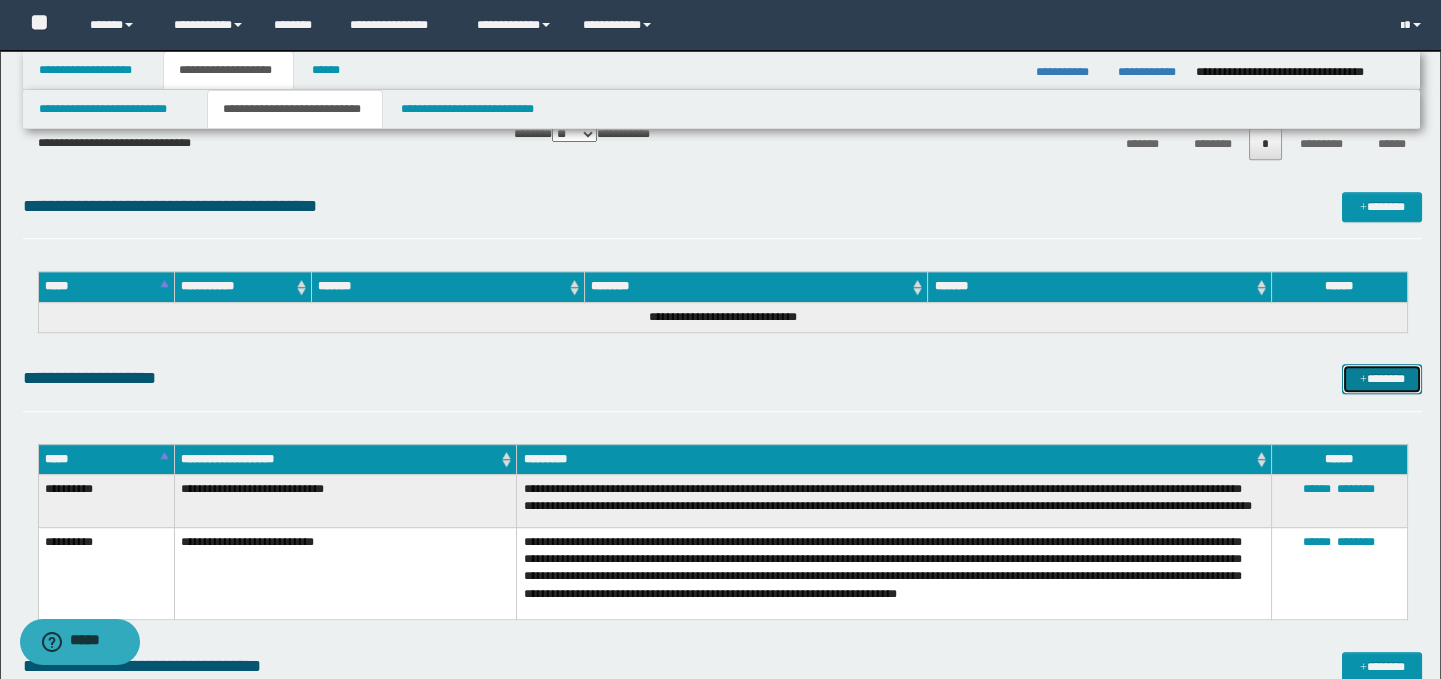 click on "*******" at bounding box center (1382, 379) 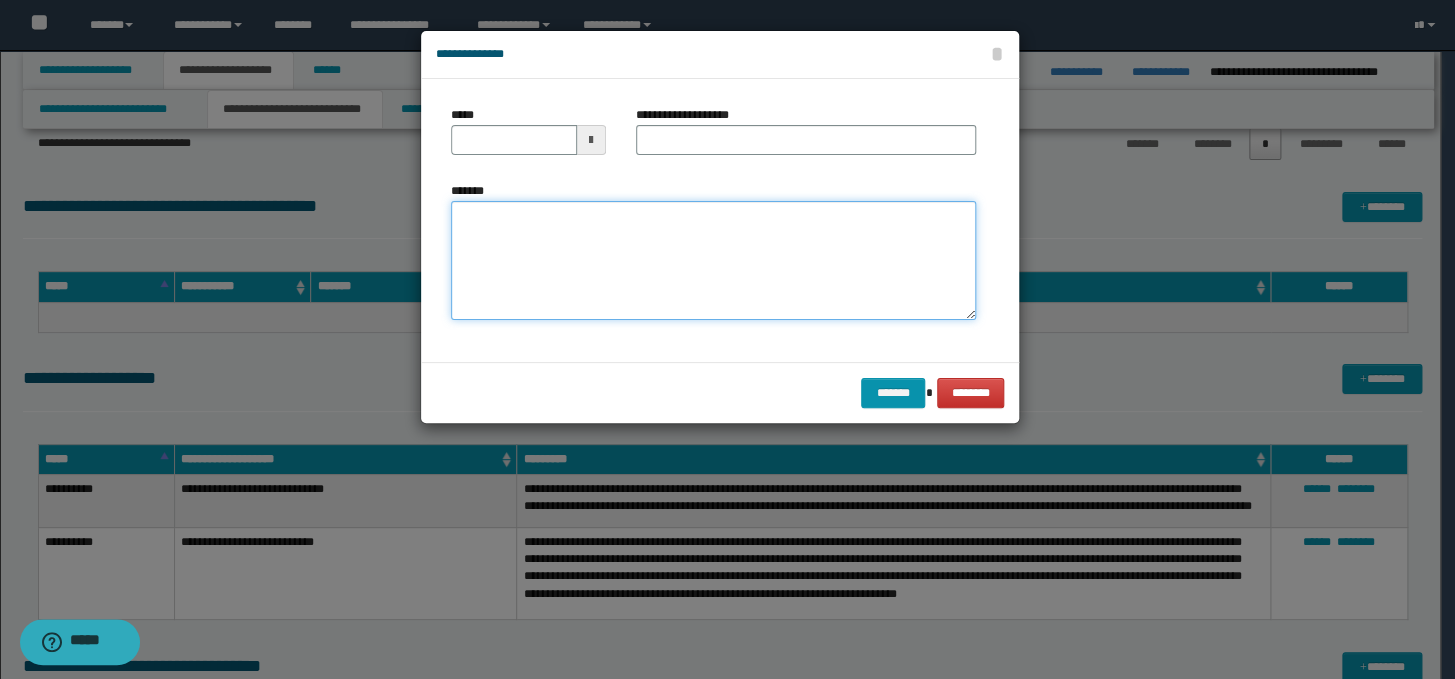 click on "*******" at bounding box center (713, 261) 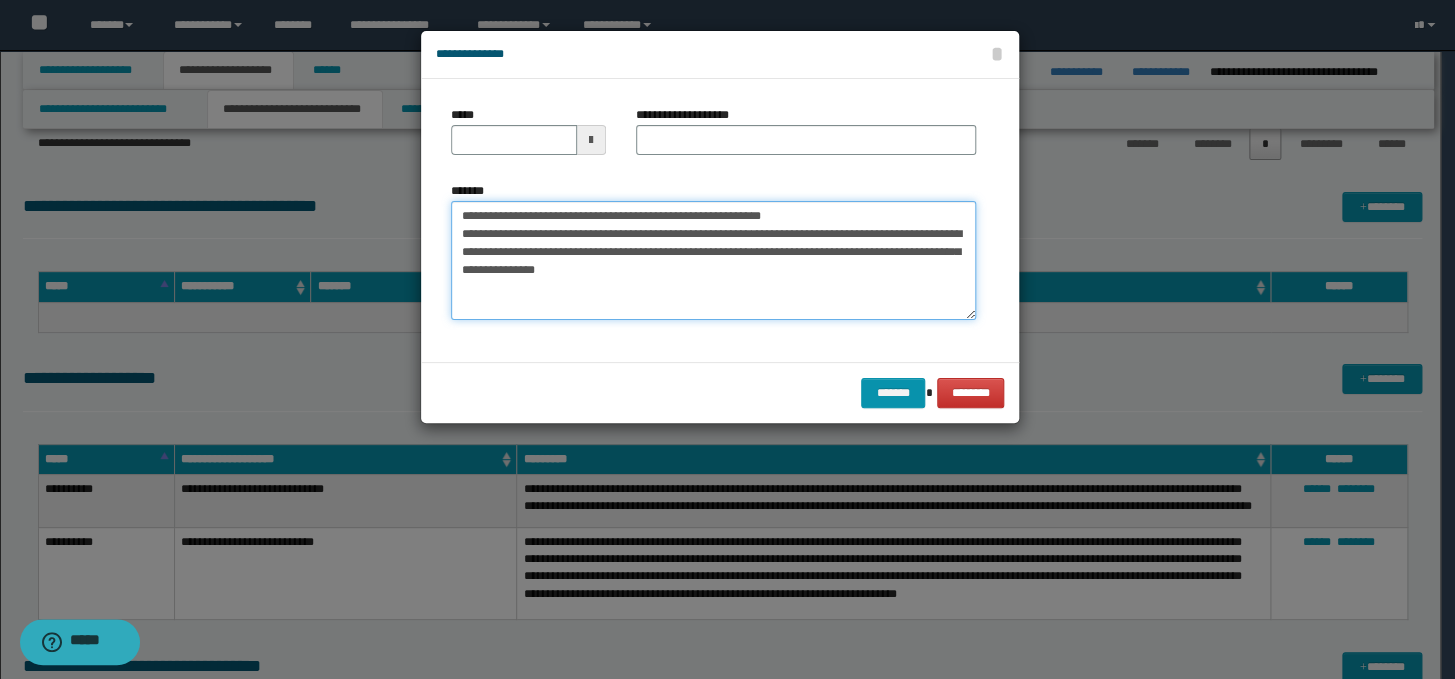 drag, startPoint x: 806, startPoint y: 208, endPoint x: 442, endPoint y: 203, distance: 364.03433 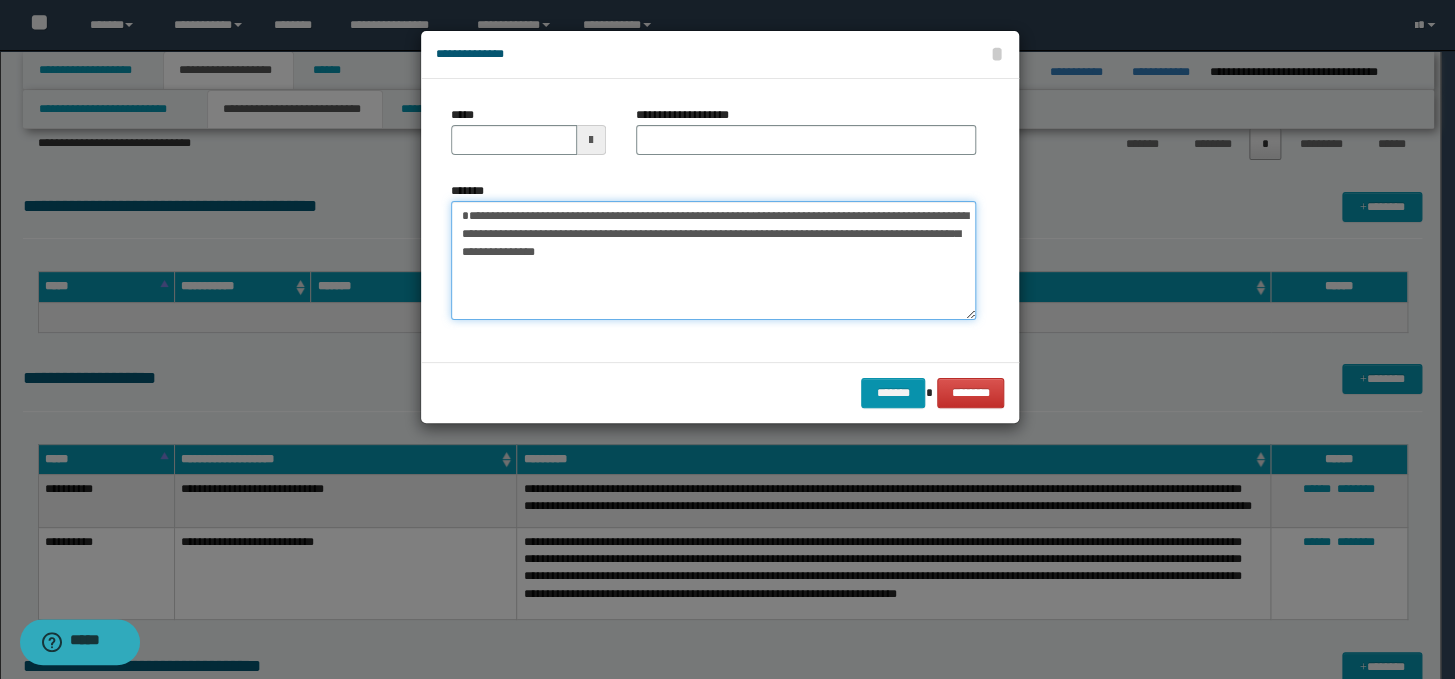 type on "**********" 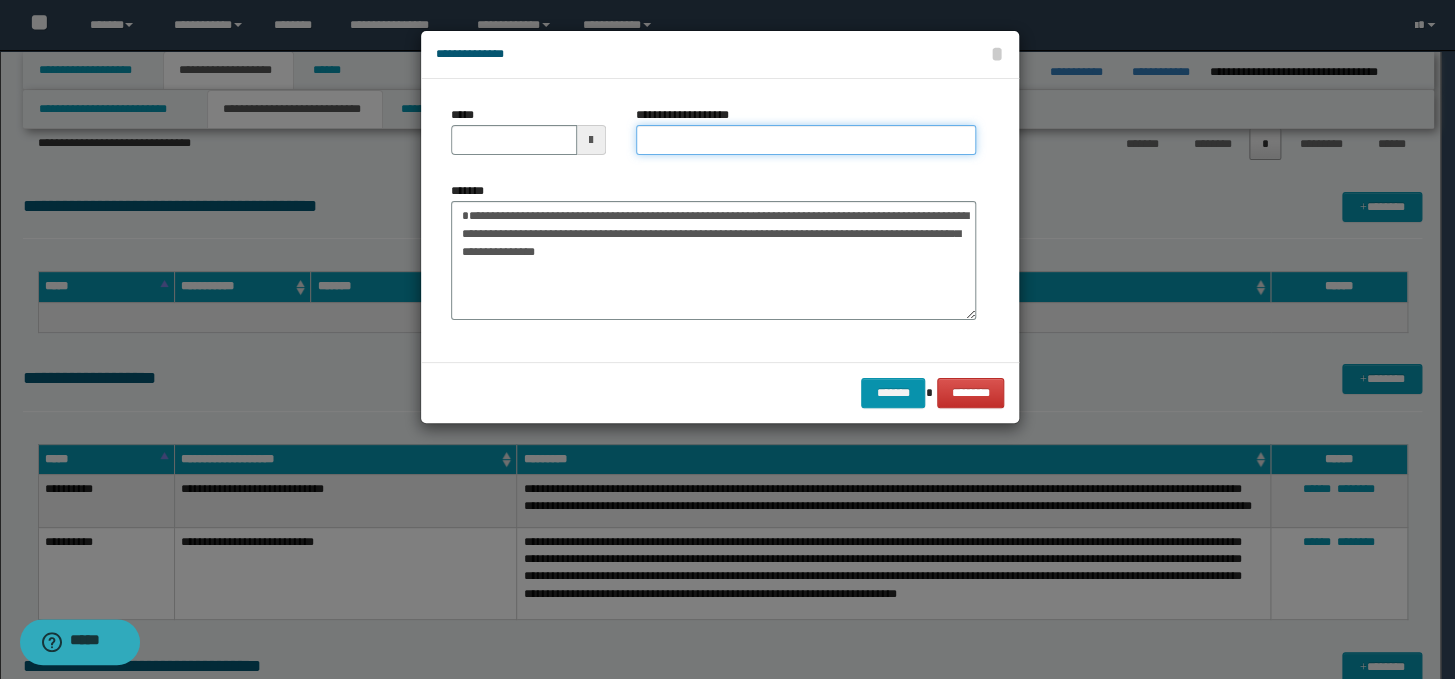 click on "**********" at bounding box center (806, 140) 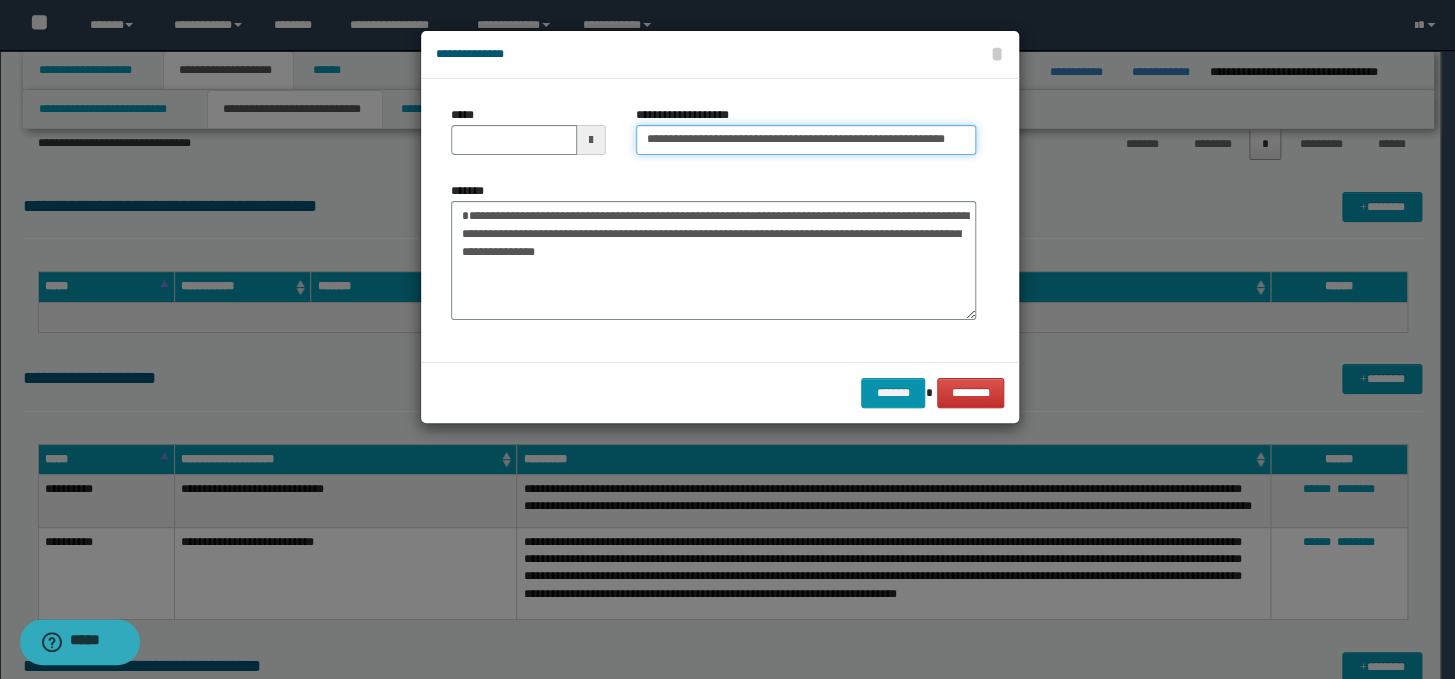 scroll, scrollTop: 0, scrollLeft: 0, axis: both 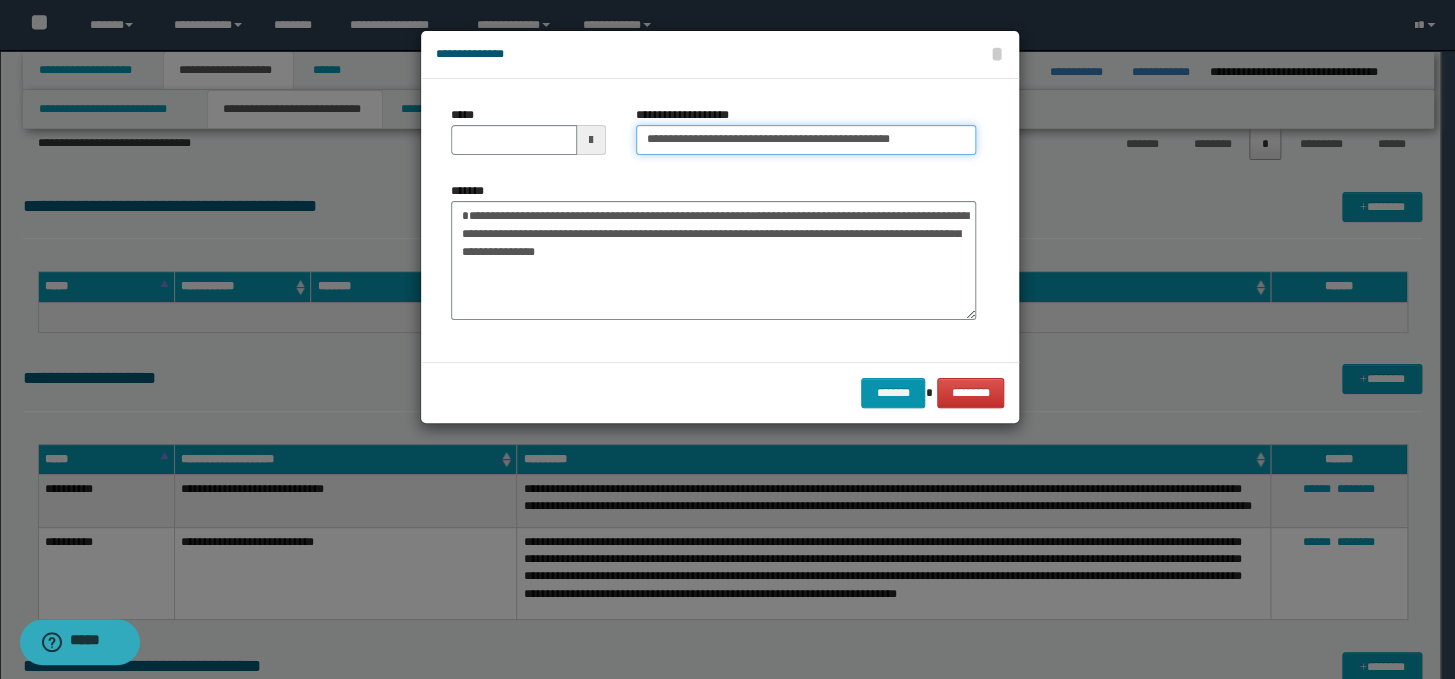 type 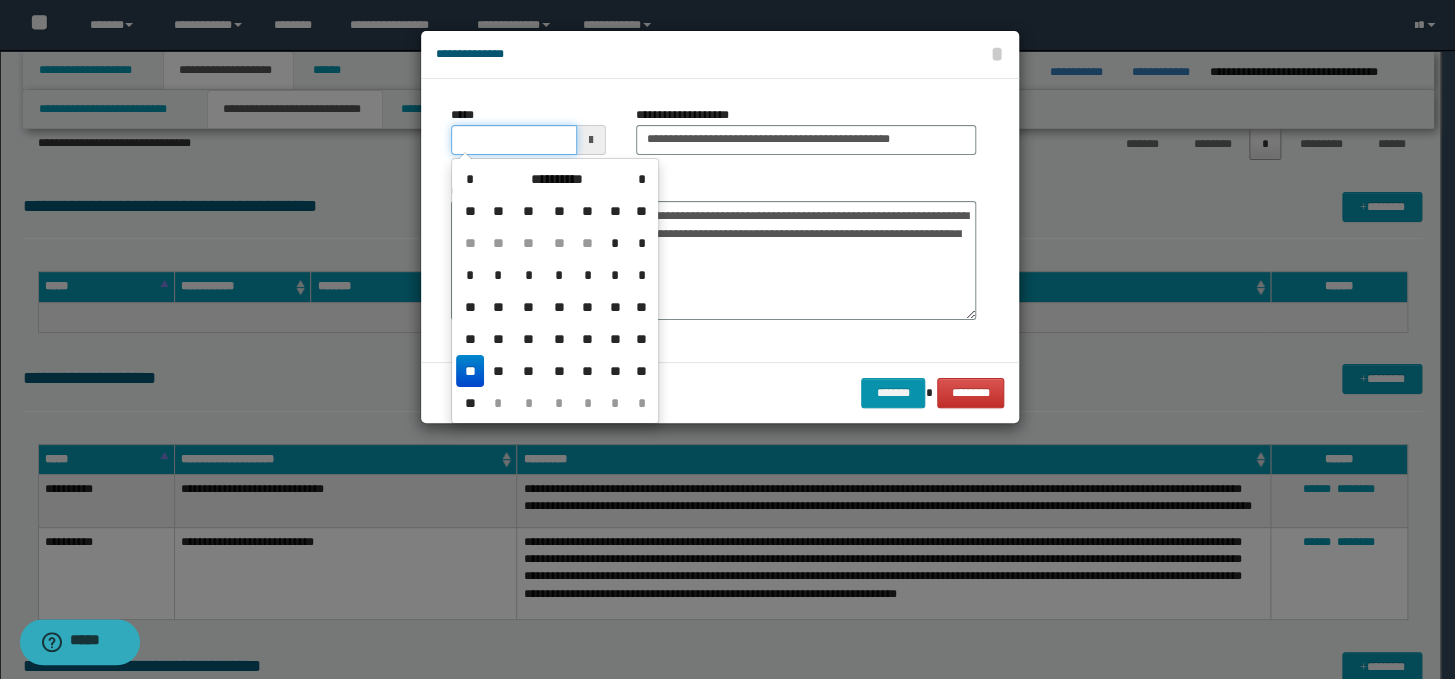click on "*****" at bounding box center (514, 140) 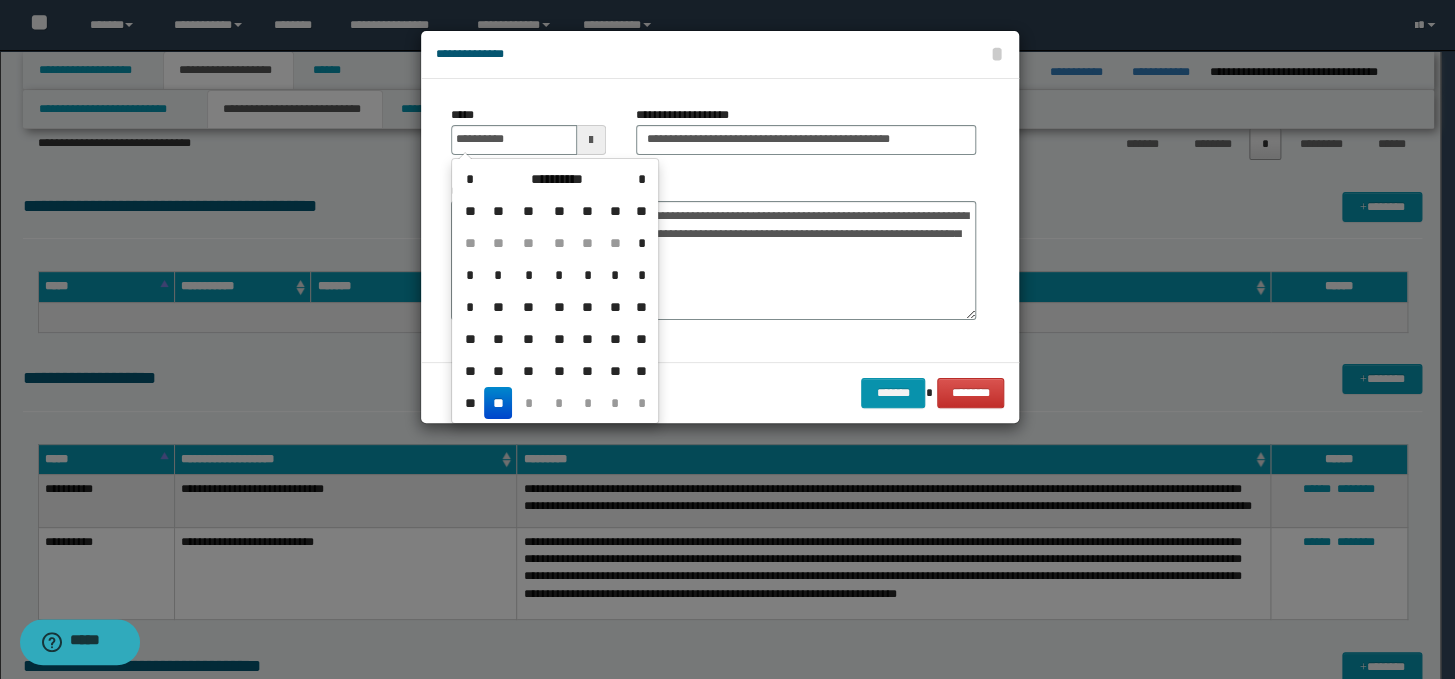 click on "**" at bounding box center [498, 403] 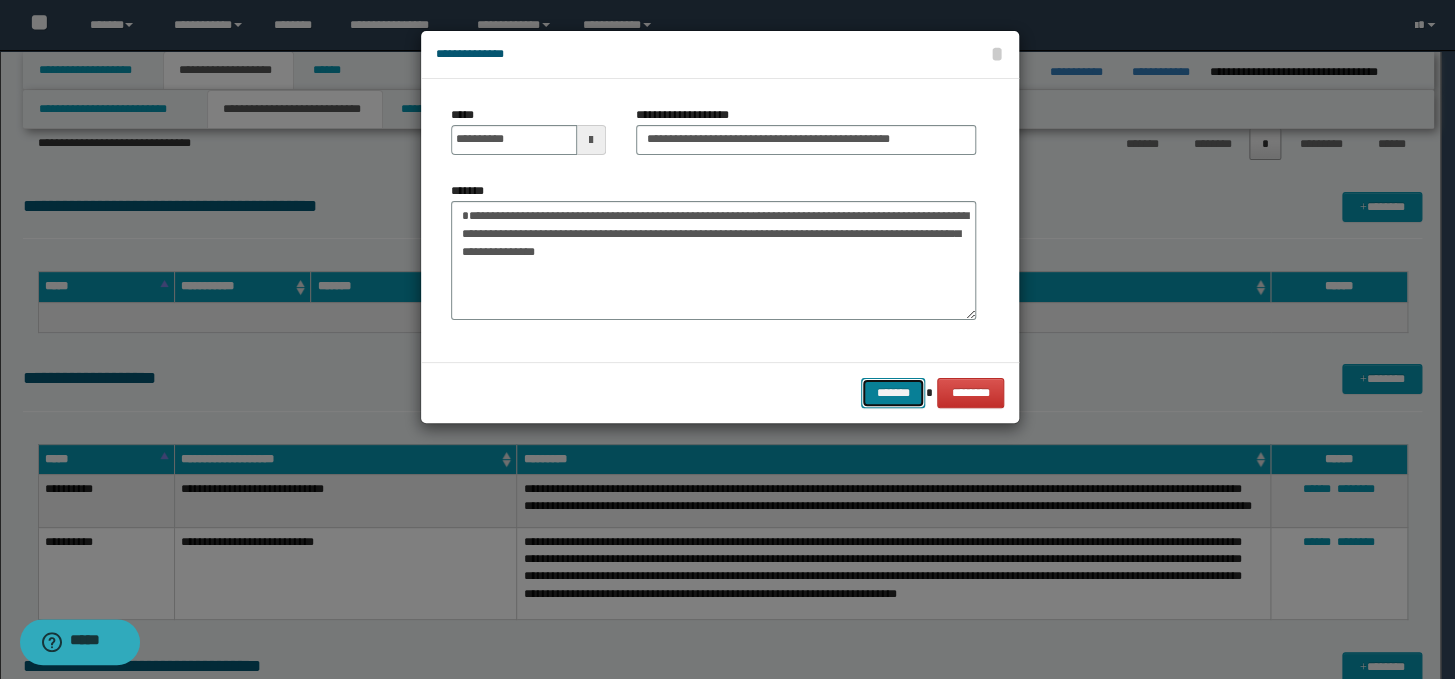 click on "*******" at bounding box center [893, 393] 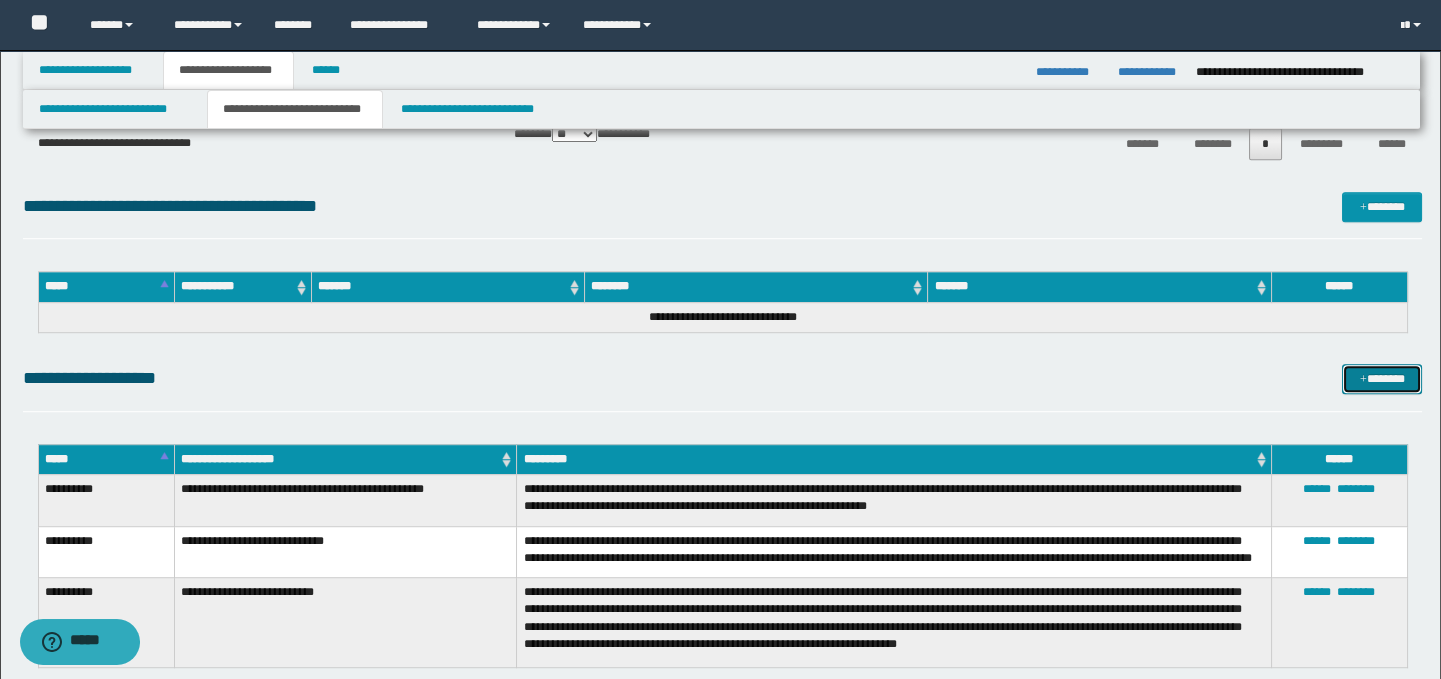 click on "*******" at bounding box center (1382, 379) 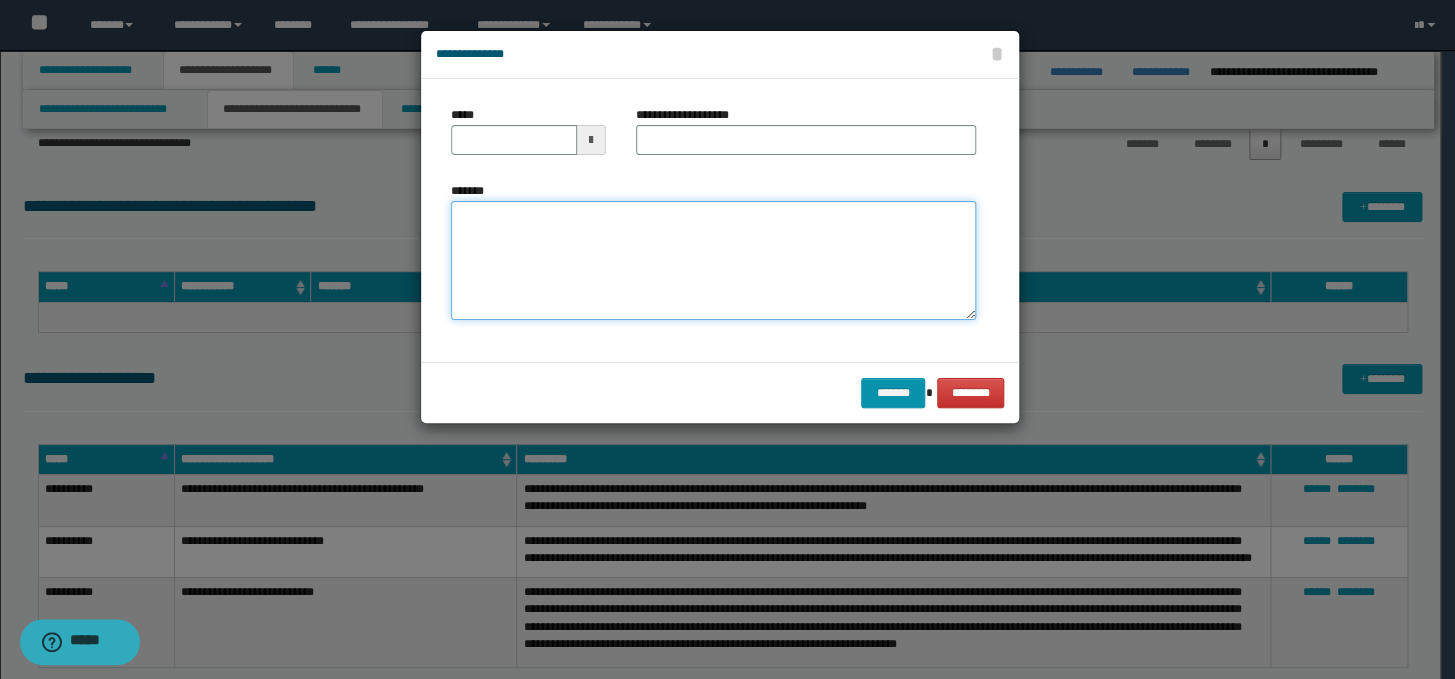 click on "*******" at bounding box center (713, 261) 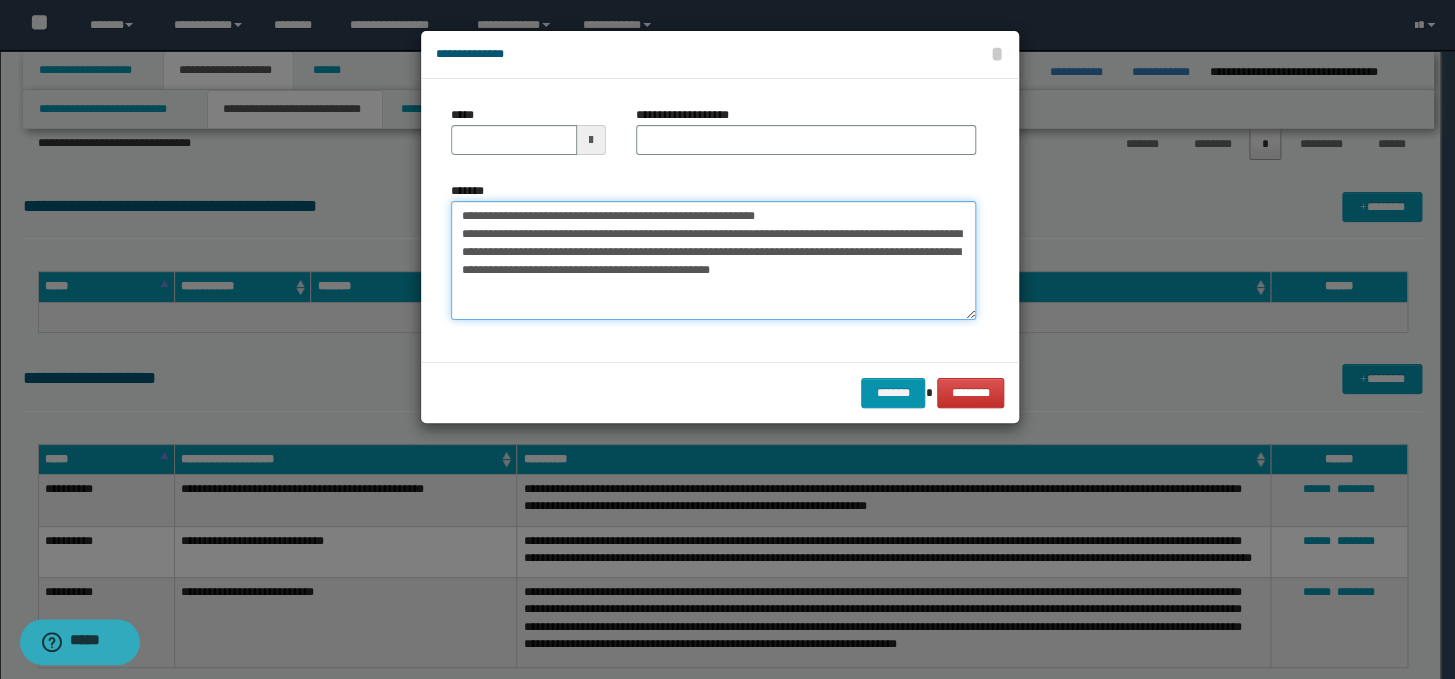 drag, startPoint x: 840, startPoint y: 210, endPoint x: 385, endPoint y: 221, distance: 455.13293 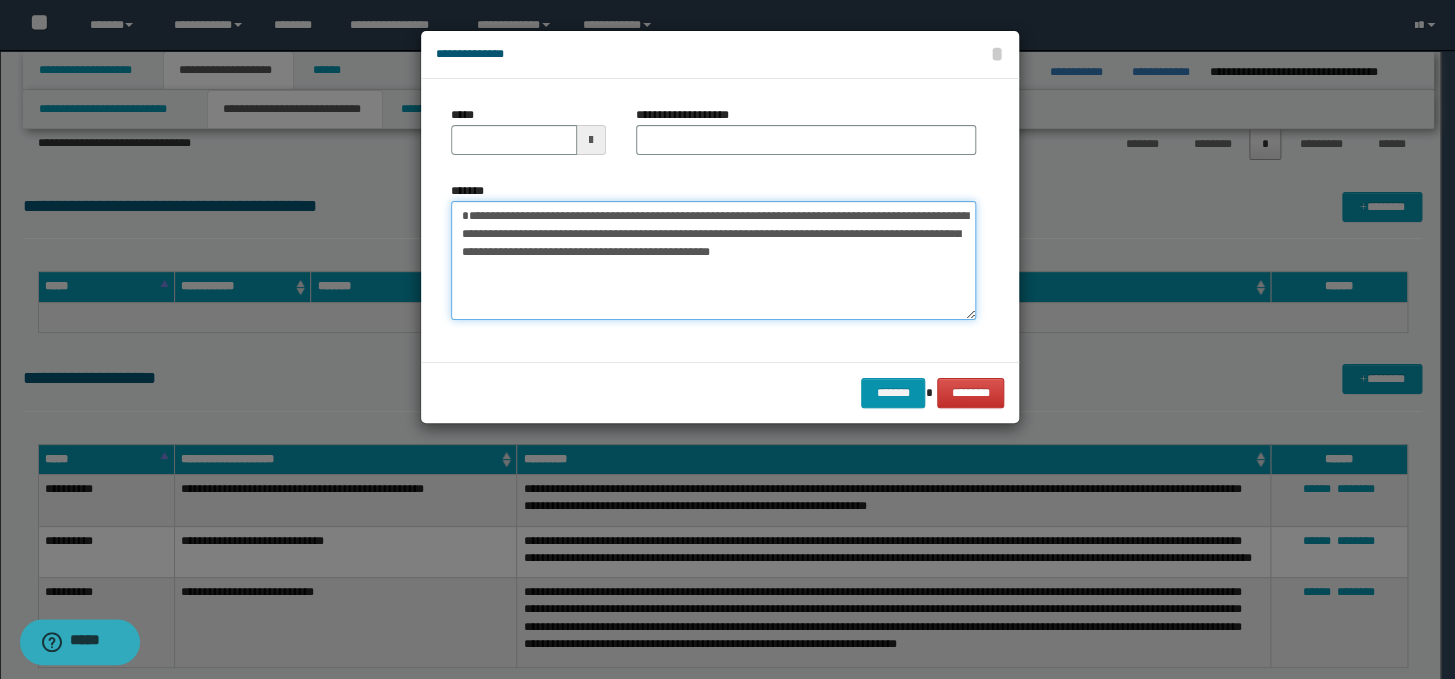 type on "**********" 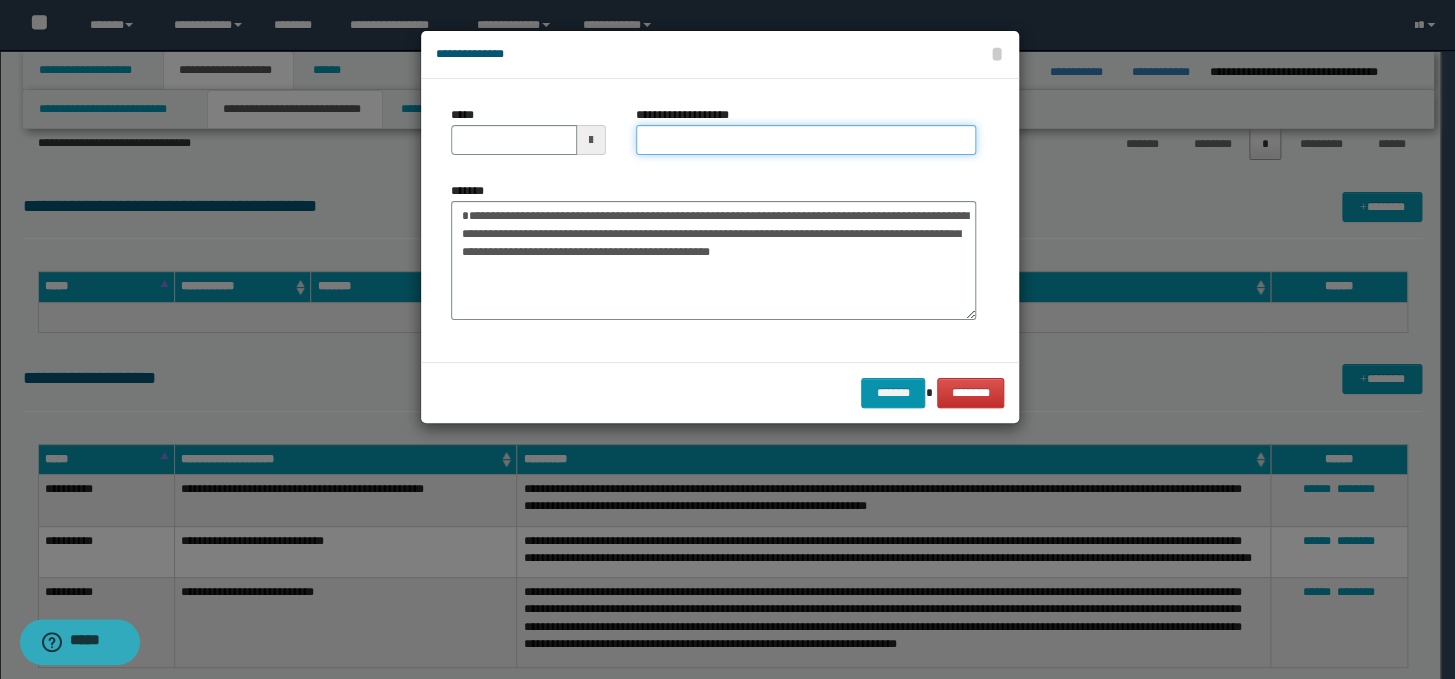 click on "**********" at bounding box center (806, 140) 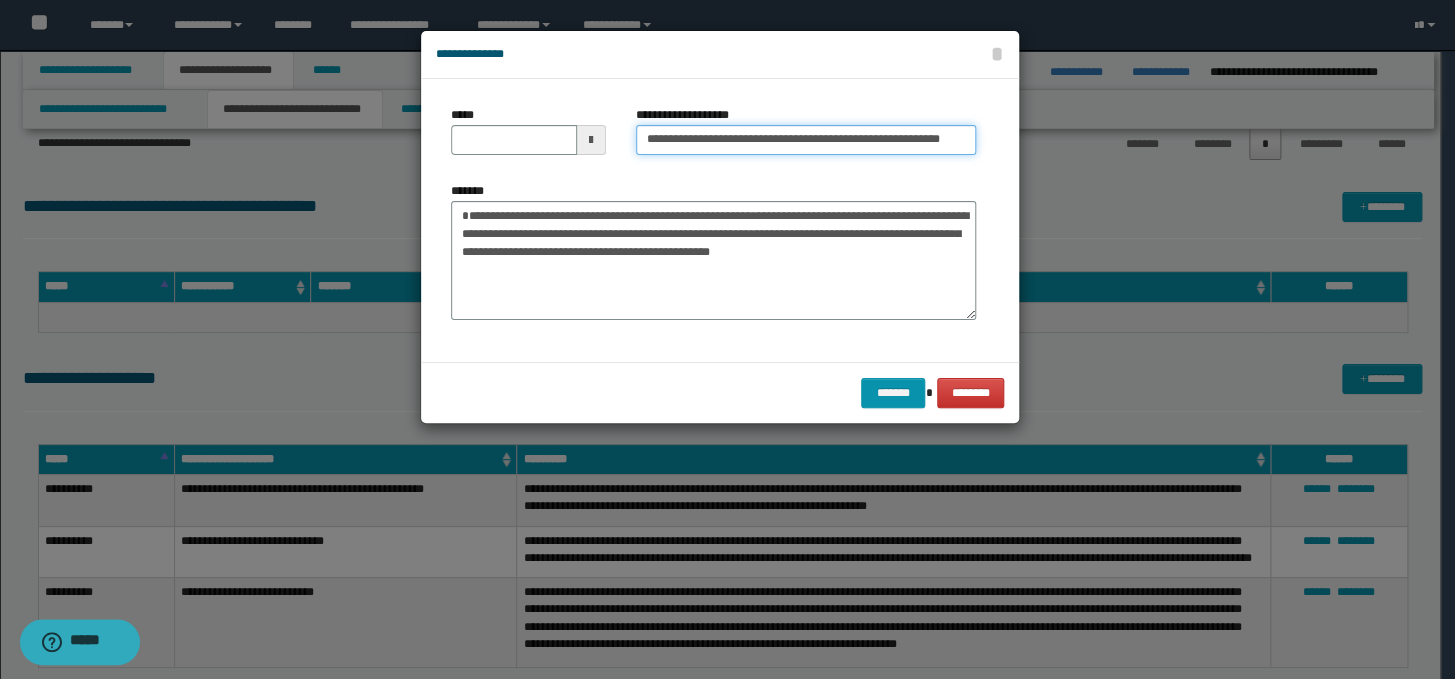 scroll, scrollTop: 0, scrollLeft: 0, axis: both 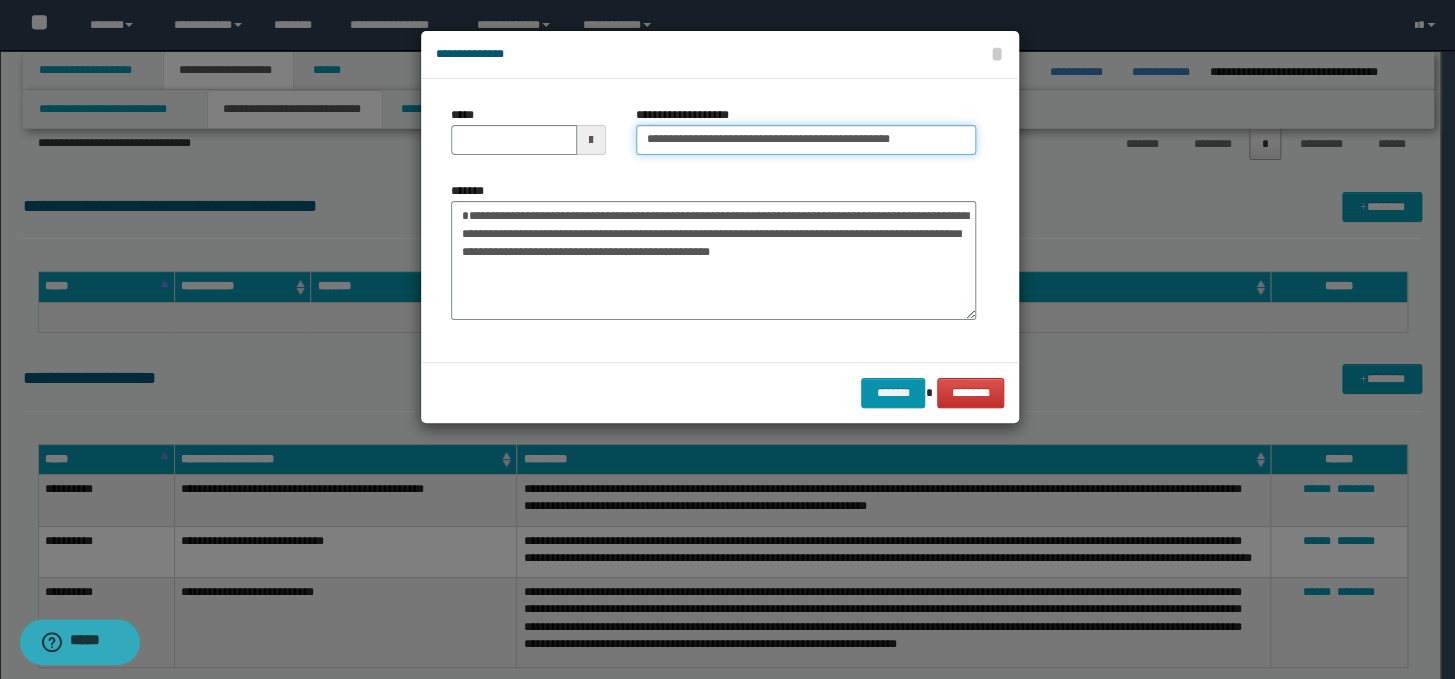 type 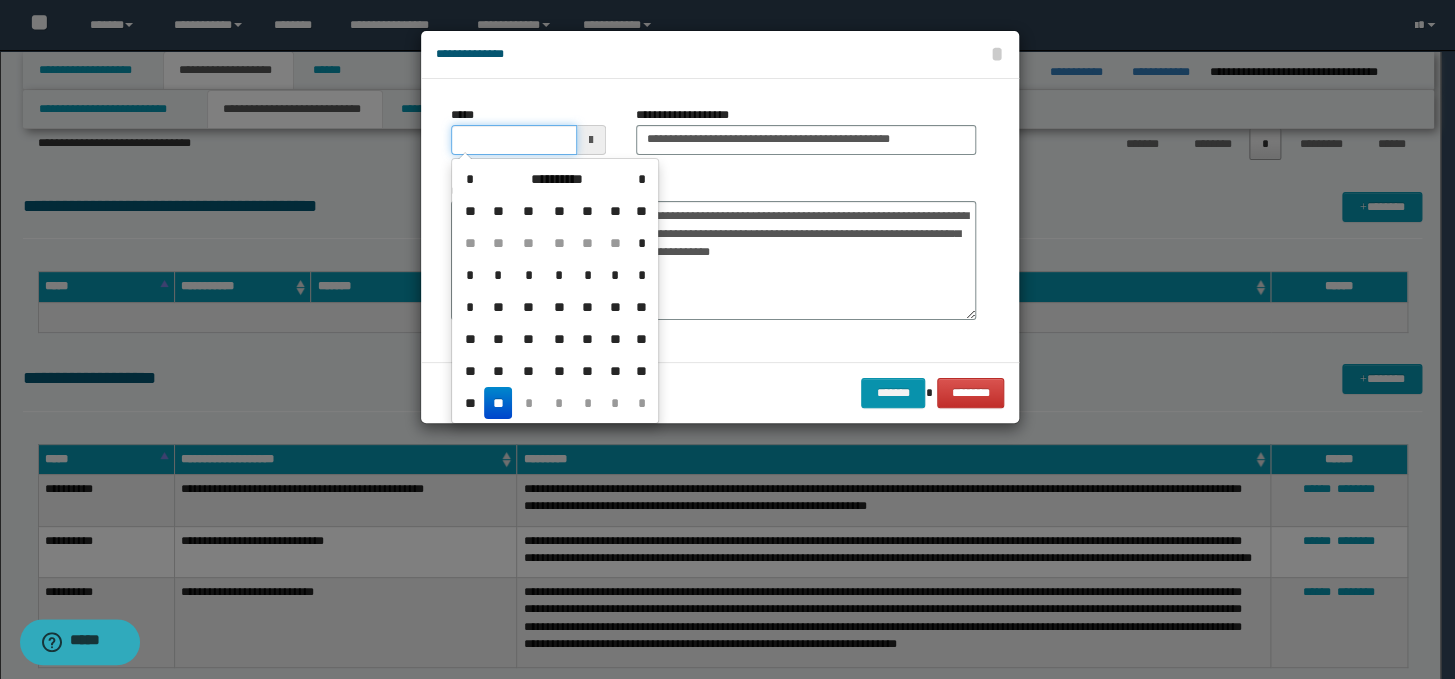 click on "*****" at bounding box center (514, 140) 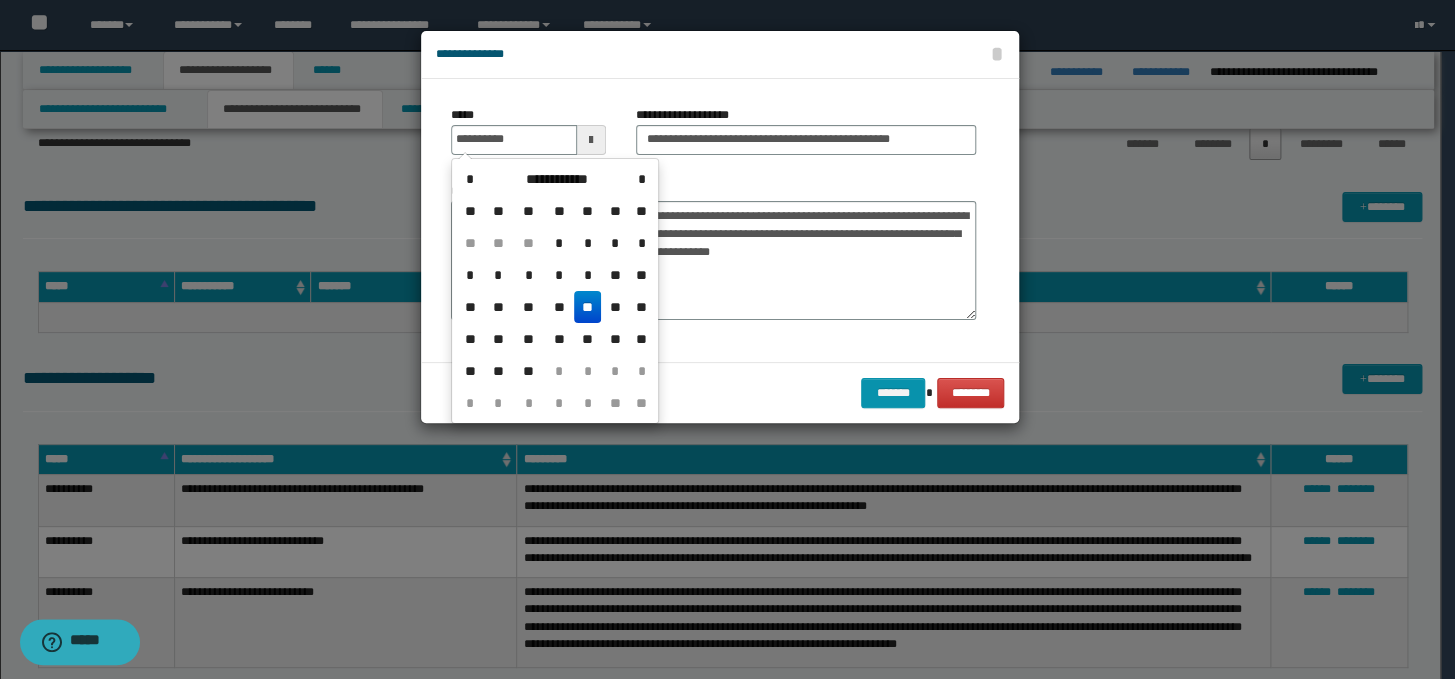 click on "**" at bounding box center (588, 307) 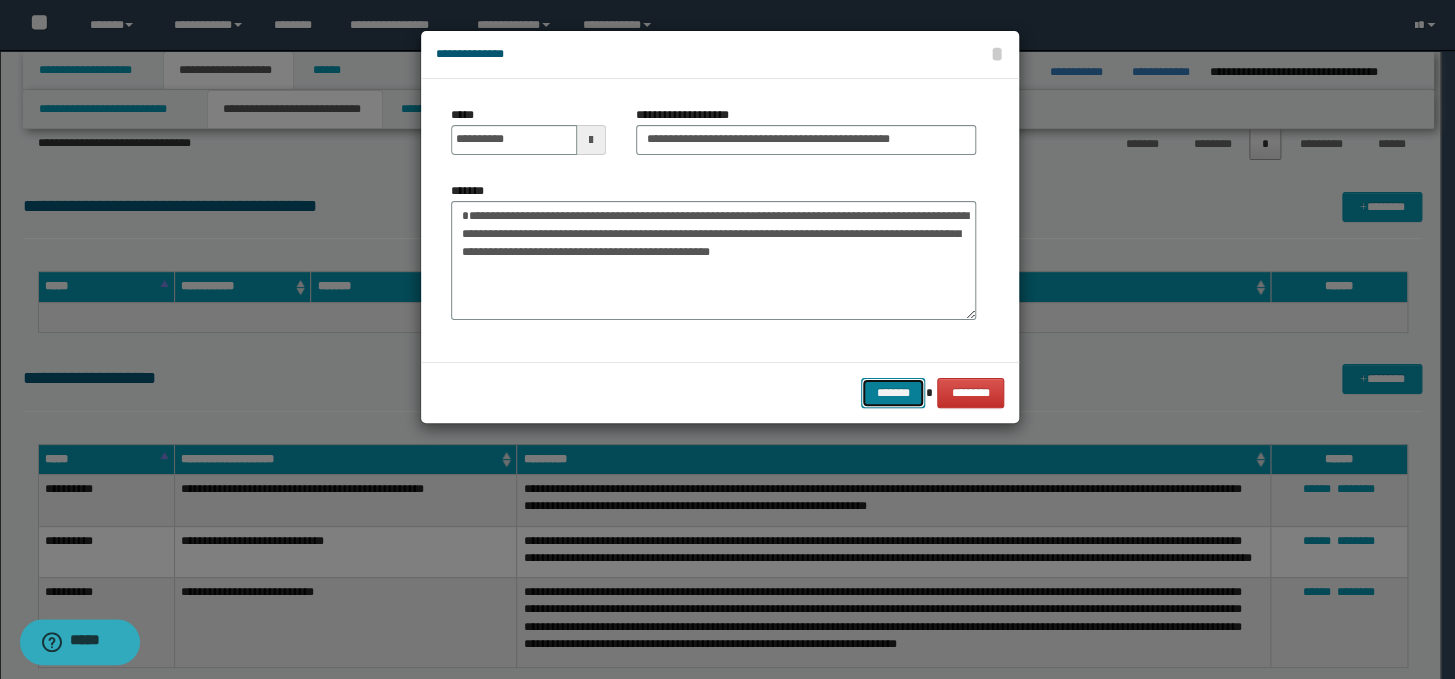 click on "*******" at bounding box center [893, 393] 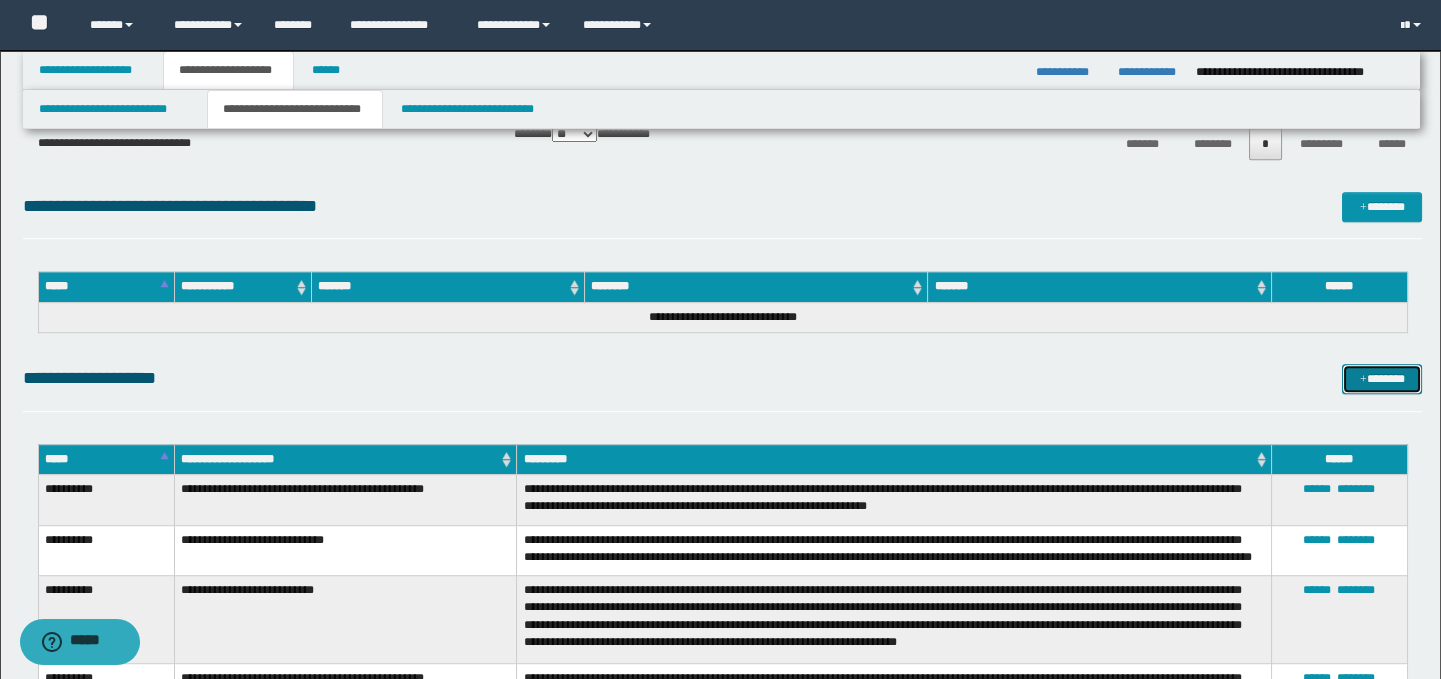 click on "*******" at bounding box center (1382, 379) 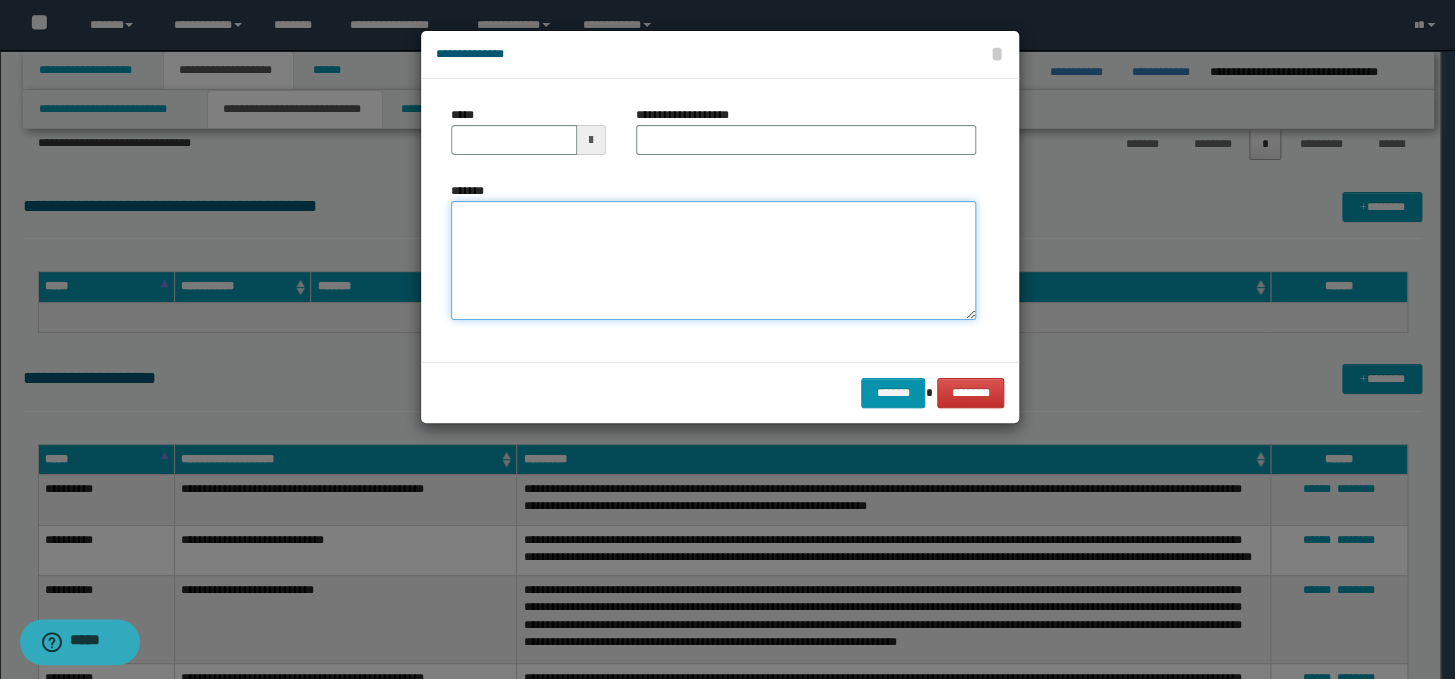 click on "*******" at bounding box center (713, 261) 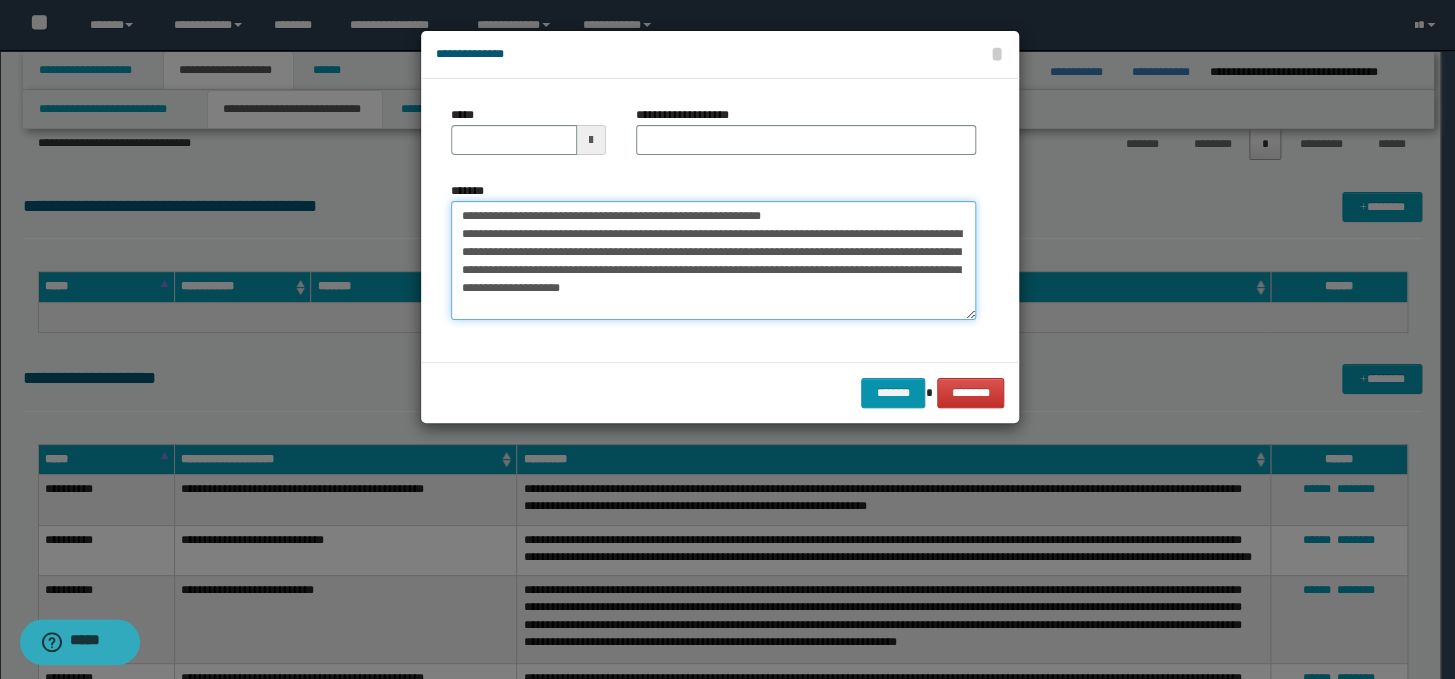 drag, startPoint x: 843, startPoint y: 210, endPoint x: 451, endPoint y: 214, distance: 392.02042 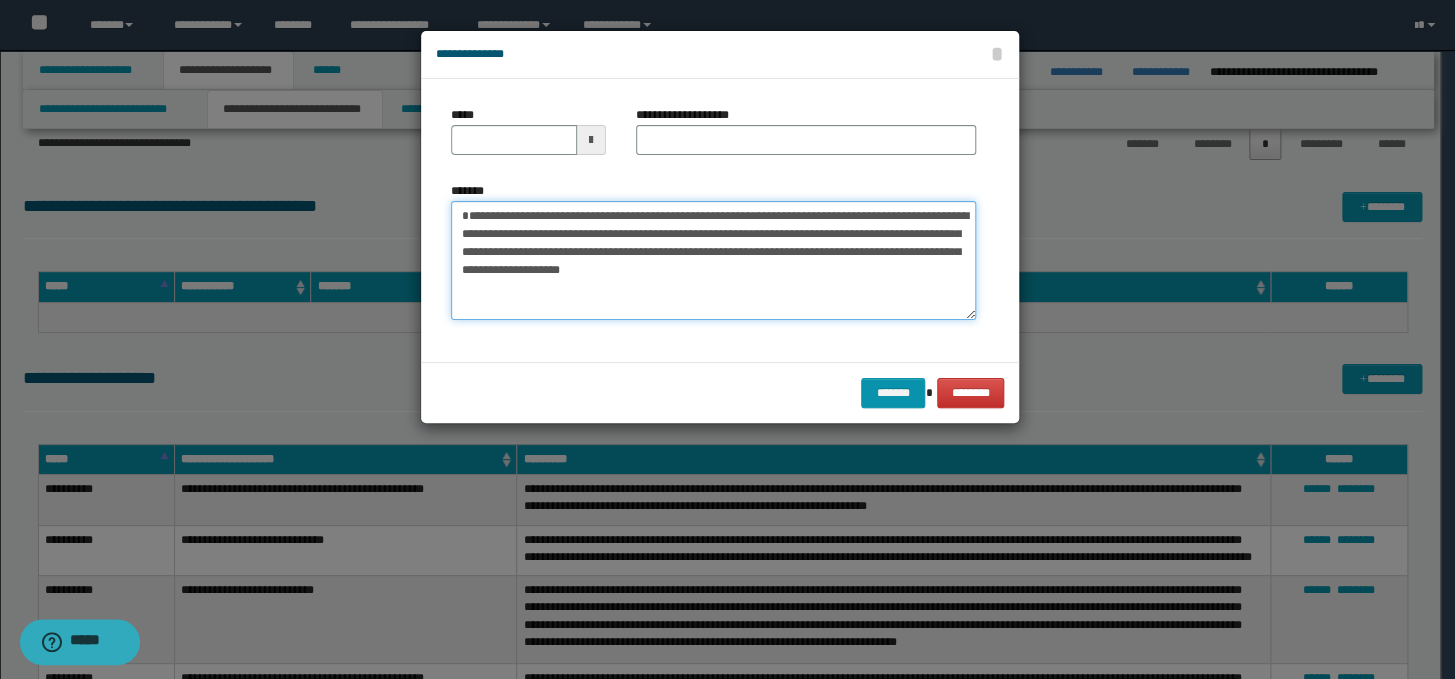 type on "**********" 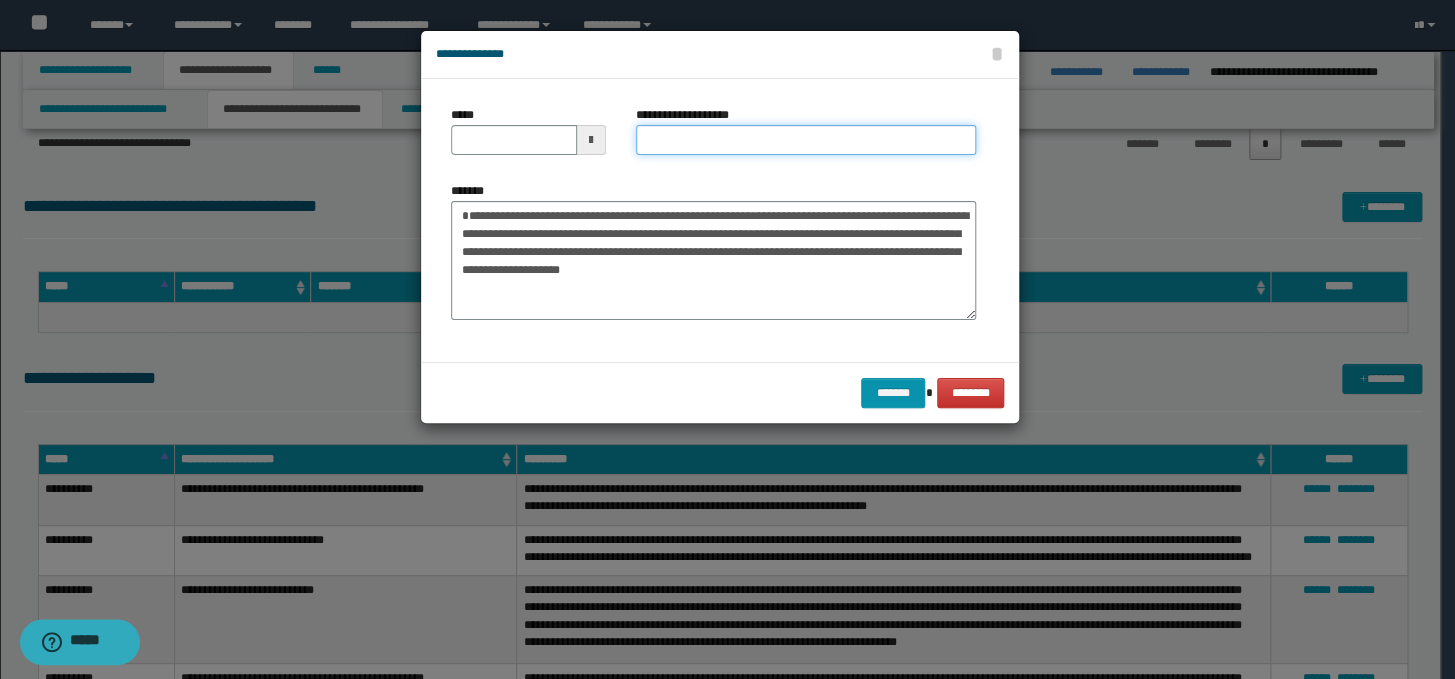 click on "**********" at bounding box center [806, 140] 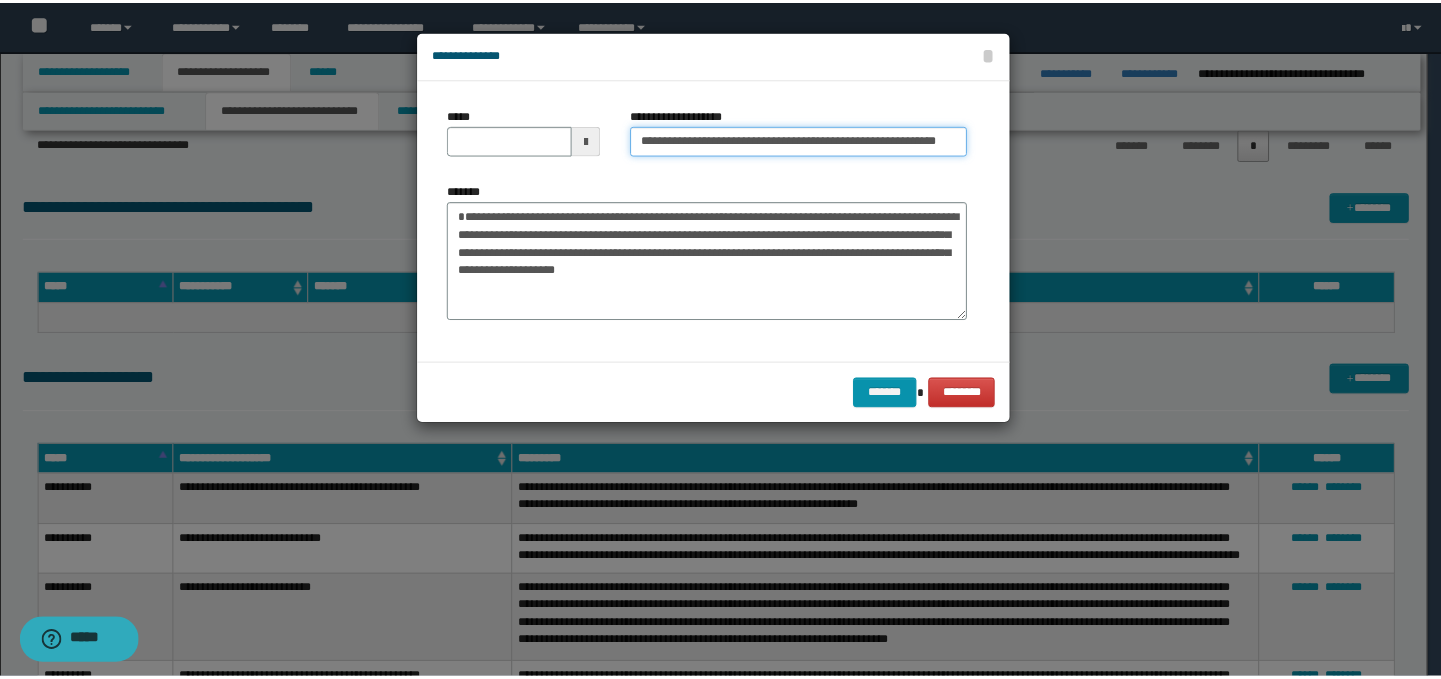 scroll, scrollTop: 0, scrollLeft: 0, axis: both 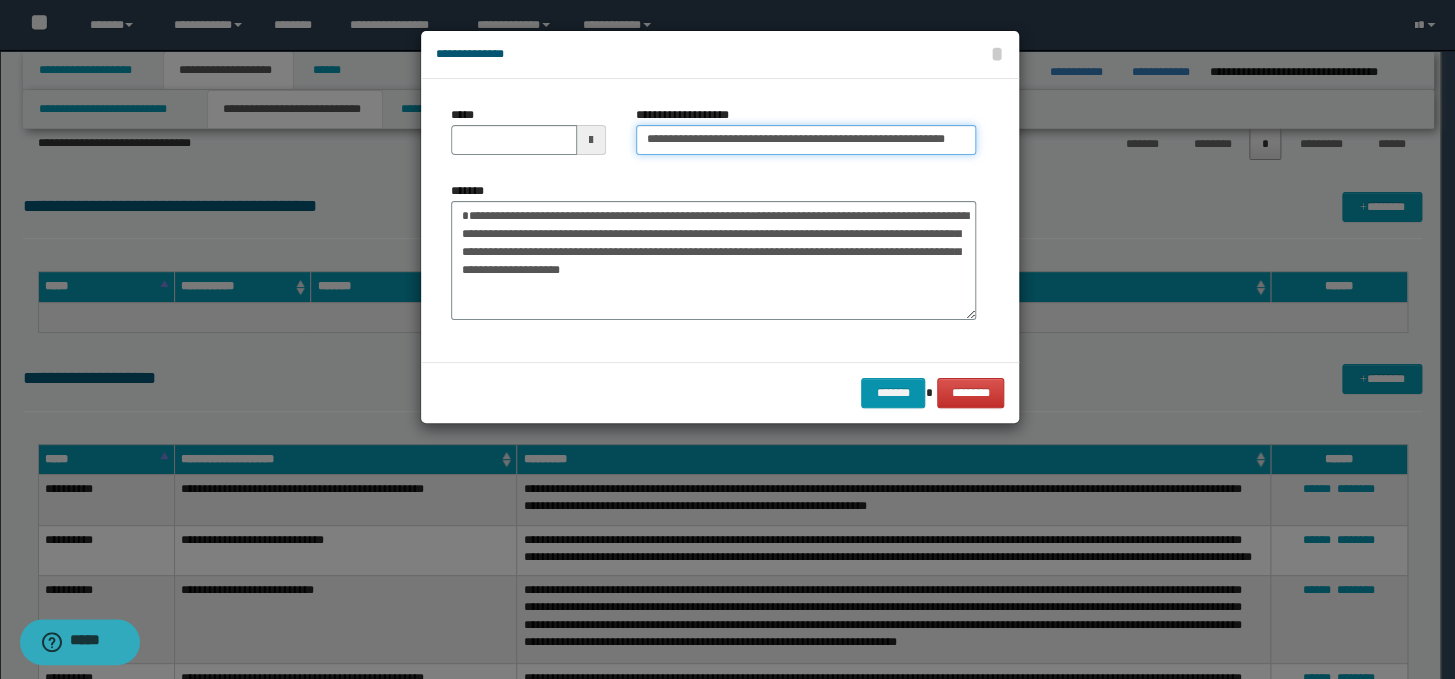 drag, startPoint x: 648, startPoint y: 138, endPoint x: 594, endPoint y: 132, distance: 54.33231 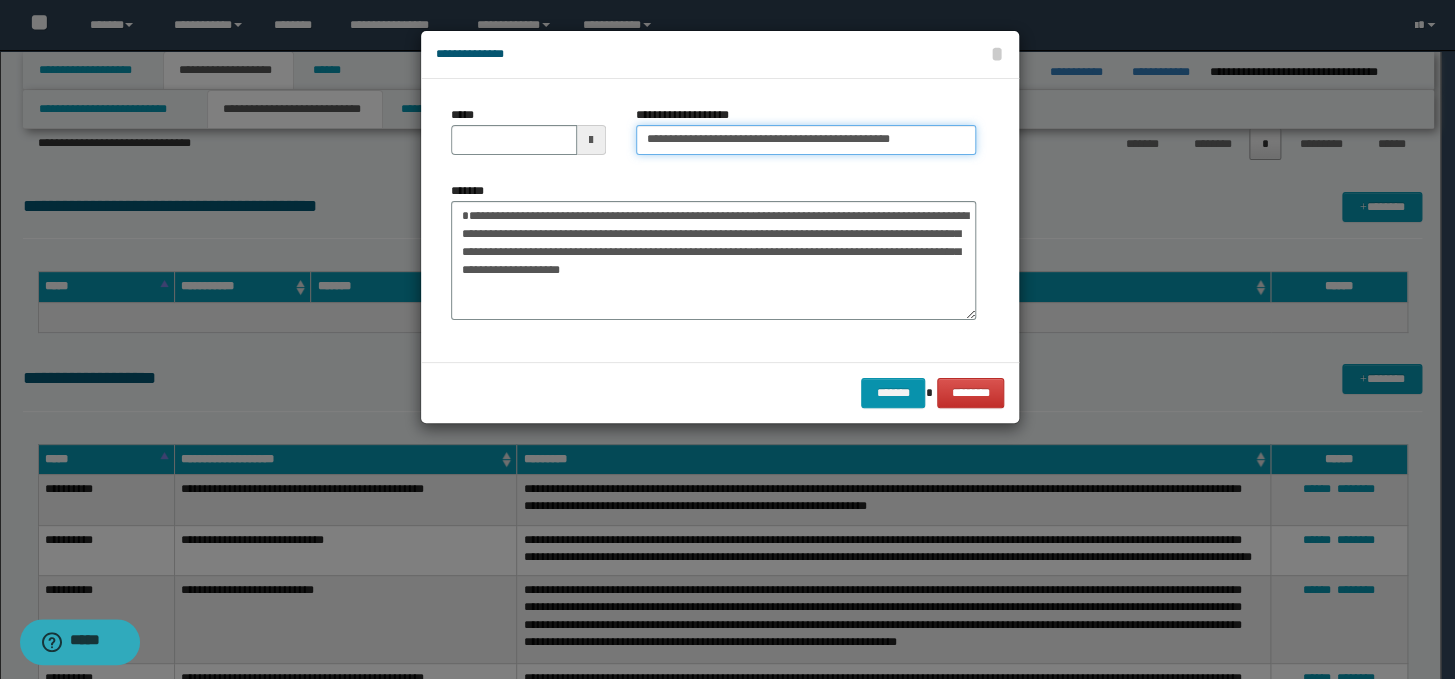 type 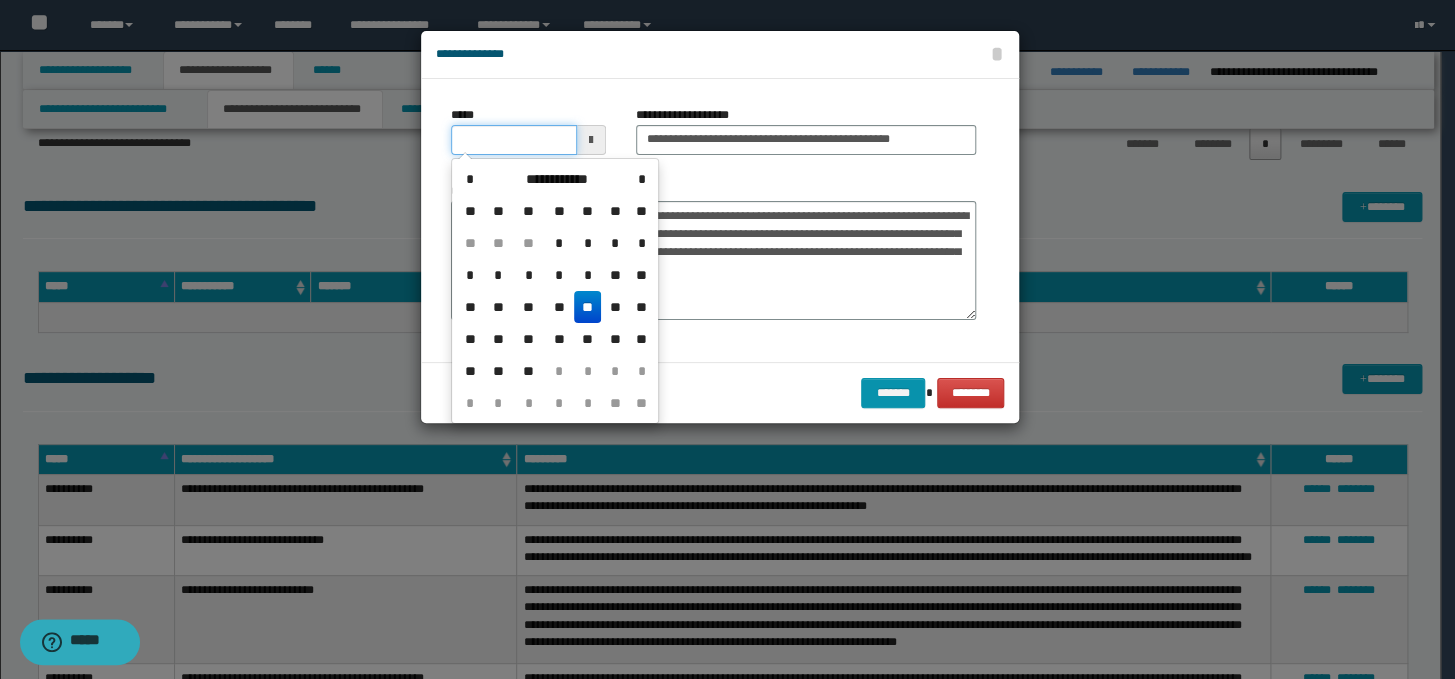click on "*****" at bounding box center [514, 140] 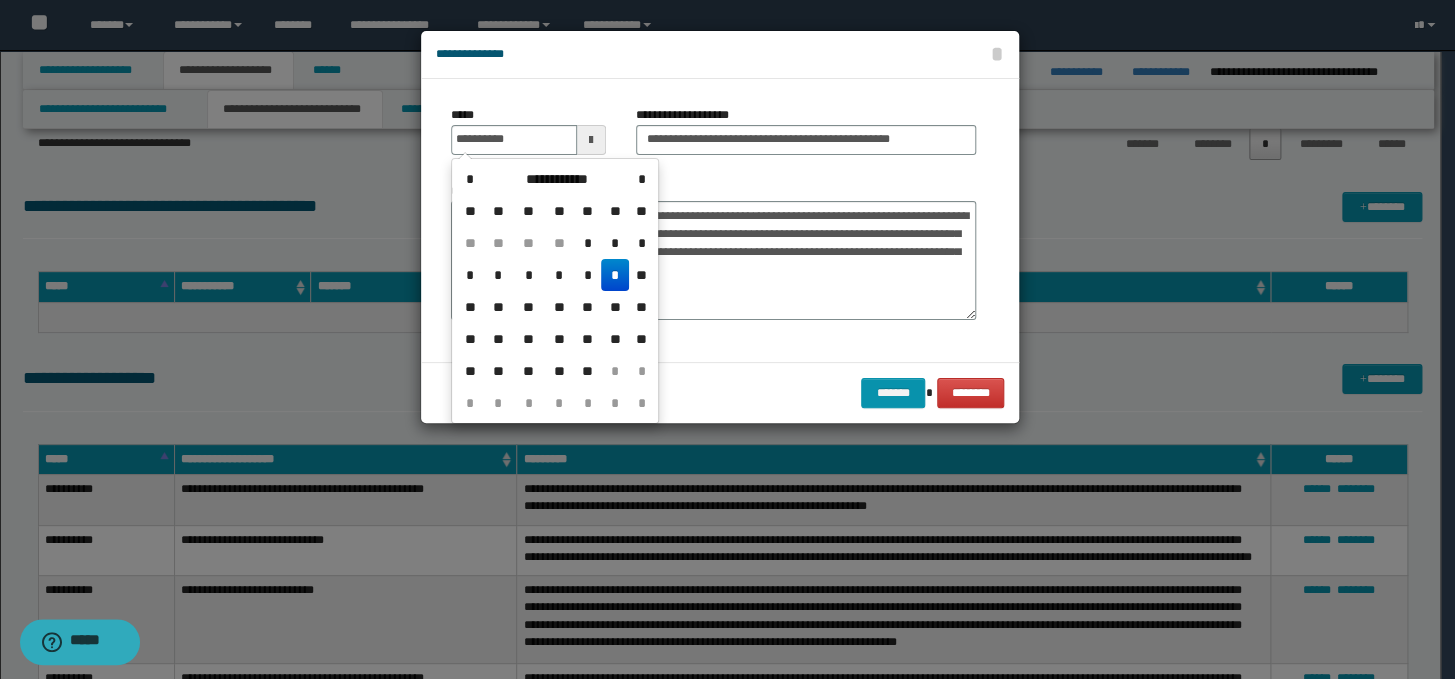 click on "*" at bounding box center [615, 275] 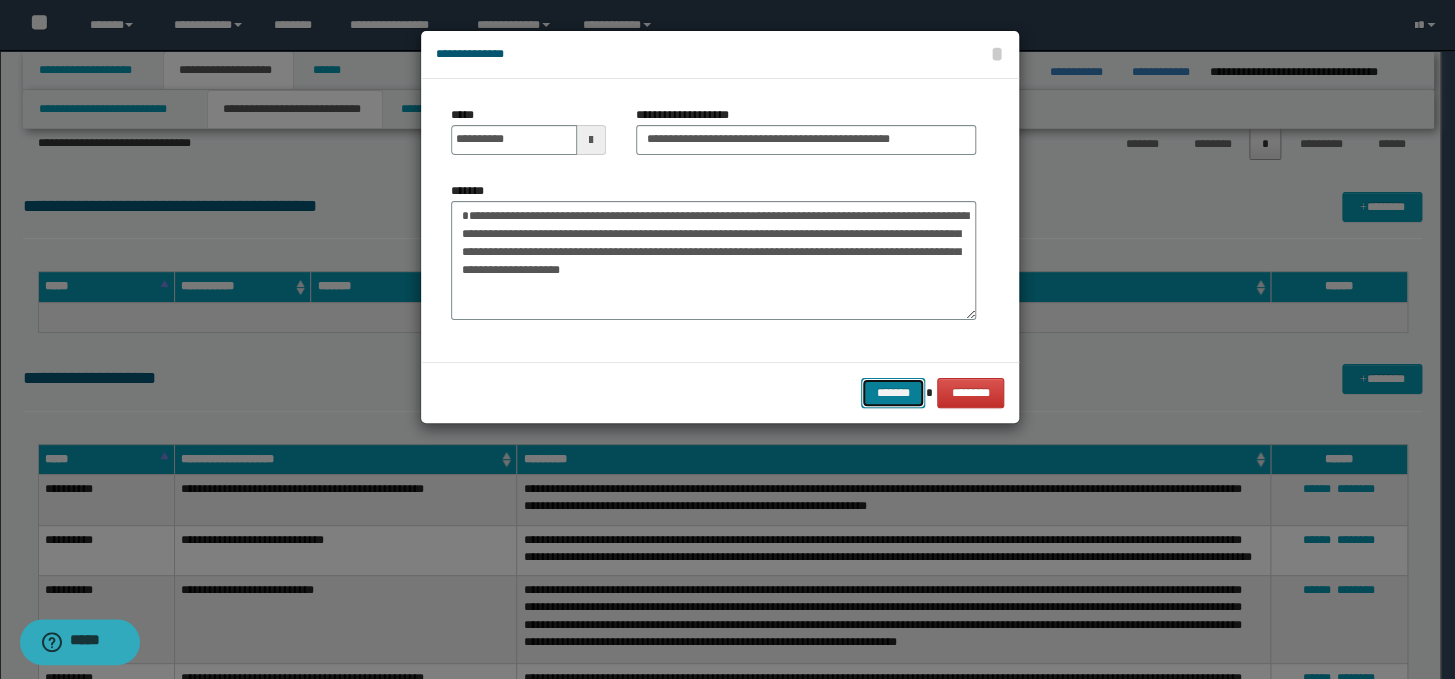 click on "*******" at bounding box center (893, 393) 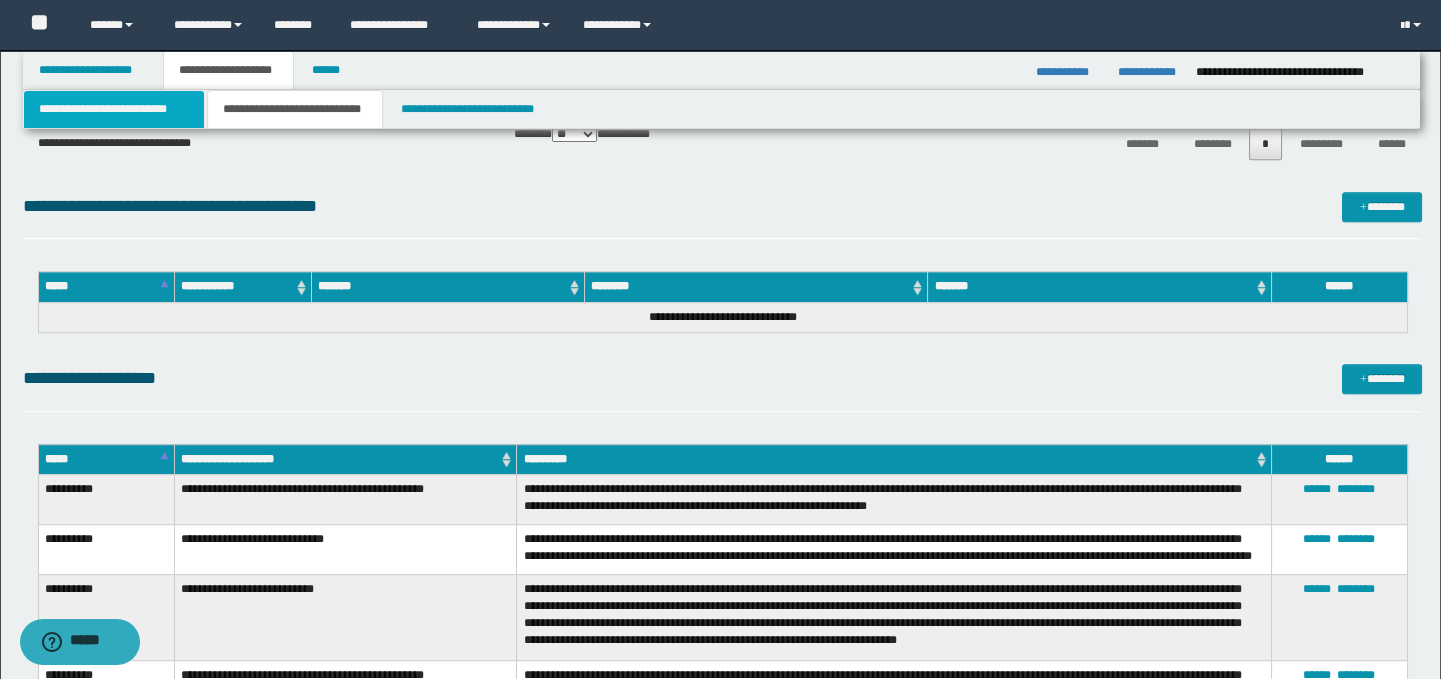 click on "**********" at bounding box center (114, 109) 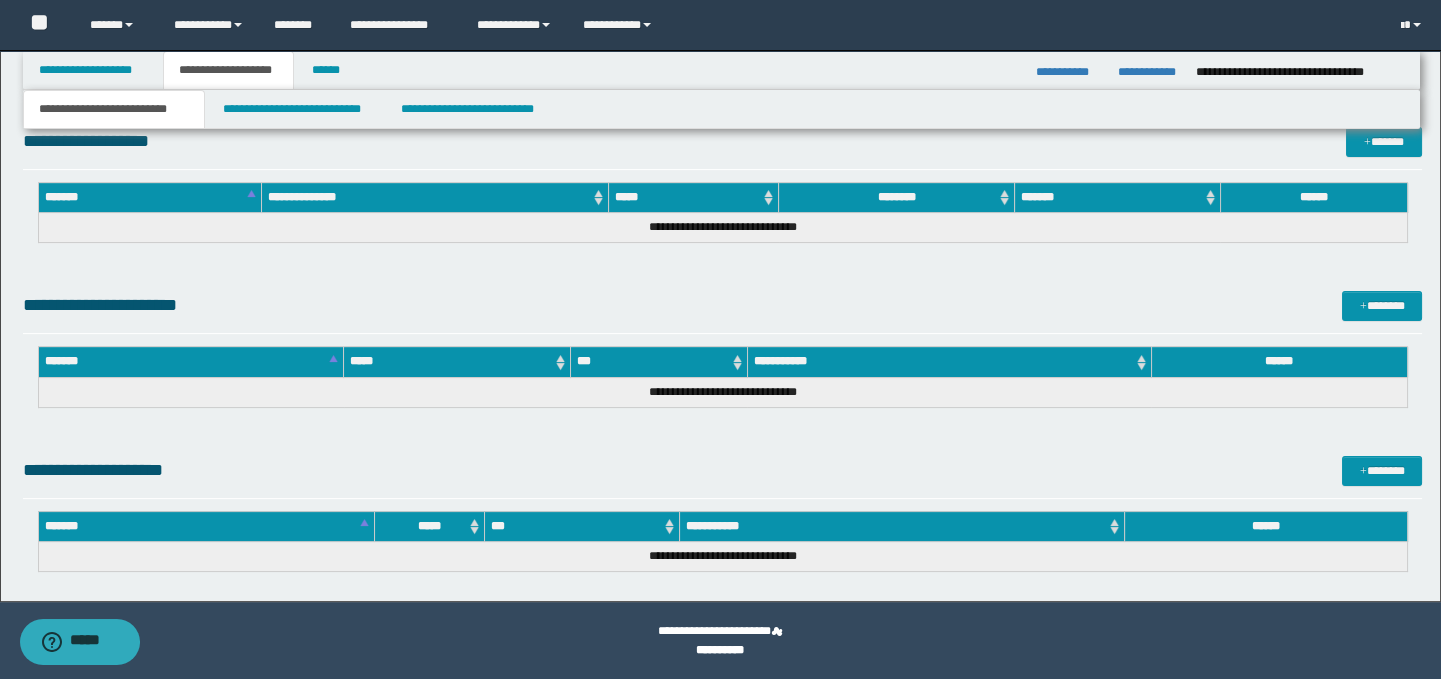 scroll, scrollTop: 872, scrollLeft: 0, axis: vertical 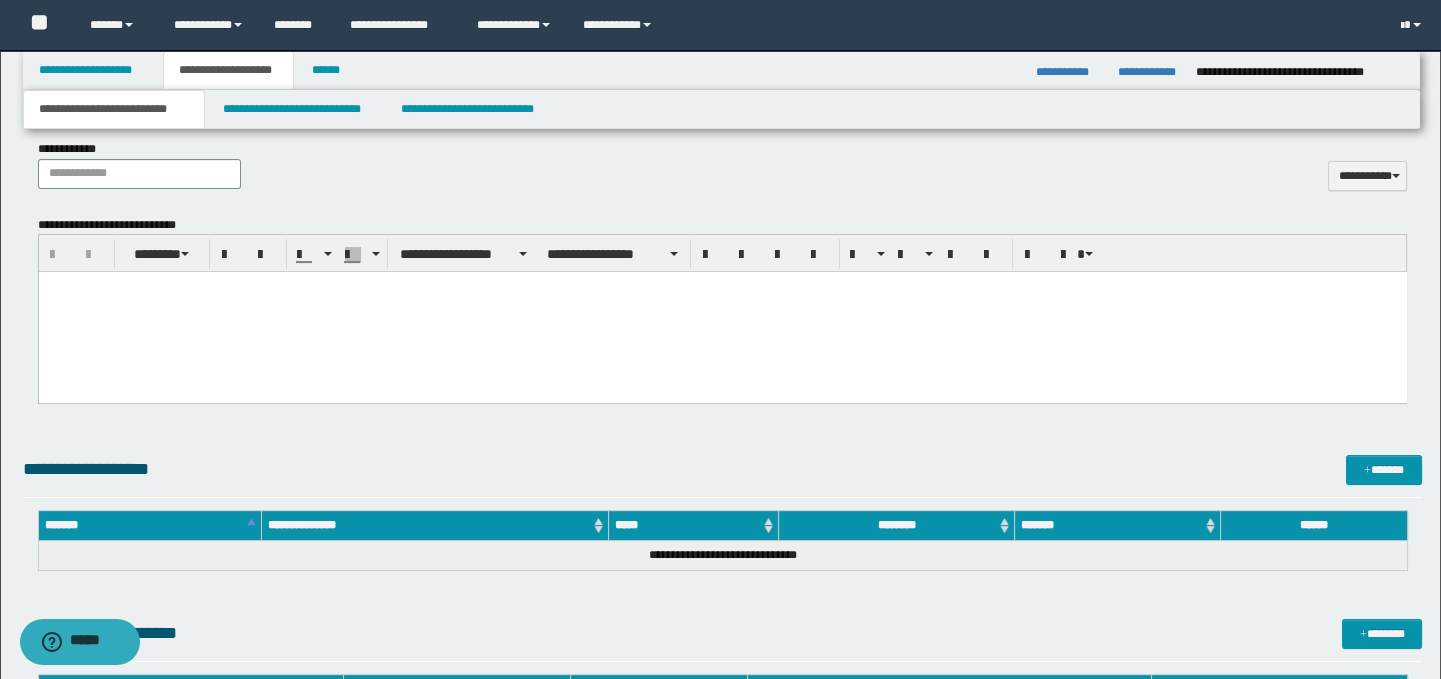 click at bounding box center [722, 312] 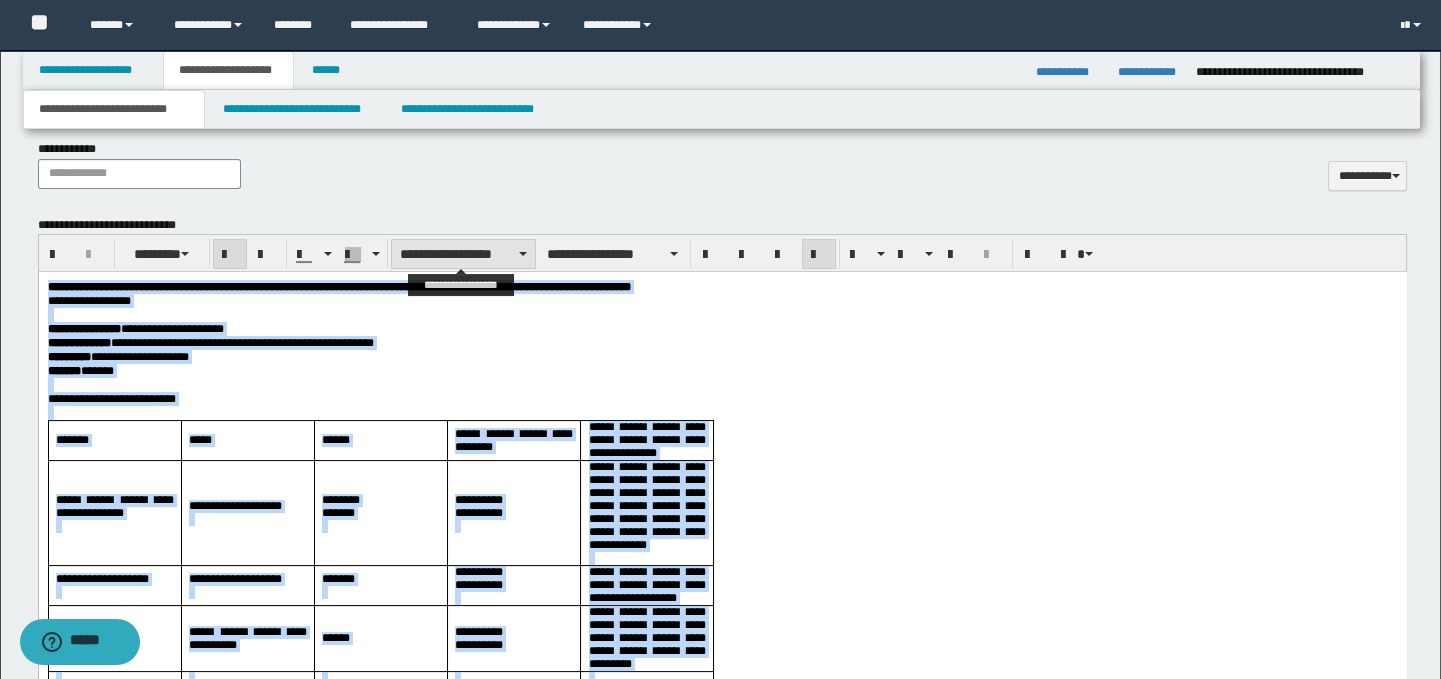 click on "**********" at bounding box center (463, 254) 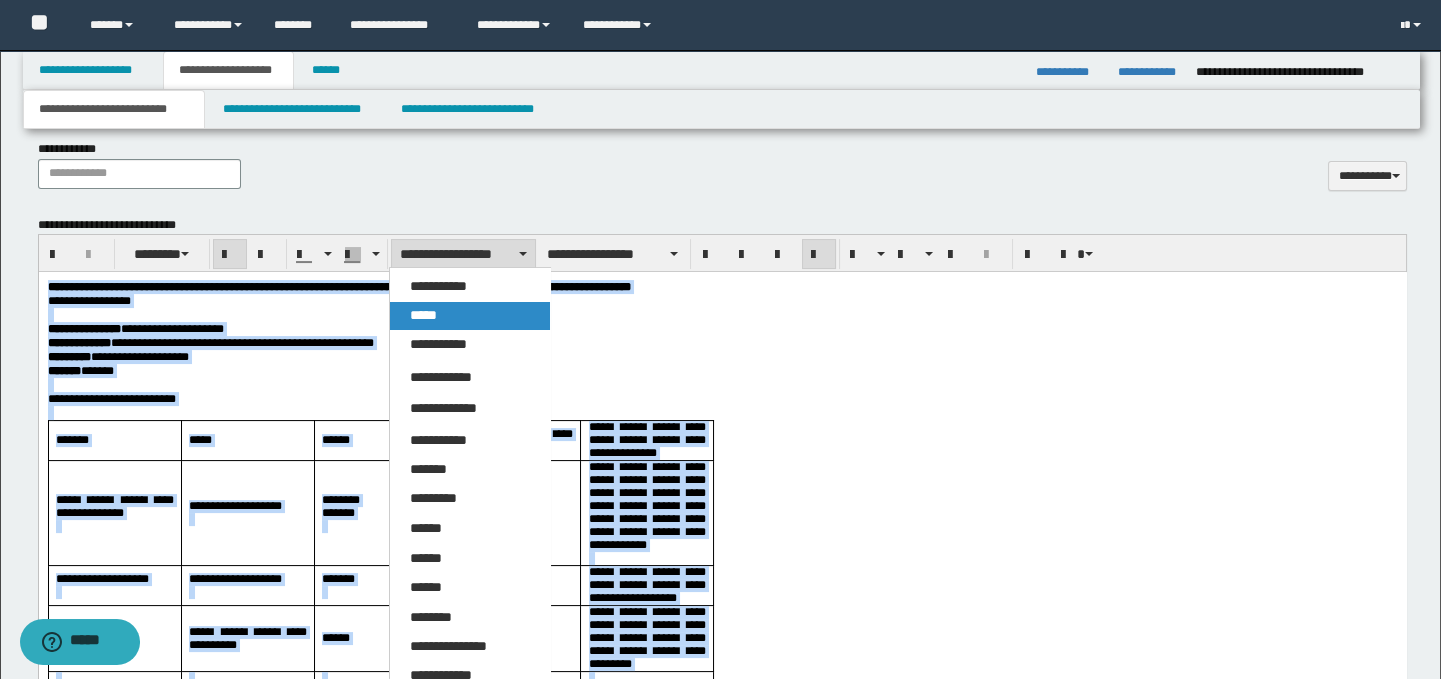 click on "*****" at bounding box center (470, 316) 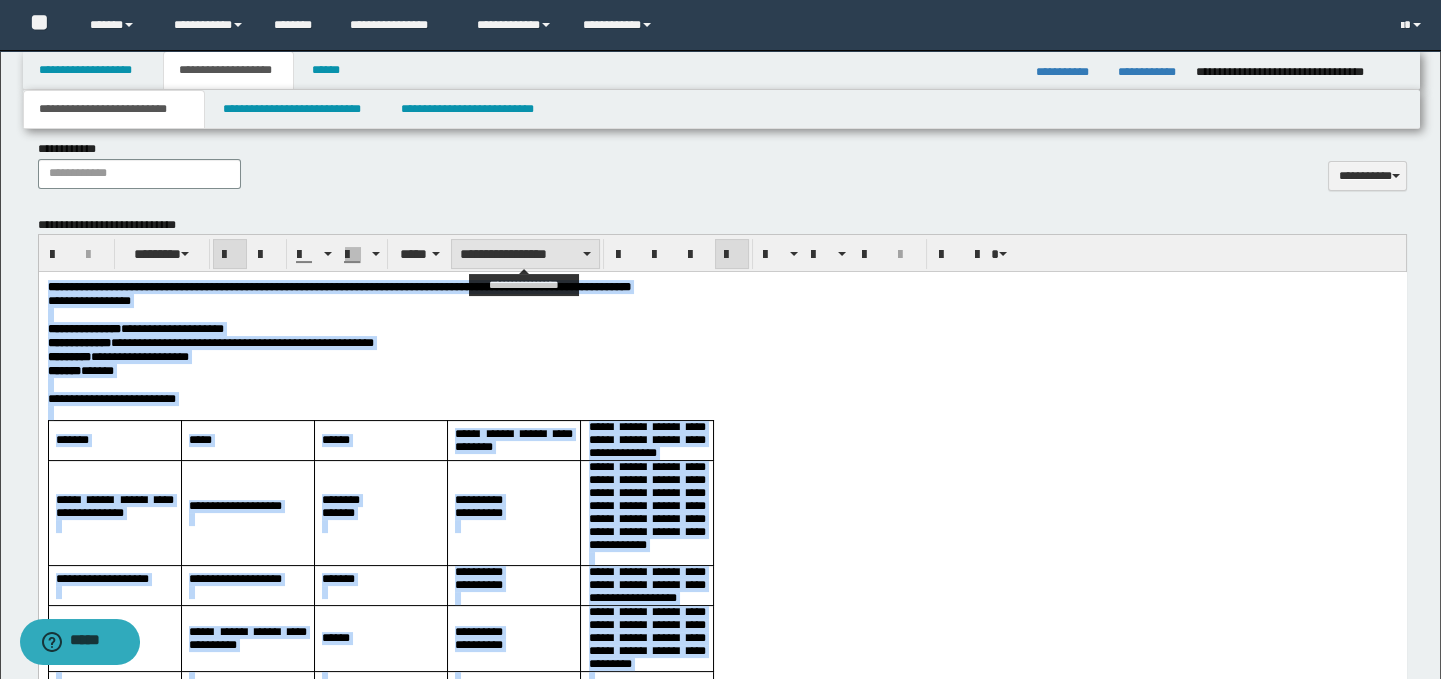 click on "**********" at bounding box center [525, 254] 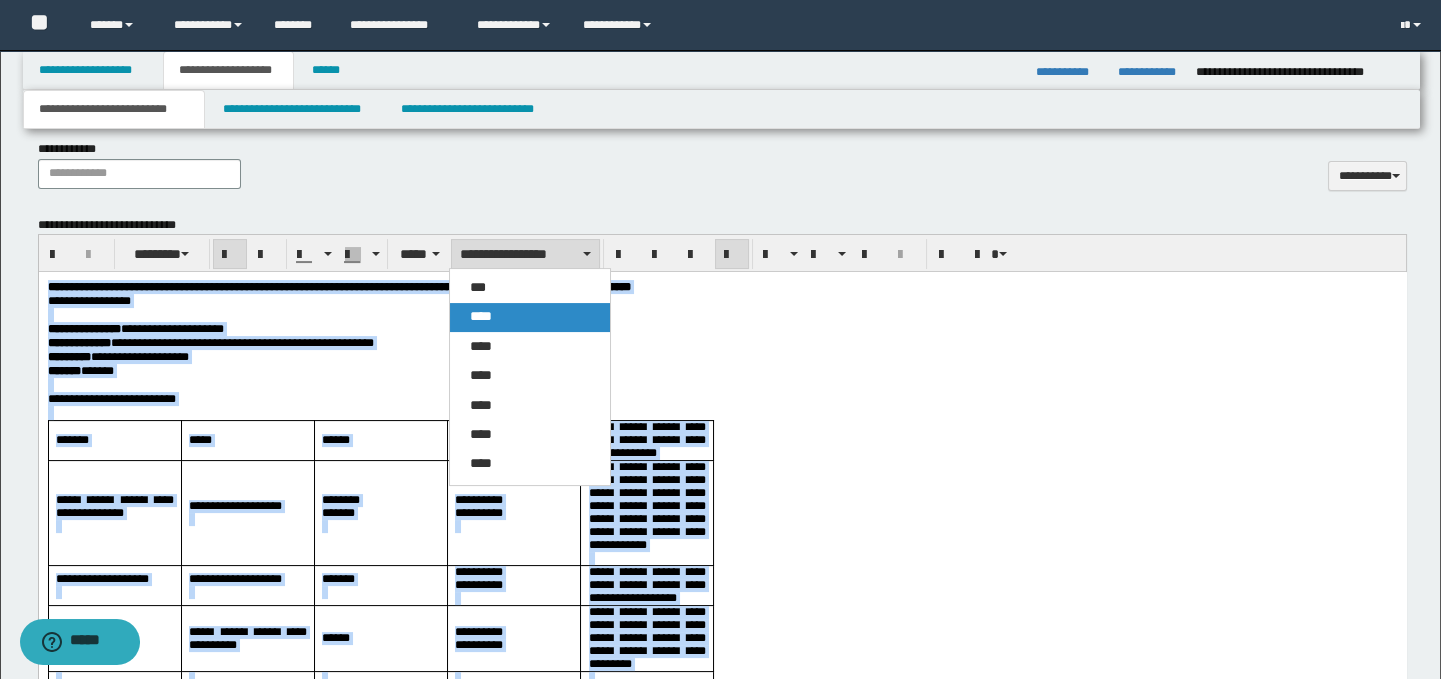 click on "****" at bounding box center (530, 317) 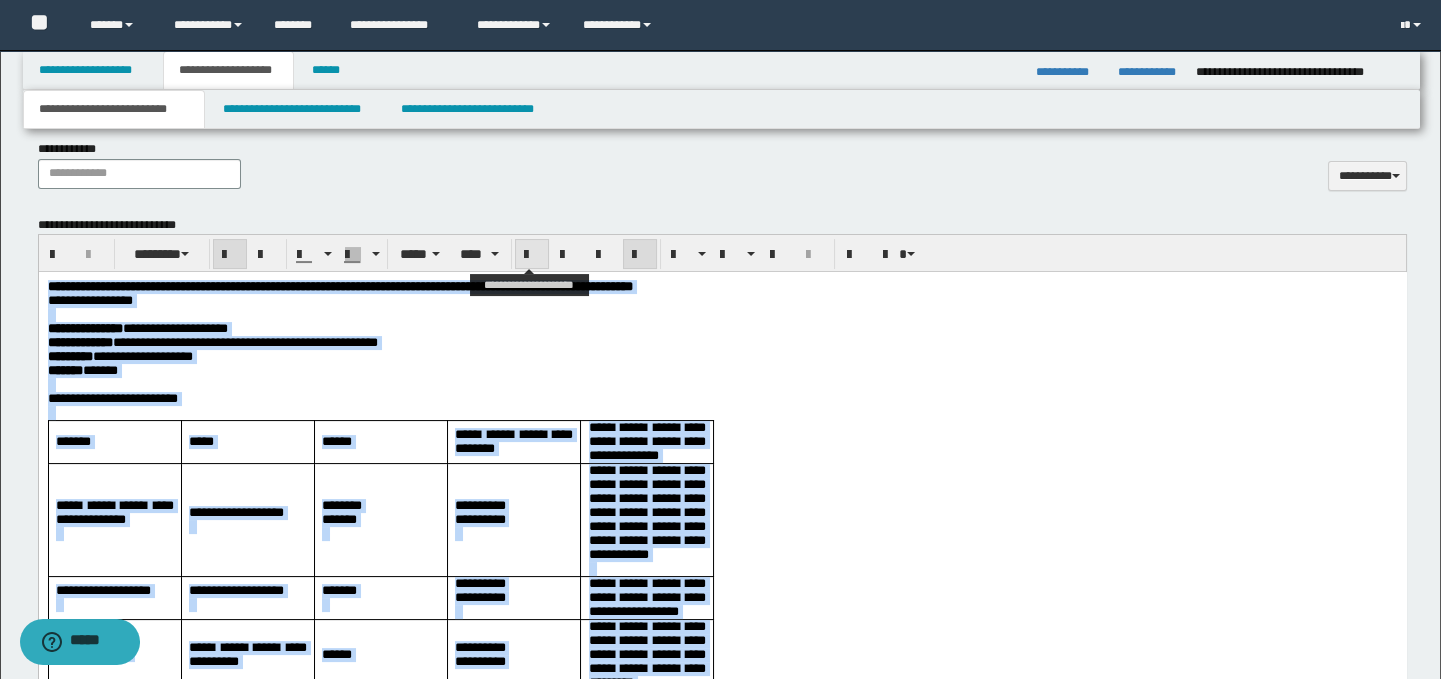 click at bounding box center (532, 255) 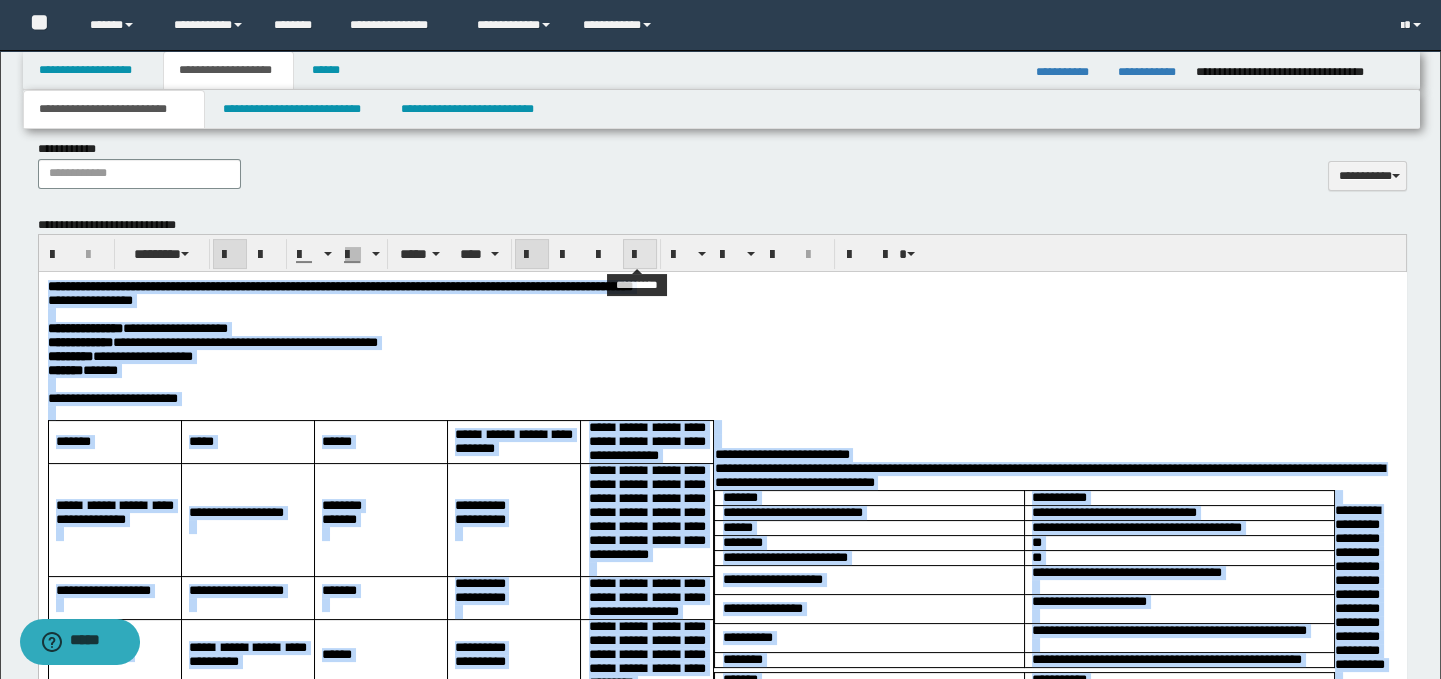 click at bounding box center (640, 255) 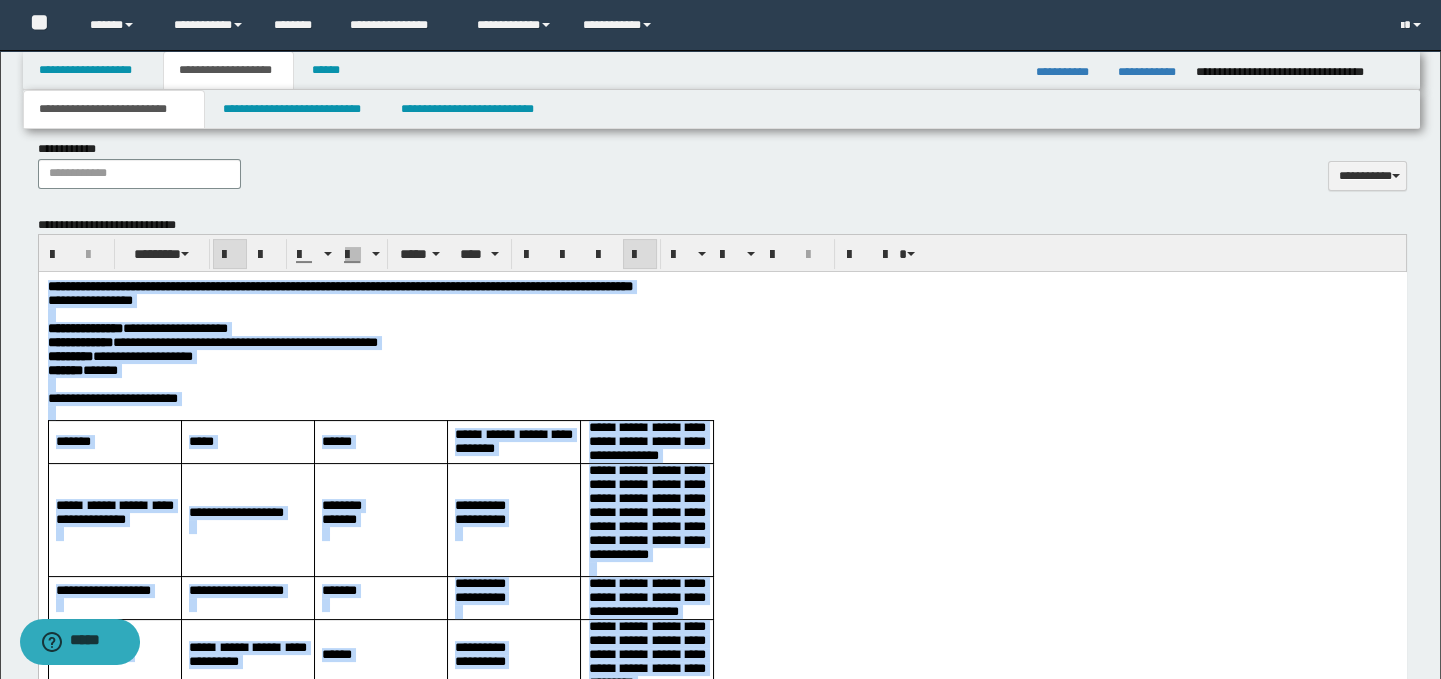 click at bounding box center (722, 413) 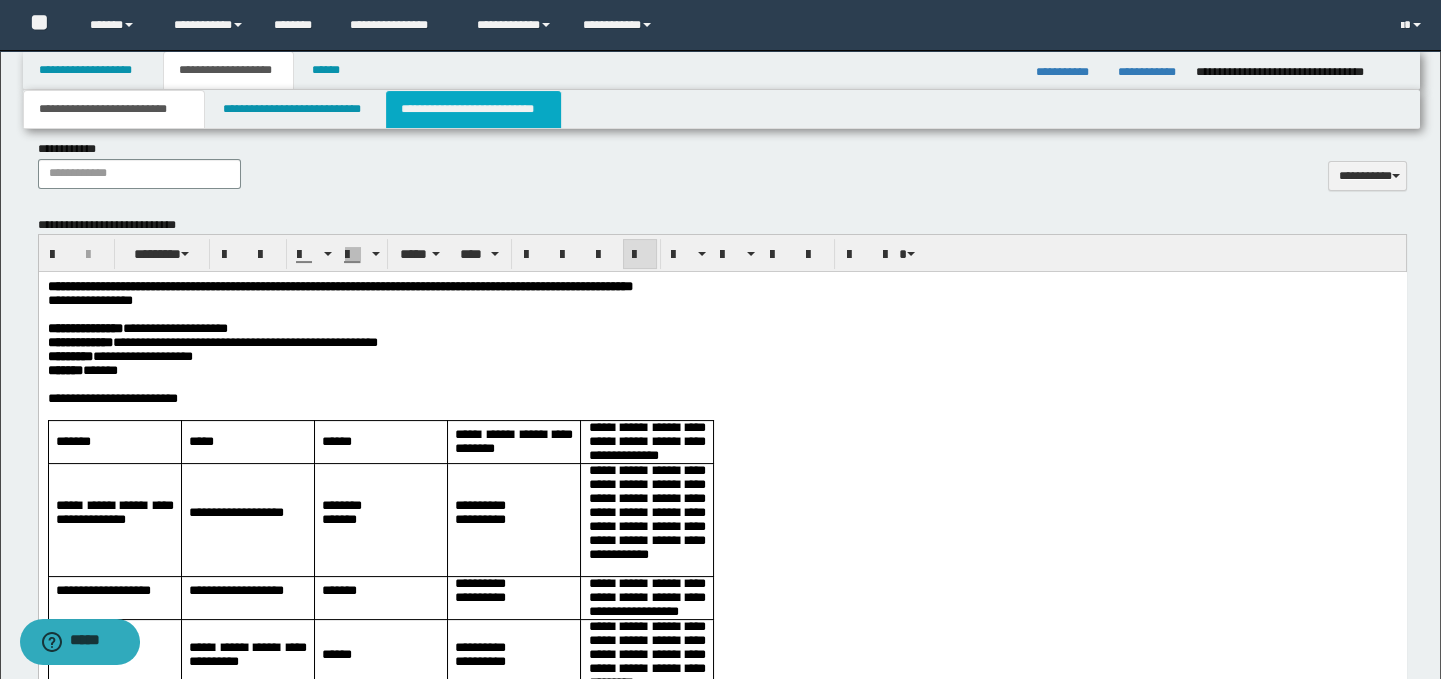 click on "**********" at bounding box center [473, 109] 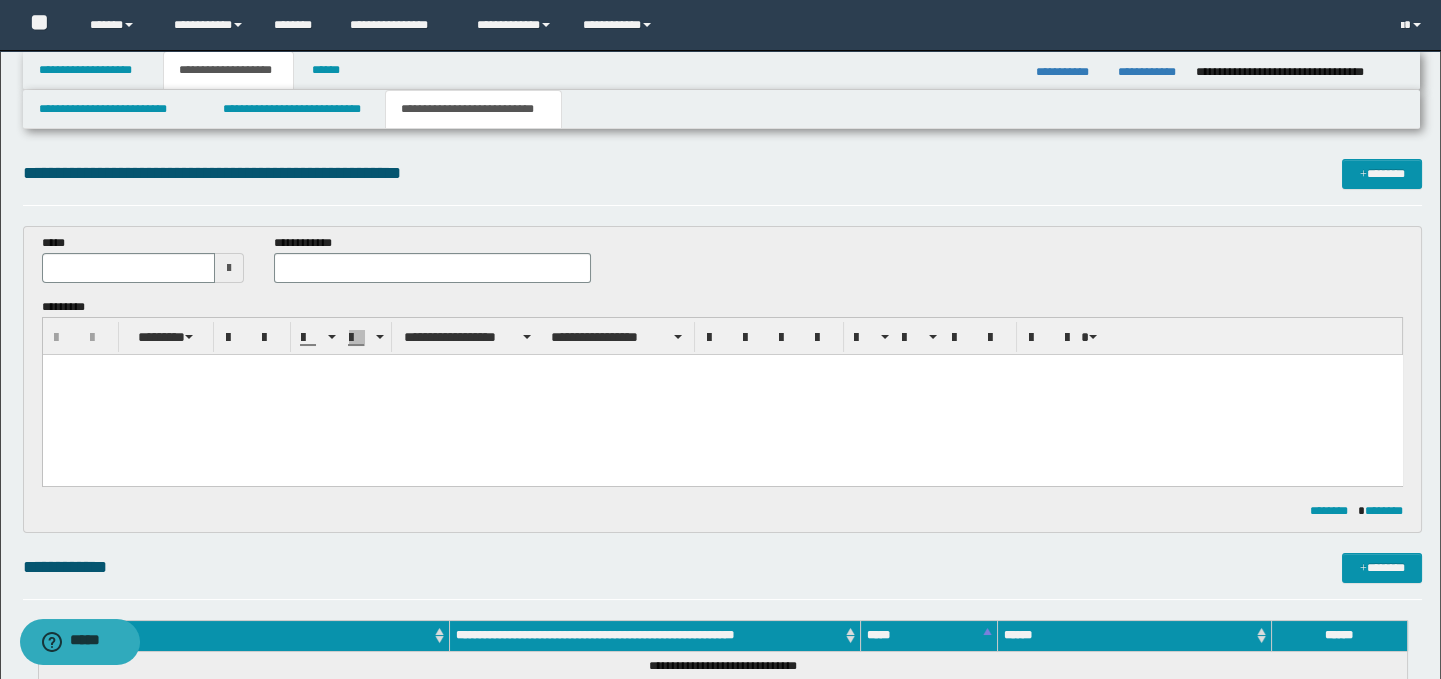 scroll, scrollTop: 0, scrollLeft: 0, axis: both 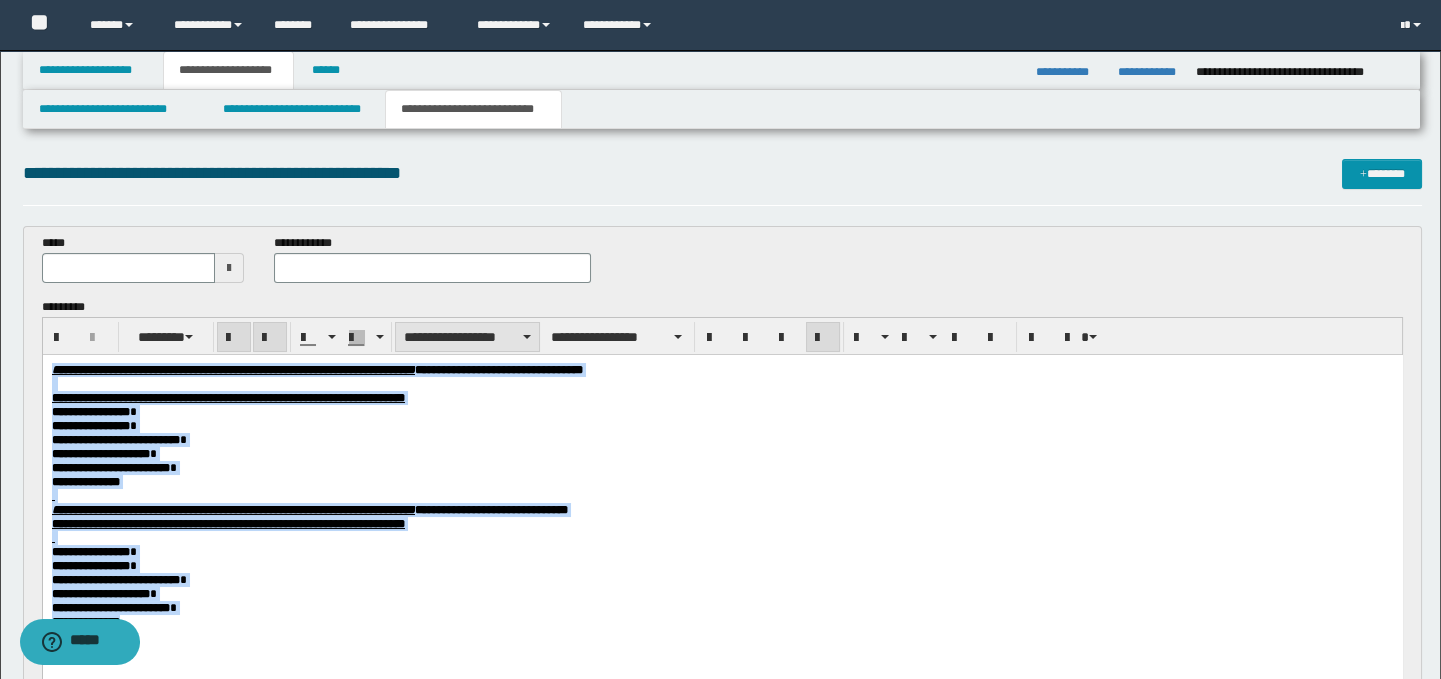 click at bounding box center (527, 337) 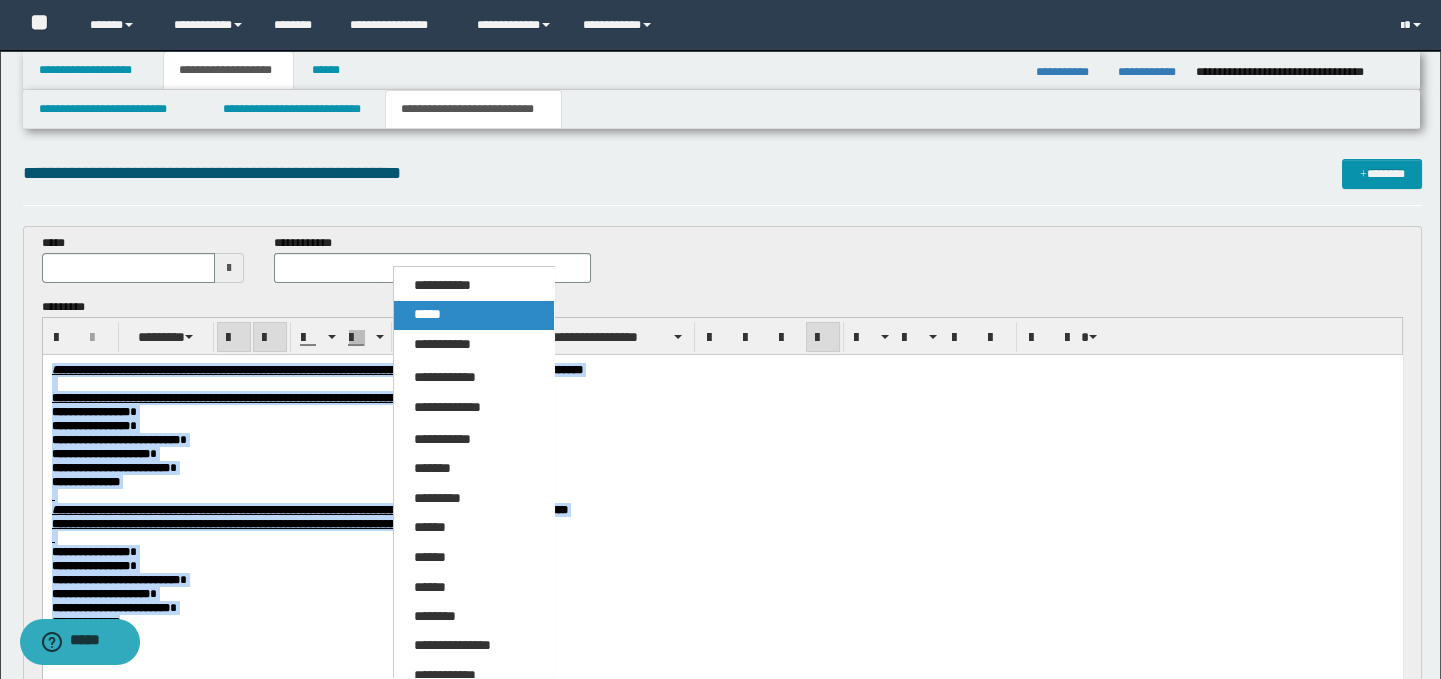 click on "*****" at bounding box center [474, 315] 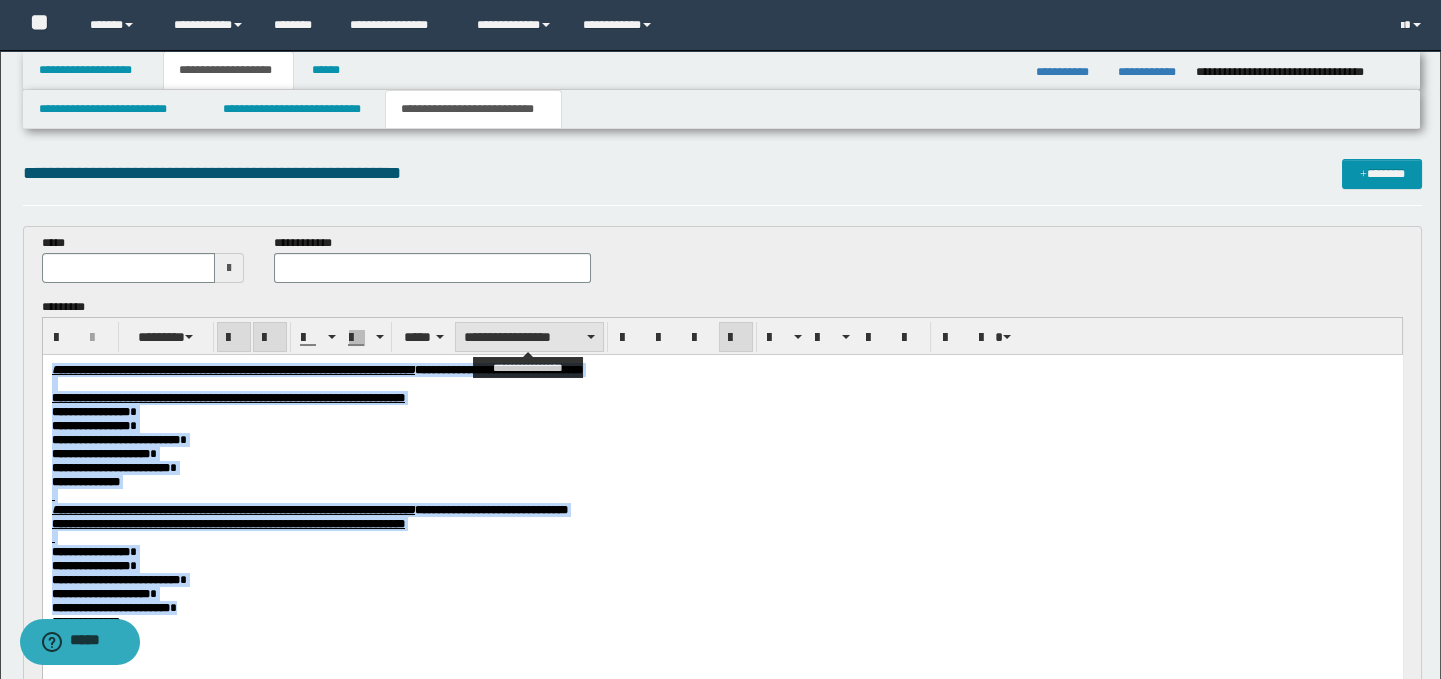 click on "**********" at bounding box center (529, 337) 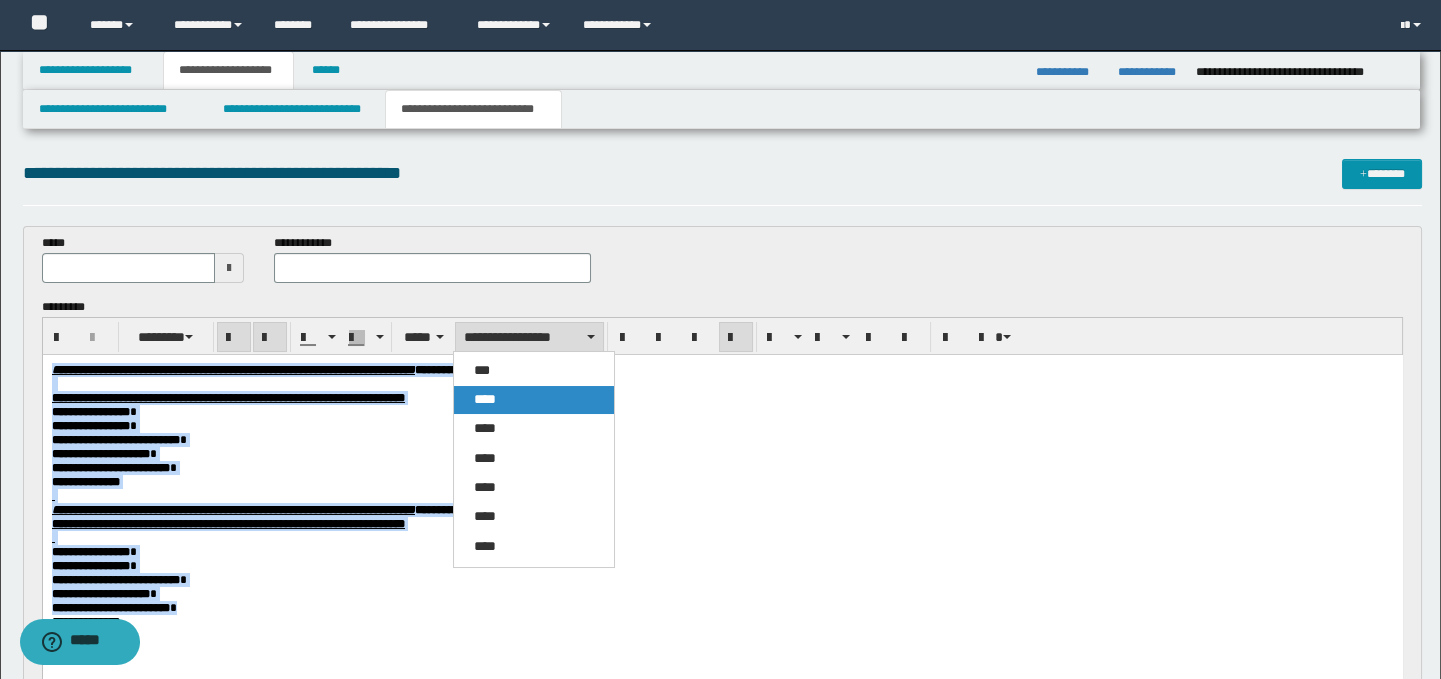 click on "****" at bounding box center (485, 399) 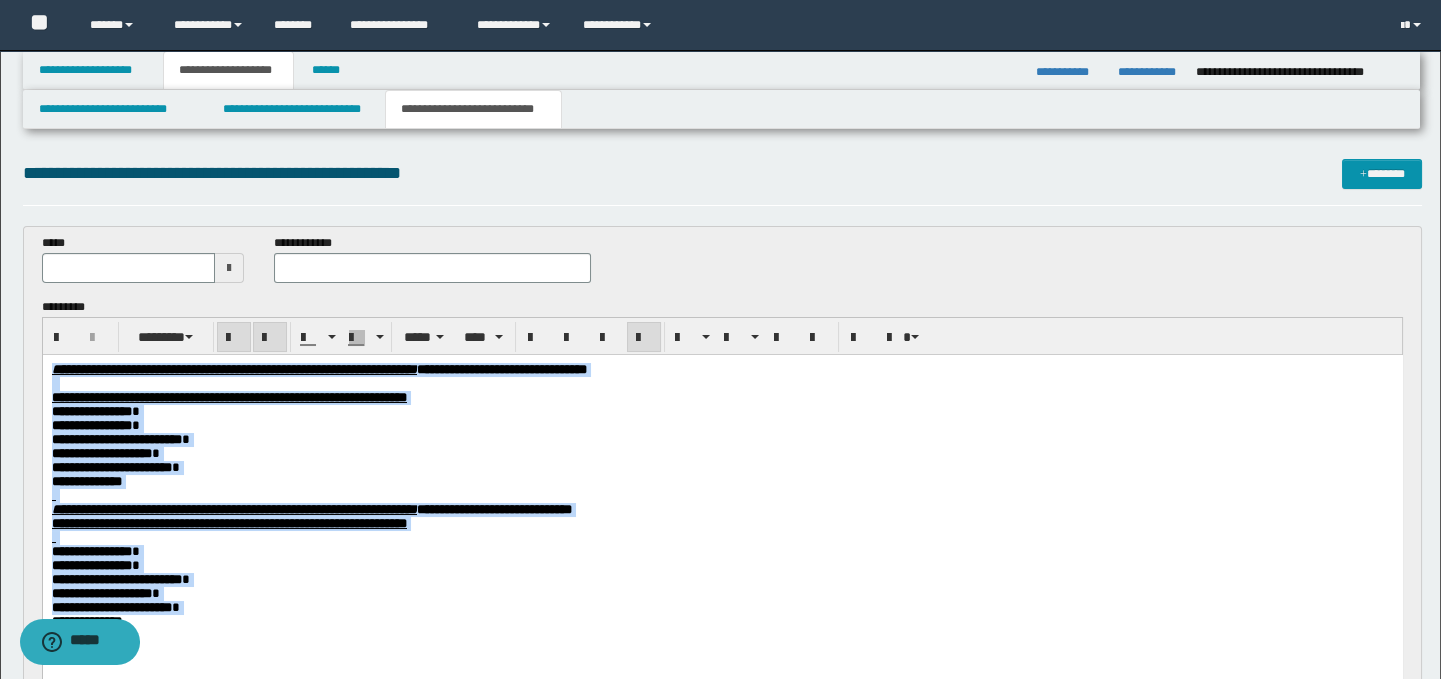 click on "**********" at bounding box center [722, 412] 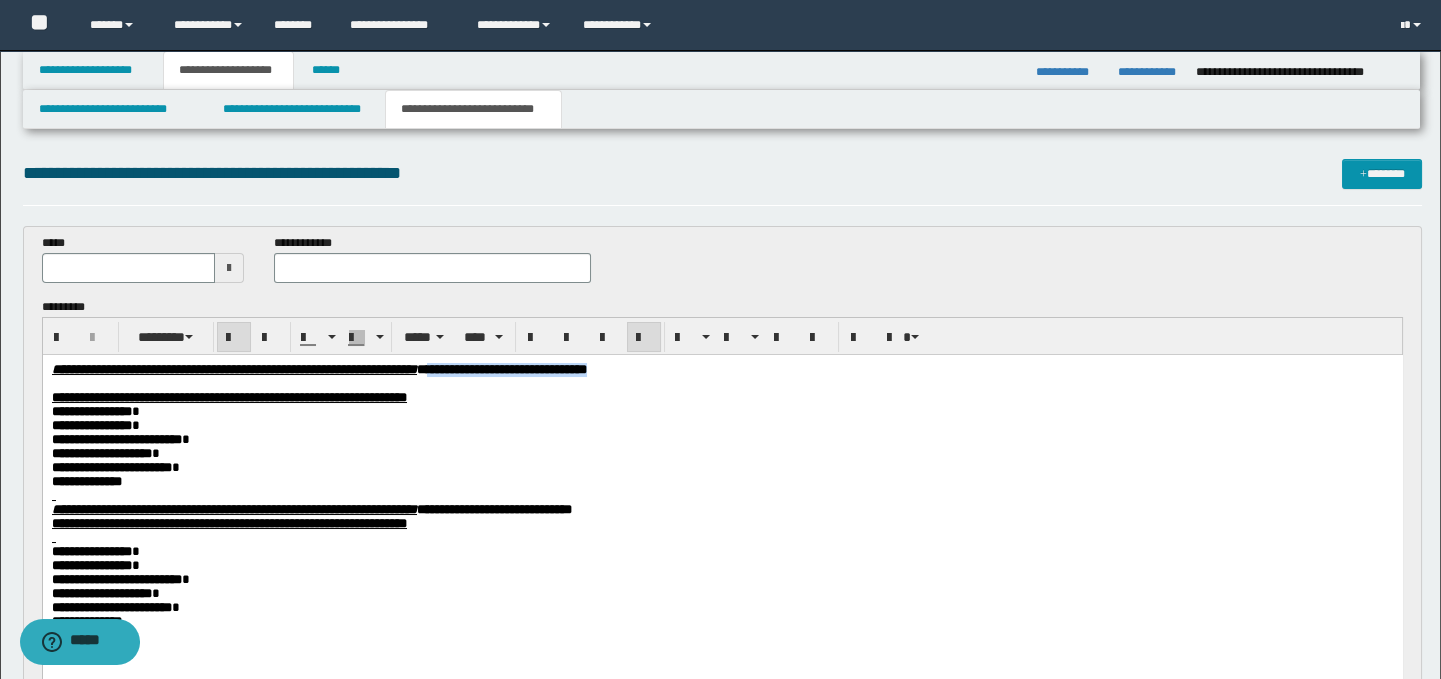 drag, startPoint x: 846, startPoint y: 366, endPoint x: 628, endPoint y: 368, distance: 218.00917 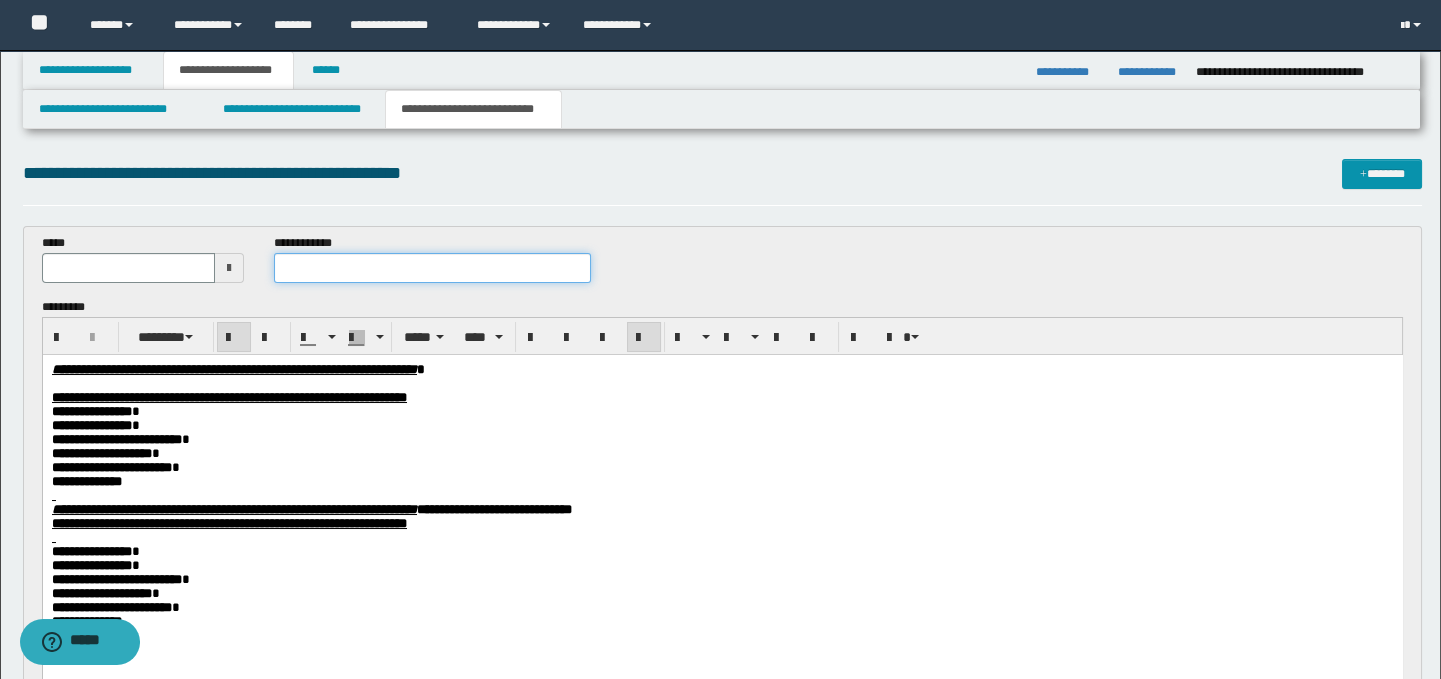click at bounding box center [433, 268] 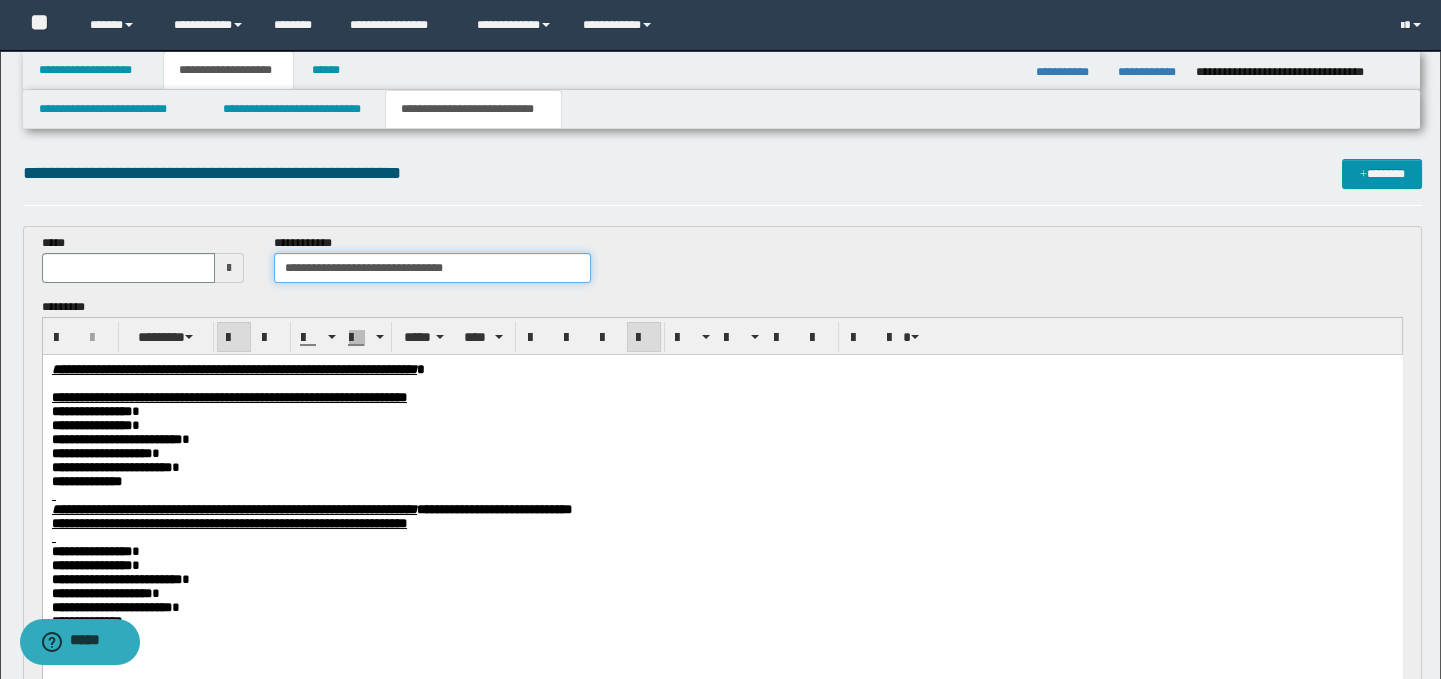 drag, startPoint x: 477, startPoint y: 264, endPoint x: 392, endPoint y: 262, distance: 85.02353 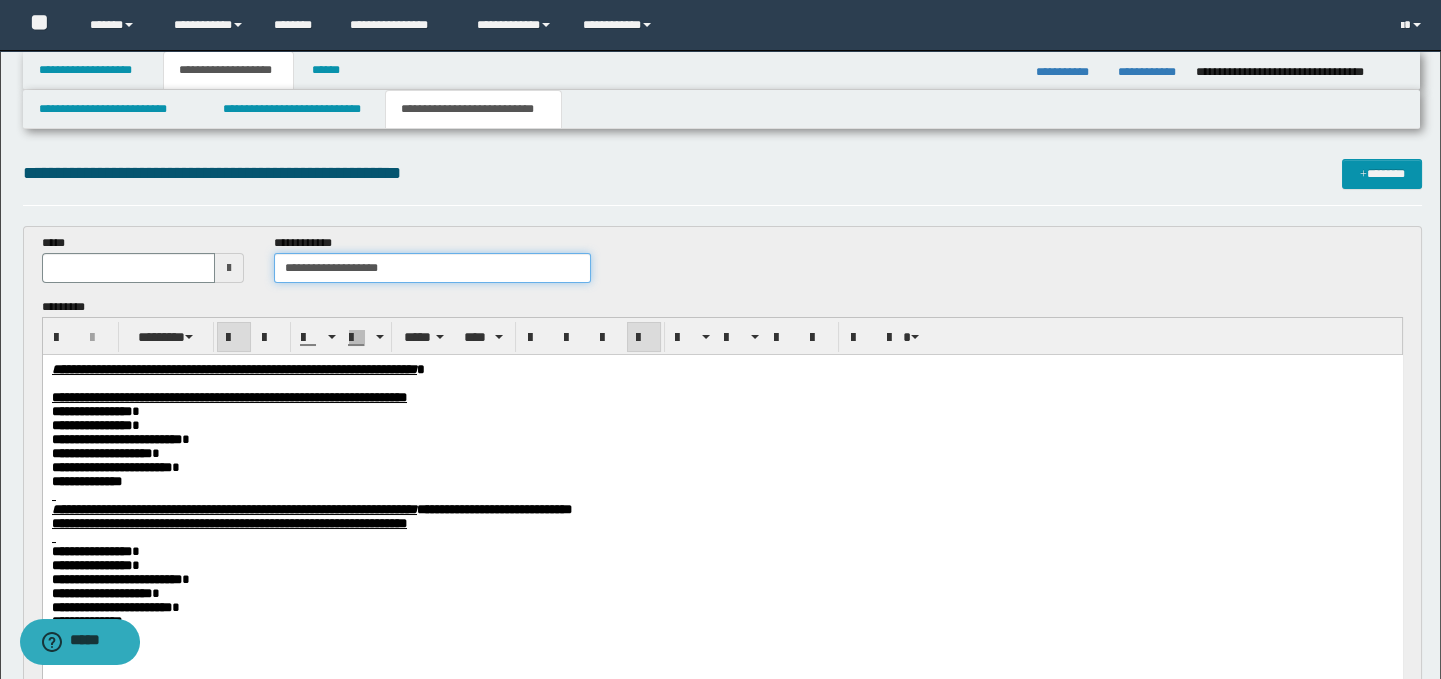 type 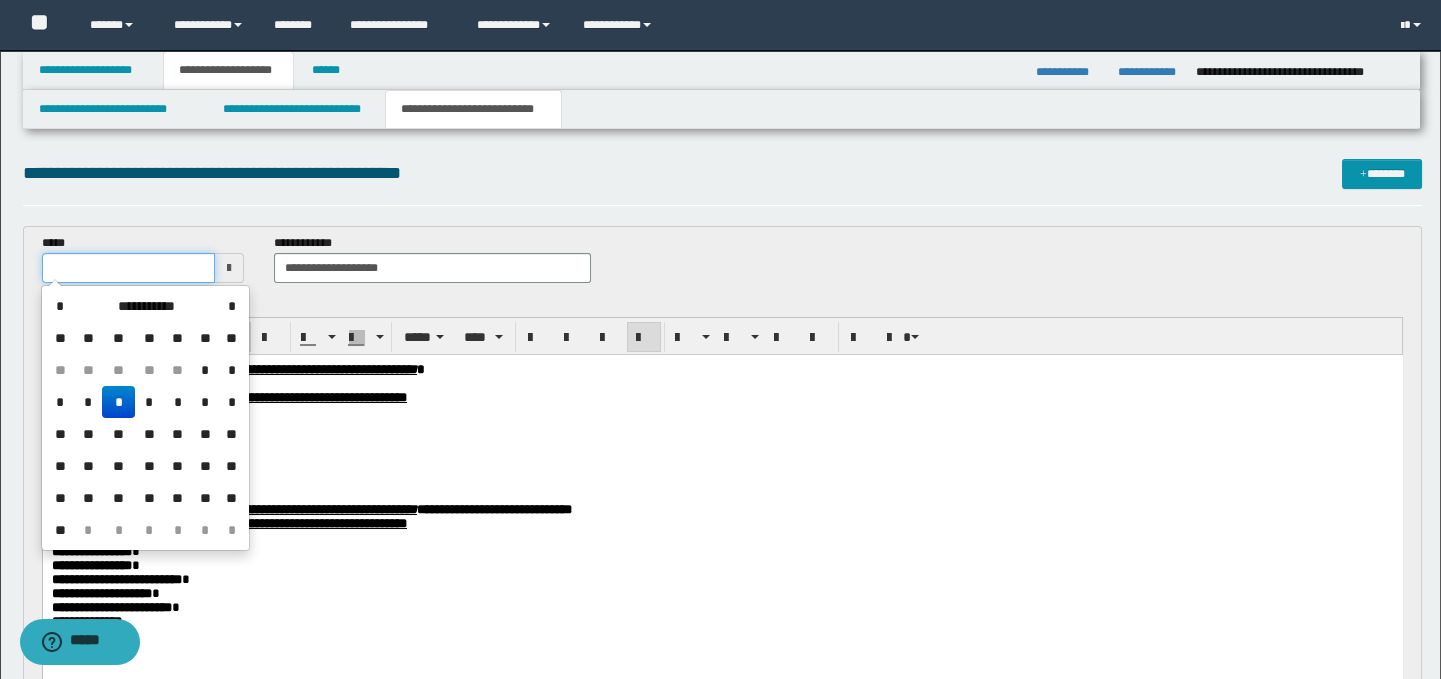 click at bounding box center (128, 268) 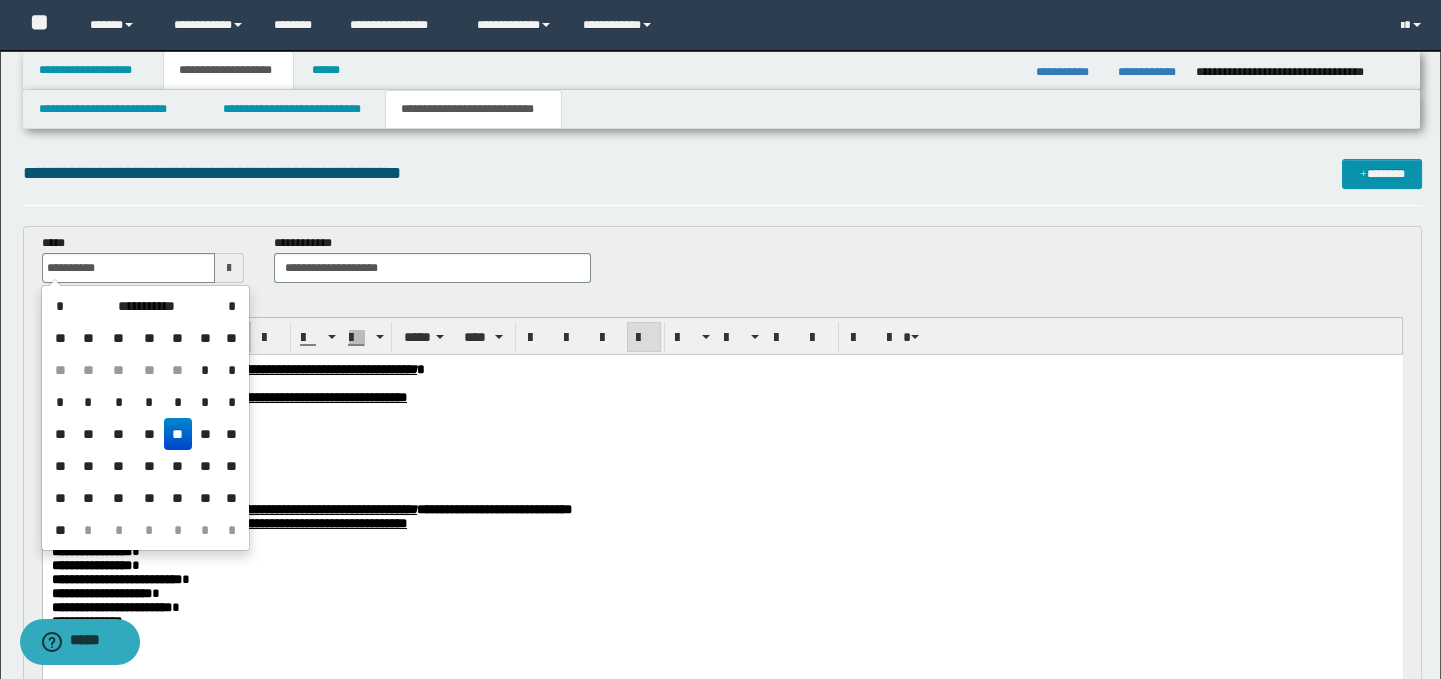 click on "**" at bounding box center (178, 434) 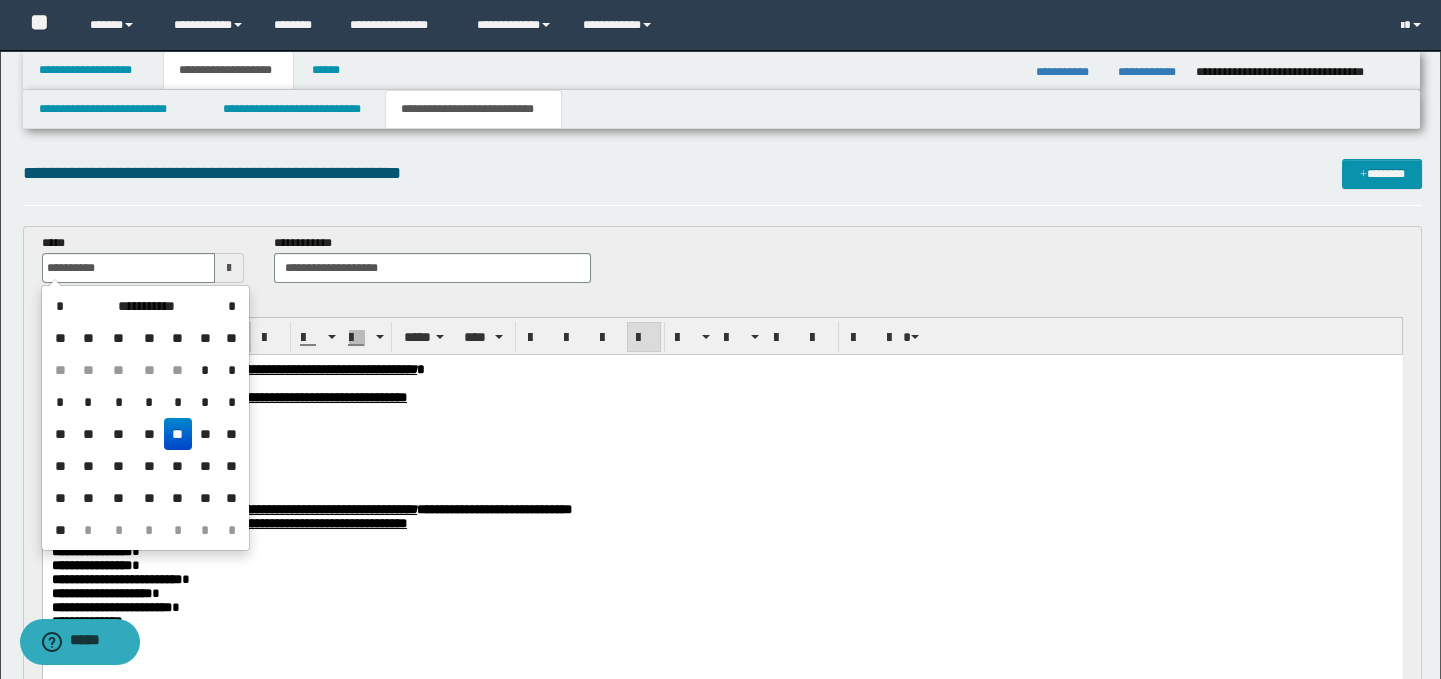 type on "**********" 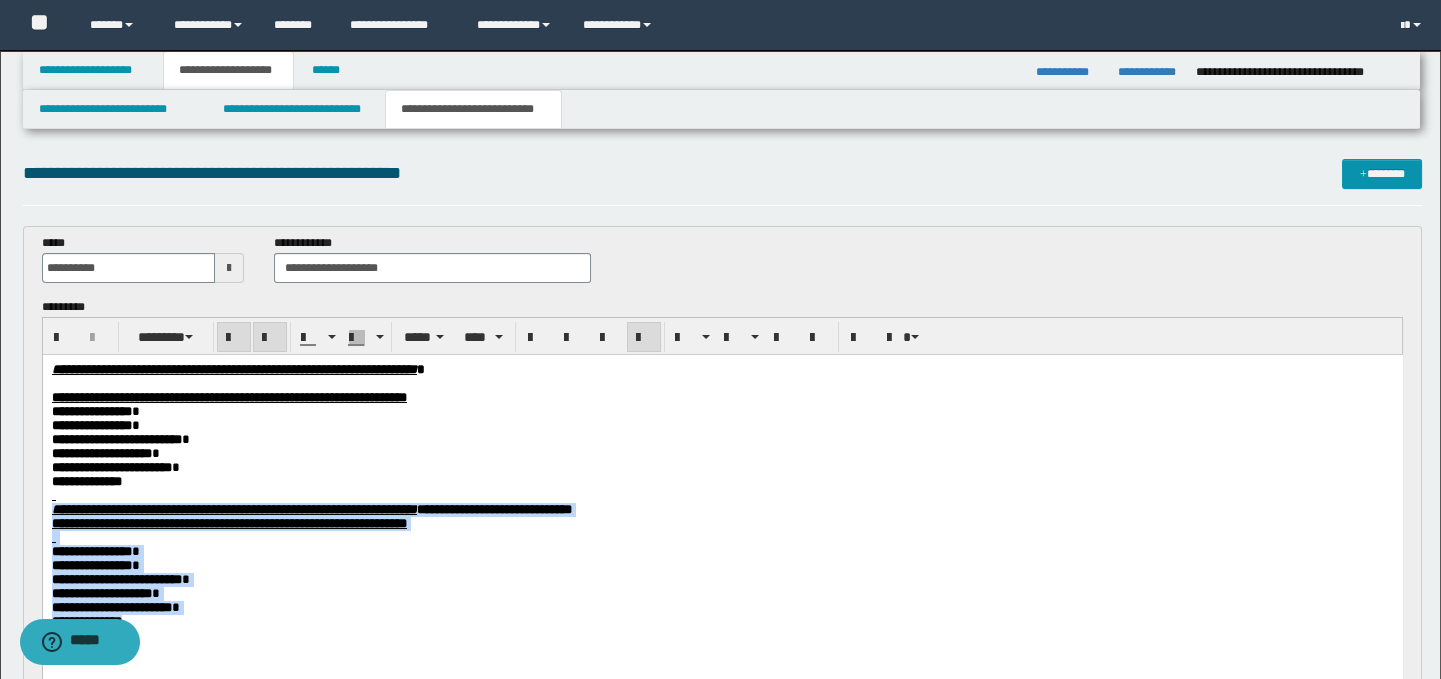 drag, startPoint x: 49, startPoint y: 527, endPoint x: 160, endPoint y: 641, distance: 159.11317 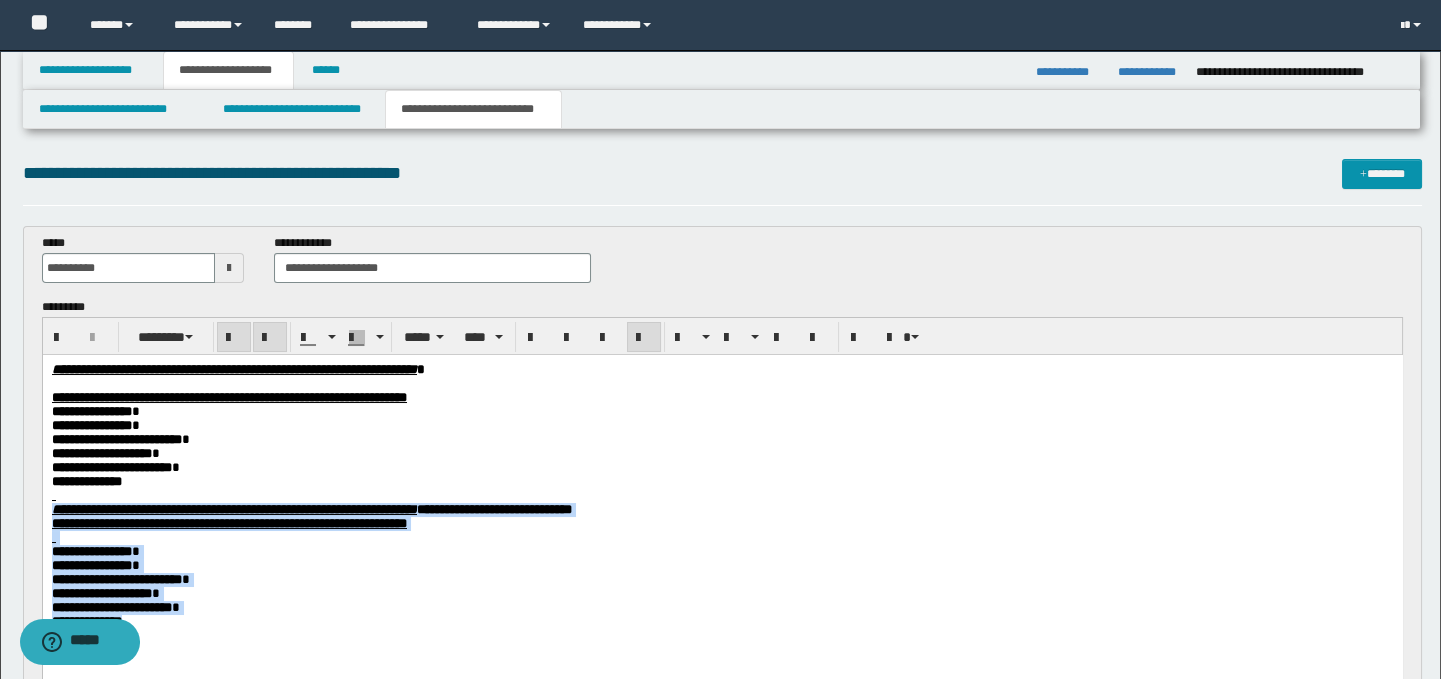 click on "**********" at bounding box center [722, 521] 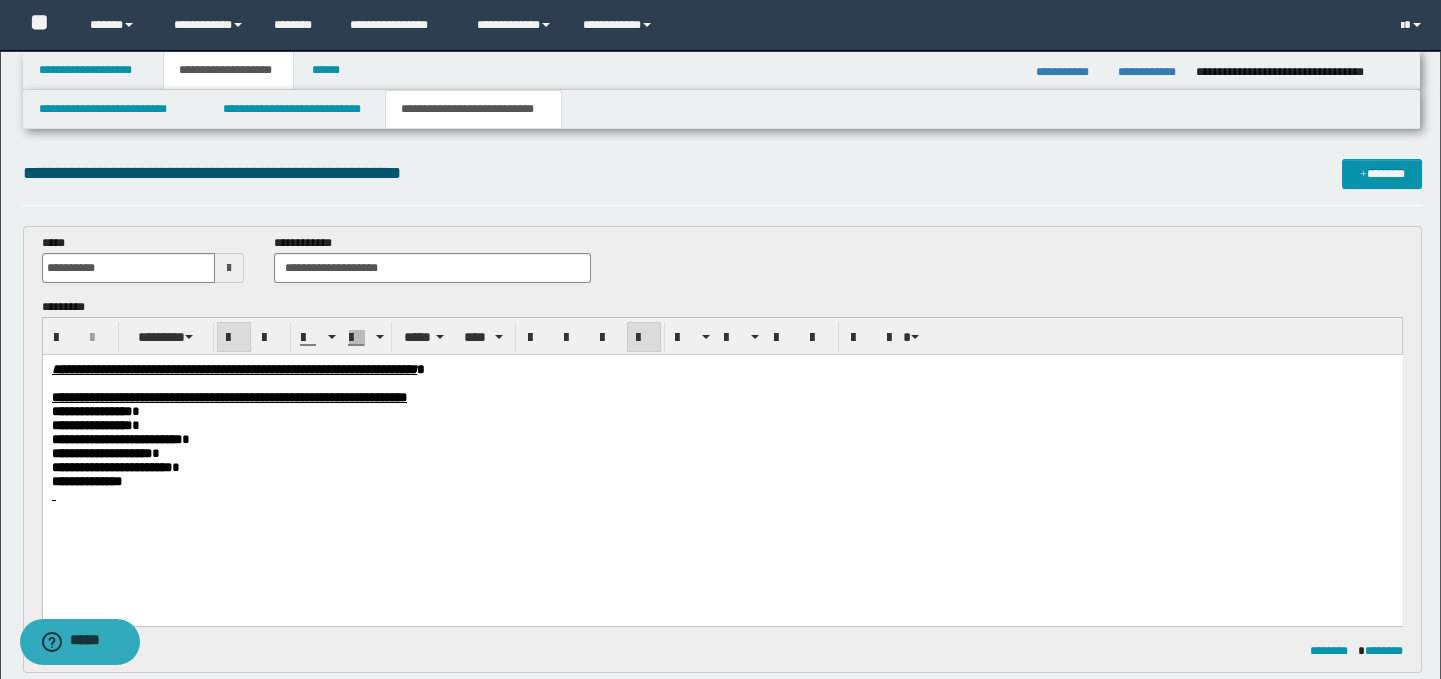 click on "**********" at bounding box center (723, 182) 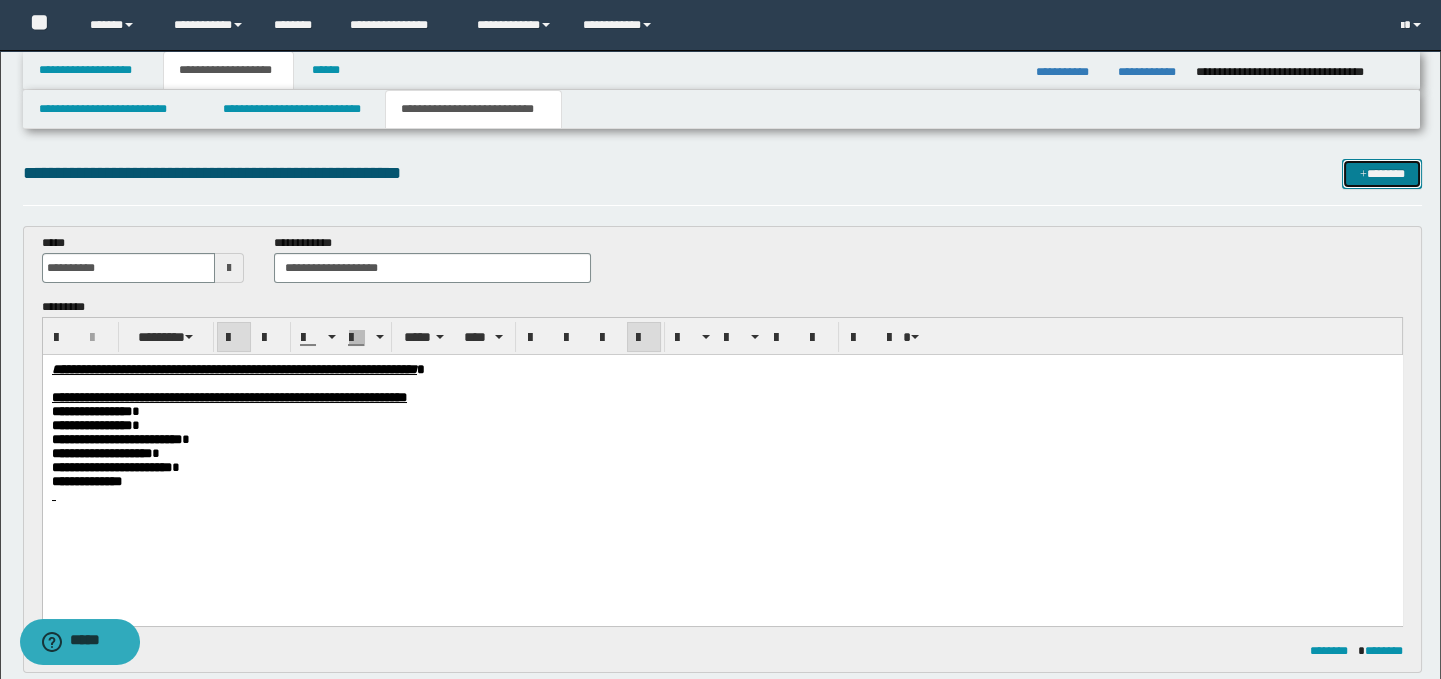 click on "*******" at bounding box center [1382, 174] 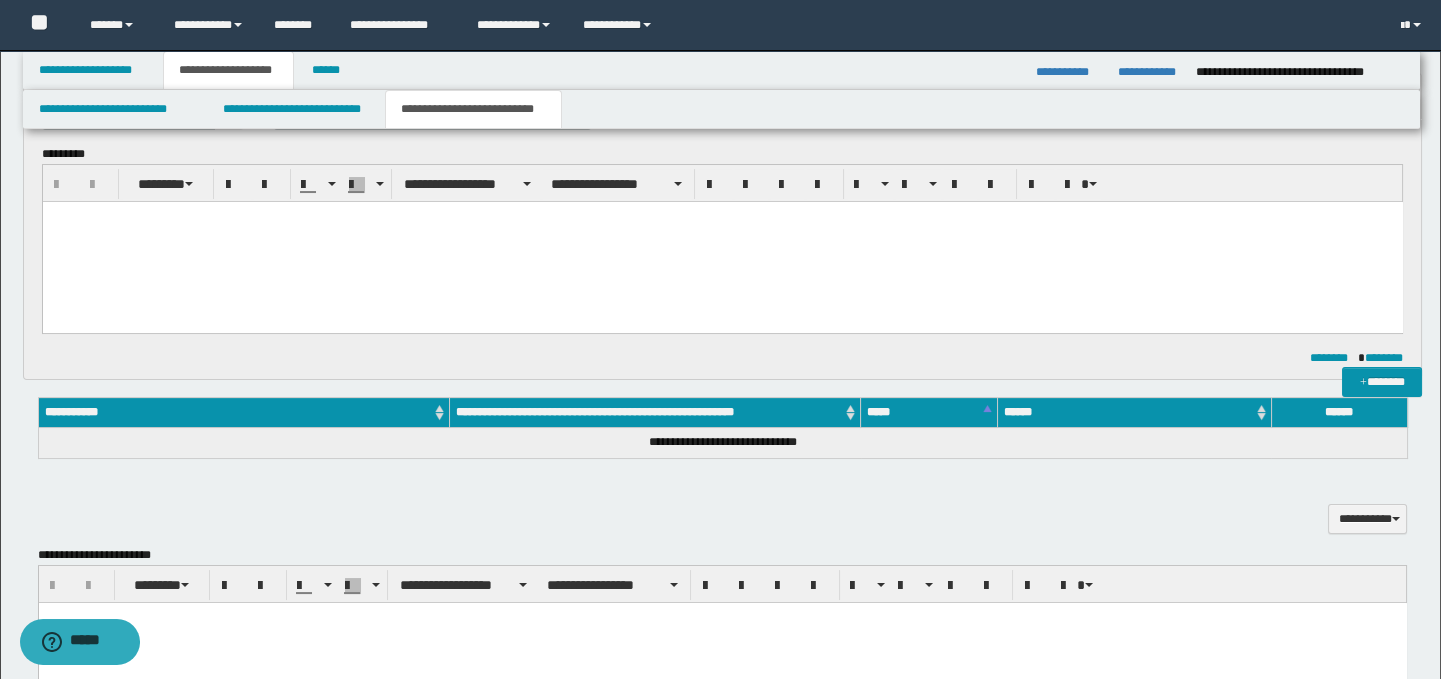 scroll, scrollTop: 0, scrollLeft: 0, axis: both 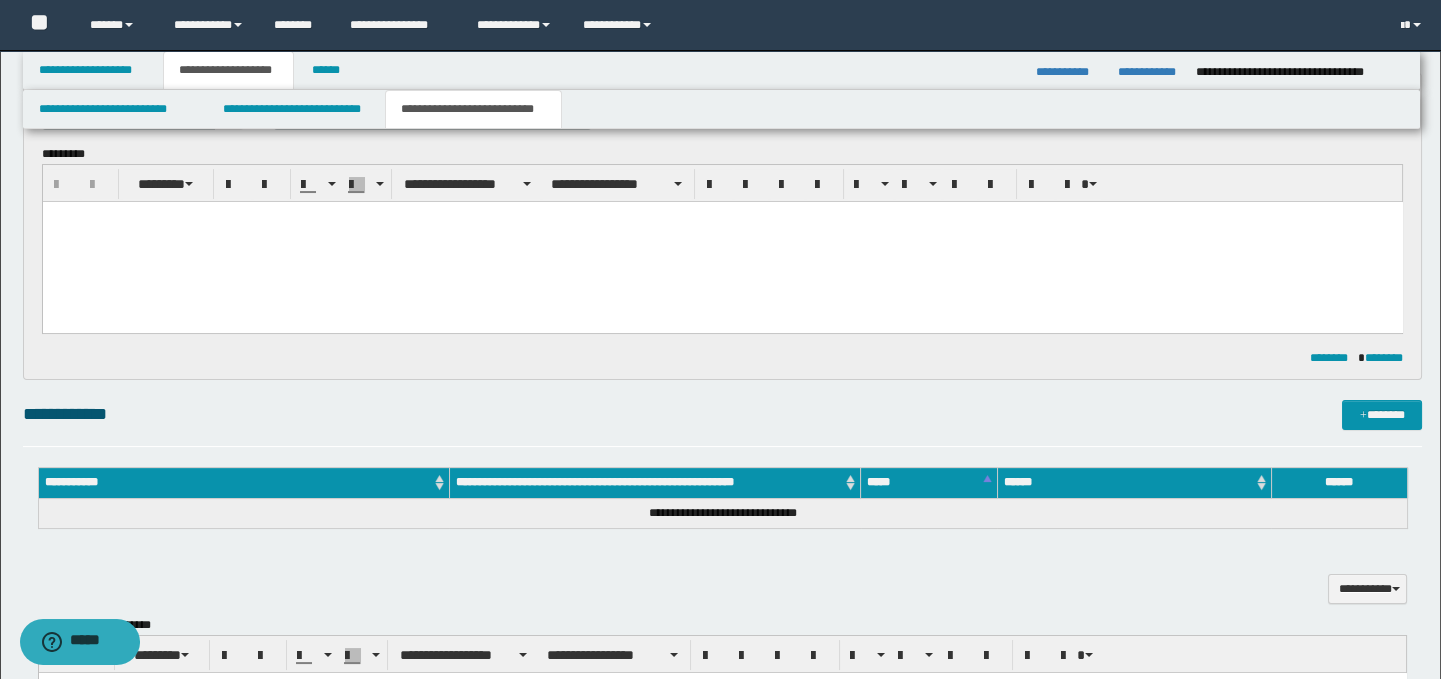click at bounding box center (722, 217) 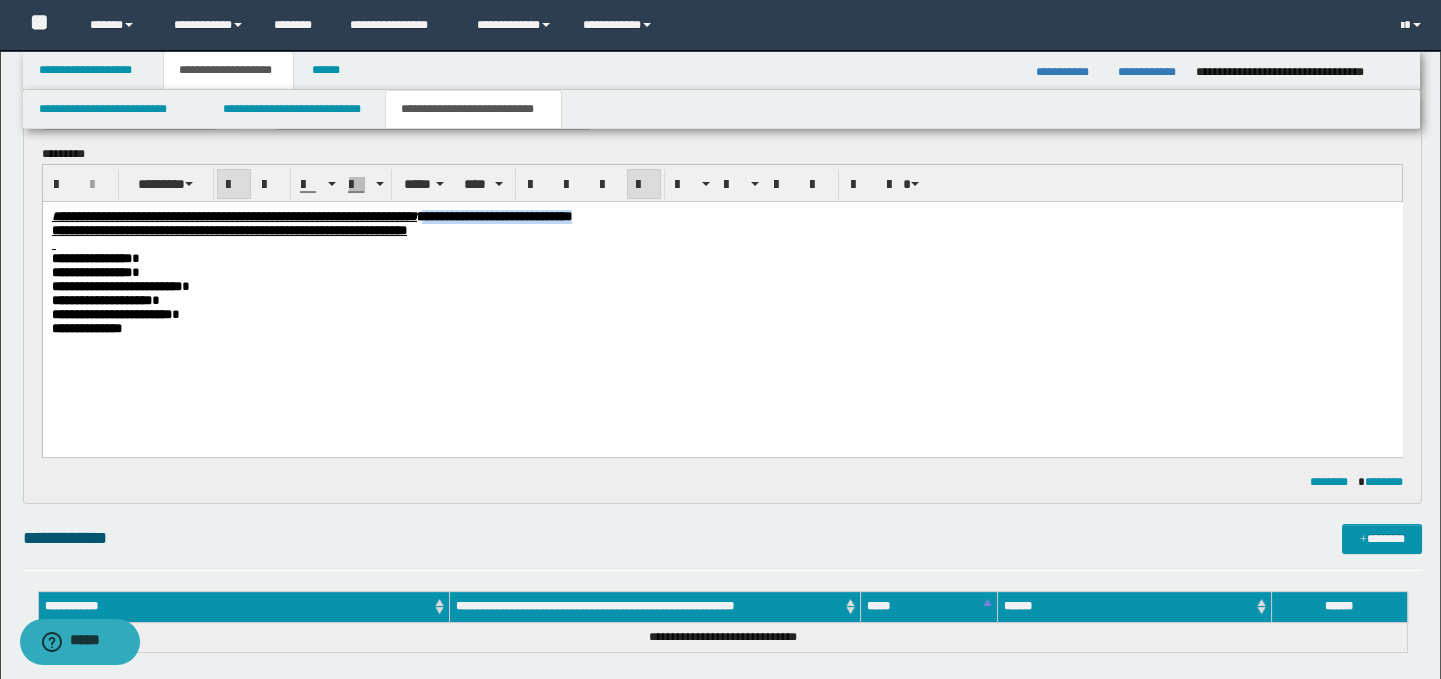 drag, startPoint x: 819, startPoint y: 215, endPoint x: 623, endPoint y: 210, distance: 196.06377 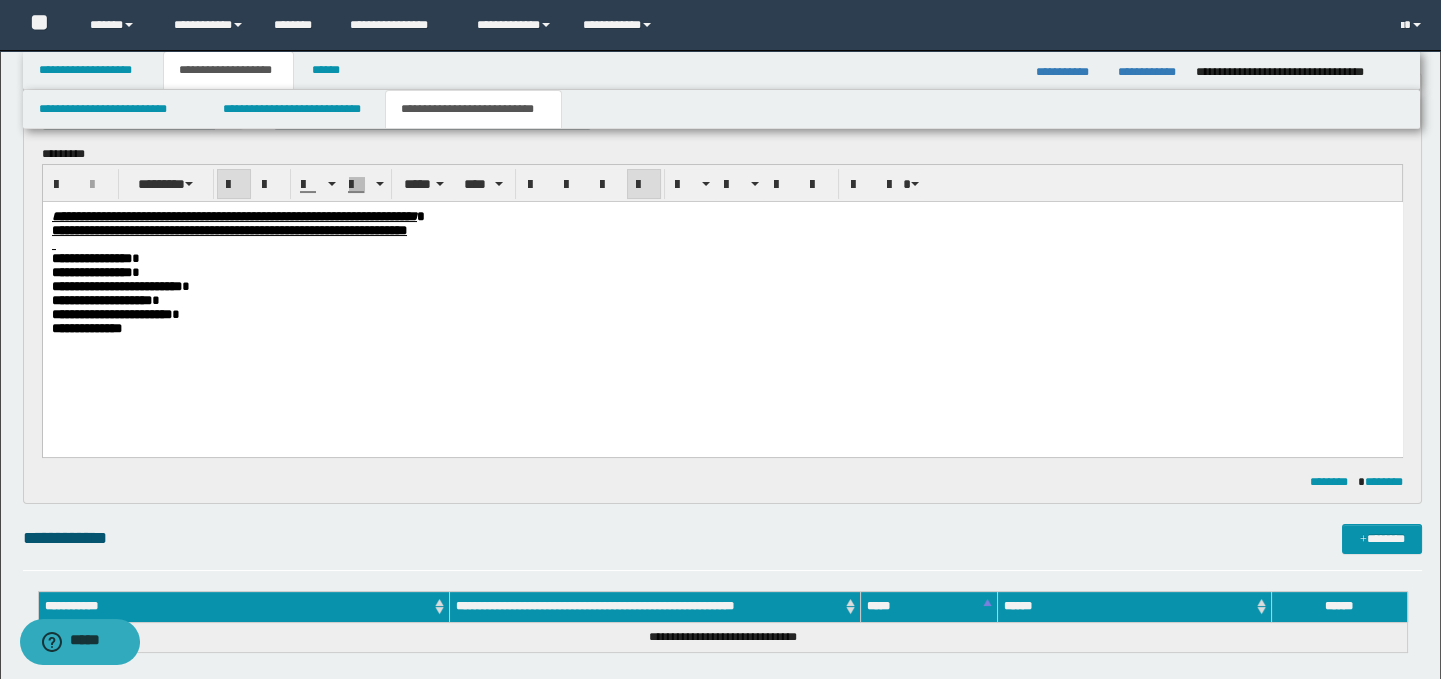 scroll, scrollTop: 374, scrollLeft: 0, axis: vertical 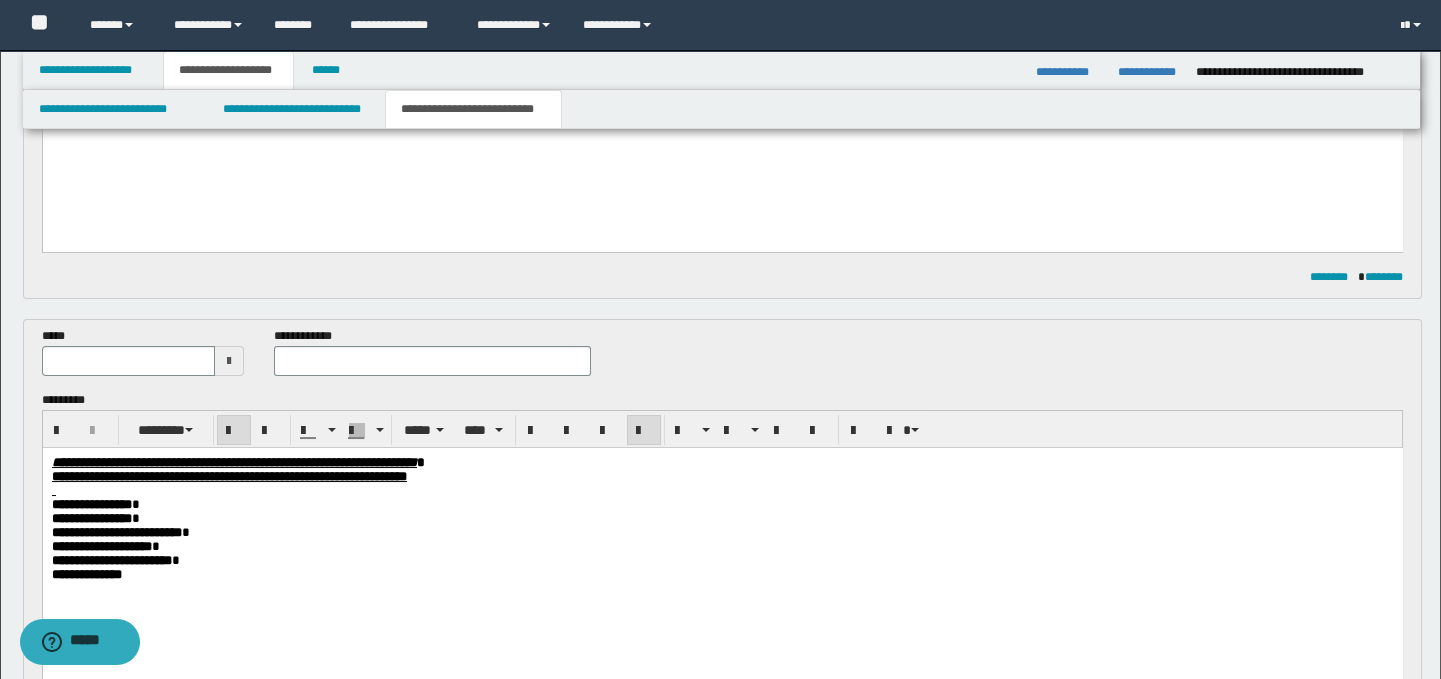 click on "**********" at bounding box center (433, 359) 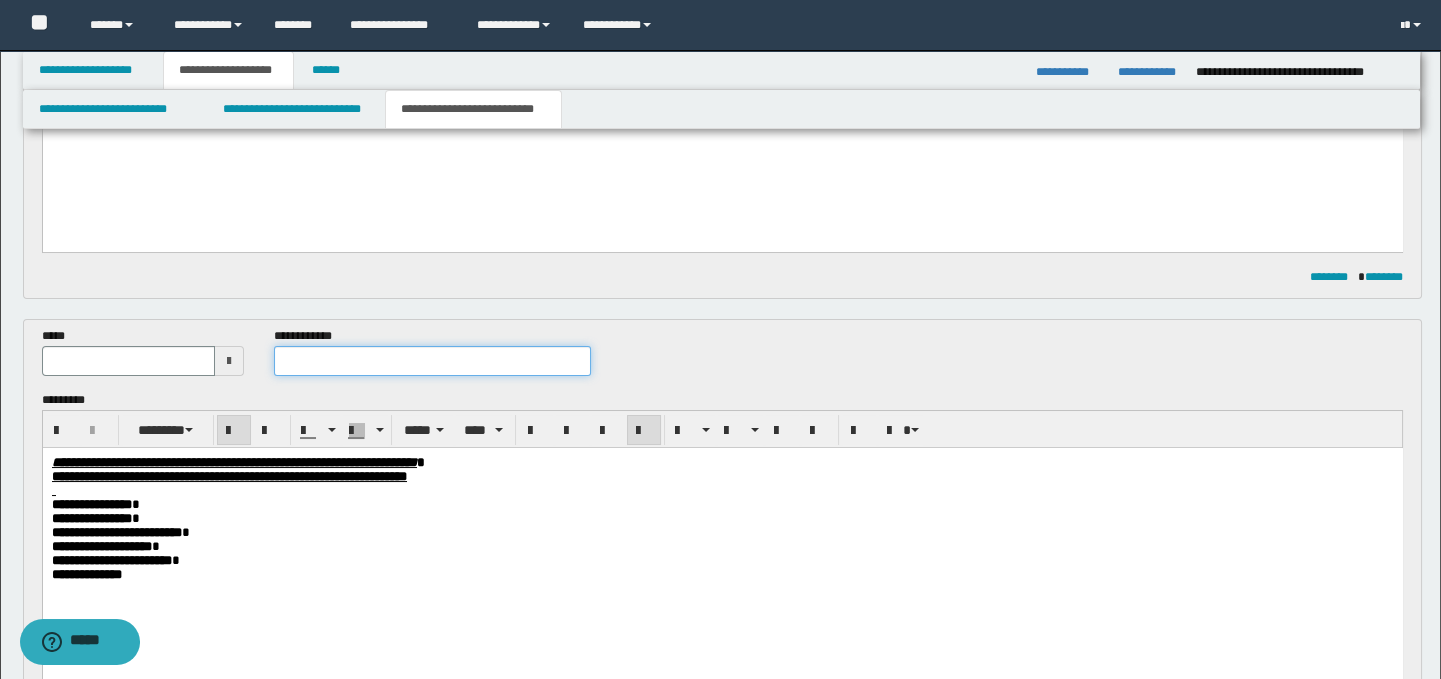 click at bounding box center (433, 361) 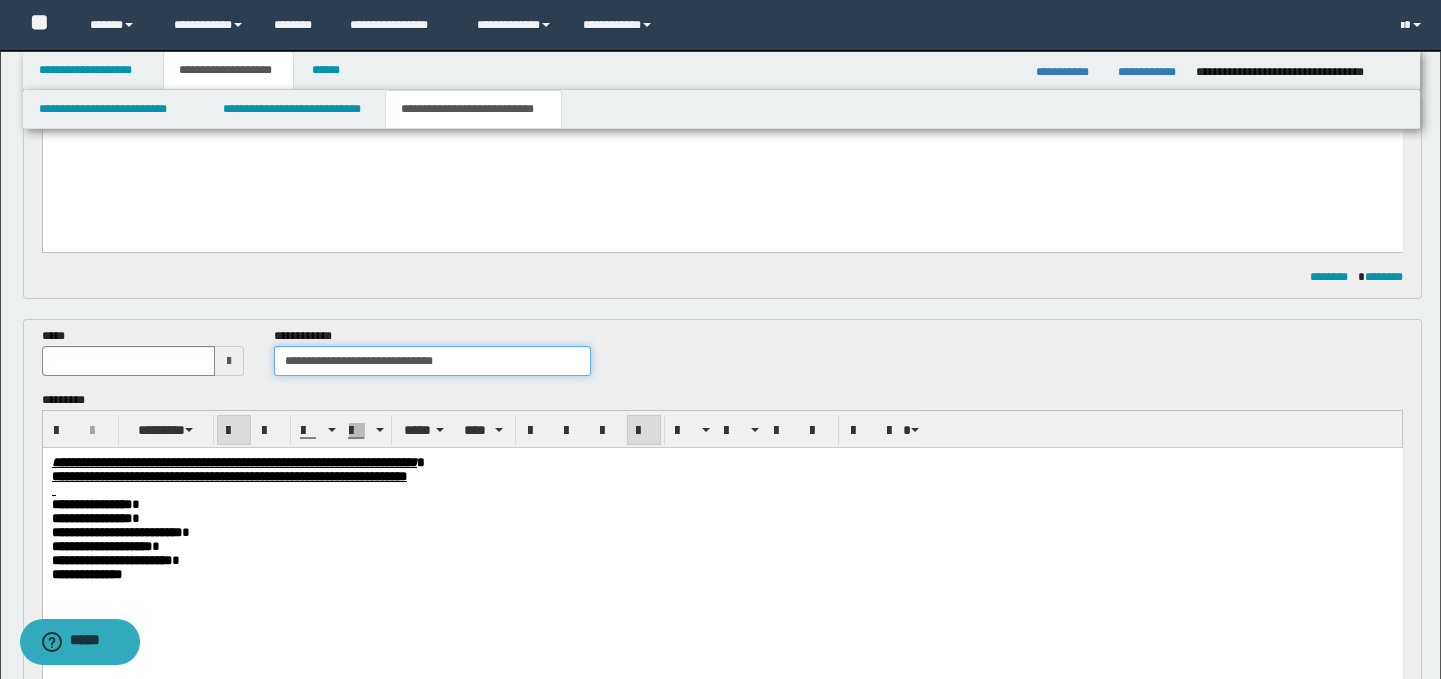 drag, startPoint x: 466, startPoint y: 364, endPoint x: 380, endPoint y: 360, distance: 86.09297 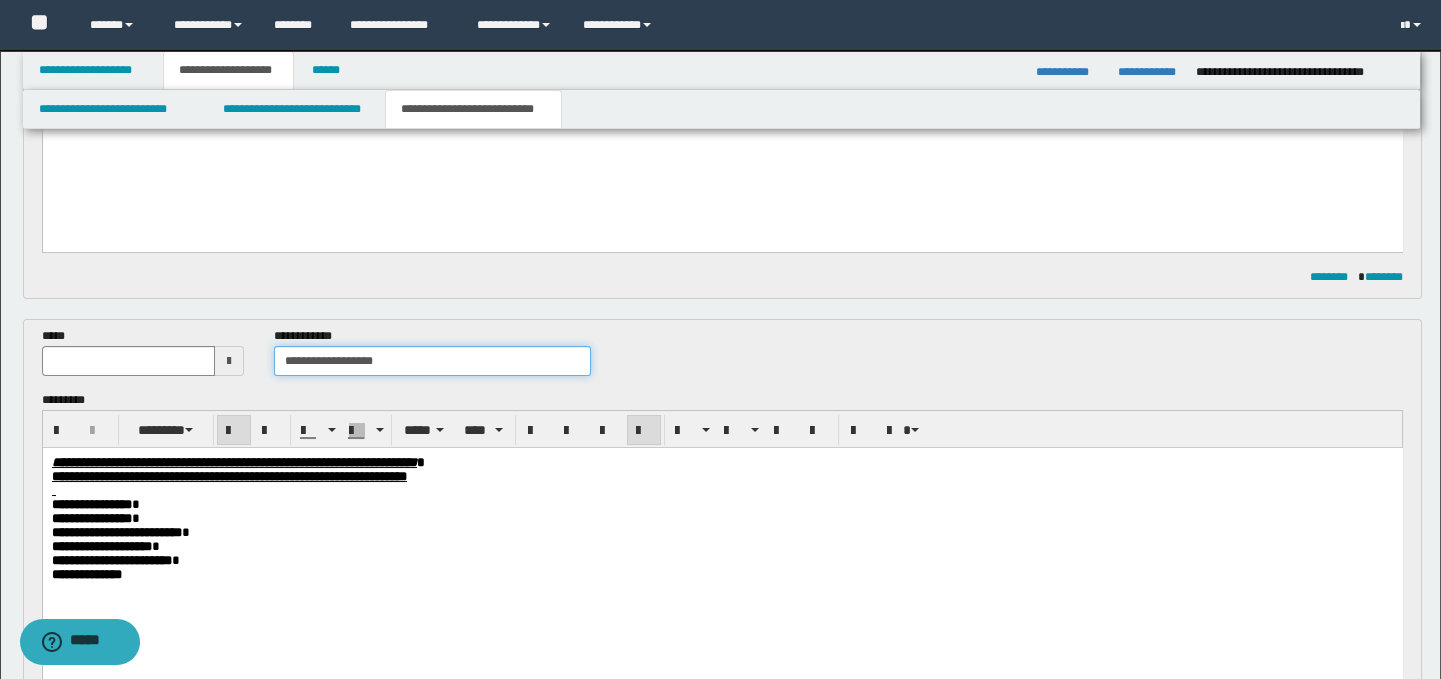 type 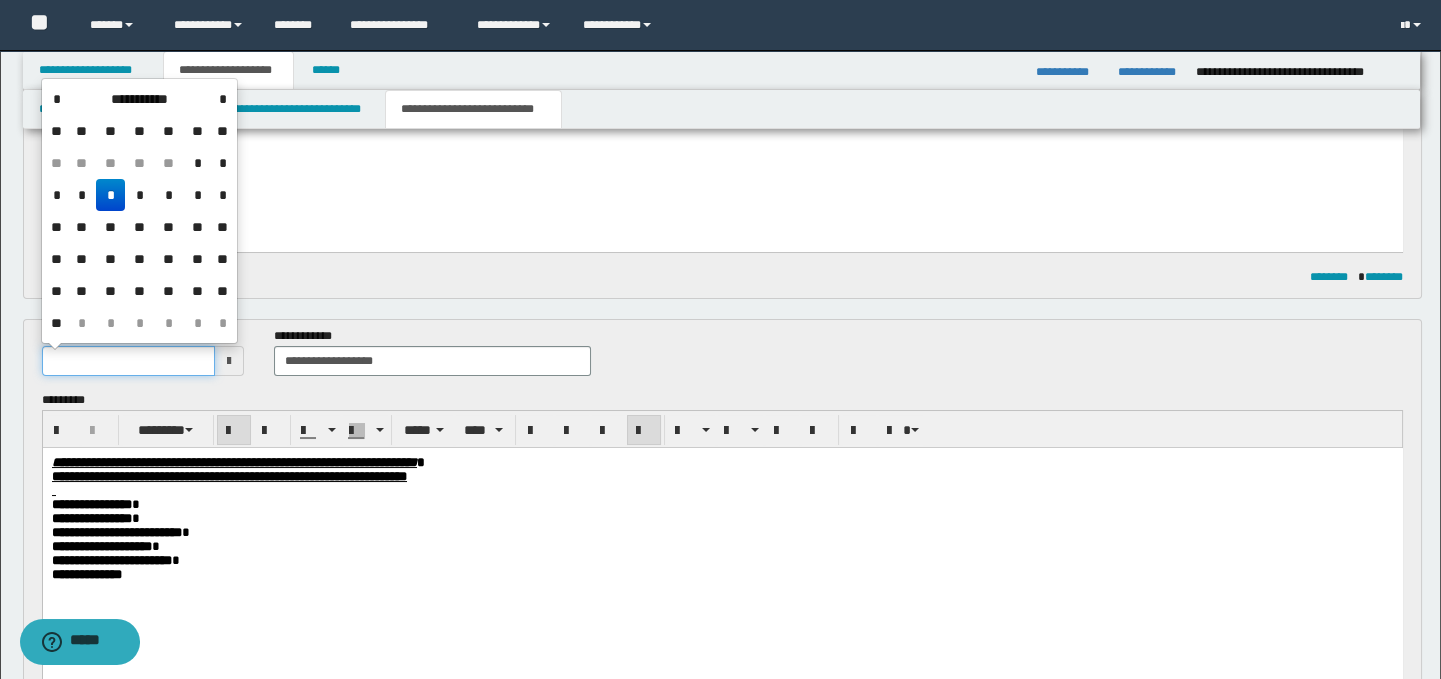 click at bounding box center [128, 361] 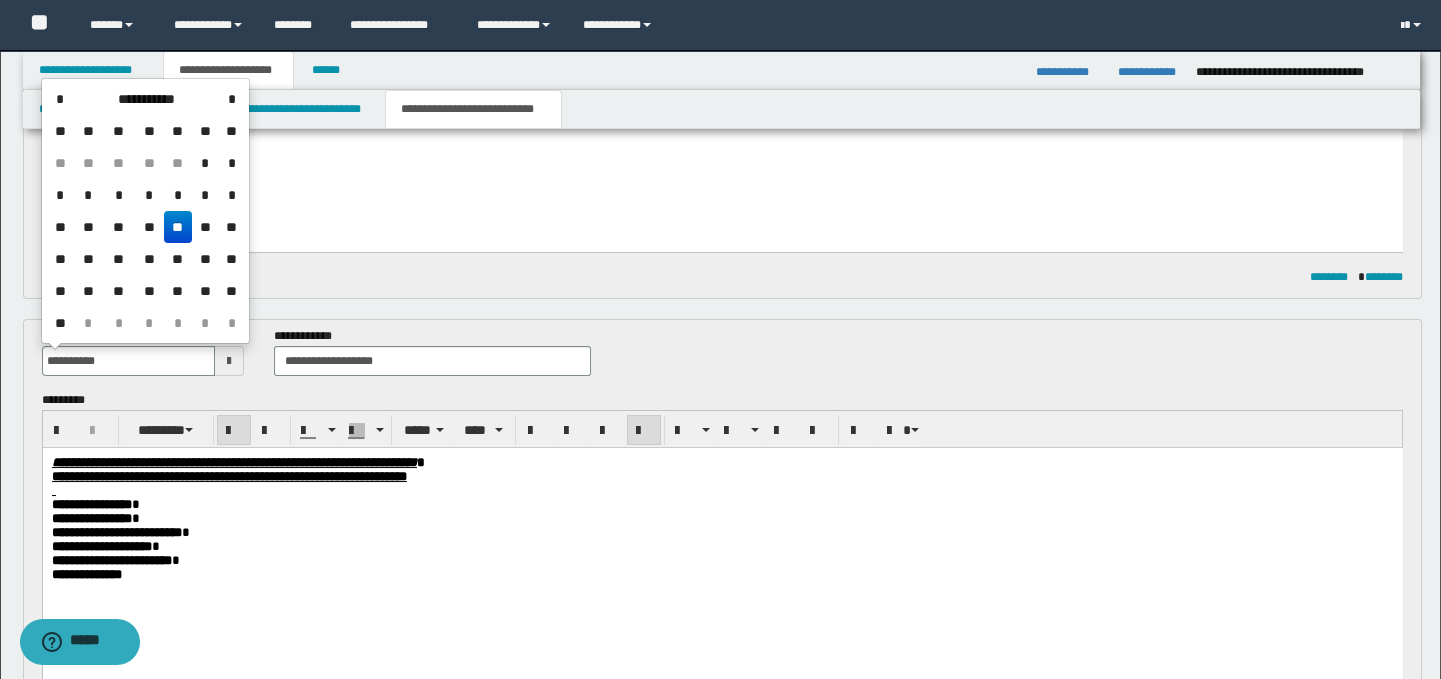 click on "**" at bounding box center [178, 227] 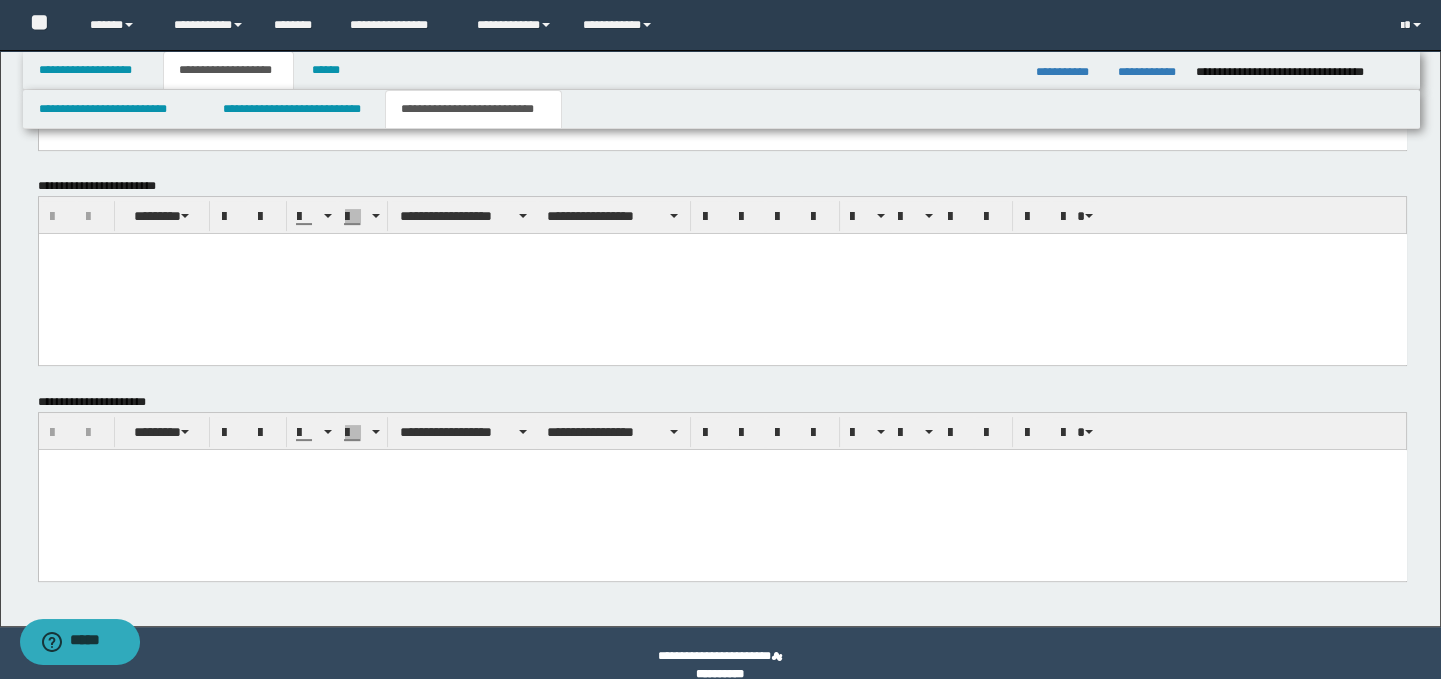 scroll, scrollTop: 1423, scrollLeft: 0, axis: vertical 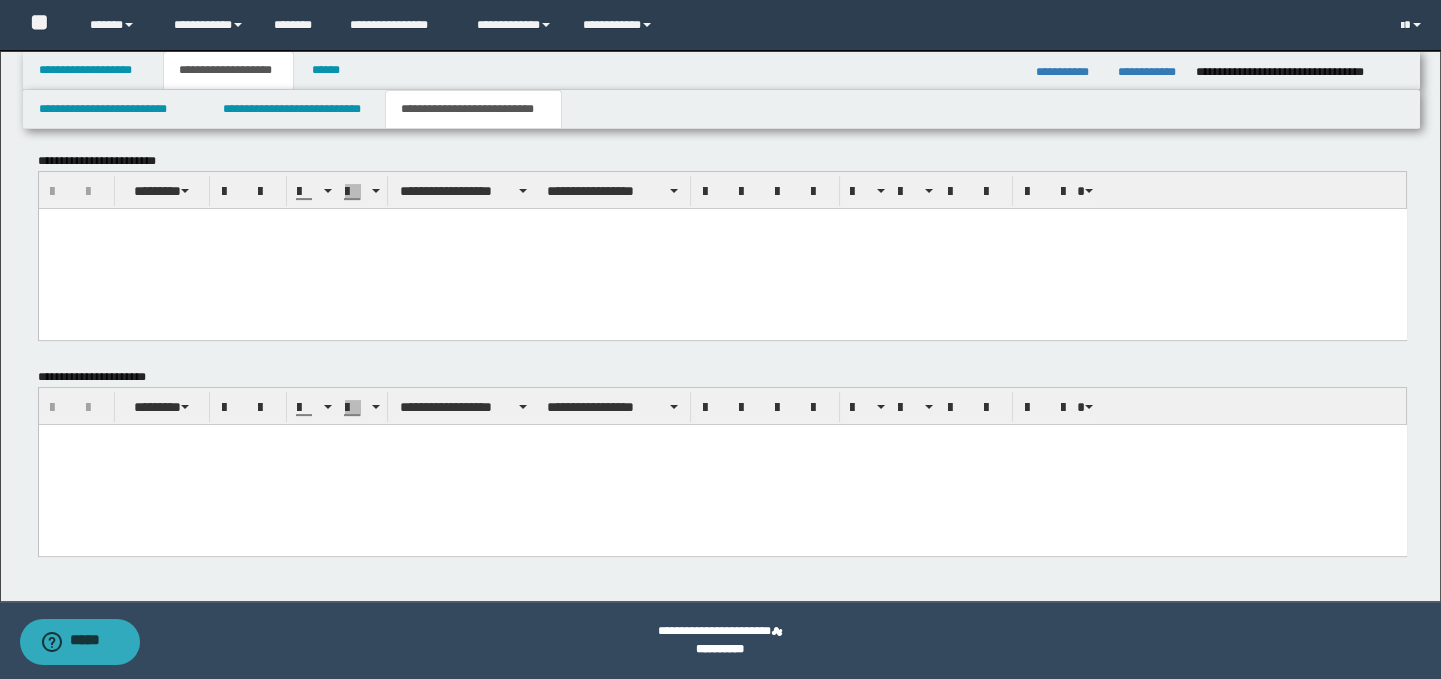 click at bounding box center [722, 464] 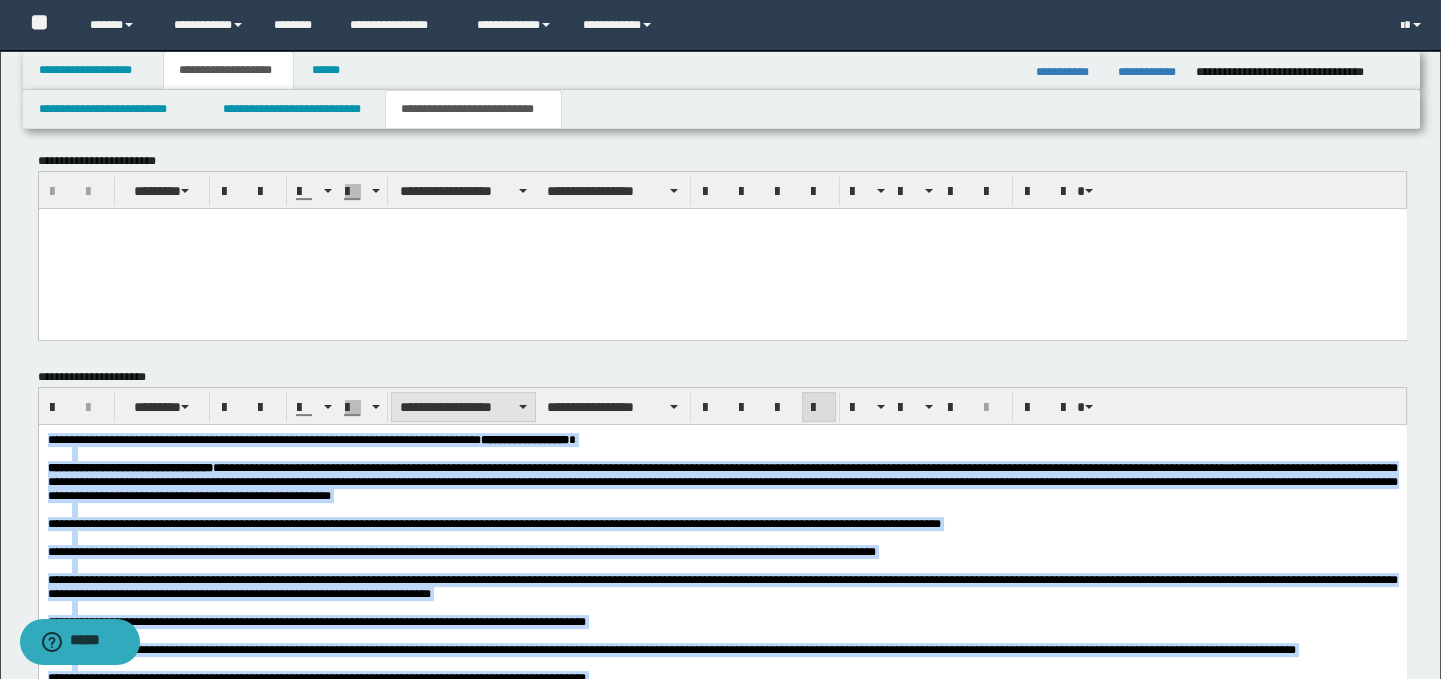click on "**********" at bounding box center (463, 407) 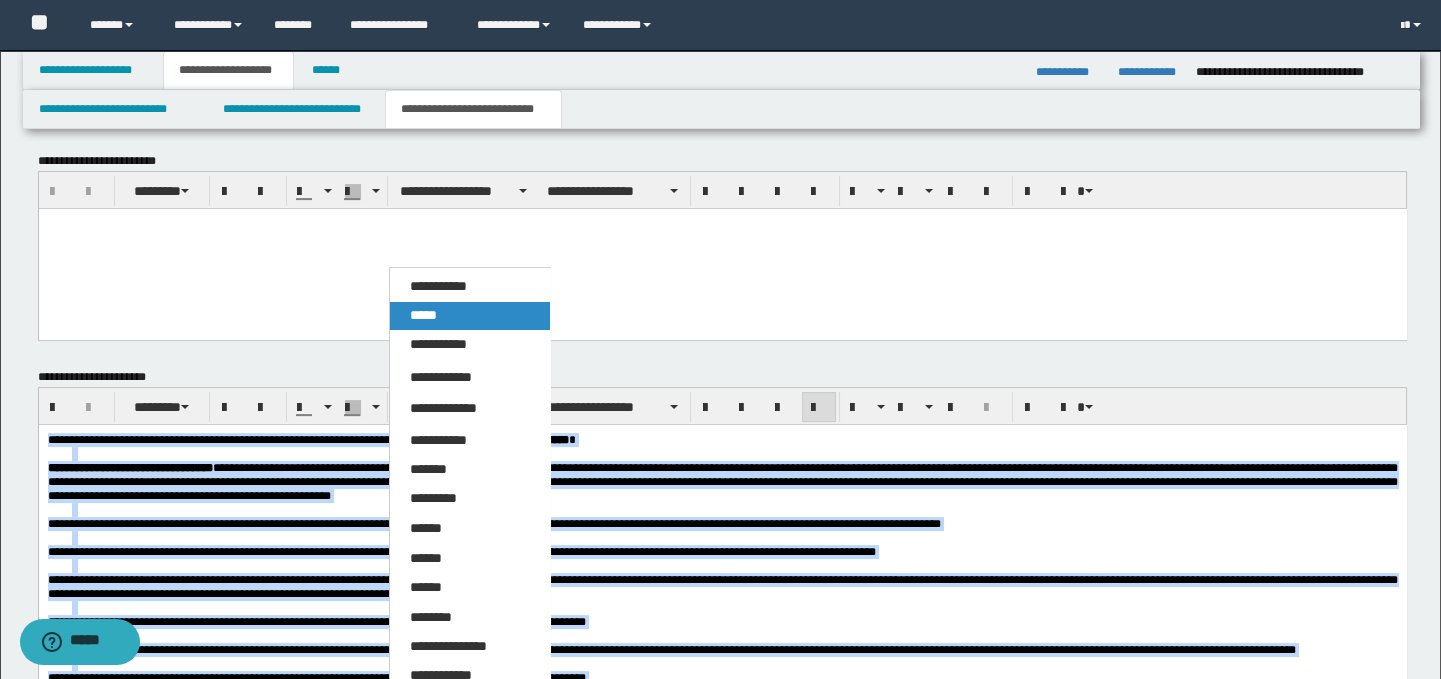 click on "*****" at bounding box center [423, 315] 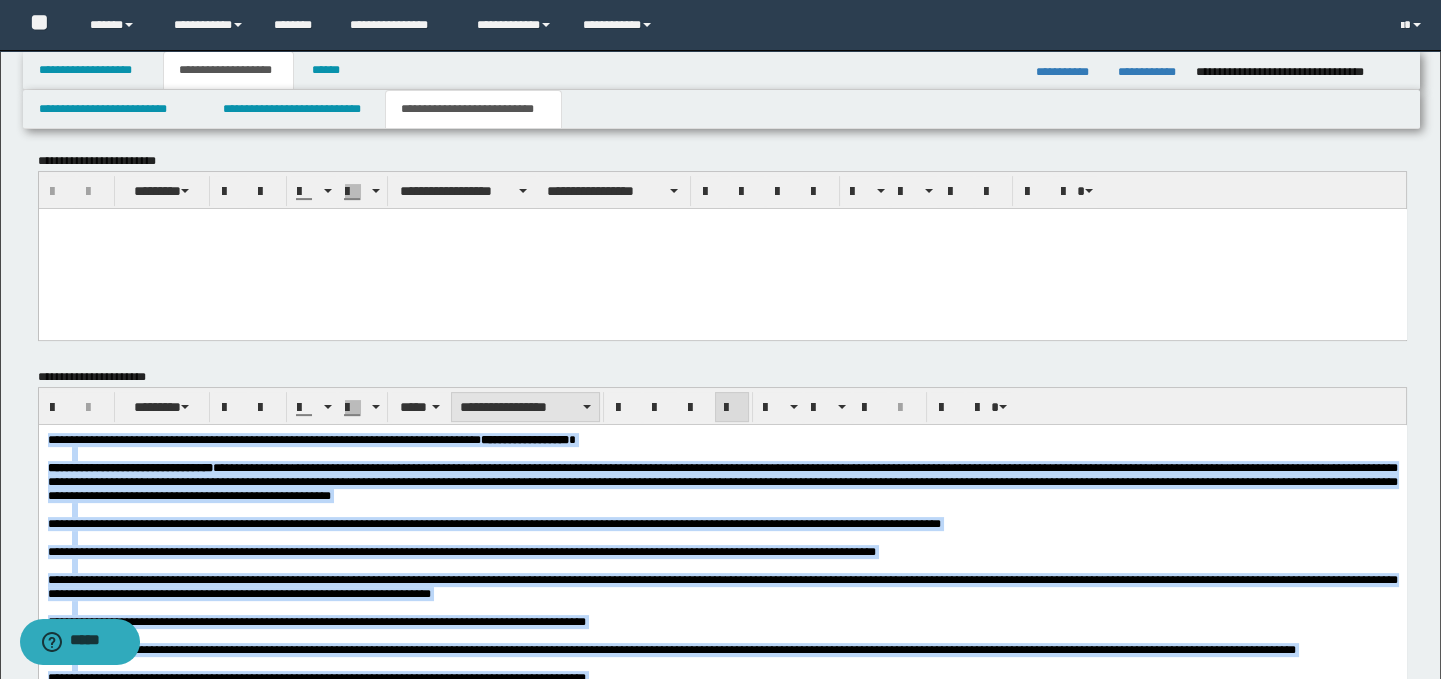 click on "**********" at bounding box center [525, 407] 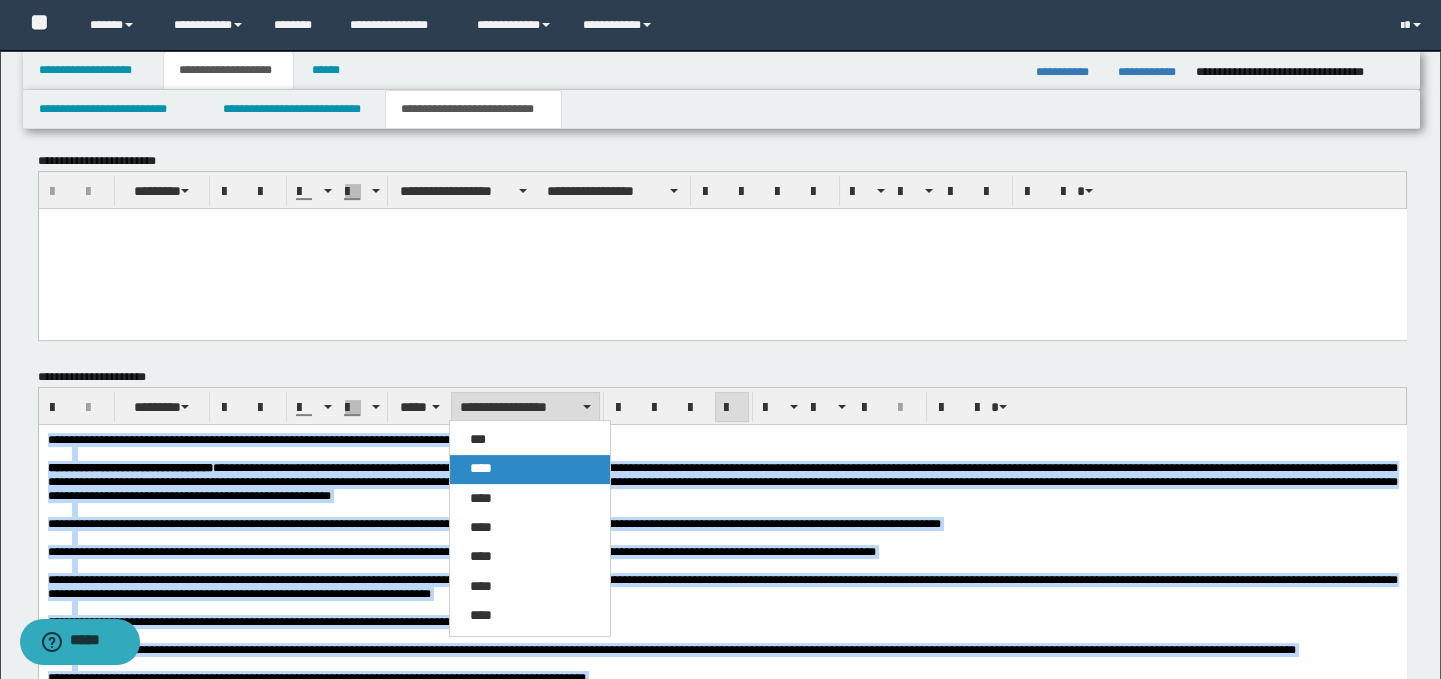 click on "****" at bounding box center (530, 469) 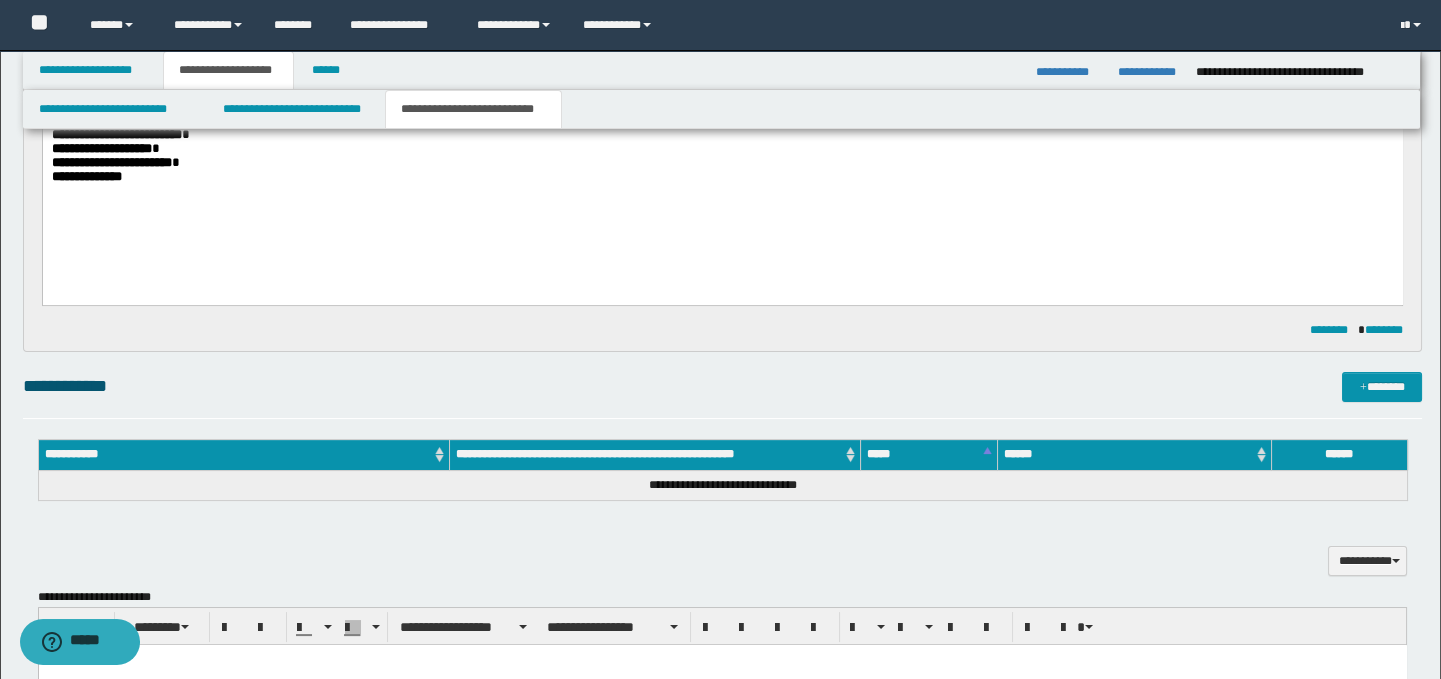 scroll, scrollTop: 741, scrollLeft: 0, axis: vertical 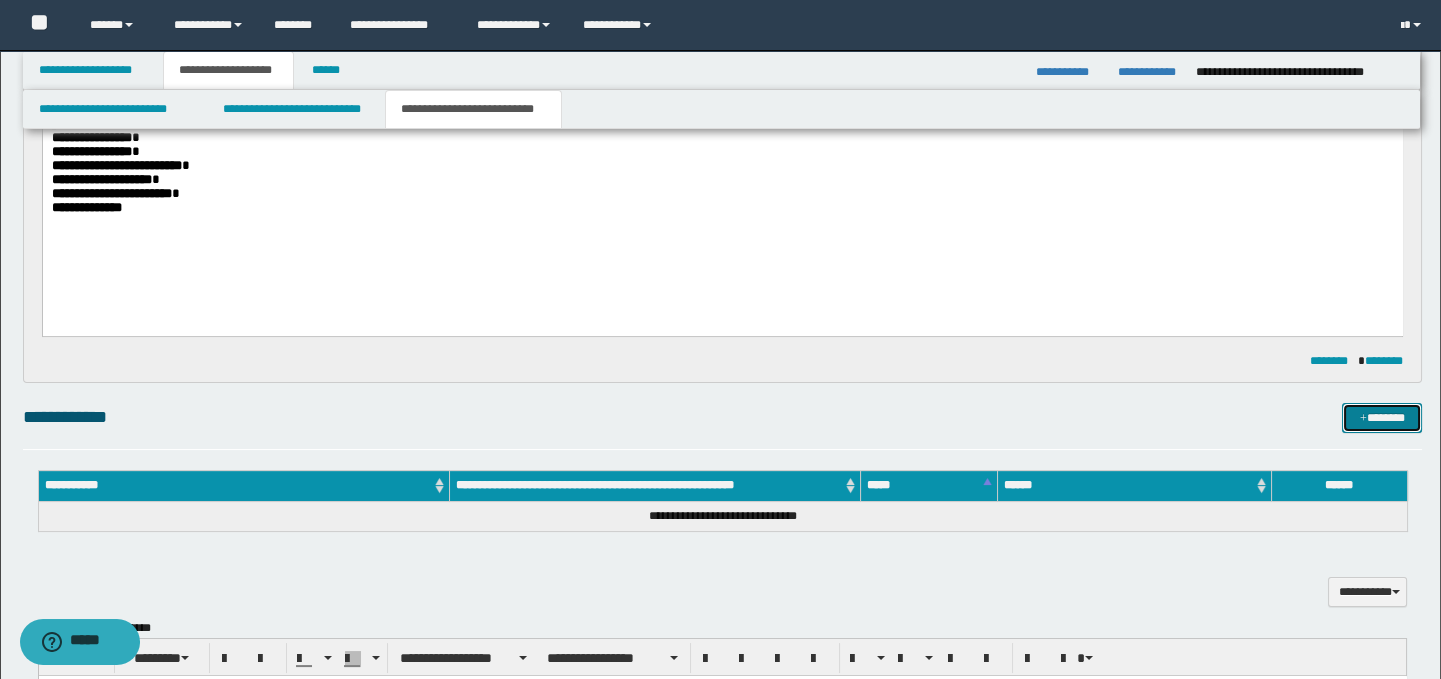 click on "*******" at bounding box center [1382, 418] 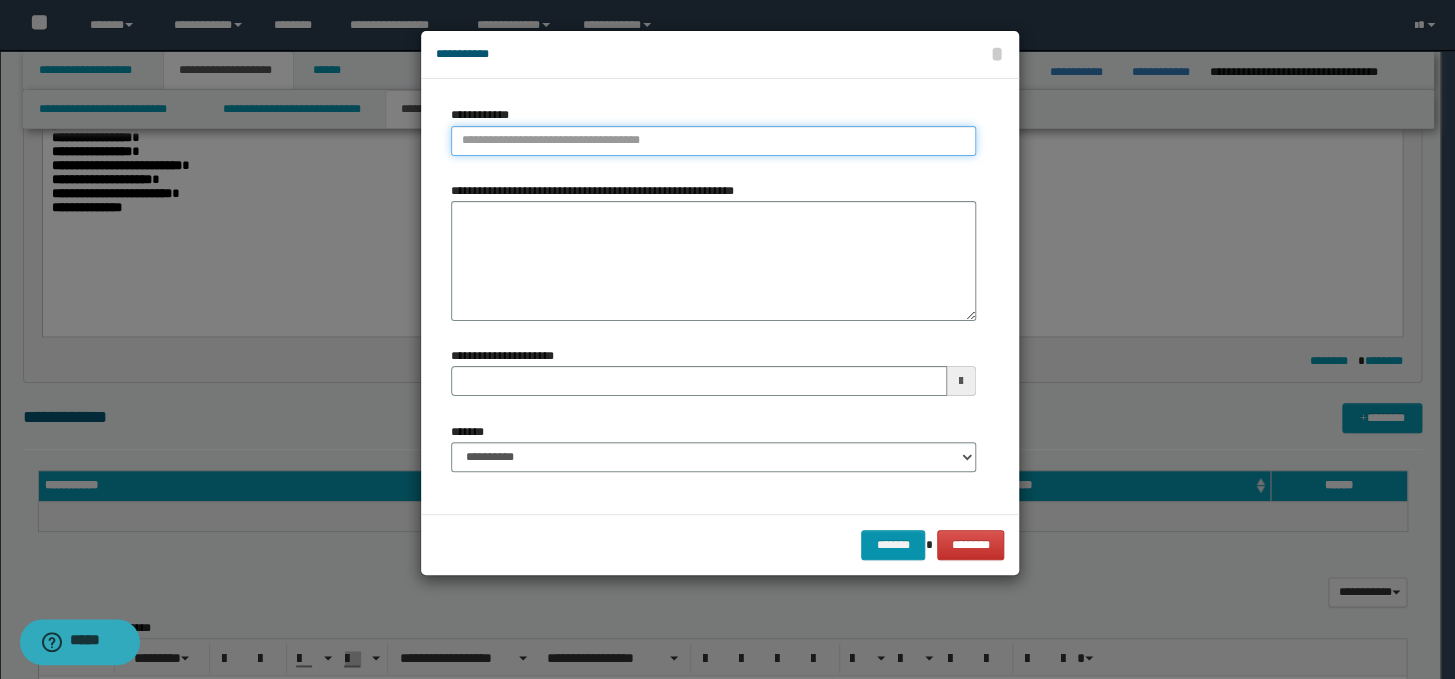 click on "**********" at bounding box center [713, 141] 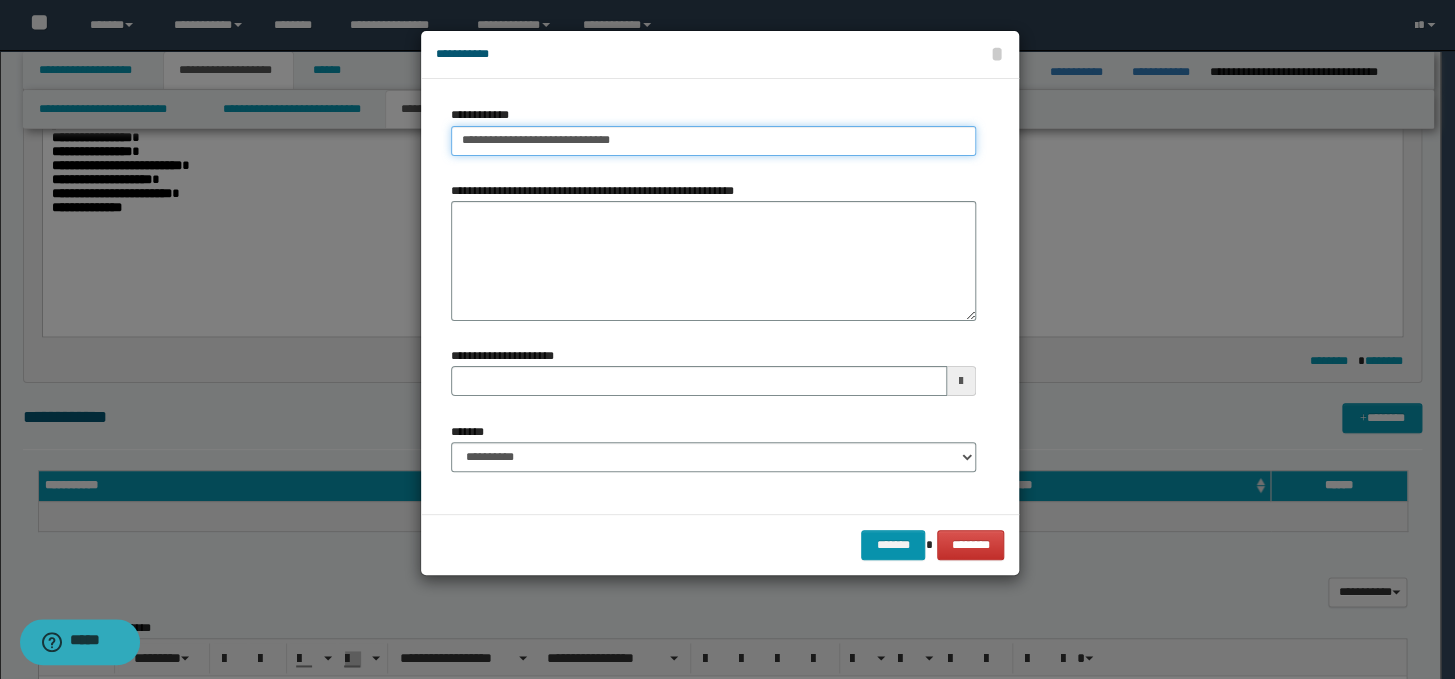 drag, startPoint x: 637, startPoint y: 140, endPoint x: 593, endPoint y: 141, distance: 44.011364 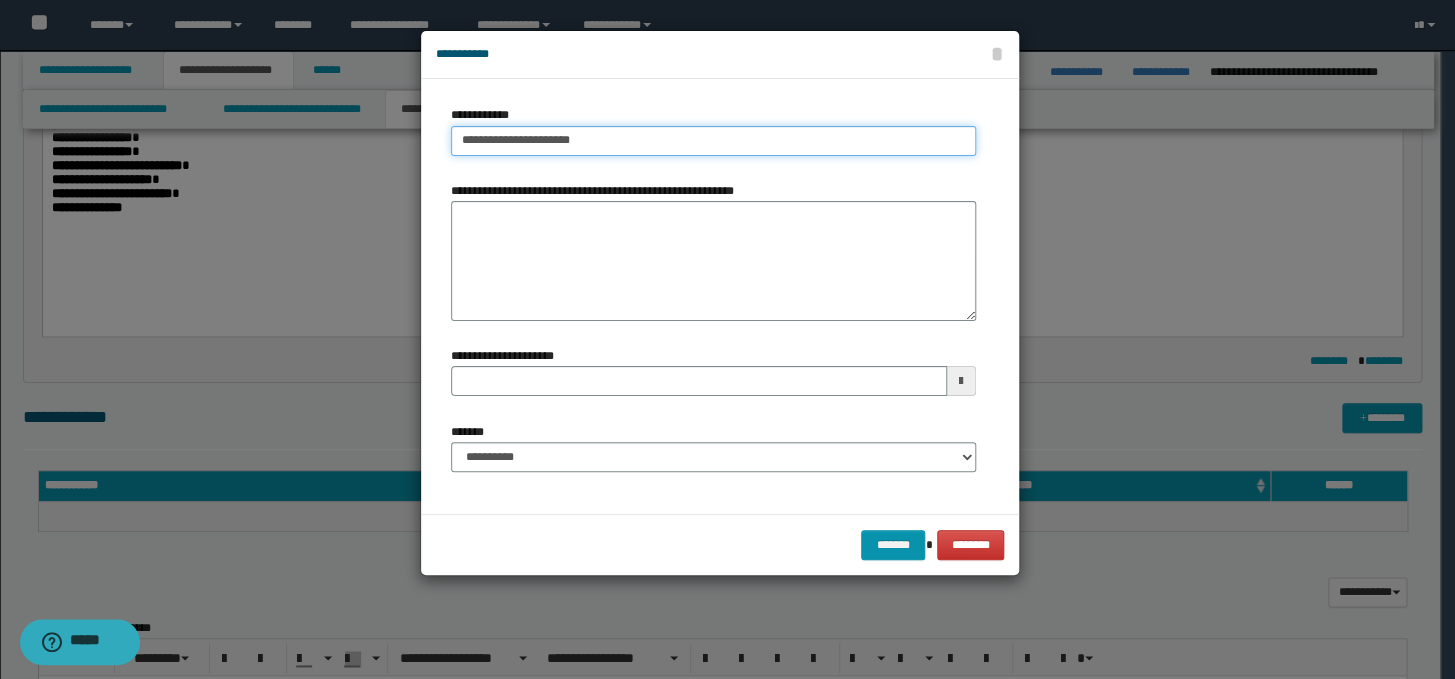 type on "**********" 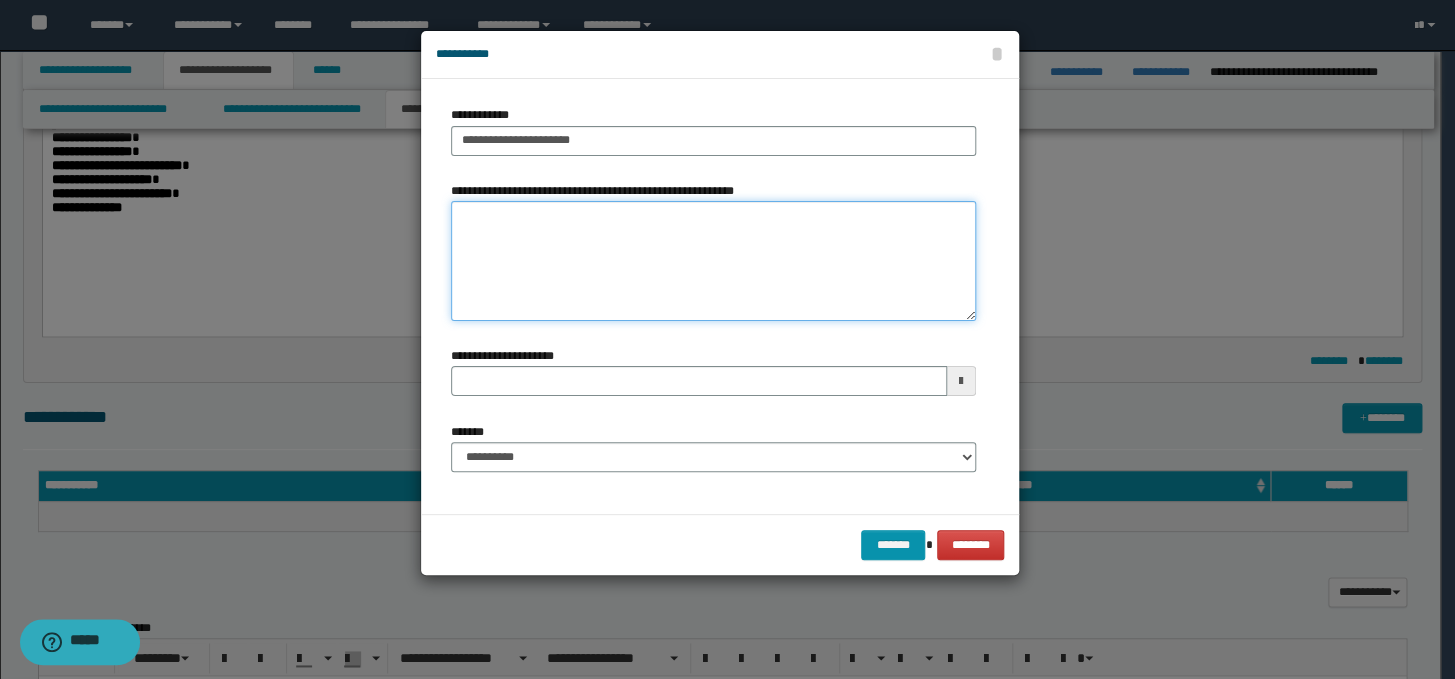 click on "**********" at bounding box center [713, 261] 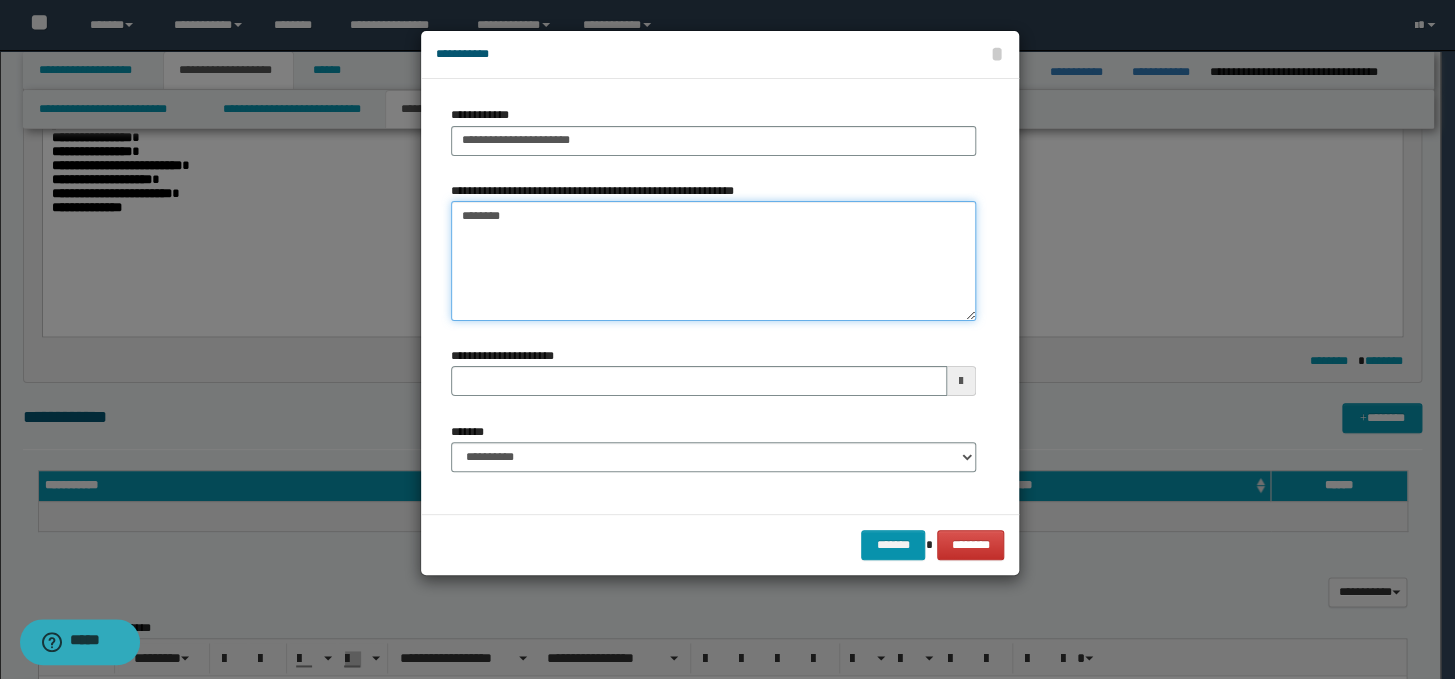 type on "********" 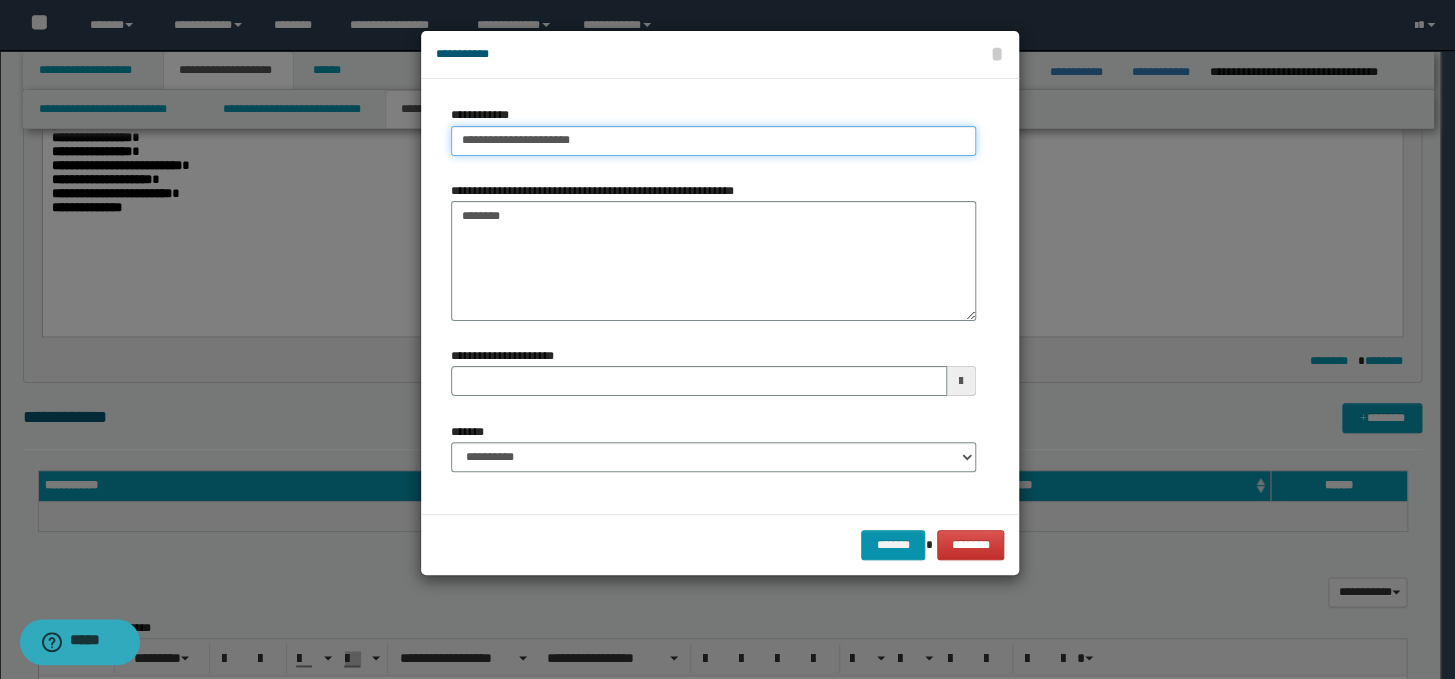 click on "**********" at bounding box center [713, 141] 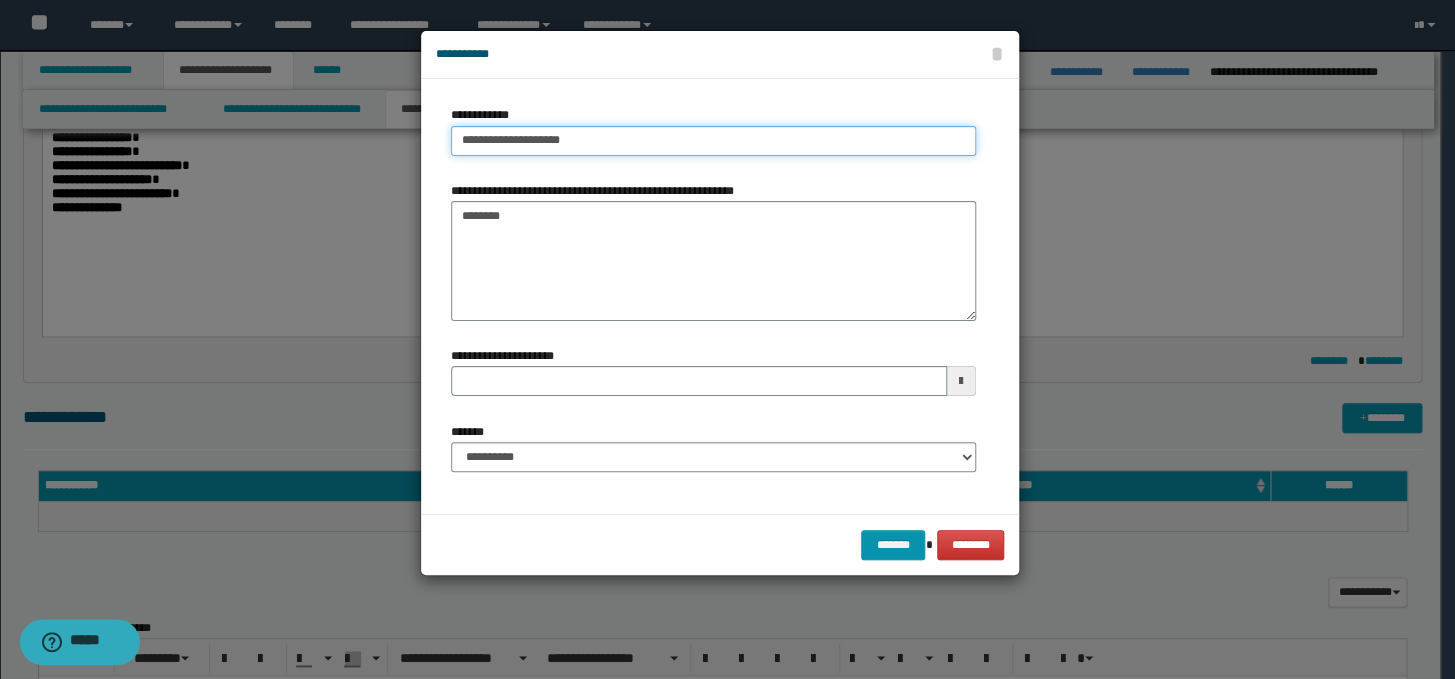 type on "**********" 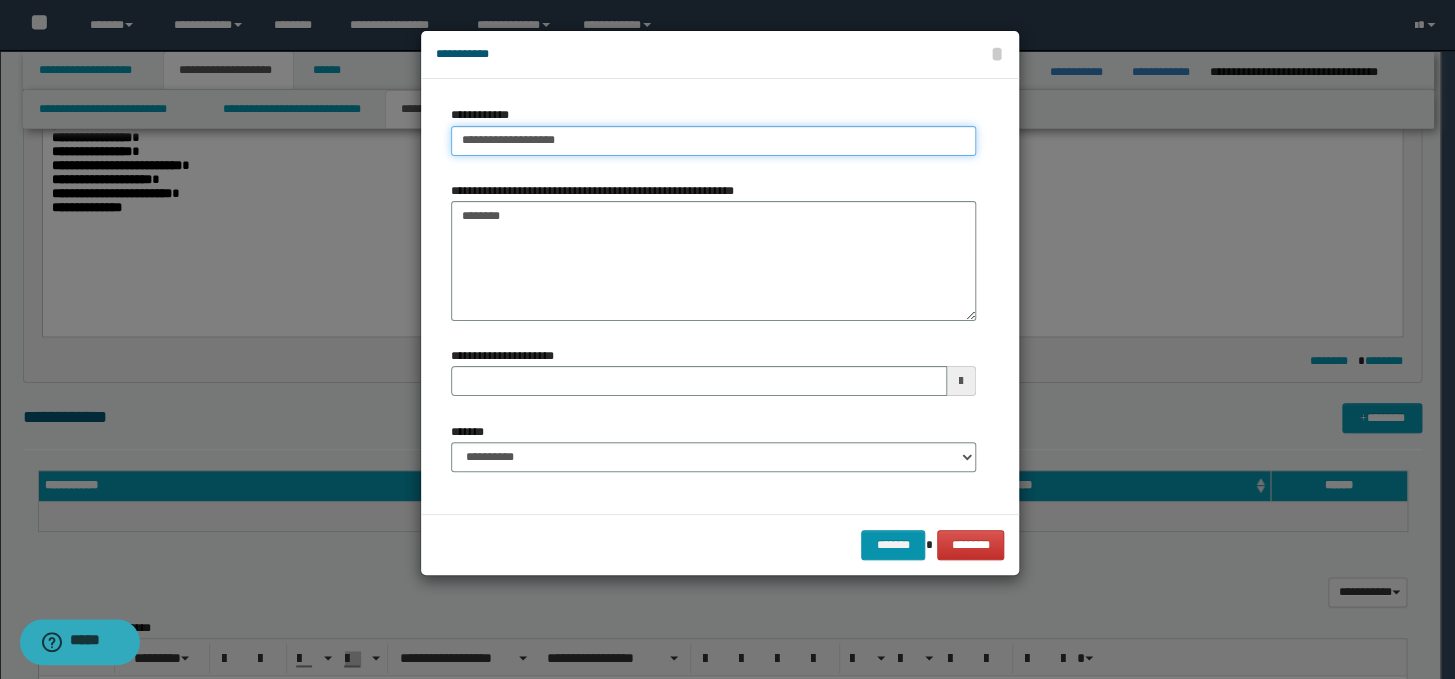 type on "**********" 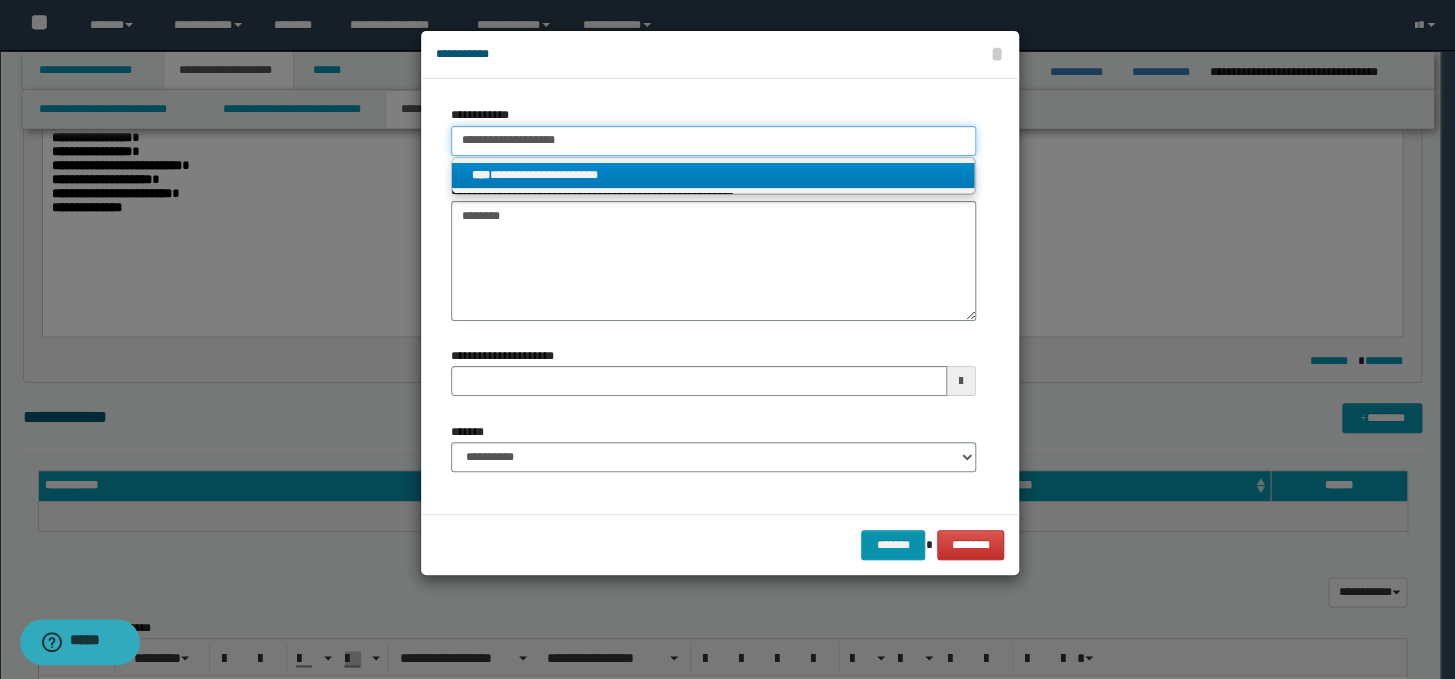 type on "**********" 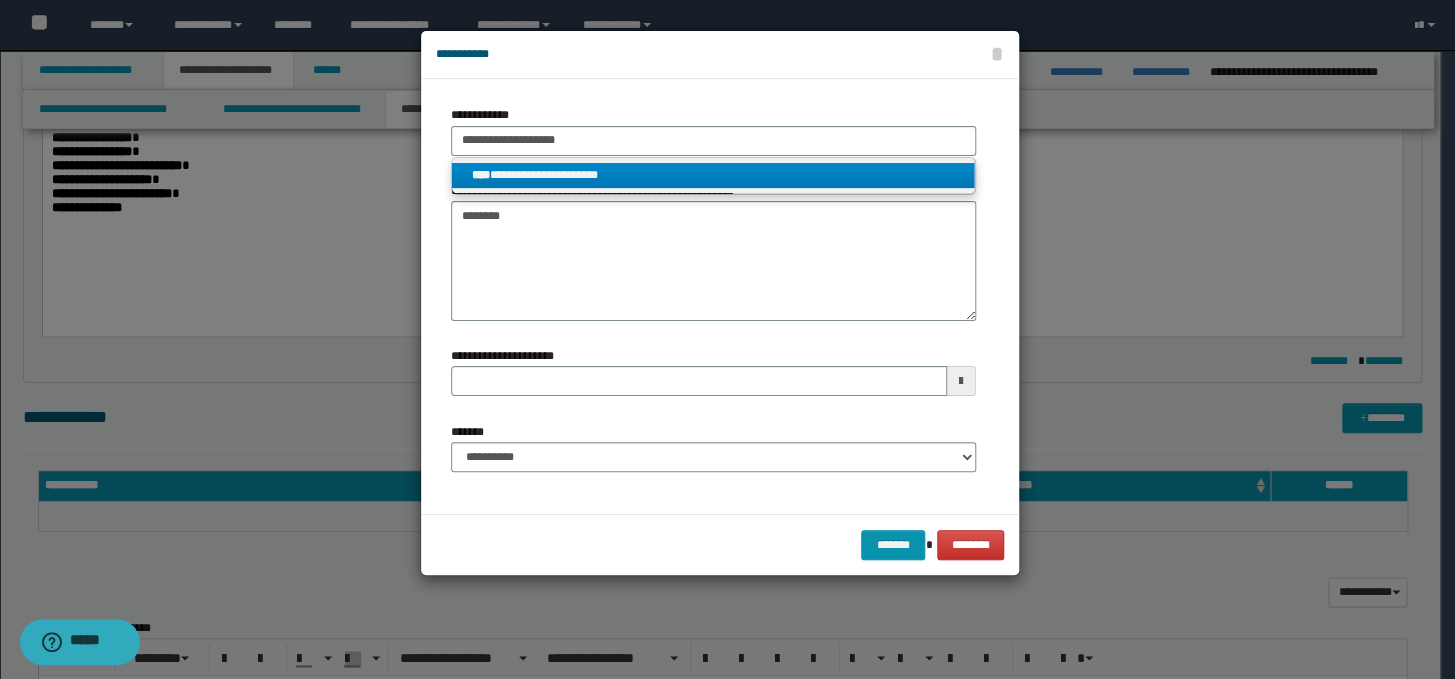 click on "**********" at bounding box center [713, 175] 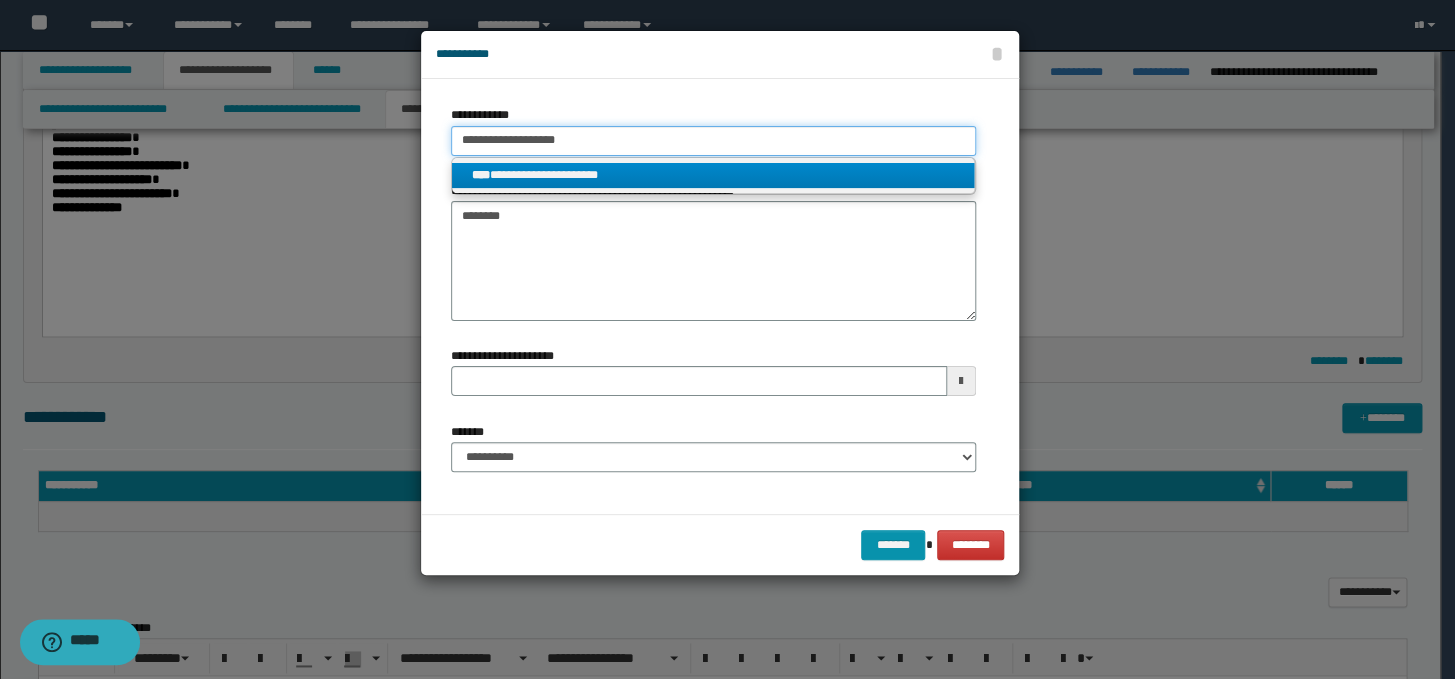 type 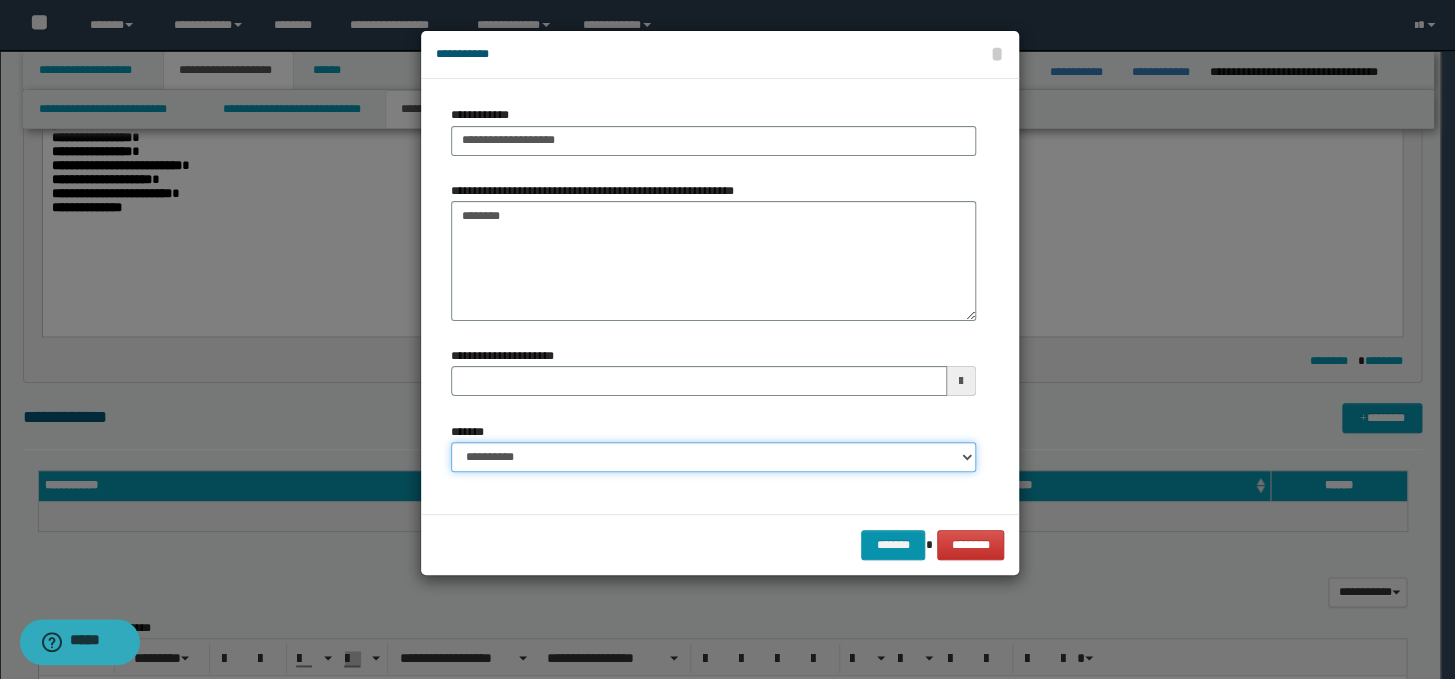 click on "**********" at bounding box center [713, 457] 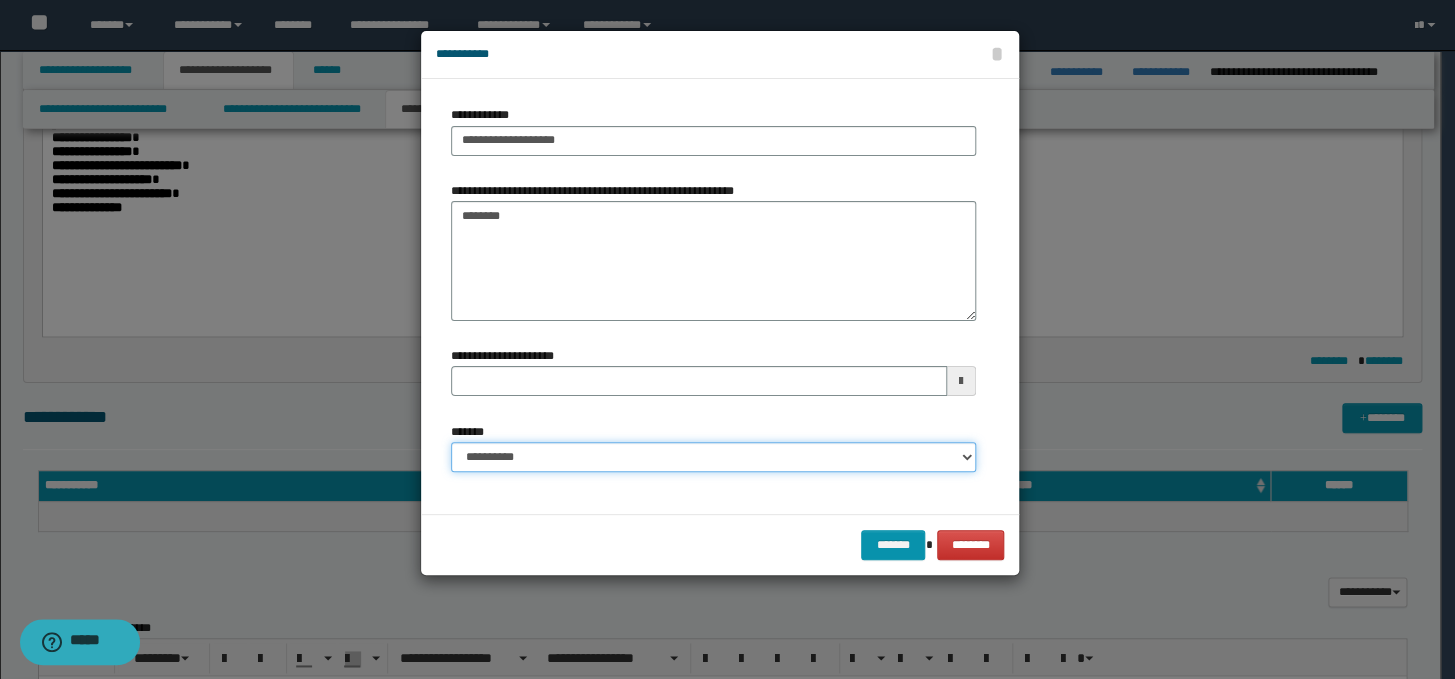 click on "**********" at bounding box center [713, 457] 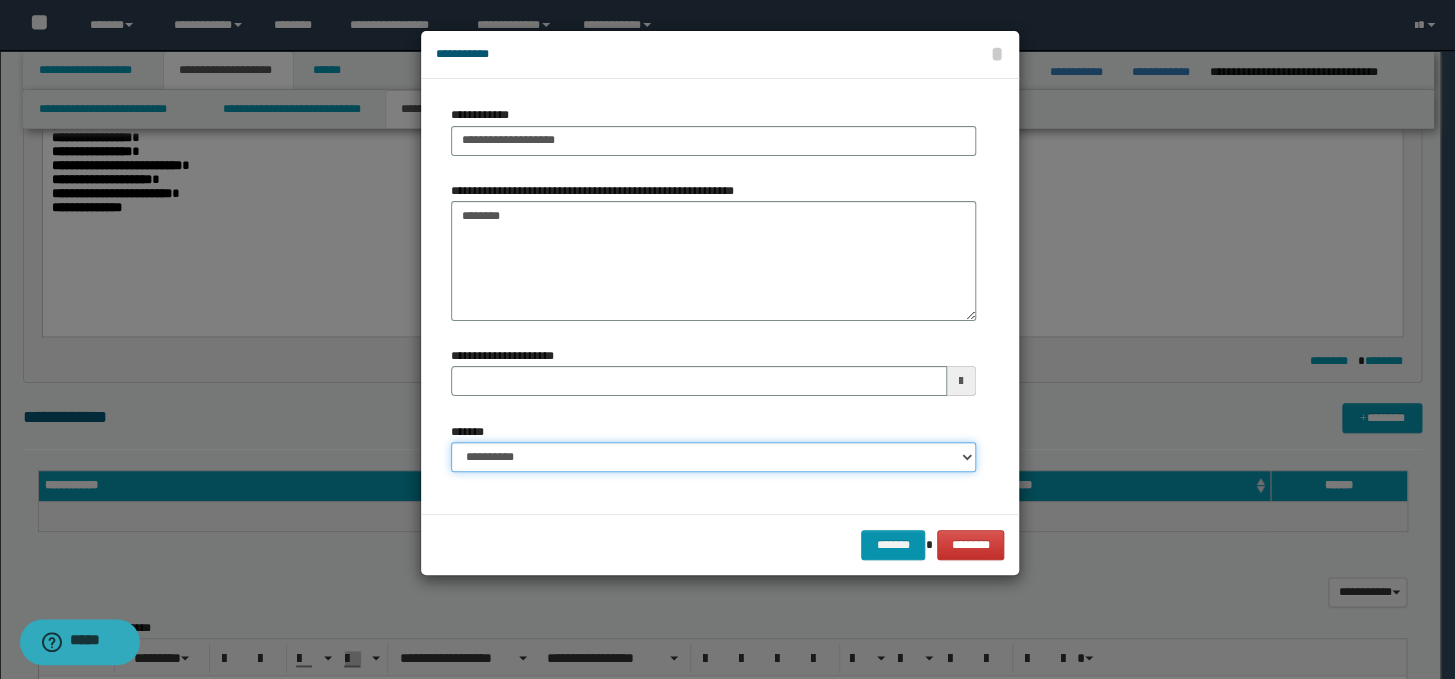 click on "**********" at bounding box center [713, 457] 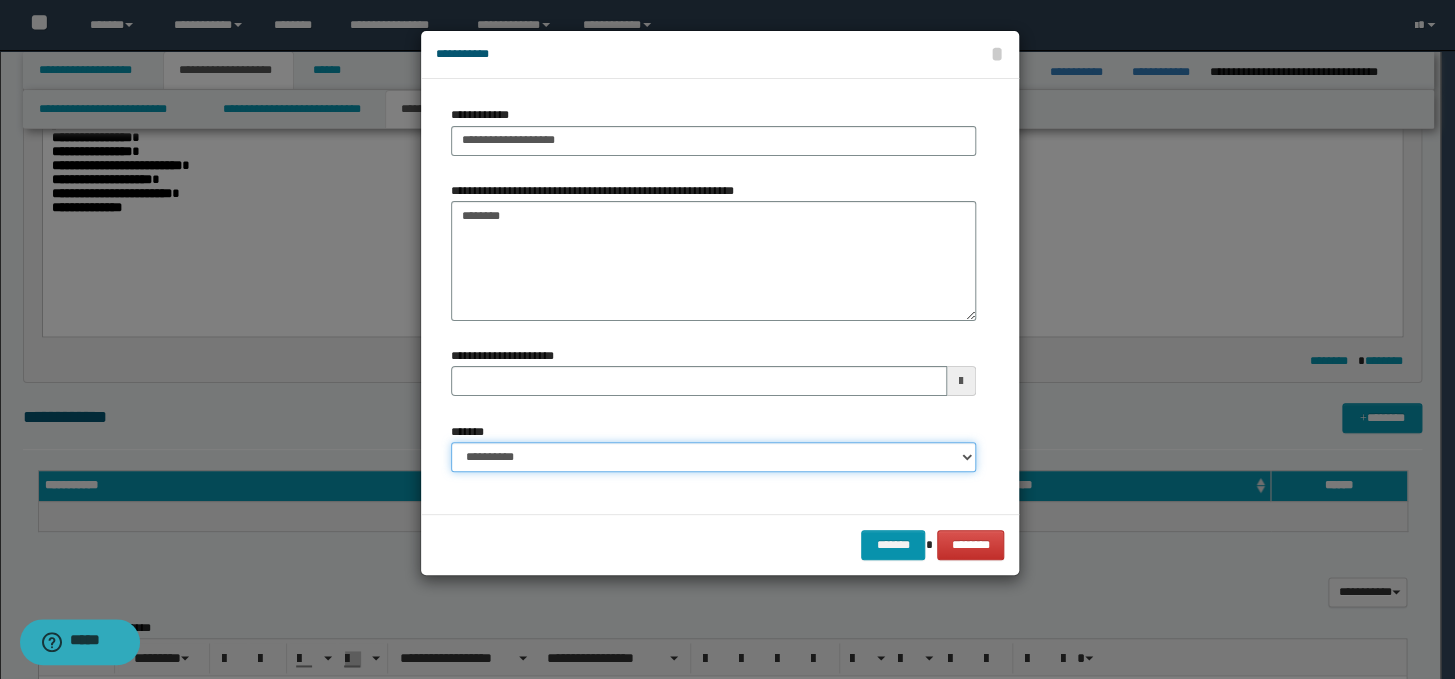select on "*" 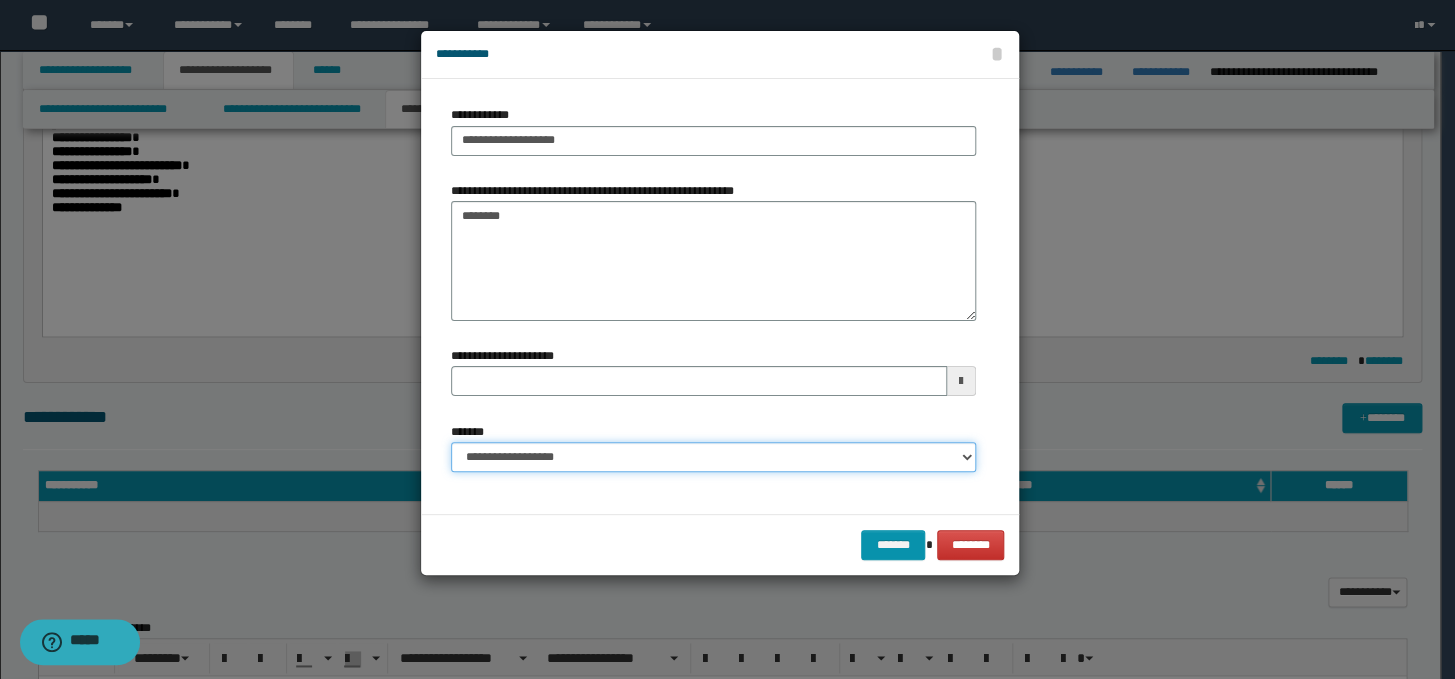 click on "**********" at bounding box center (713, 457) 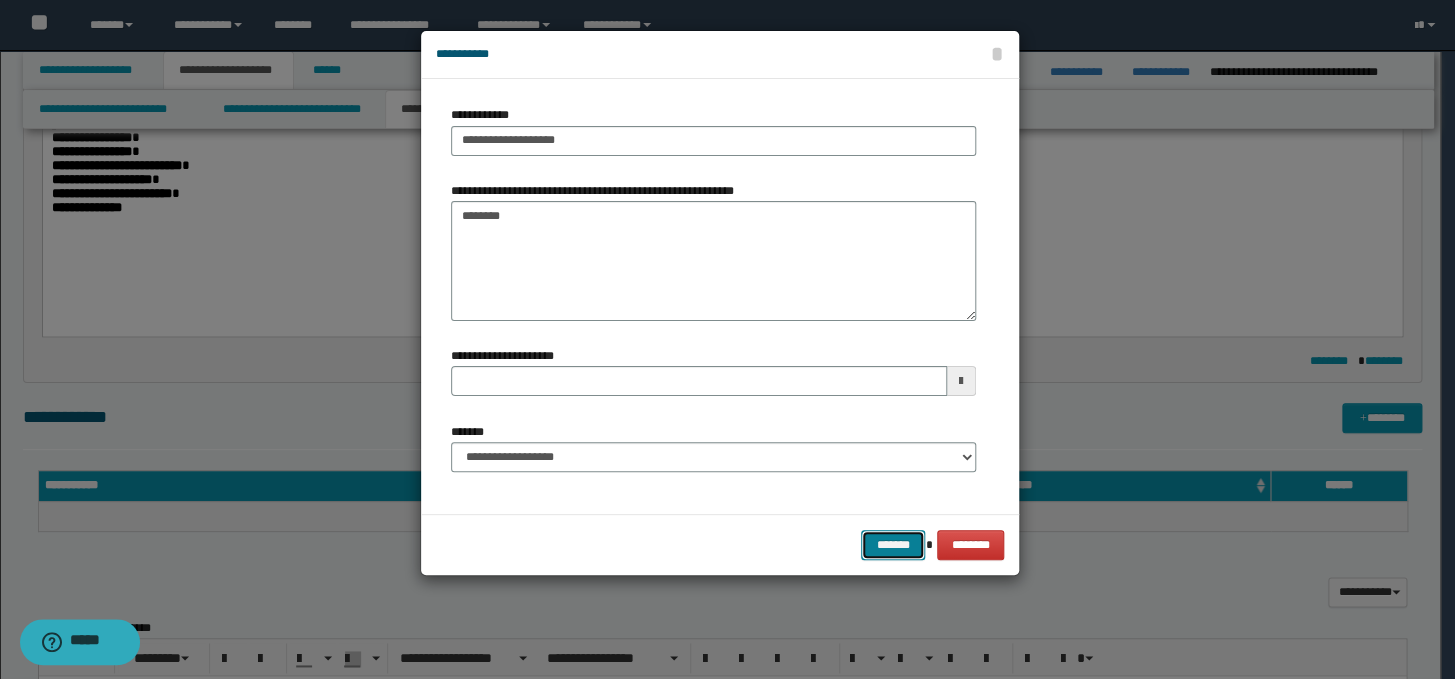 click on "*******" at bounding box center [893, 545] 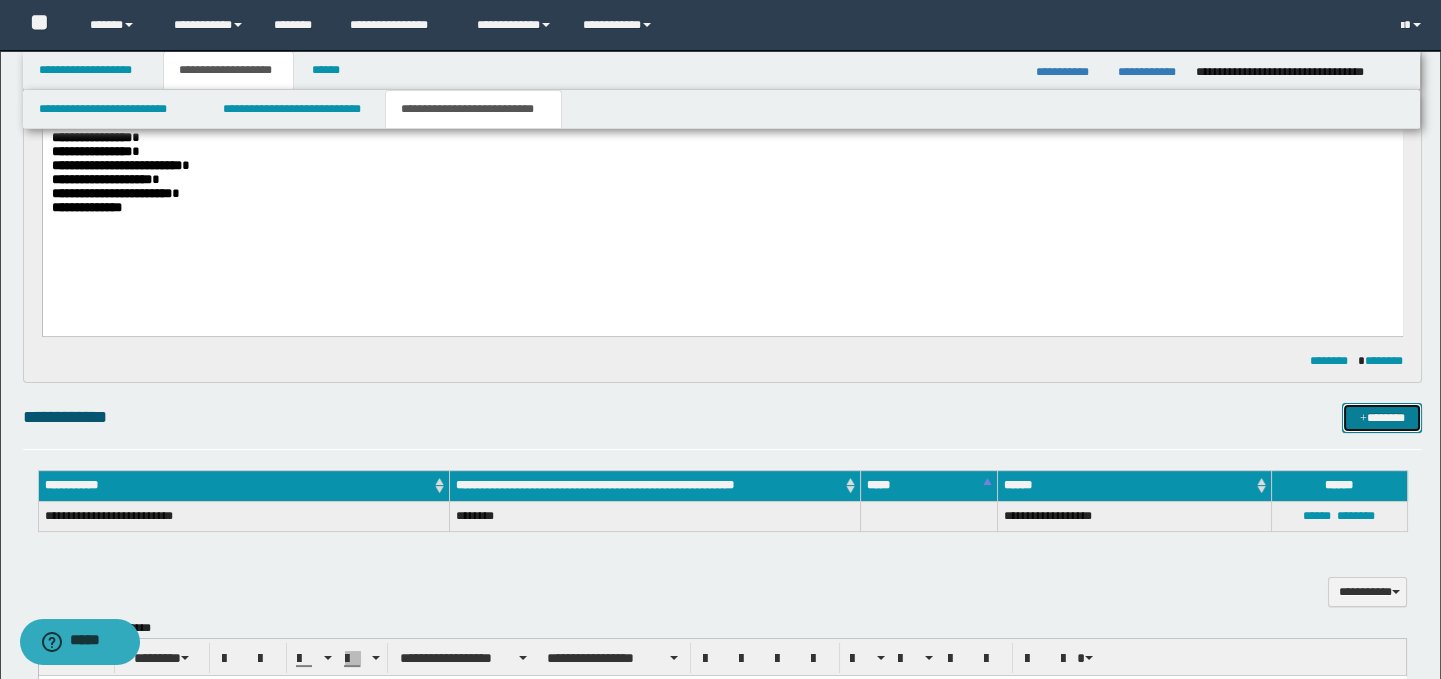 type 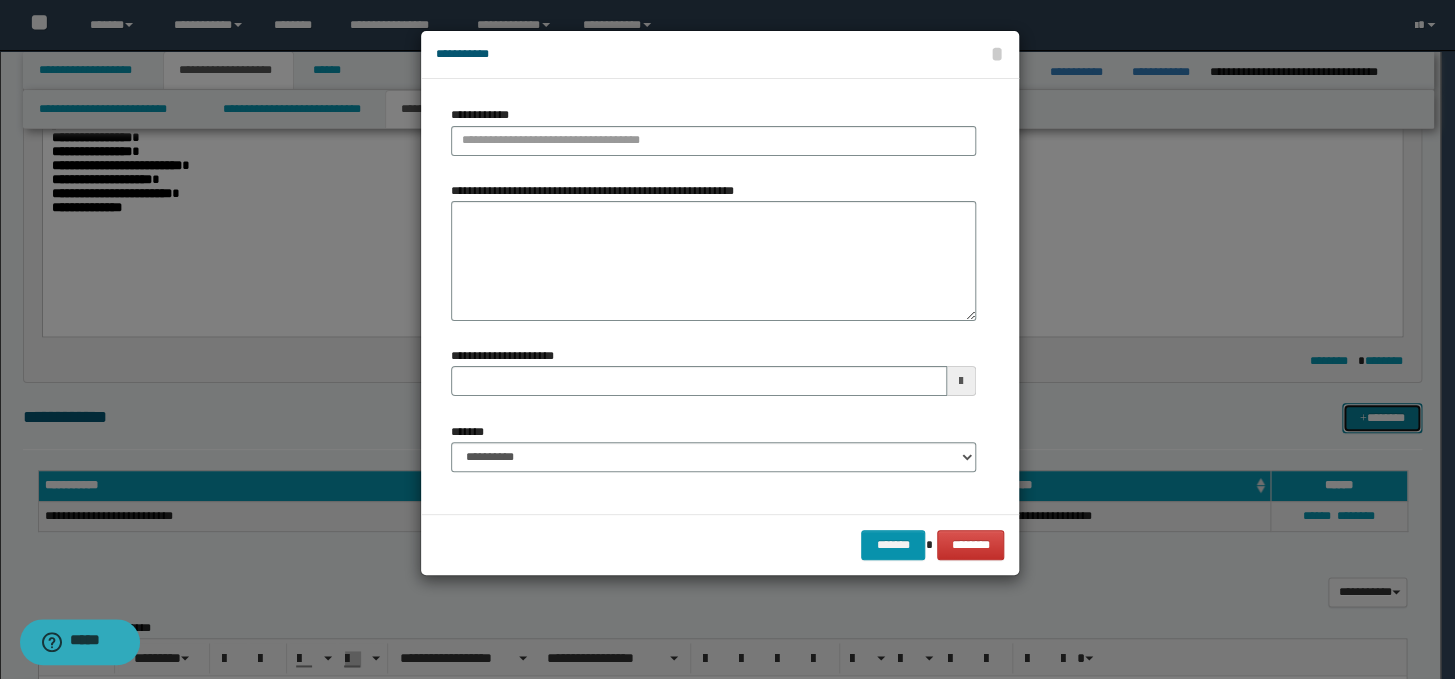 type 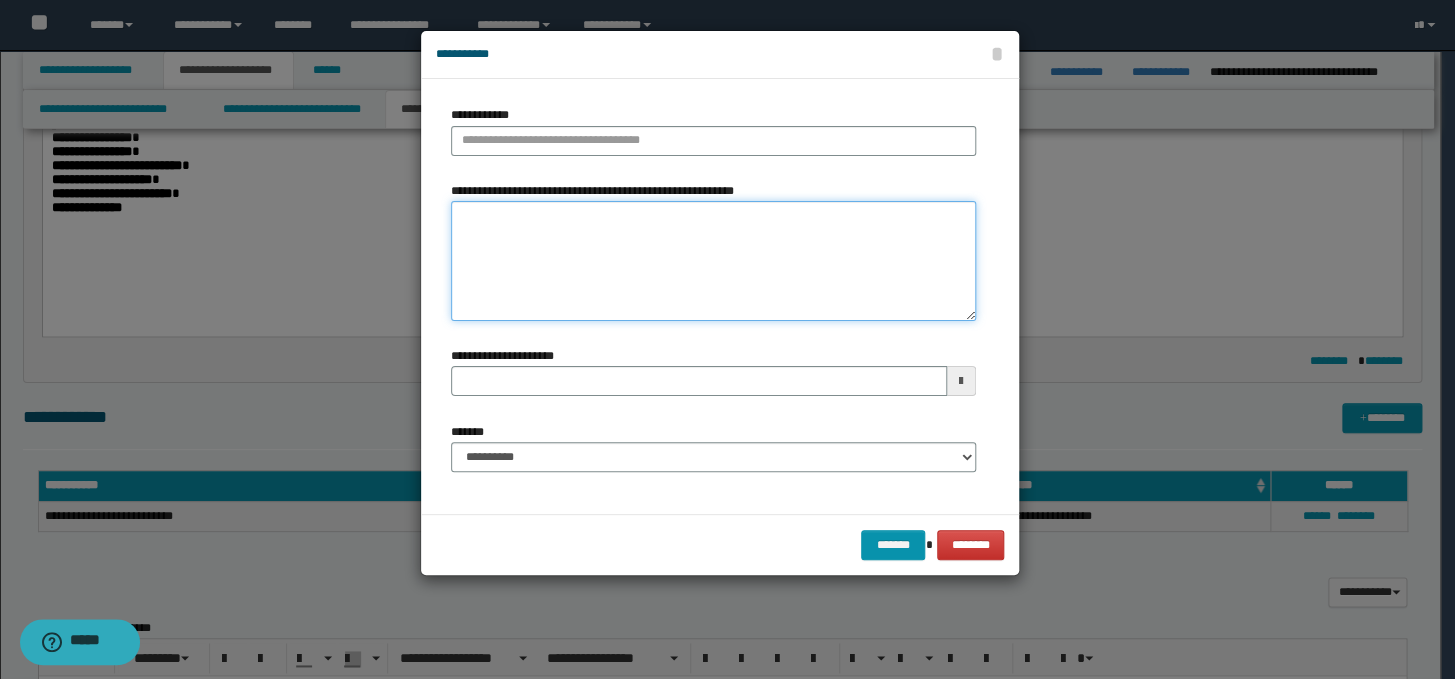 click on "**********" at bounding box center [713, 261] 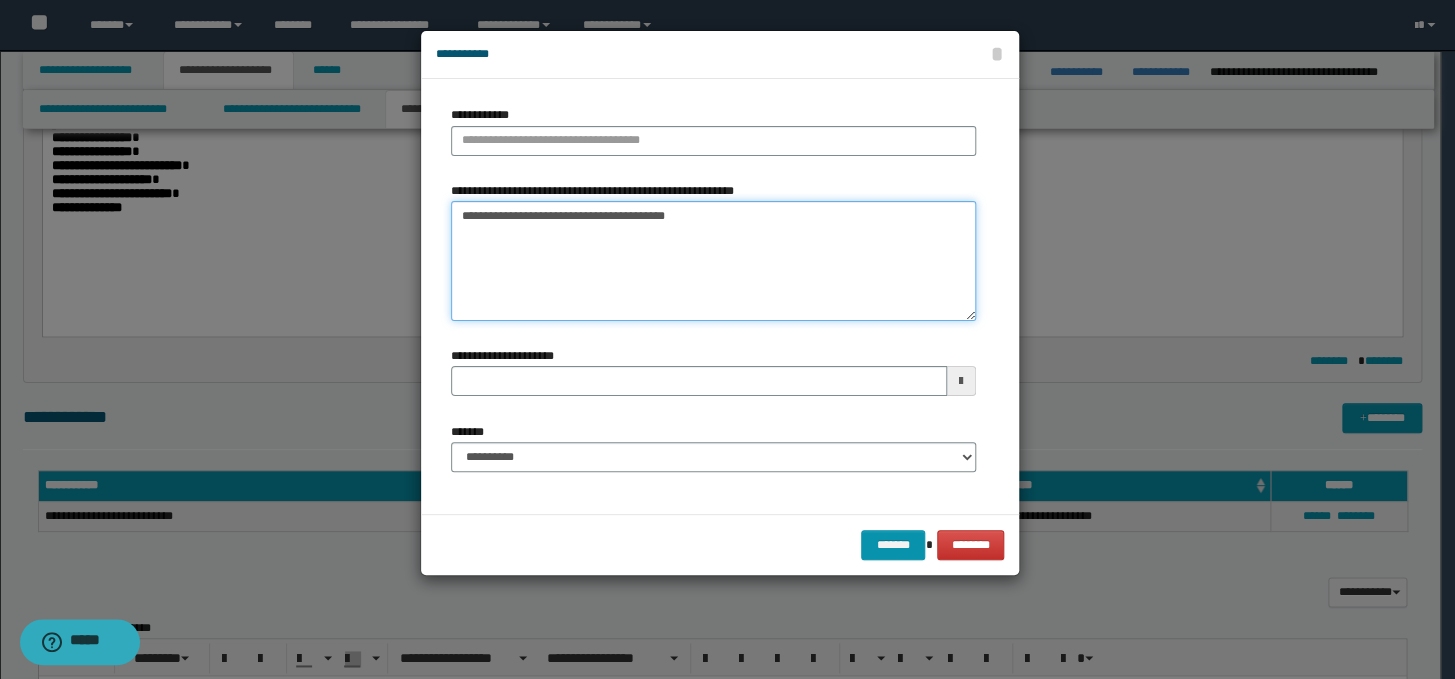 drag, startPoint x: 660, startPoint y: 218, endPoint x: 485, endPoint y: 217, distance: 175.00285 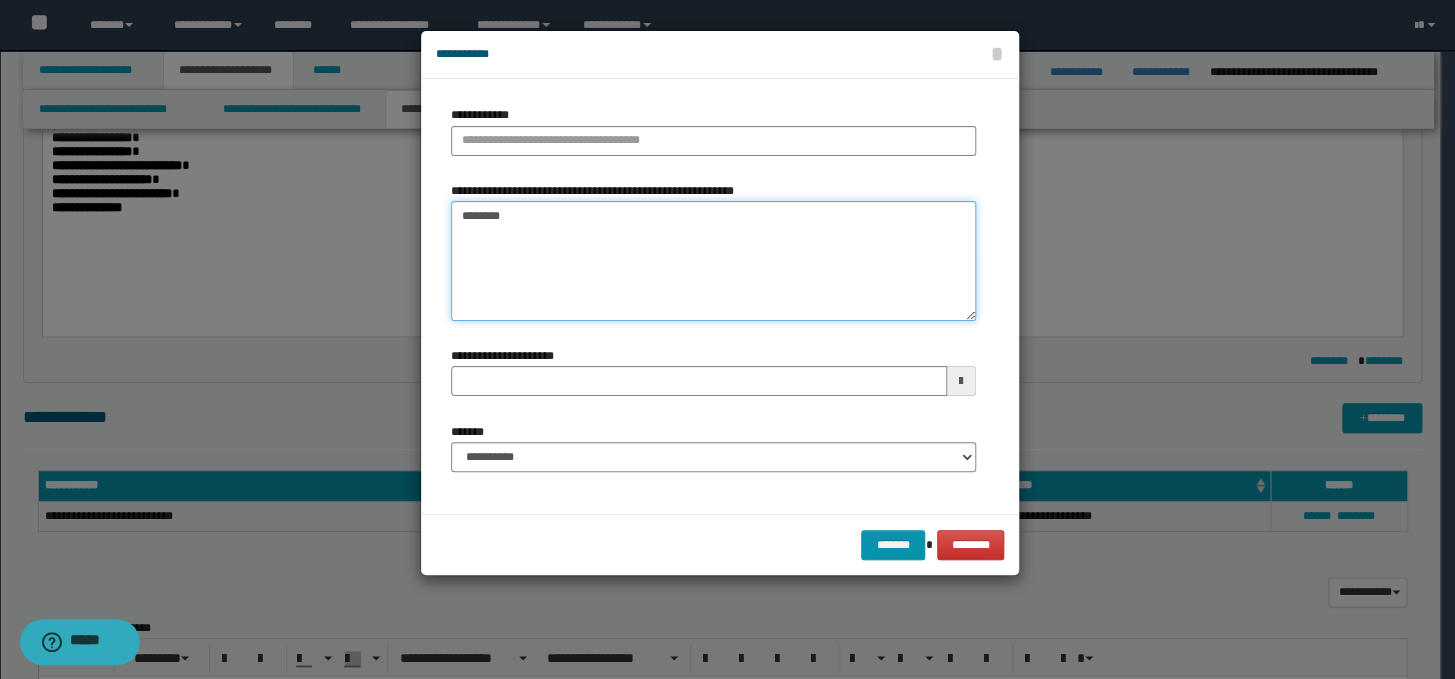 type on "********" 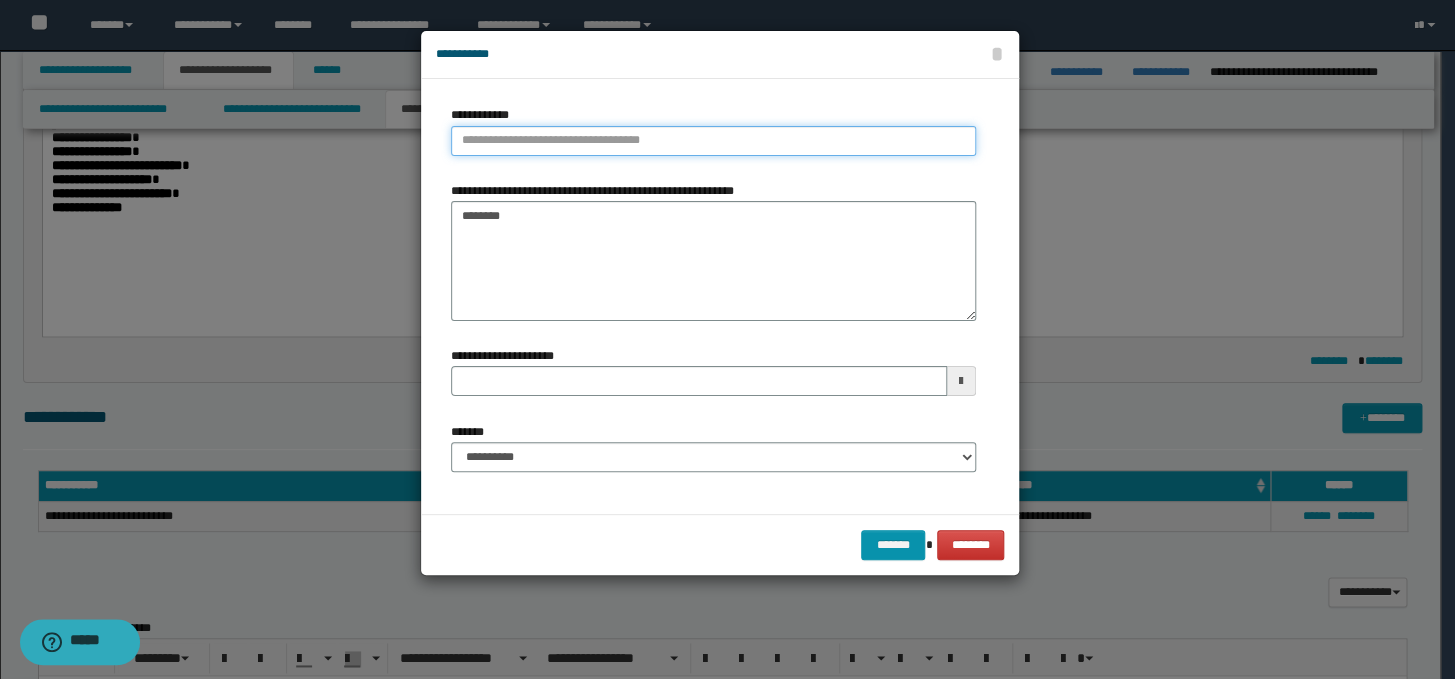 type on "**********" 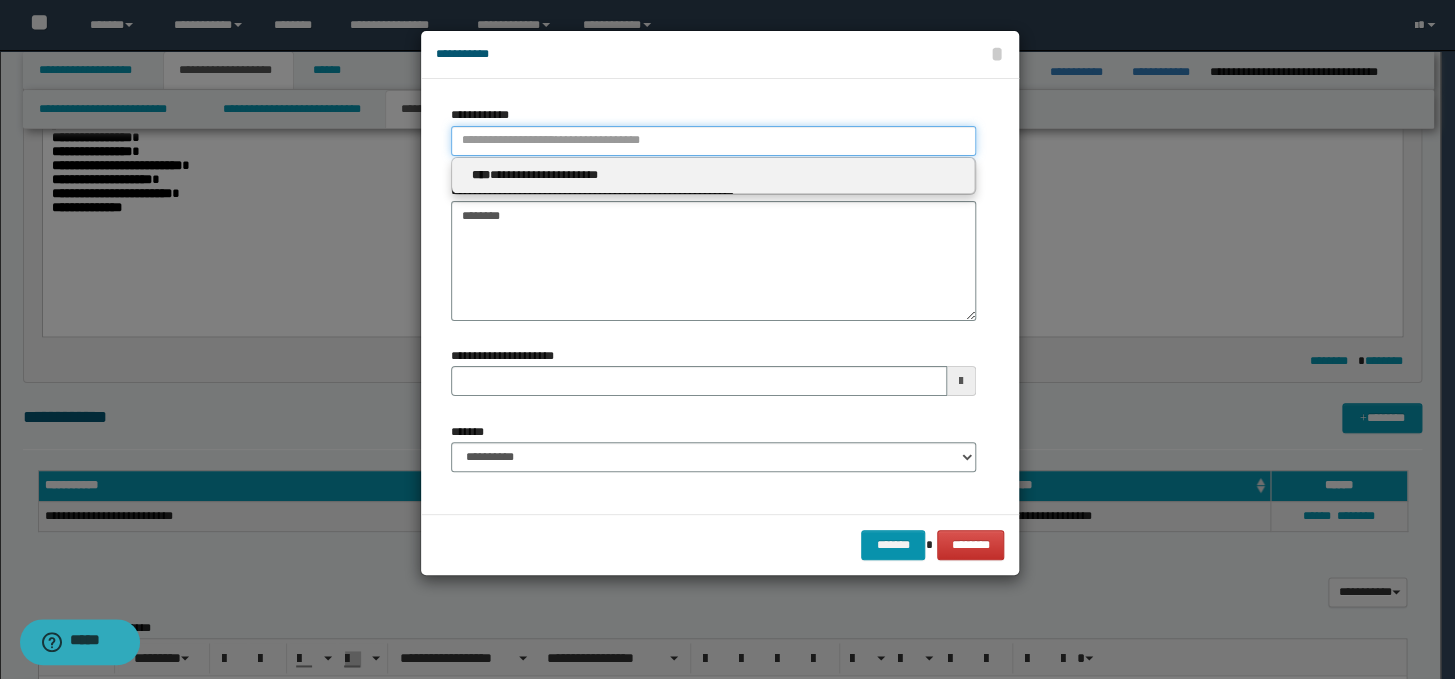 click on "**********" at bounding box center [713, 141] 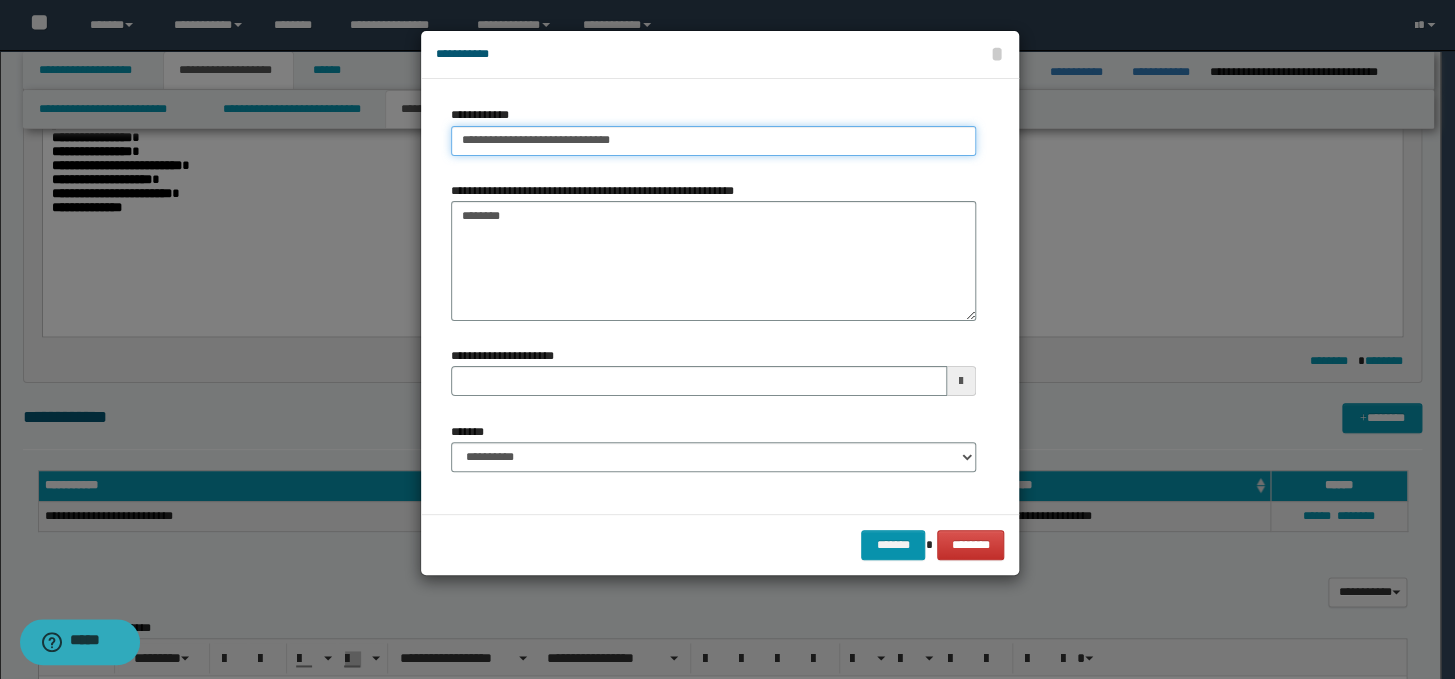 type on "**********" 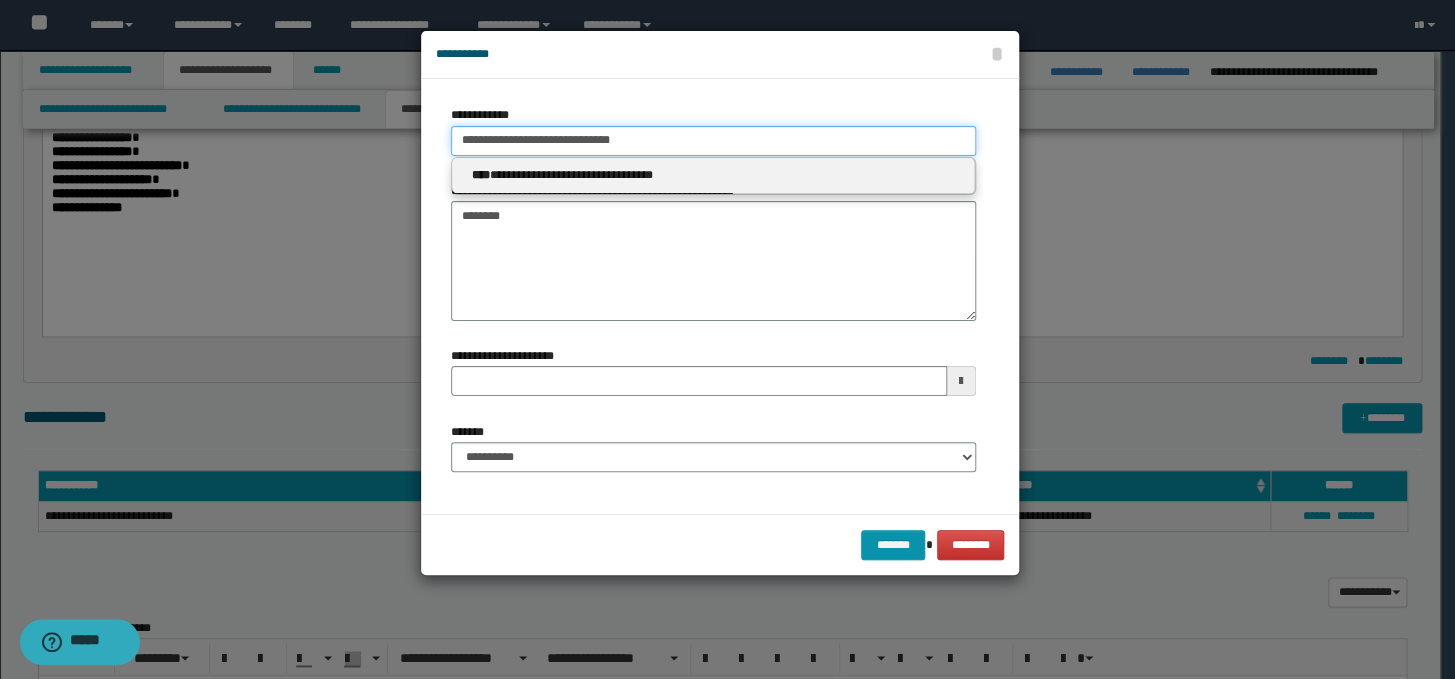 type on "**********" 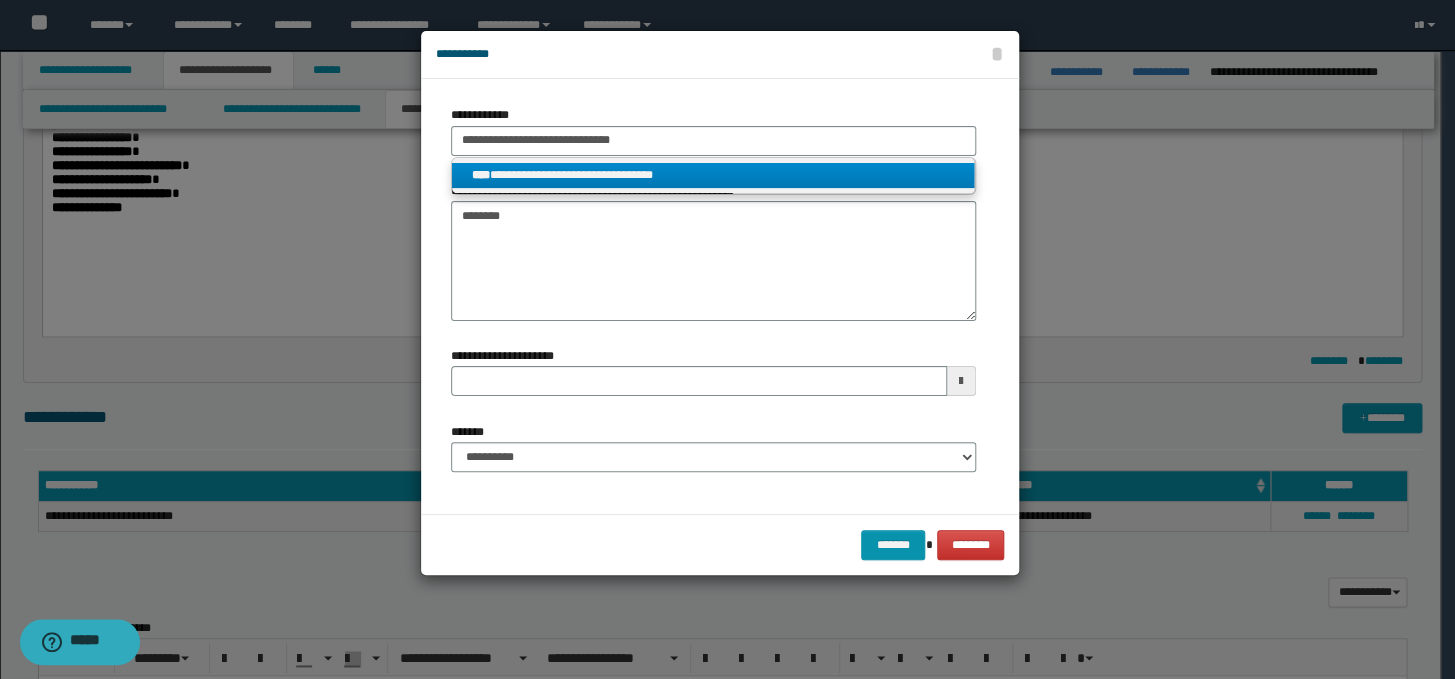 click on "**********" at bounding box center (713, 175) 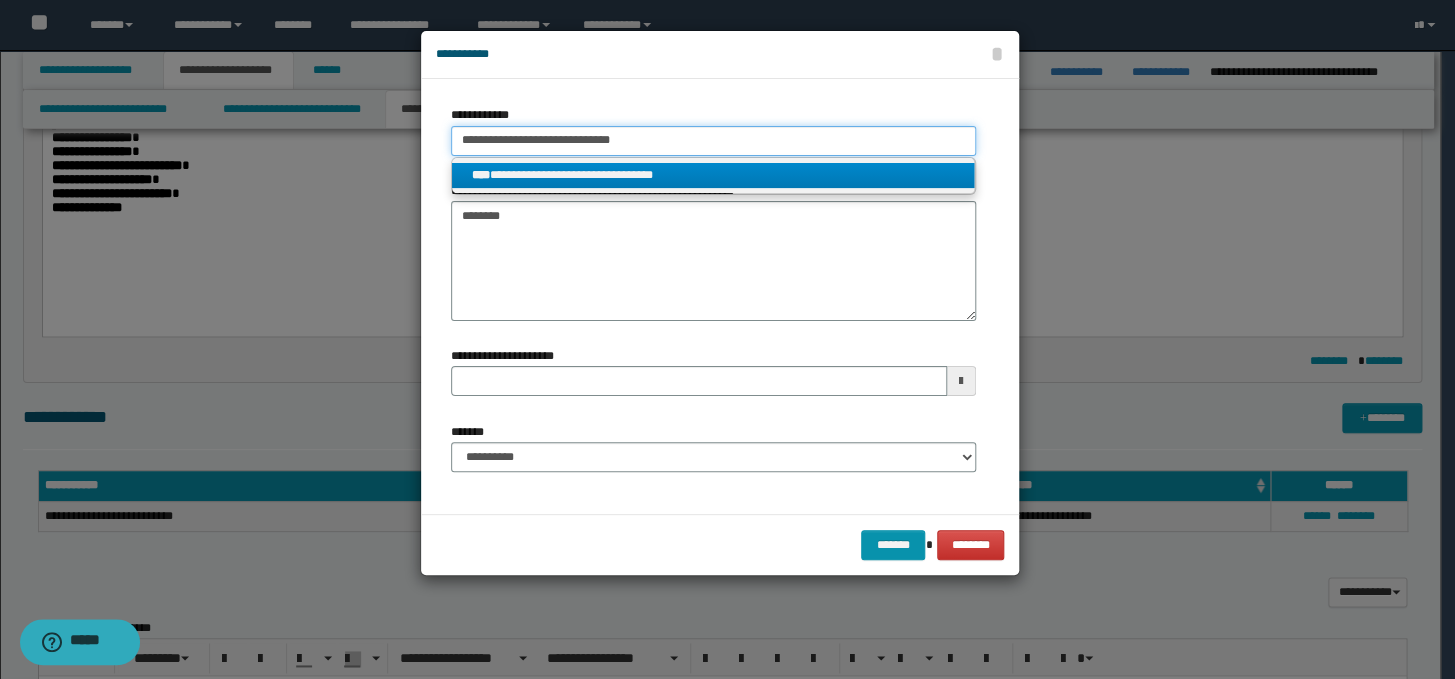 type 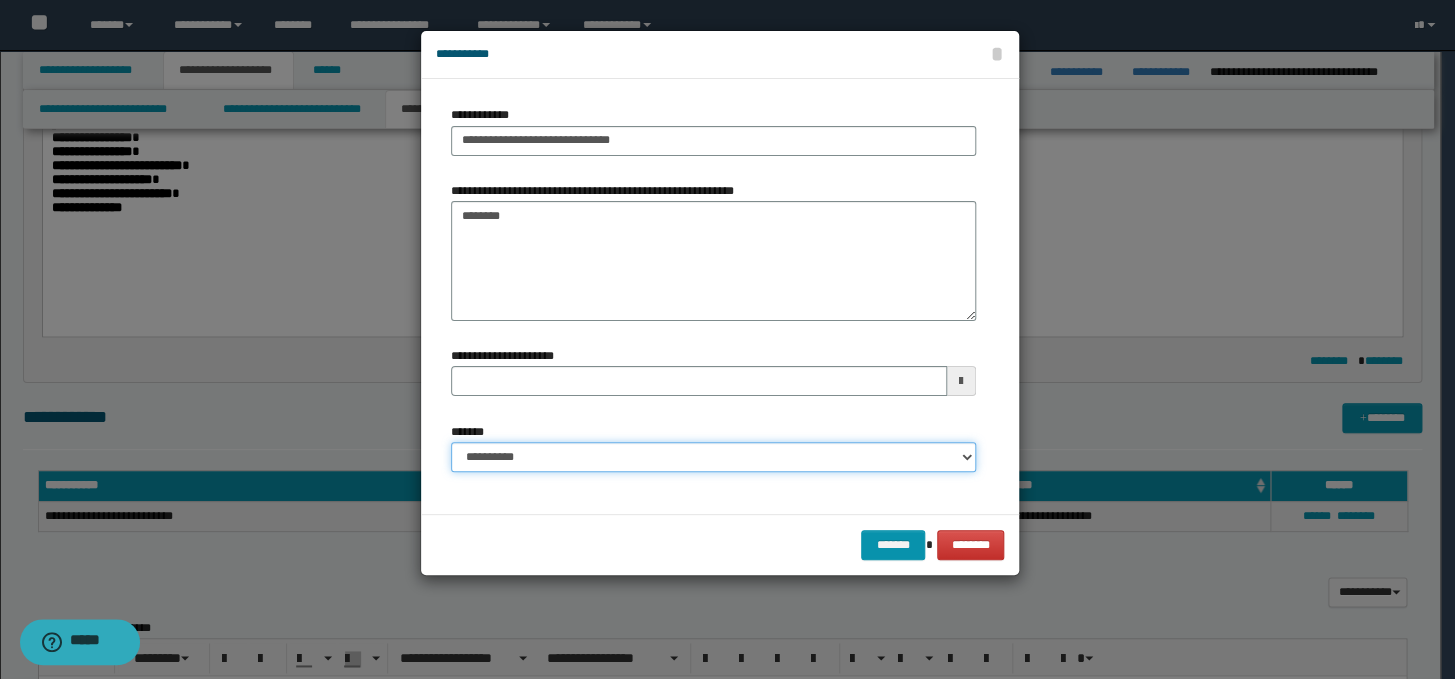 click on "**********" at bounding box center (713, 457) 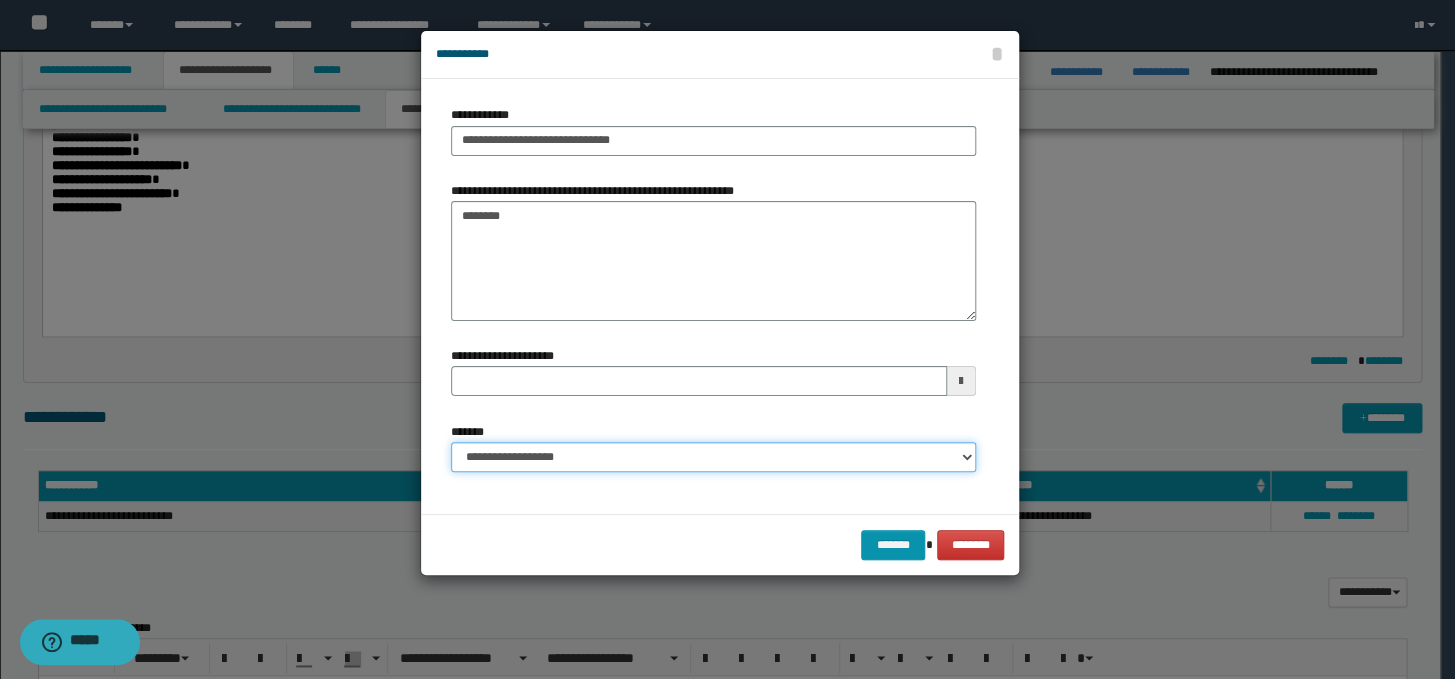 type 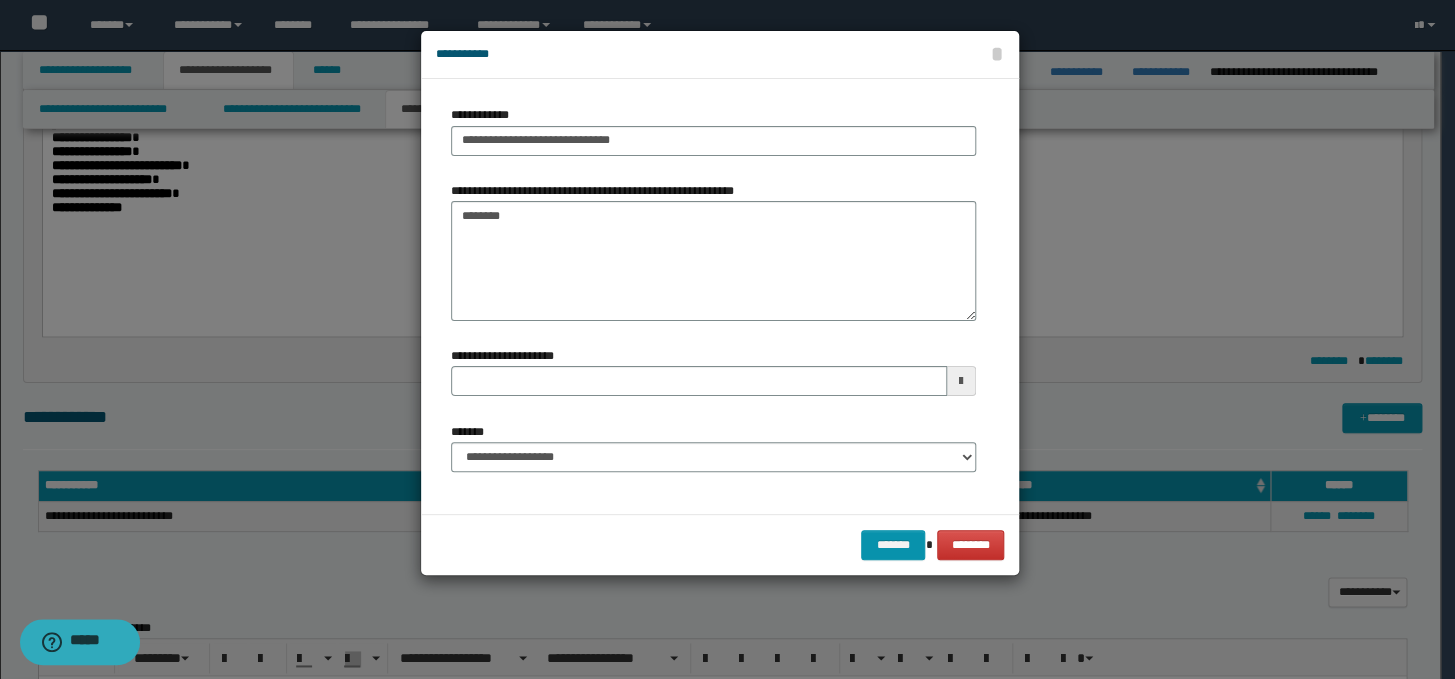 click on "*******
********" at bounding box center [720, 544] 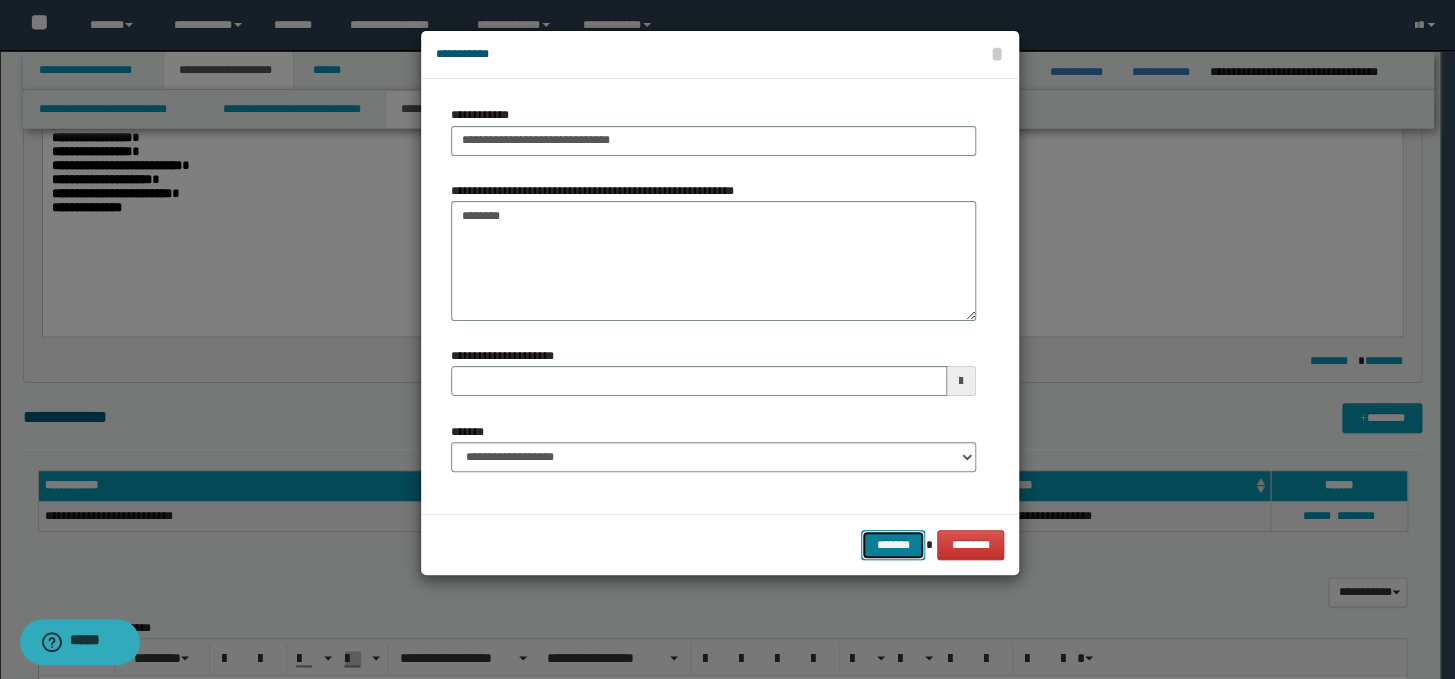 click on "*******" at bounding box center [893, 545] 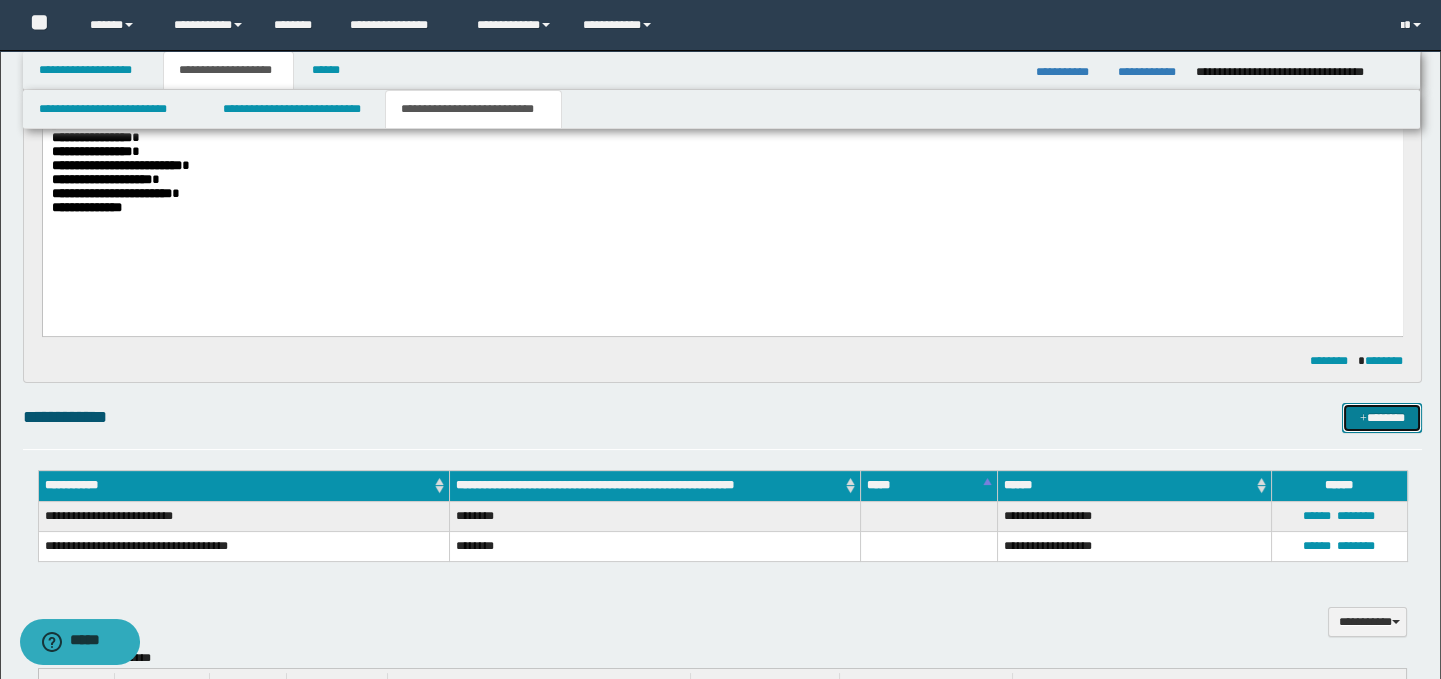 click on "*******" at bounding box center [1382, 418] 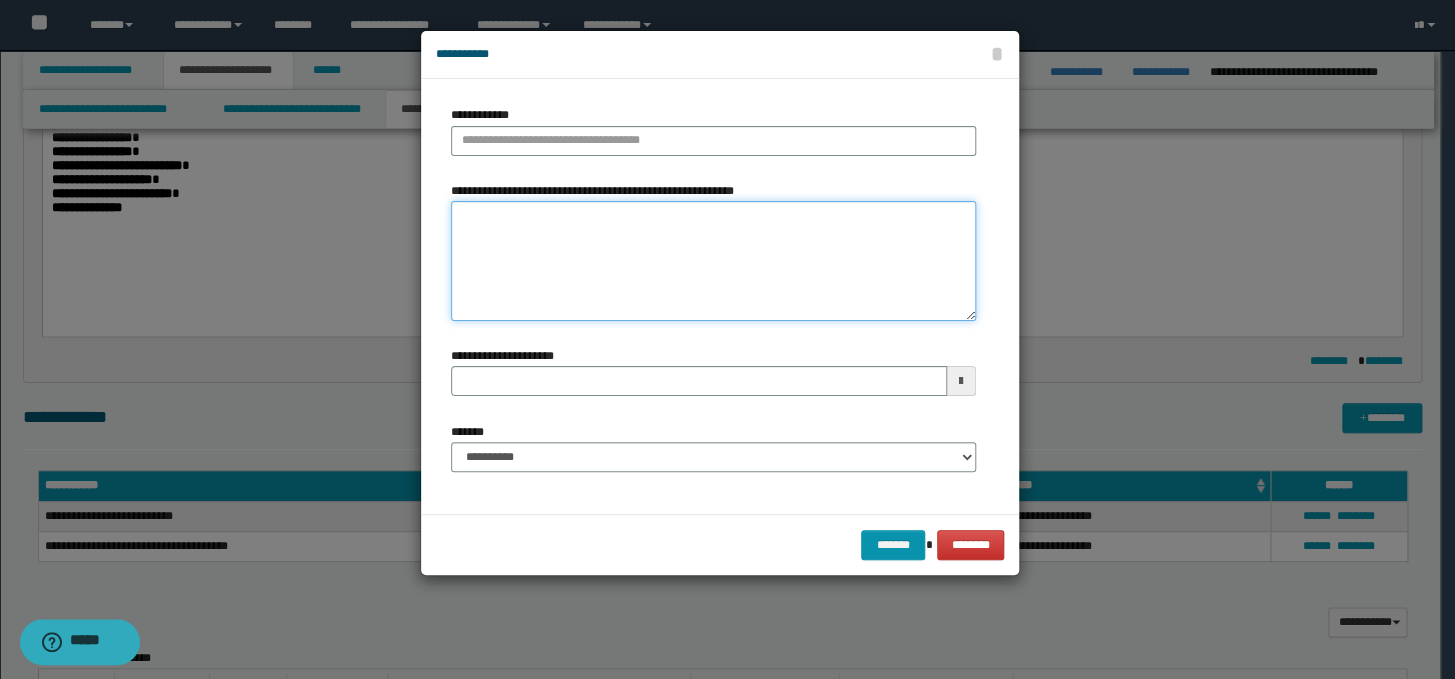 click on "**********" at bounding box center (713, 261) 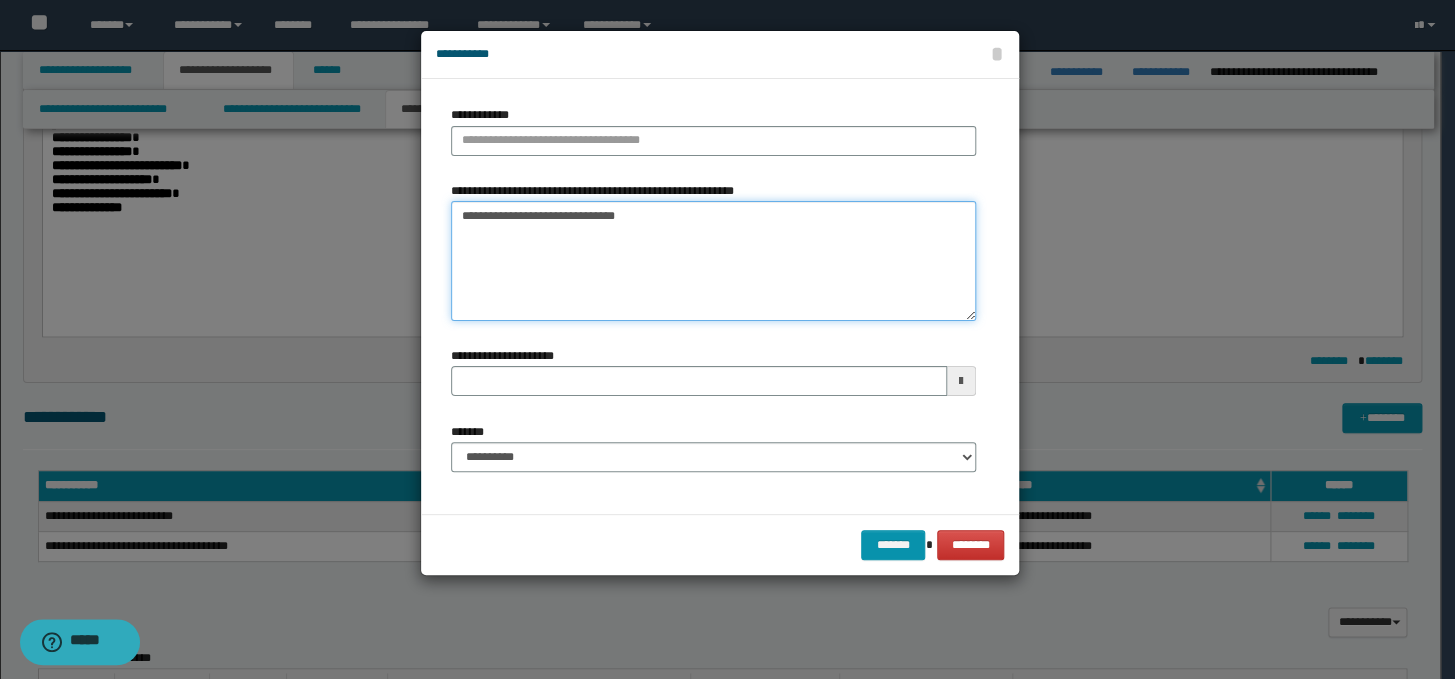 drag, startPoint x: 589, startPoint y: 219, endPoint x: 531, endPoint y: 212, distance: 58.420887 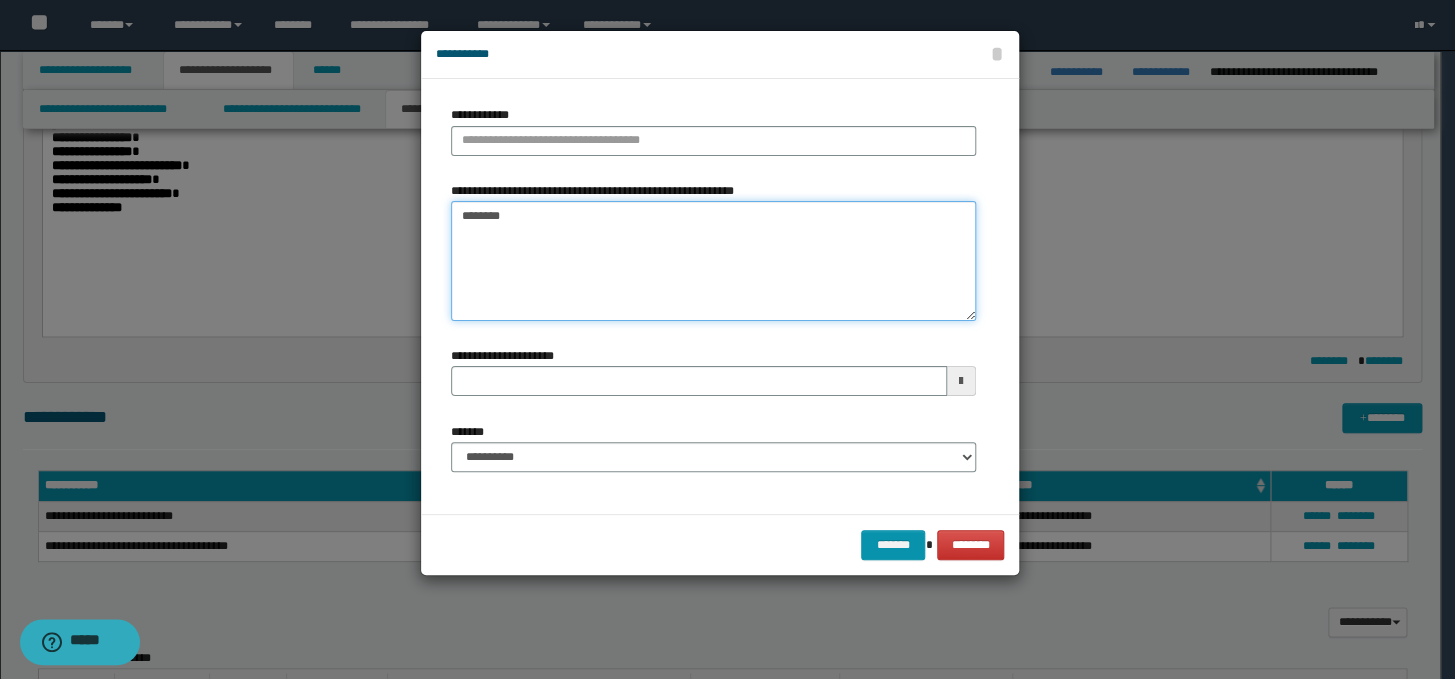 type on "********" 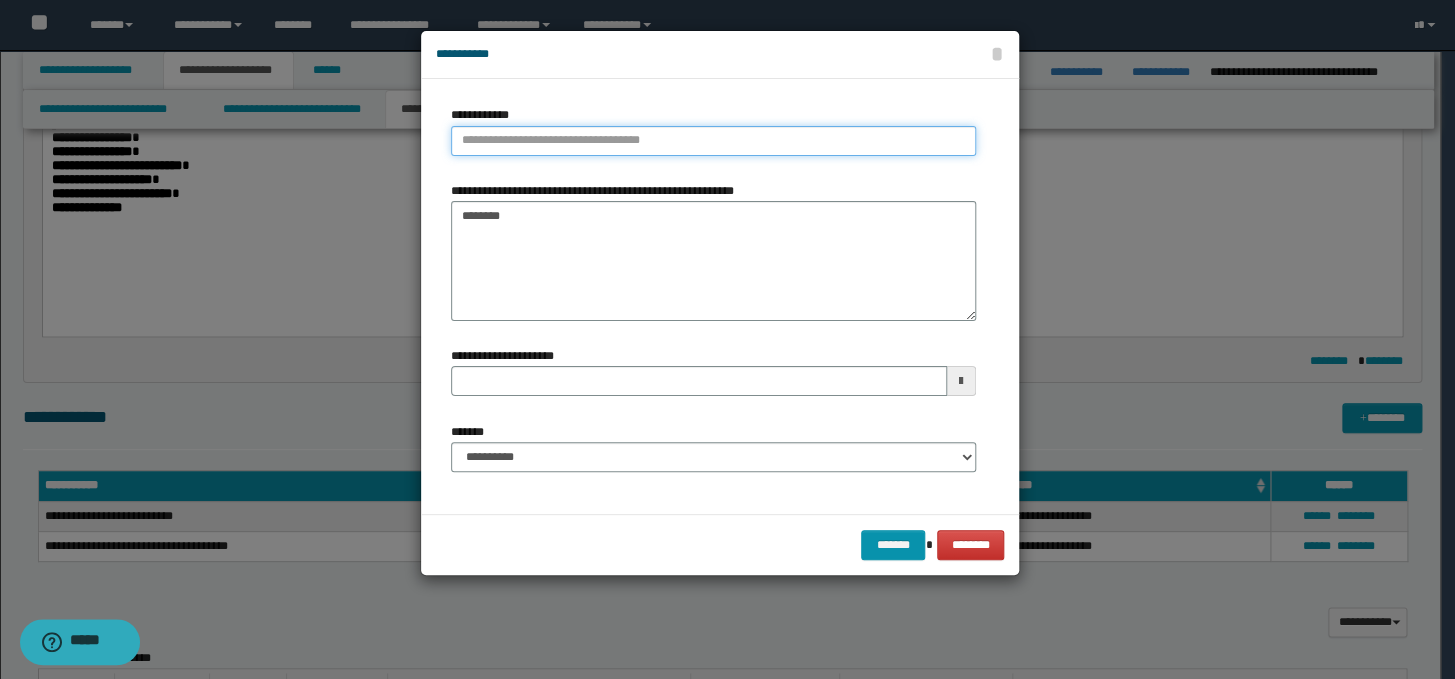 type on "**********" 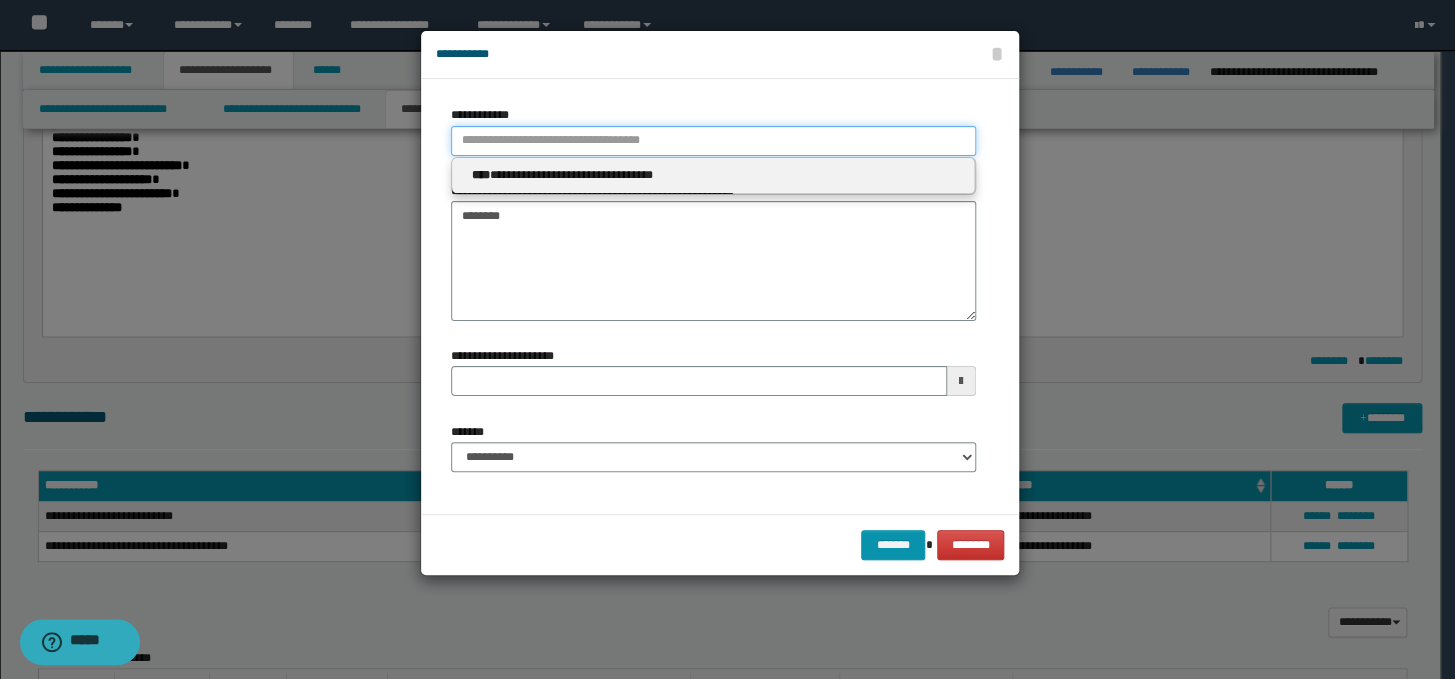click on "**********" at bounding box center (713, 141) 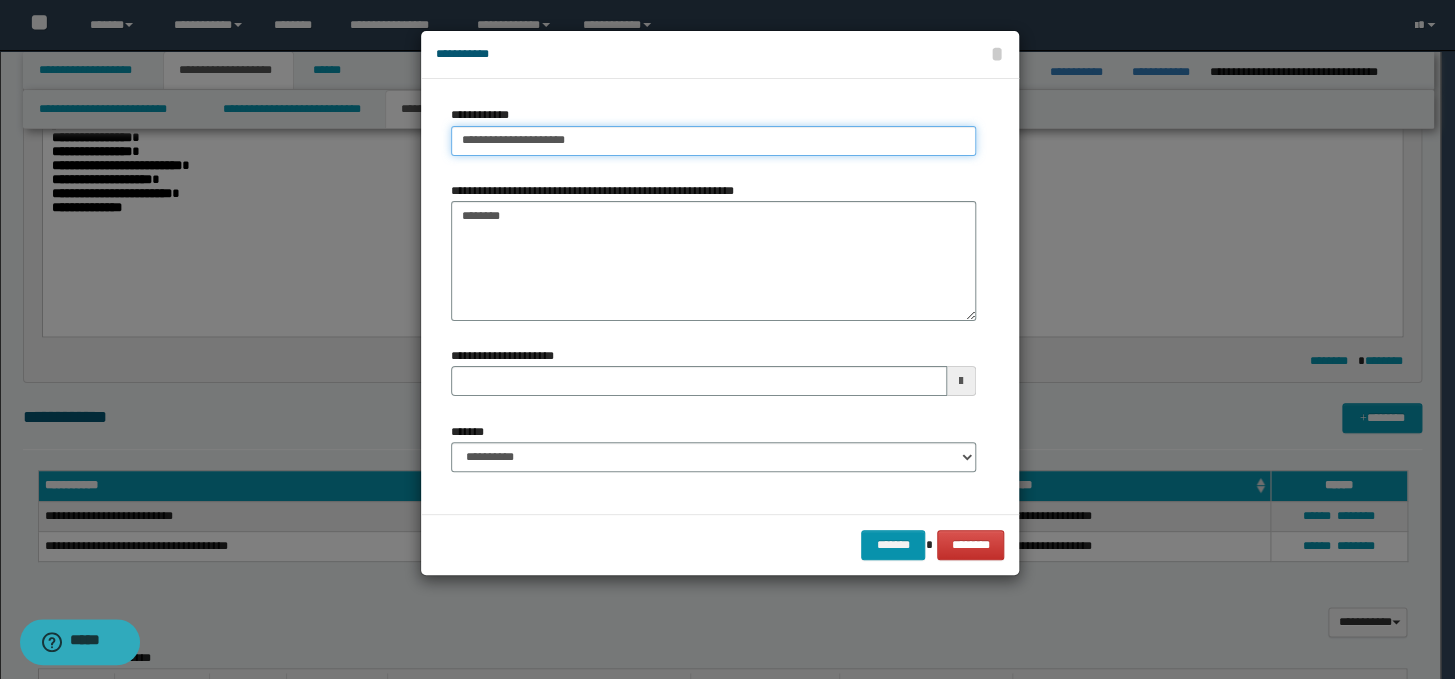 click on "**********" at bounding box center (713, 141) 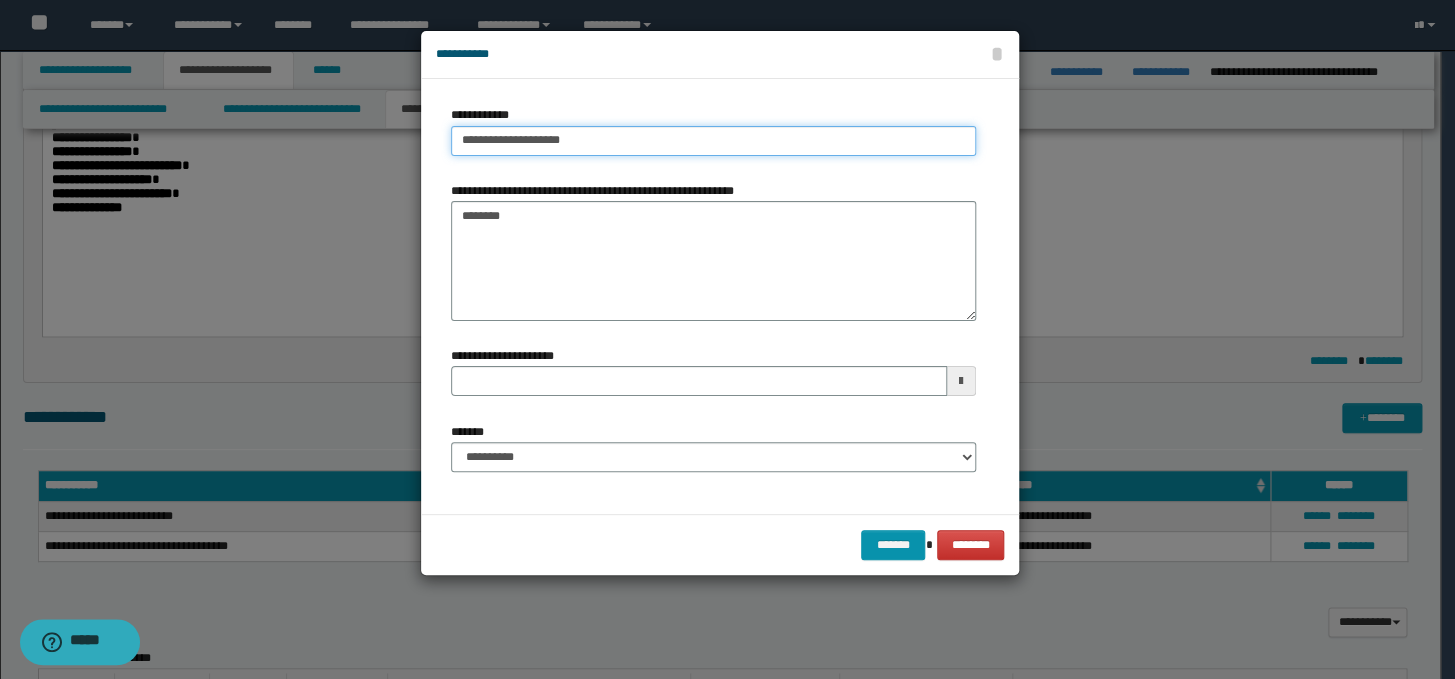click on "**********" at bounding box center [713, 141] 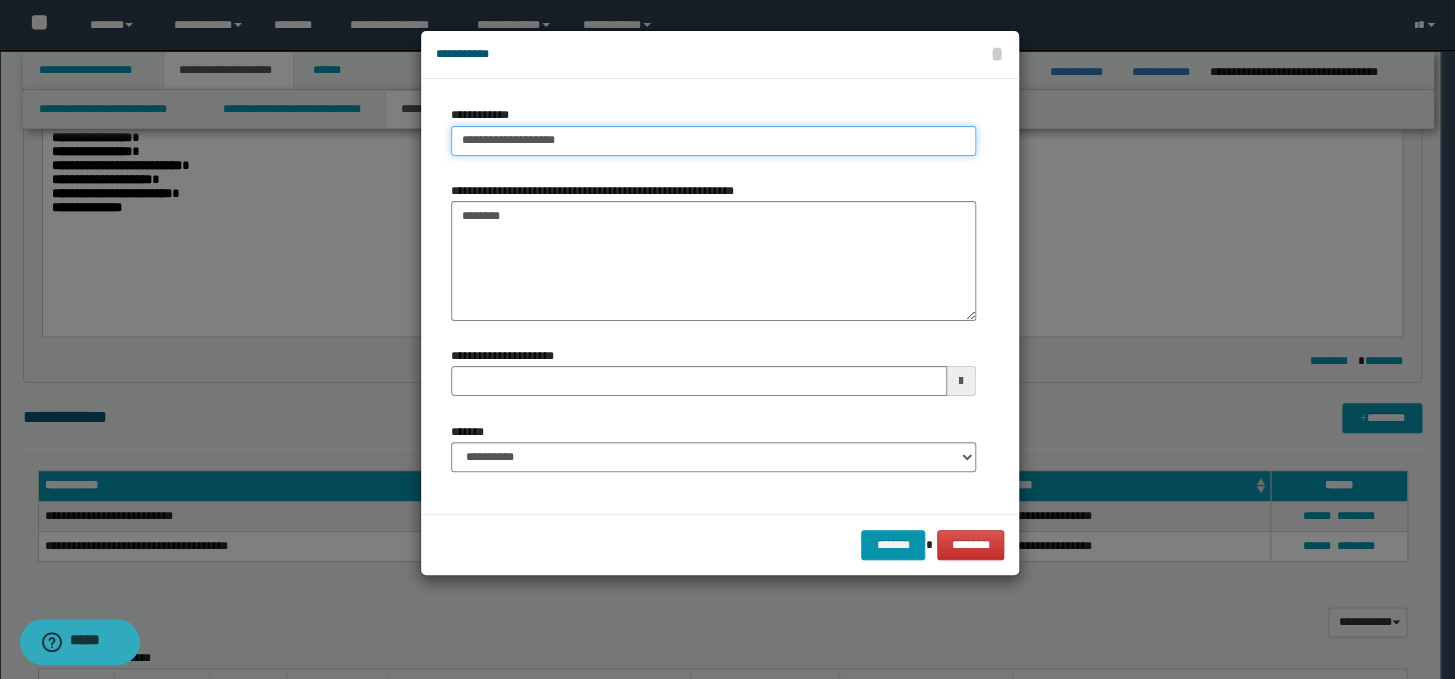type on "**********" 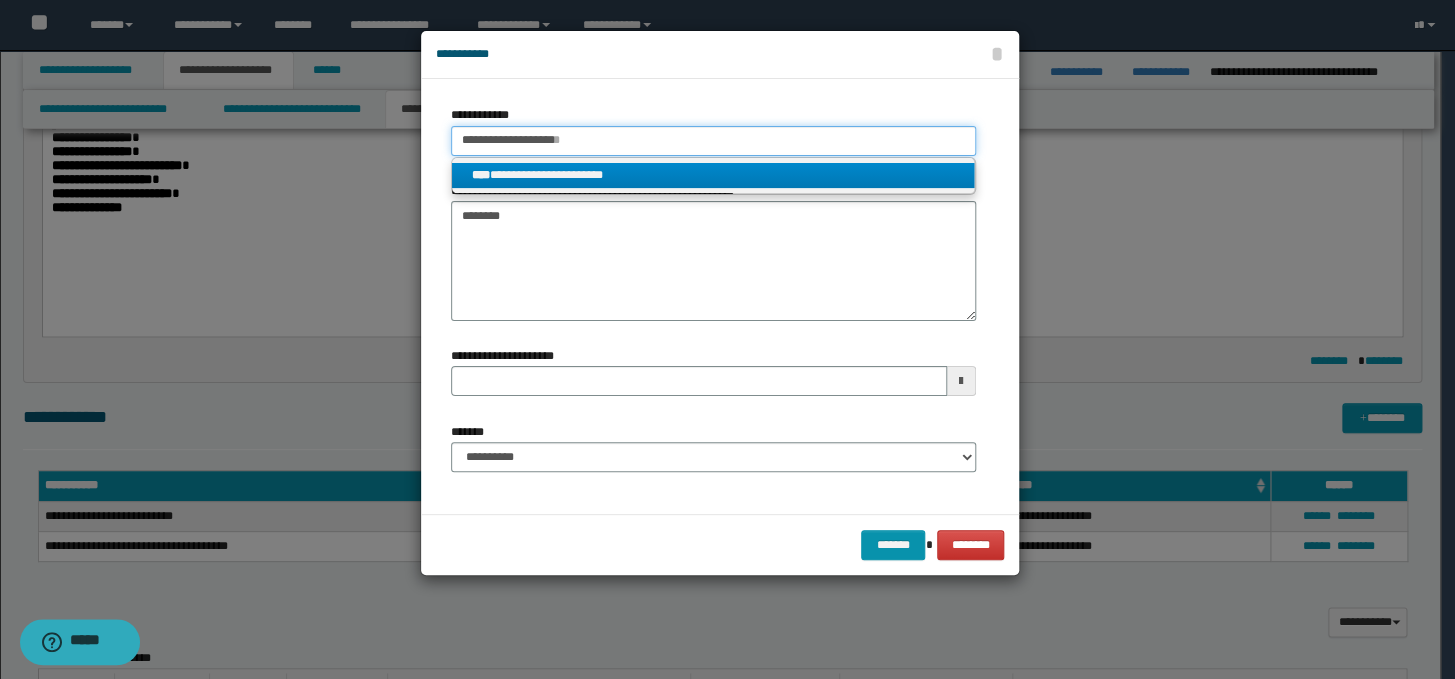 type on "**********" 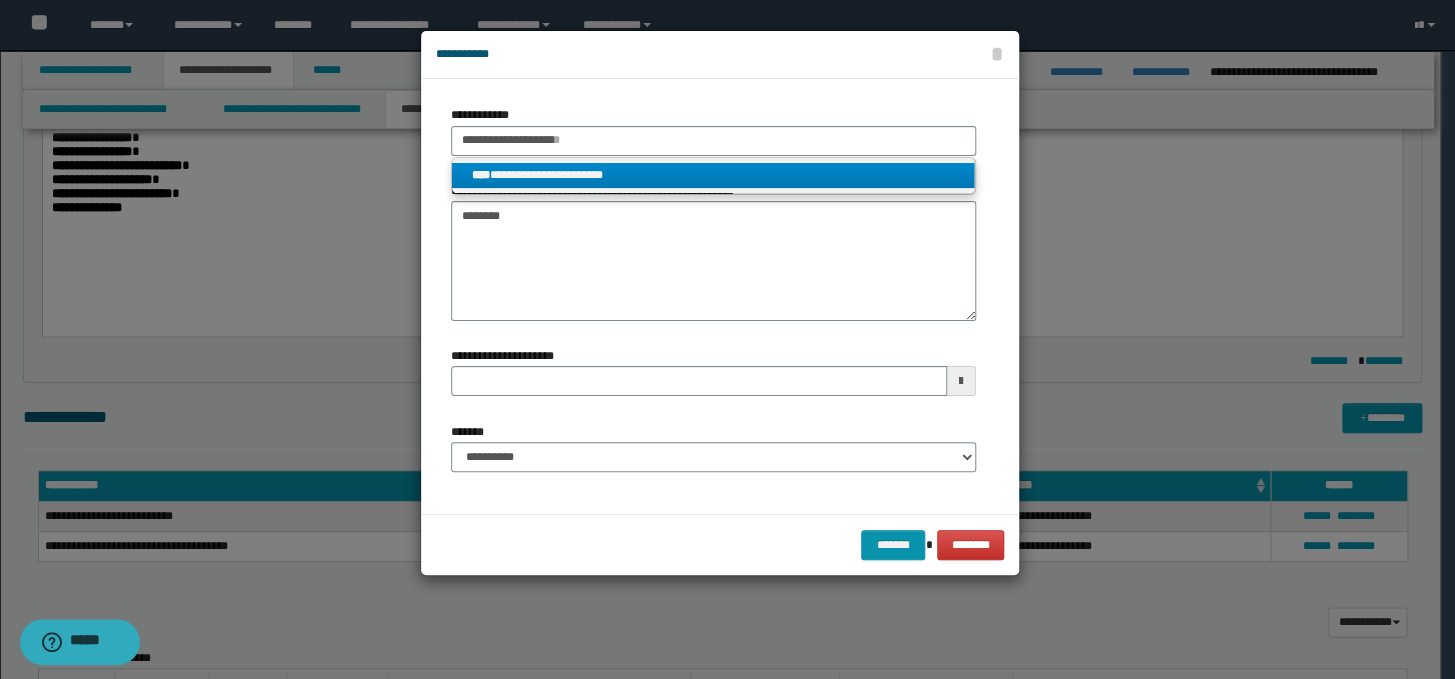 click on "**********" at bounding box center [713, 175] 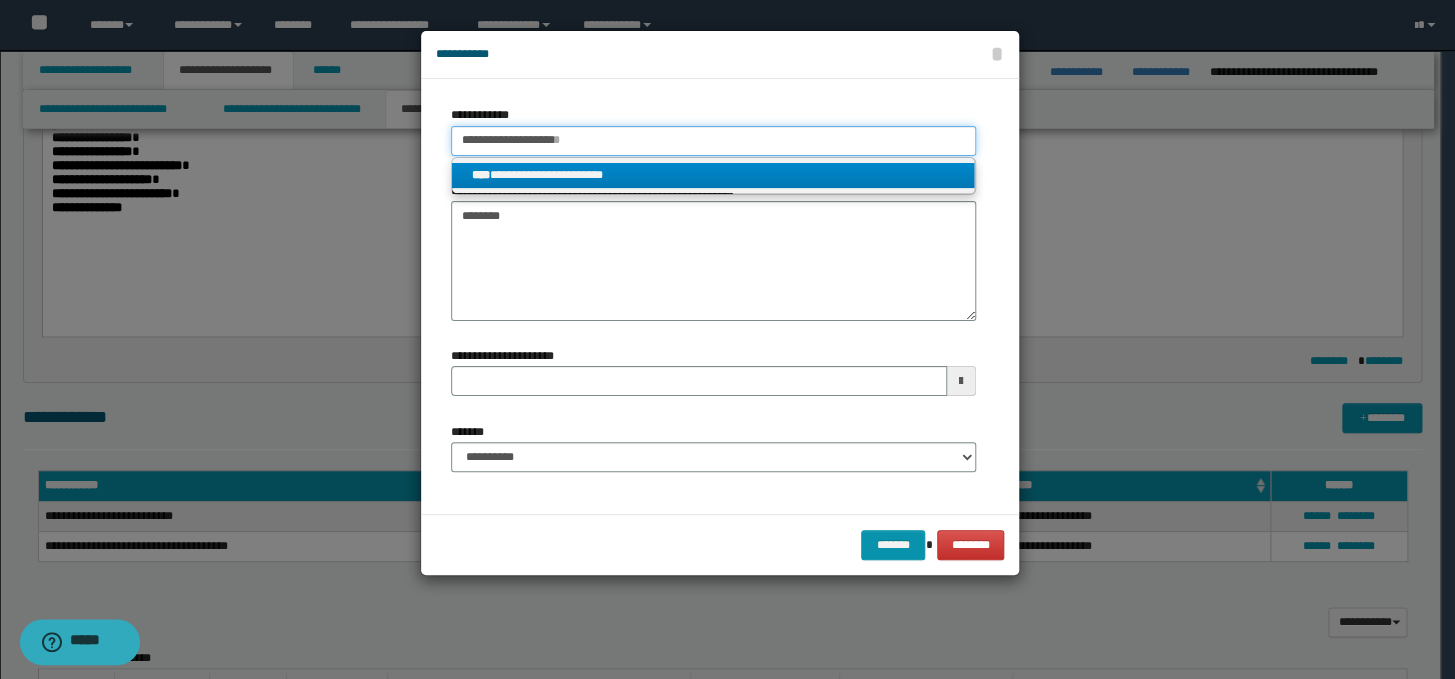 type 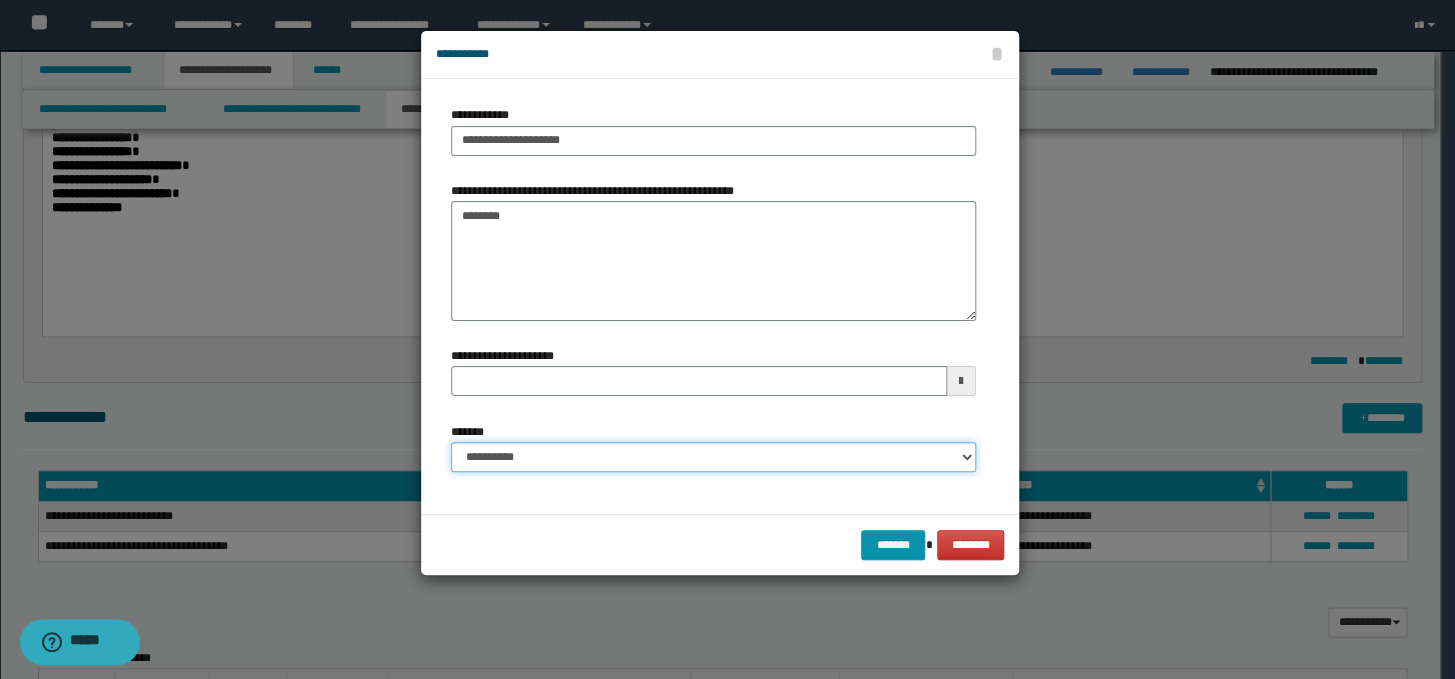 click on "**********" at bounding box center [713, 457] 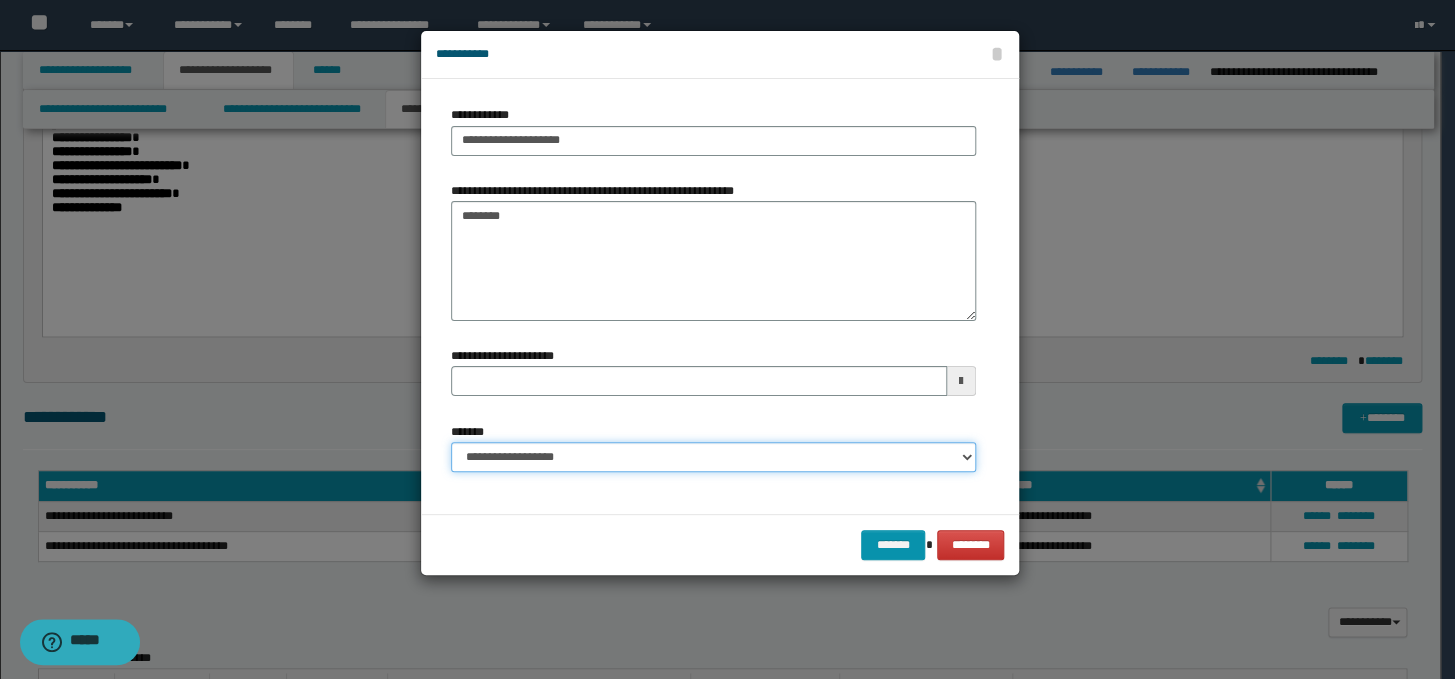 click on "**********" at bounding box center [713, 457] 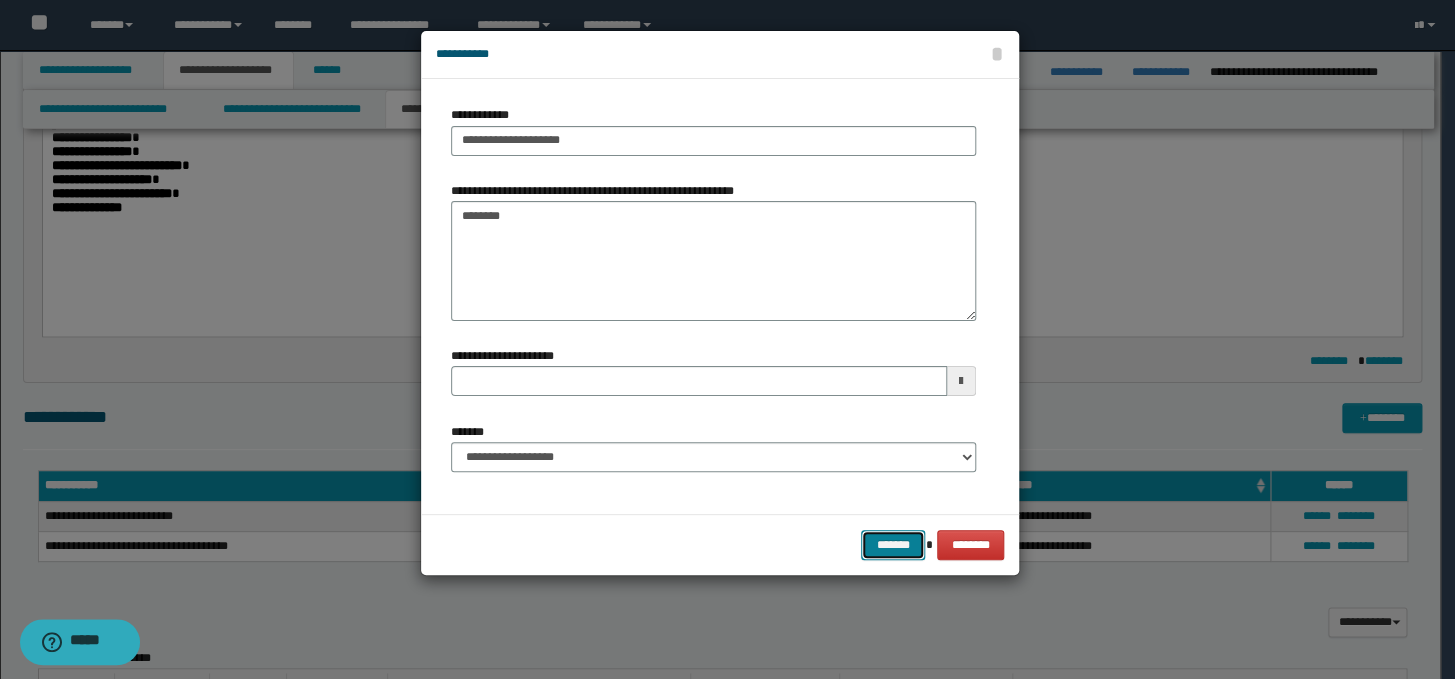 click on "*******" at bounding box center (893, 545) 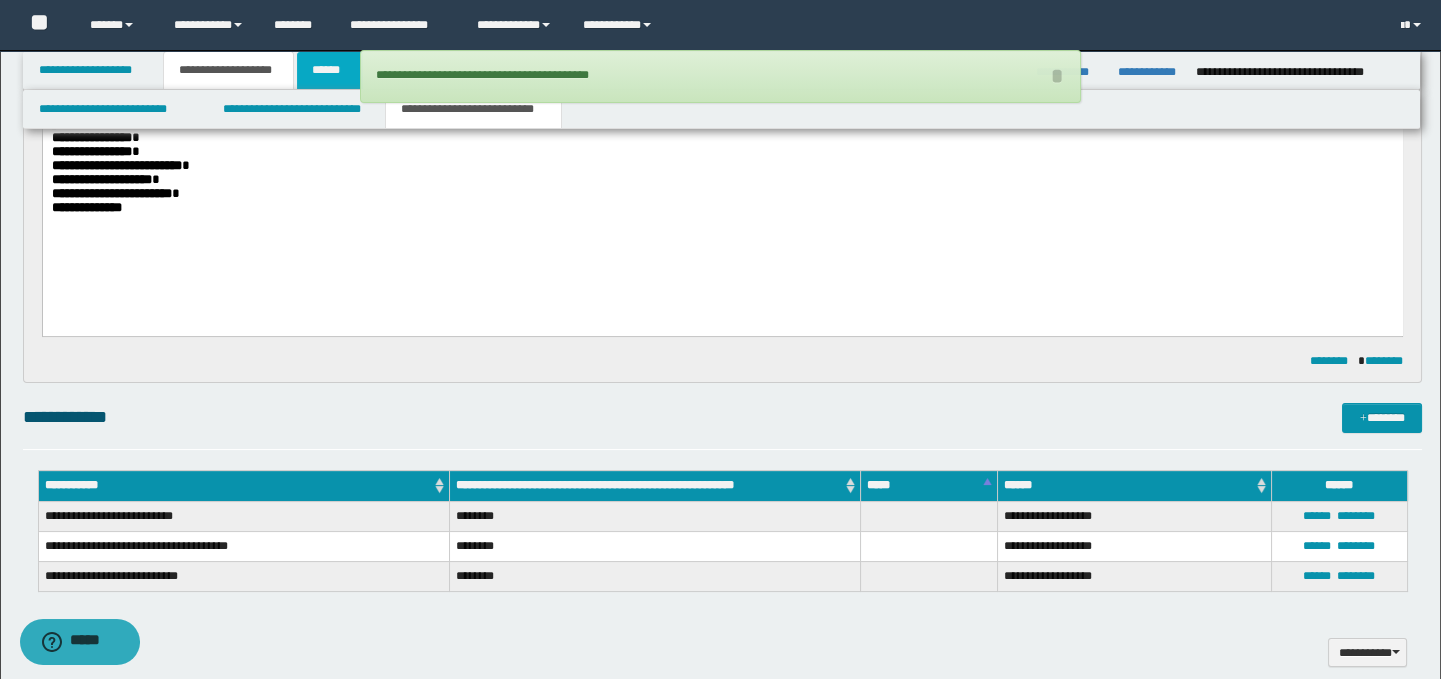 click on "******" at bounding box center [330, 70] 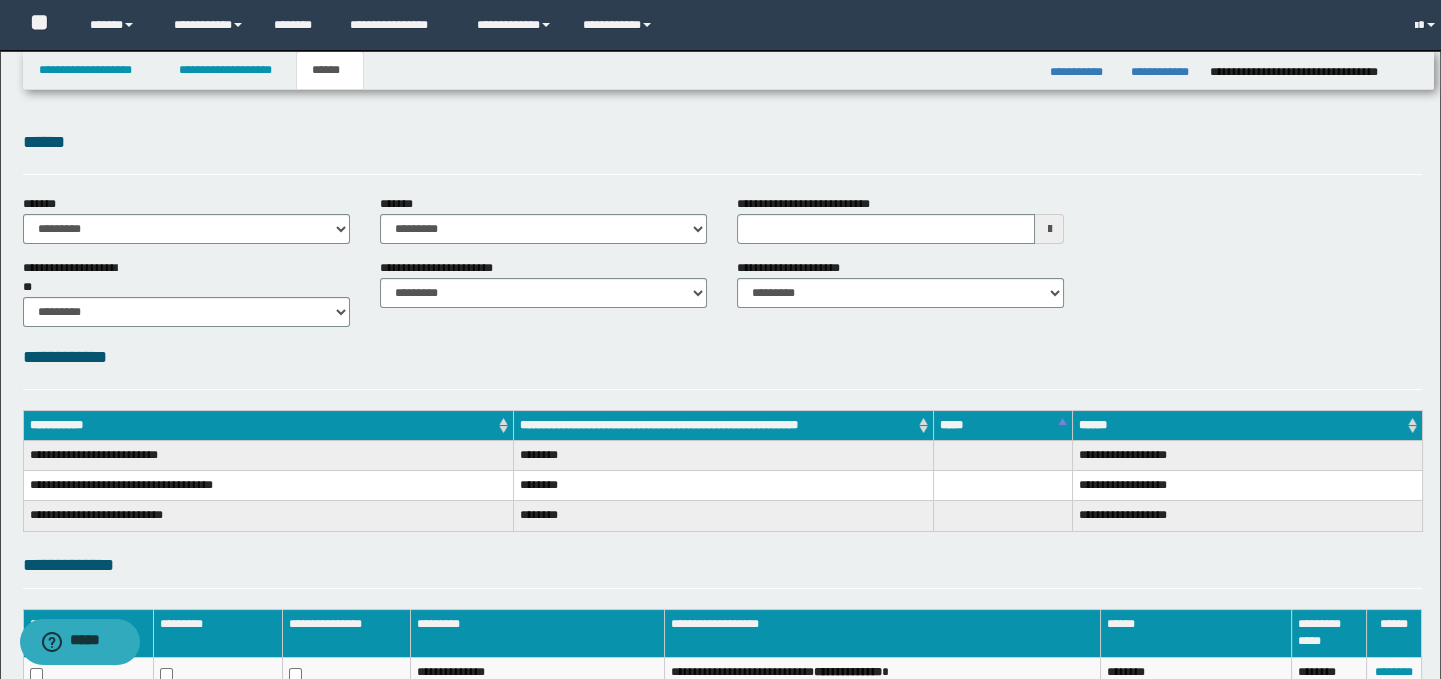 scroll, scrollTop: 0, scrollLeft: 0, axis: both 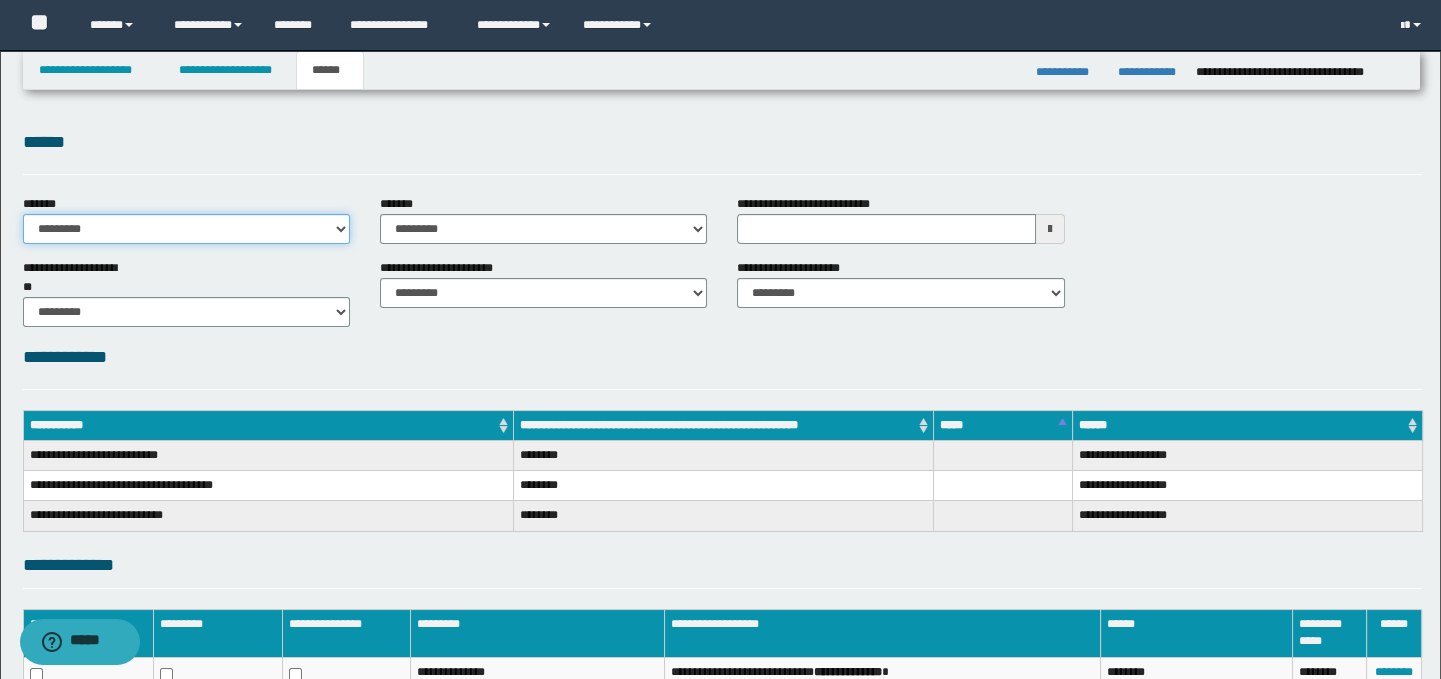 drag, startPoint x: 156, startPoint y: 219, endPoint x: 81, endPoint y: 271, distance: 91.26335 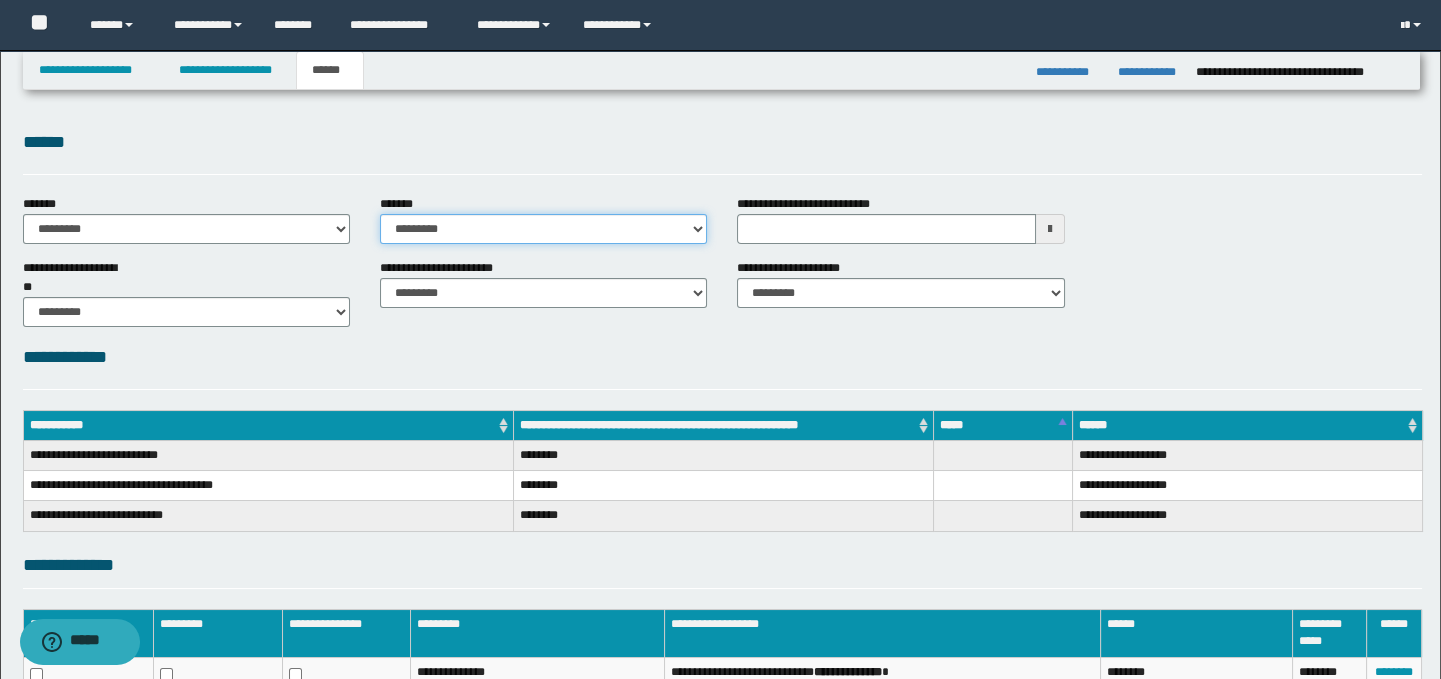 click on "**********" at bounding box center [543, 229] 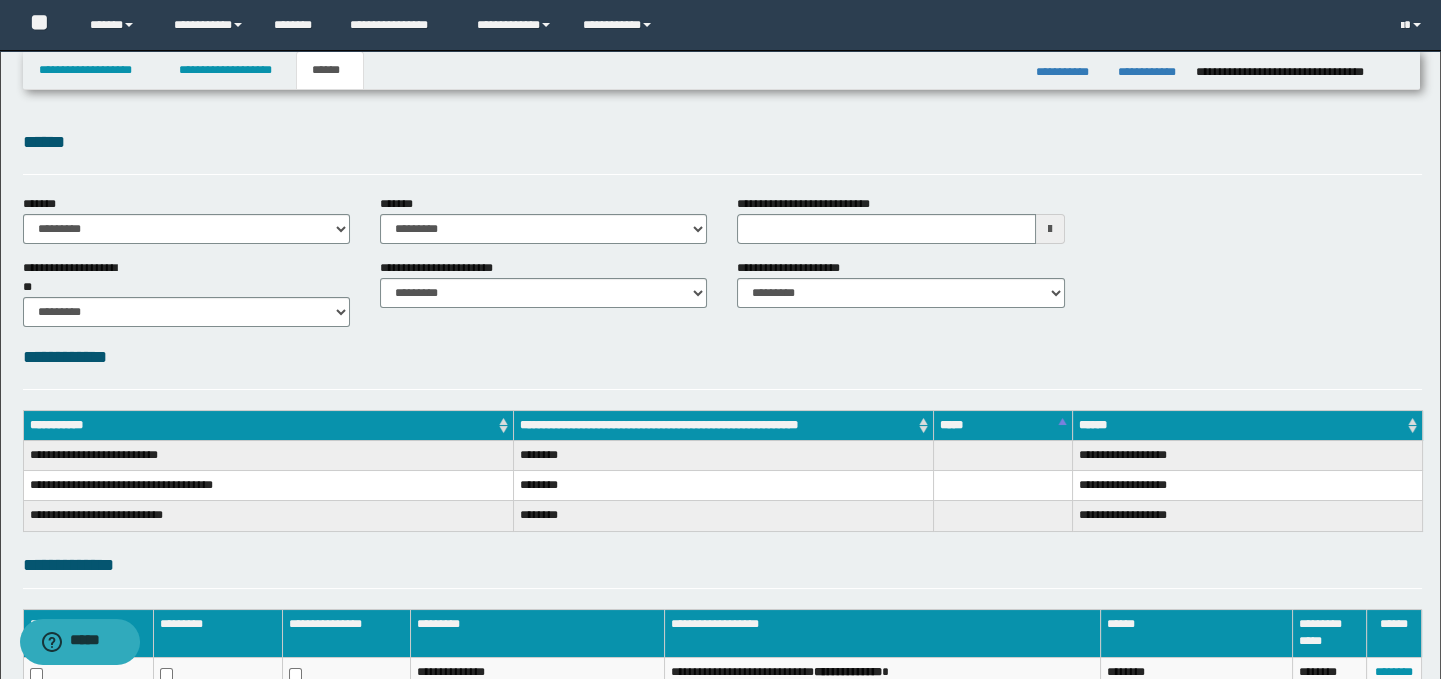 click on "******" at bounding box center [723, 142] 